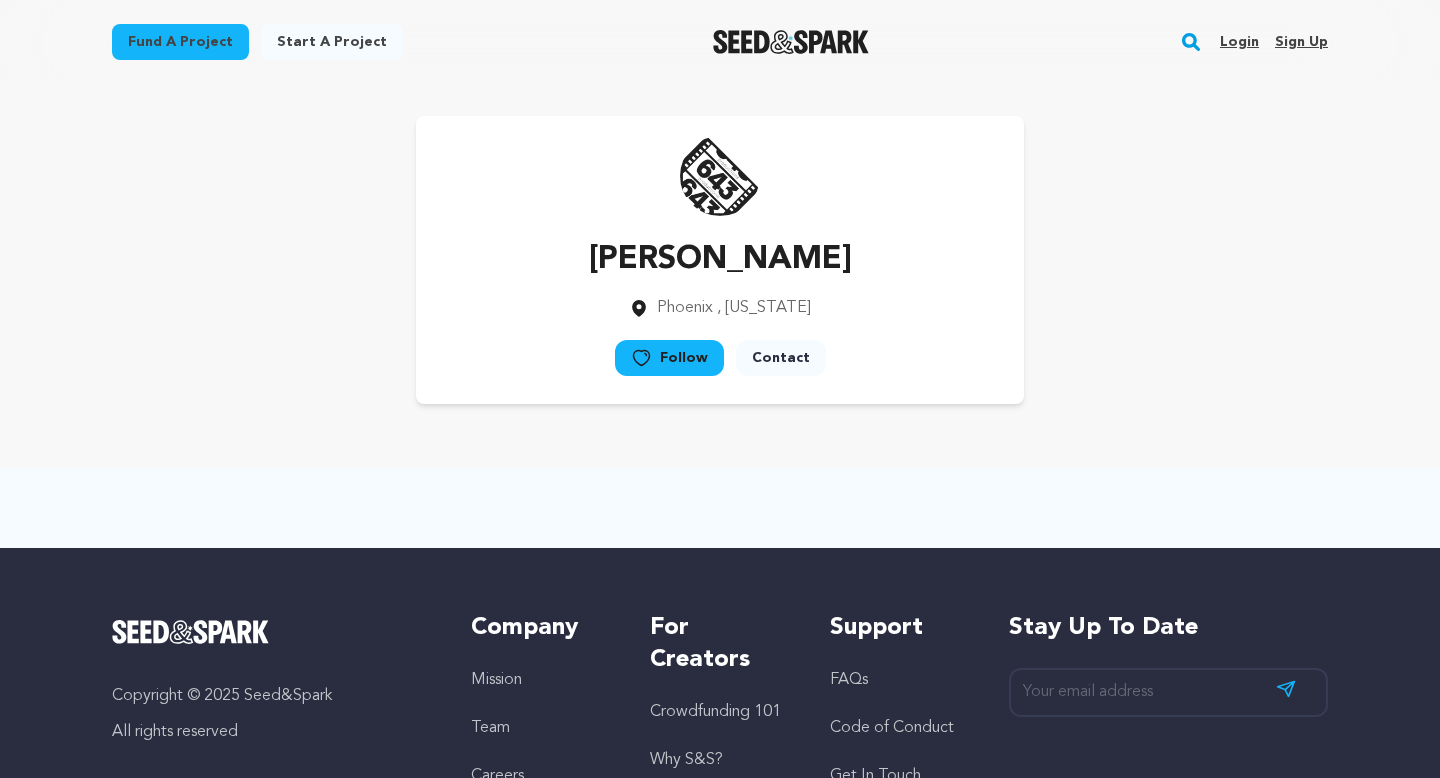 scroll, scrollTop: 0, scrollLeft: 0, axis: both 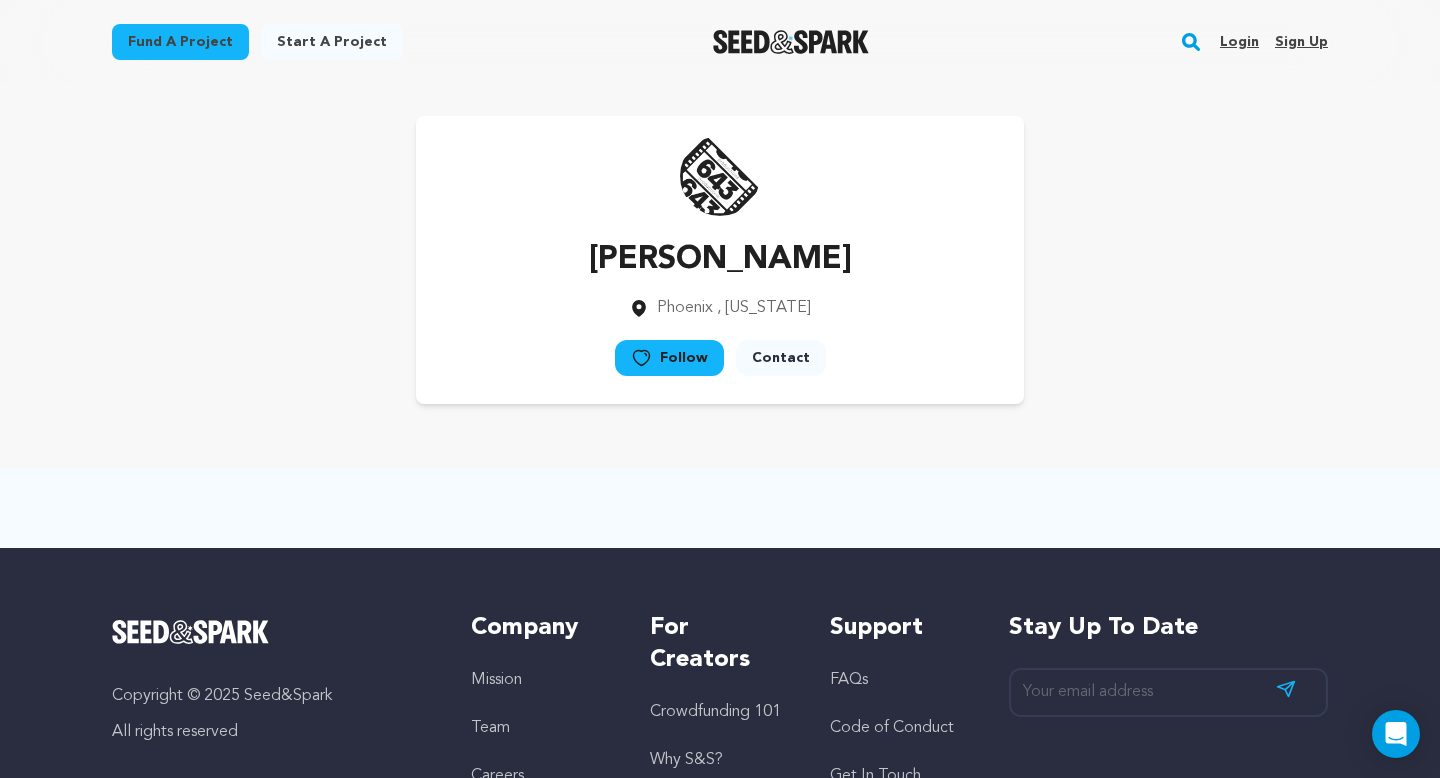 click on "Login" at bounding box center (1239, 42) 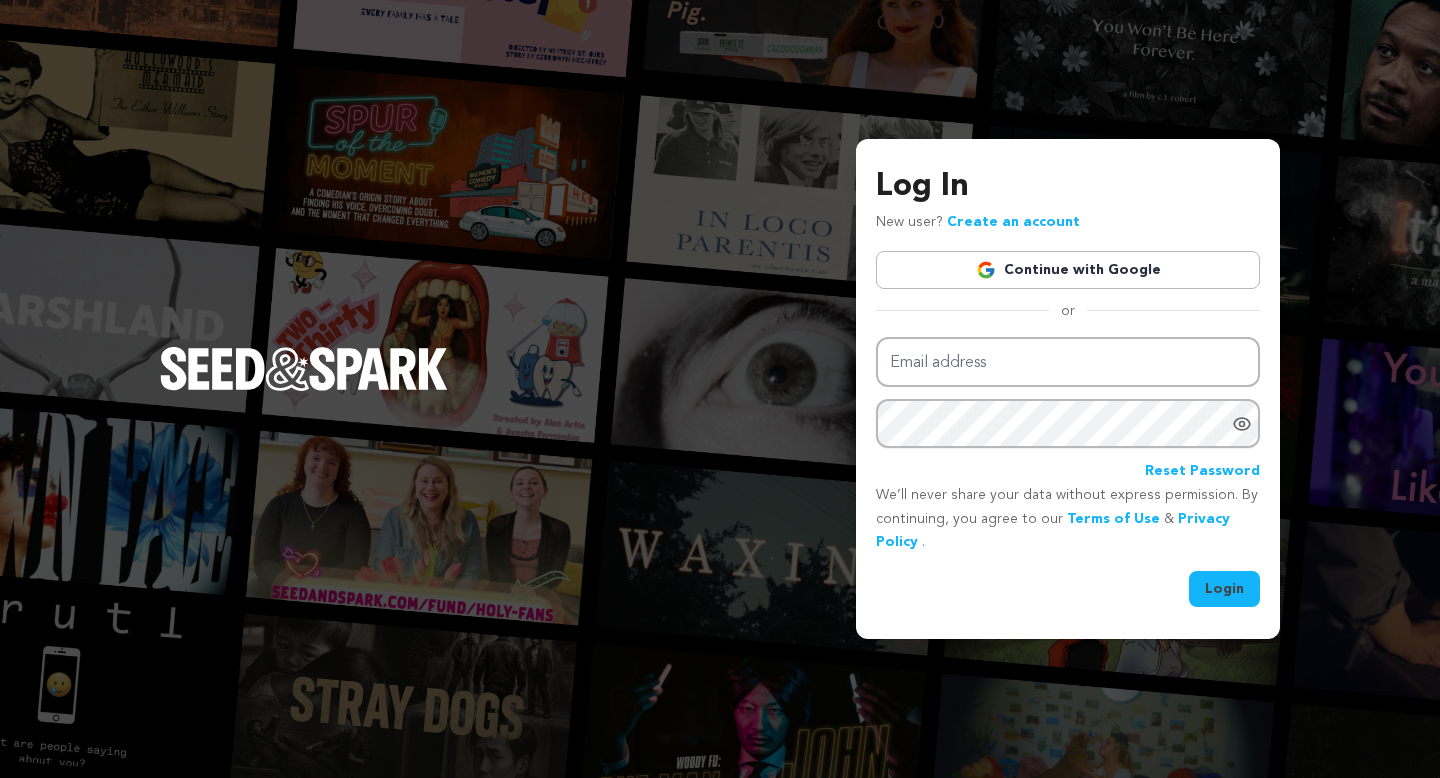 scroll, scrollTop: 0, scrollLeft: 0, axis: both 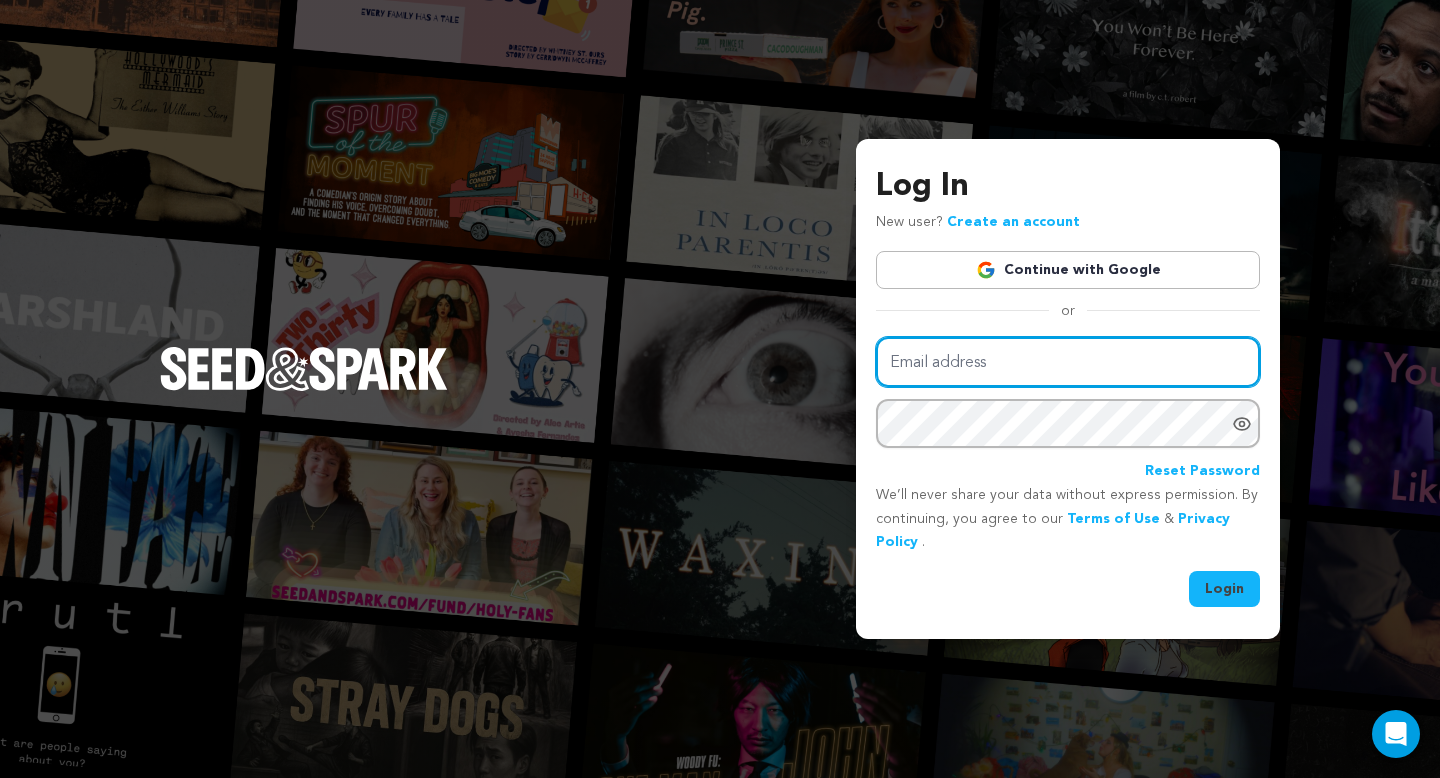 type on "Paulmm22@gmail.com" 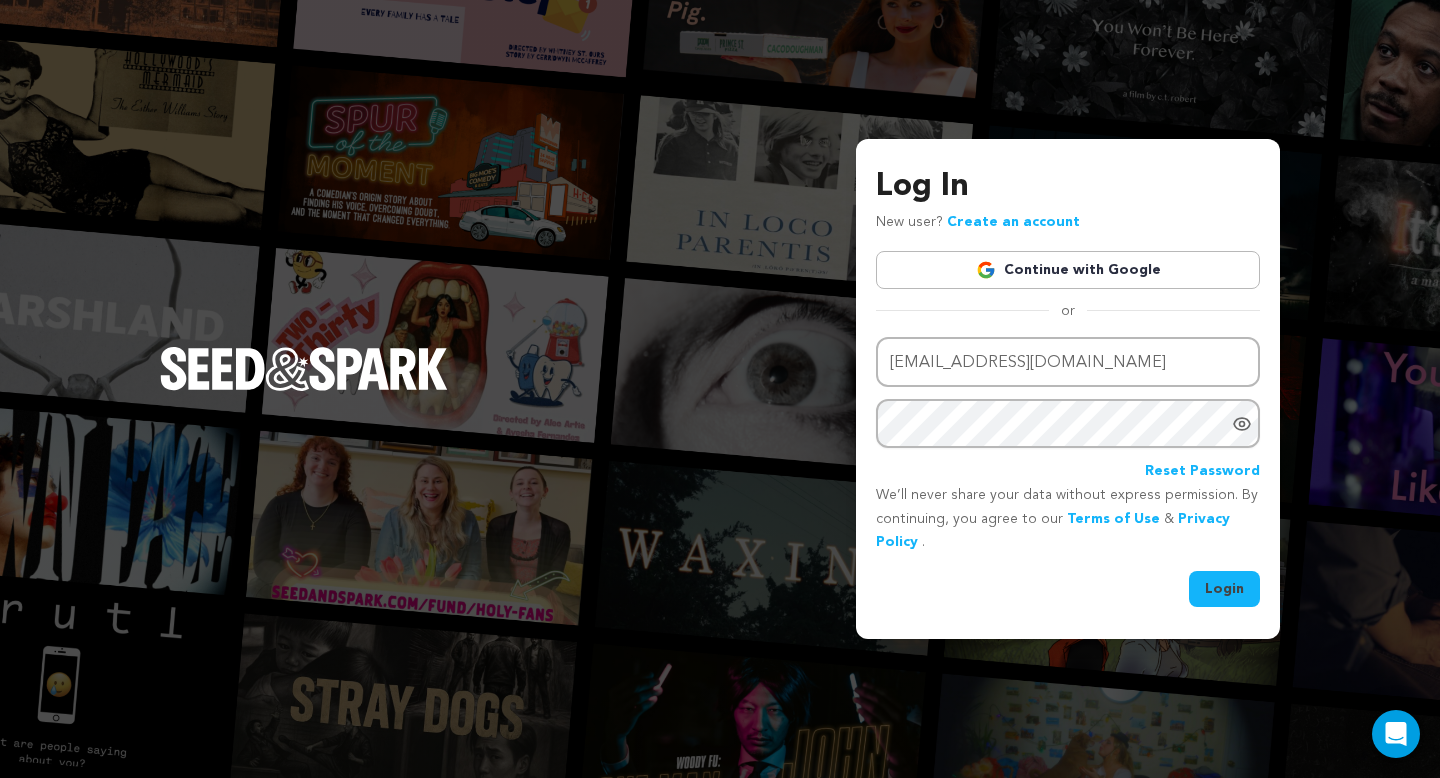 click on "Login" at bounding box center (1224, 589) 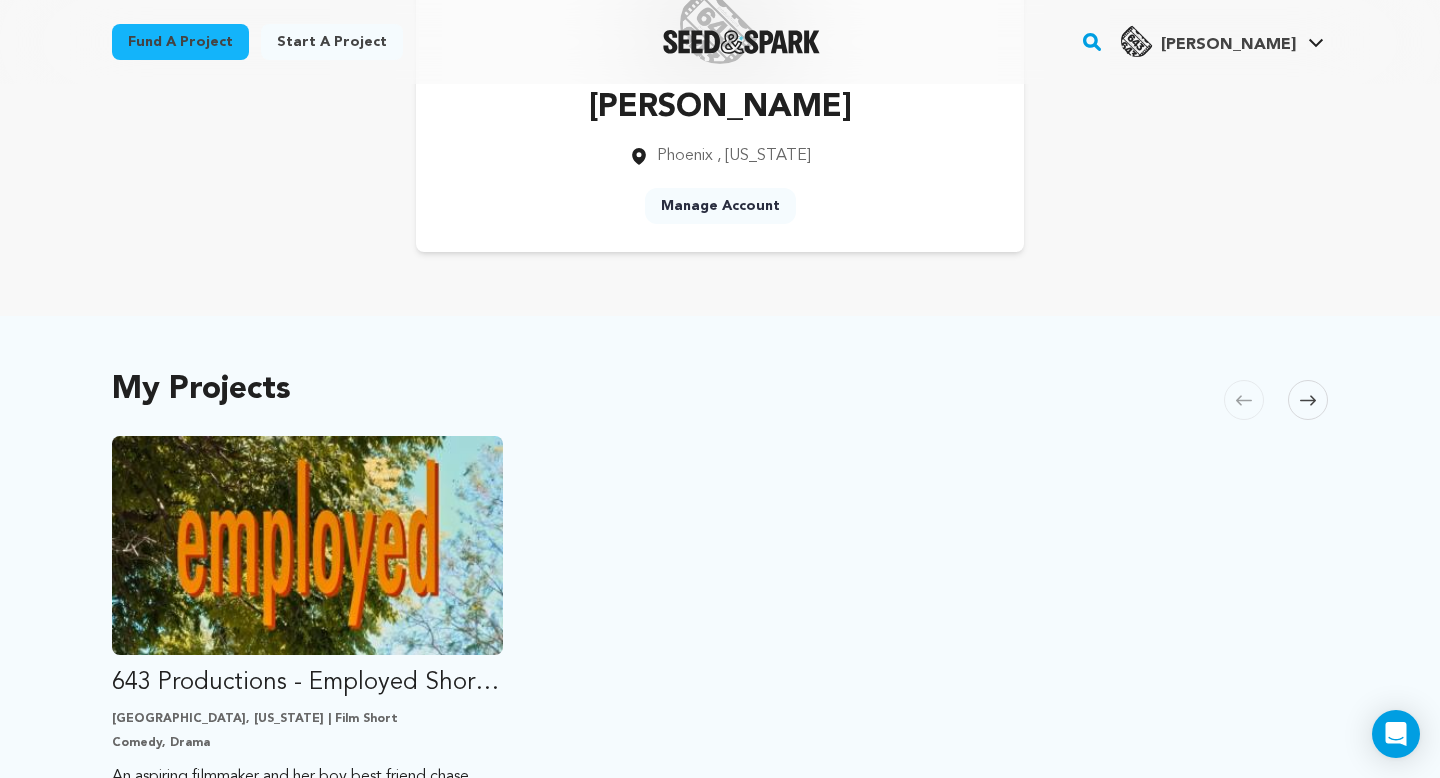scroll, scrollTop: 340, scrollLeft: 0, axis: vertical 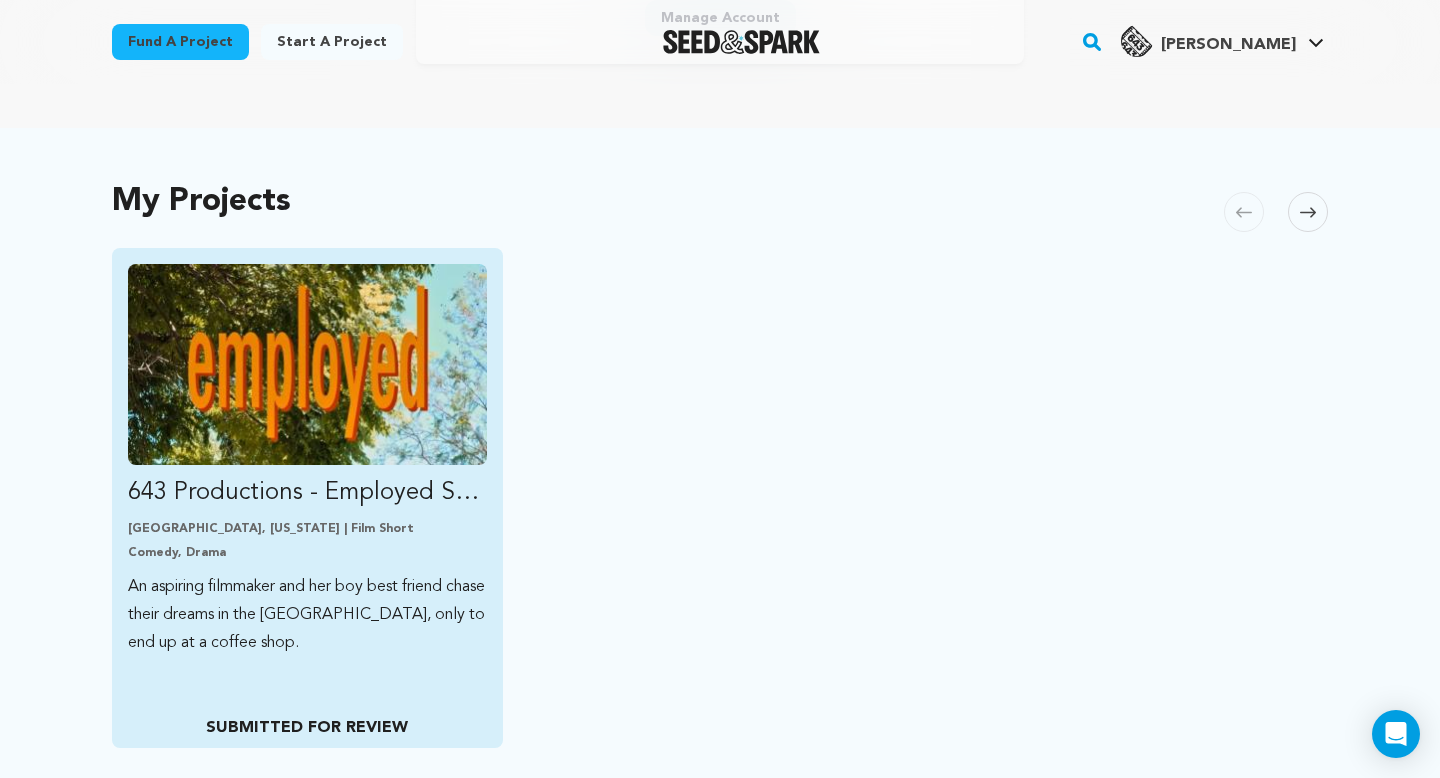 click at bounding box center [307, 364] 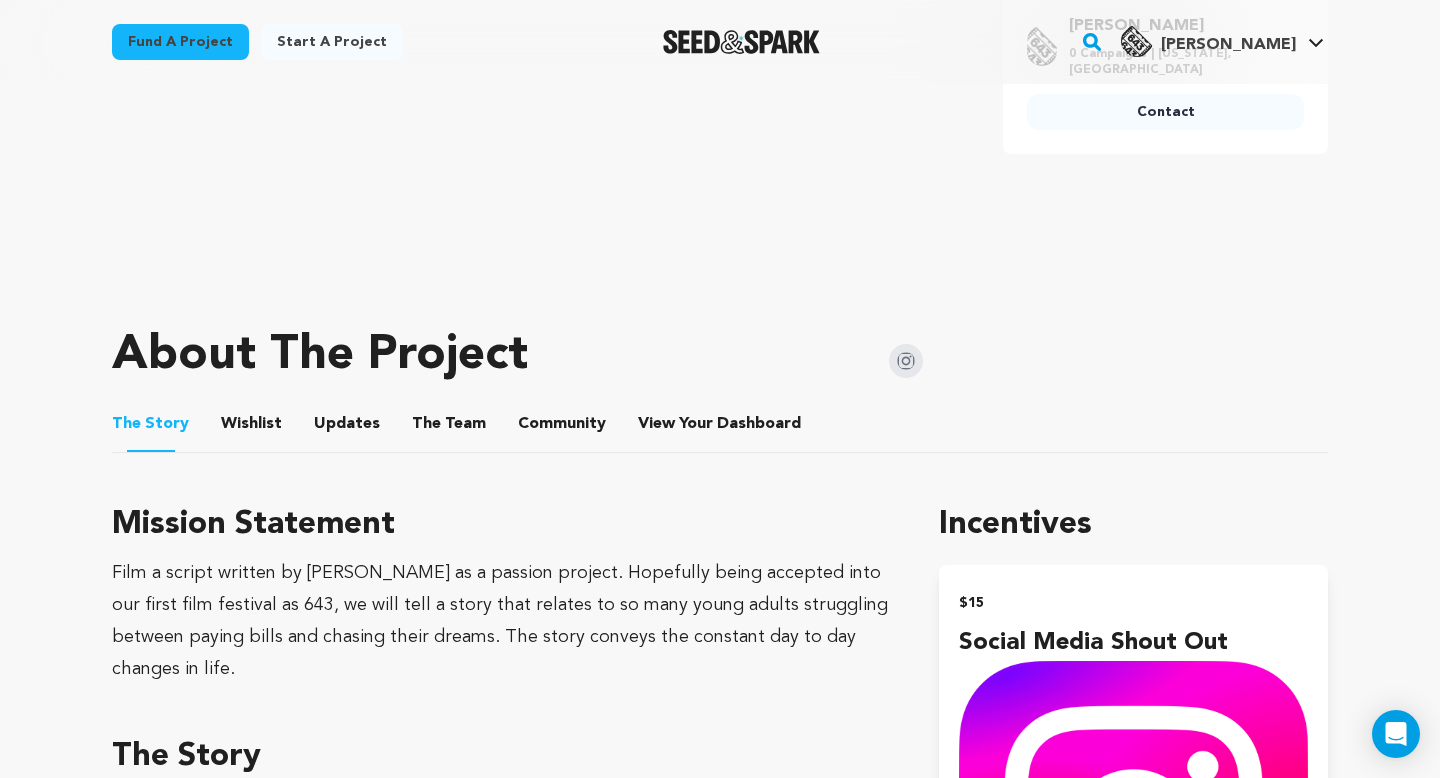 scroll, scrollTop: 658, scrollLeft: 0, axis: vertical 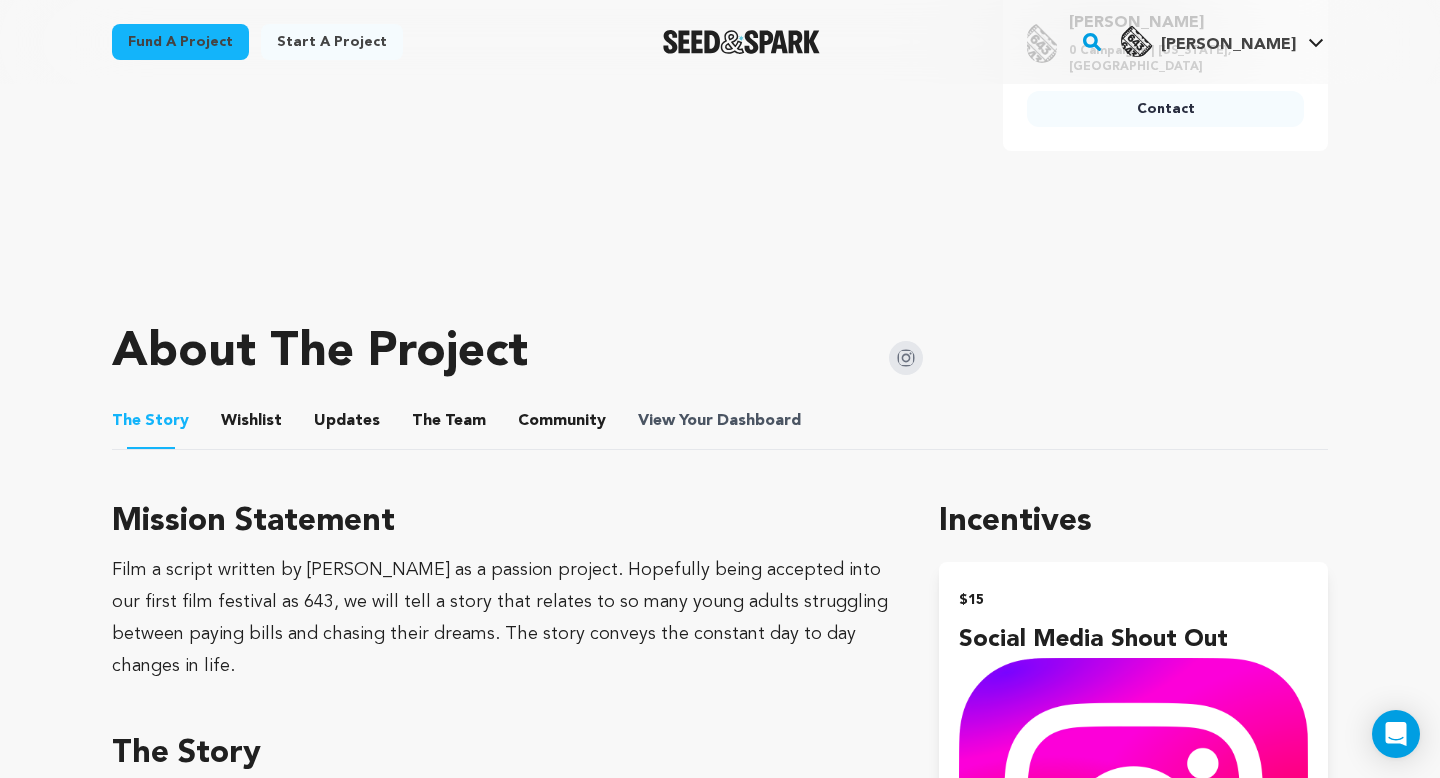 click on "Dashboard" at bounding box center (759, 421) 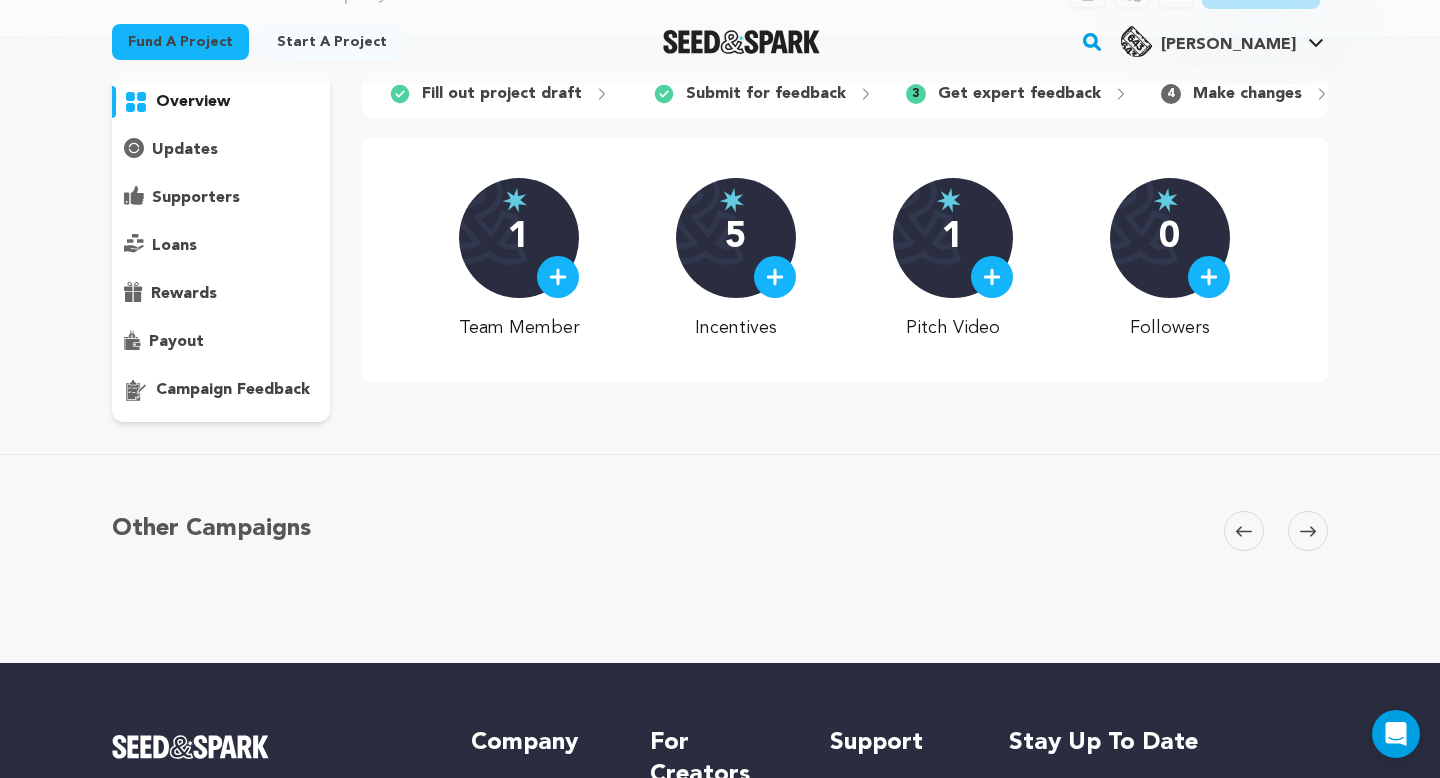 scroll, scrollTop: 0, scrollLeft: 0, axis: both 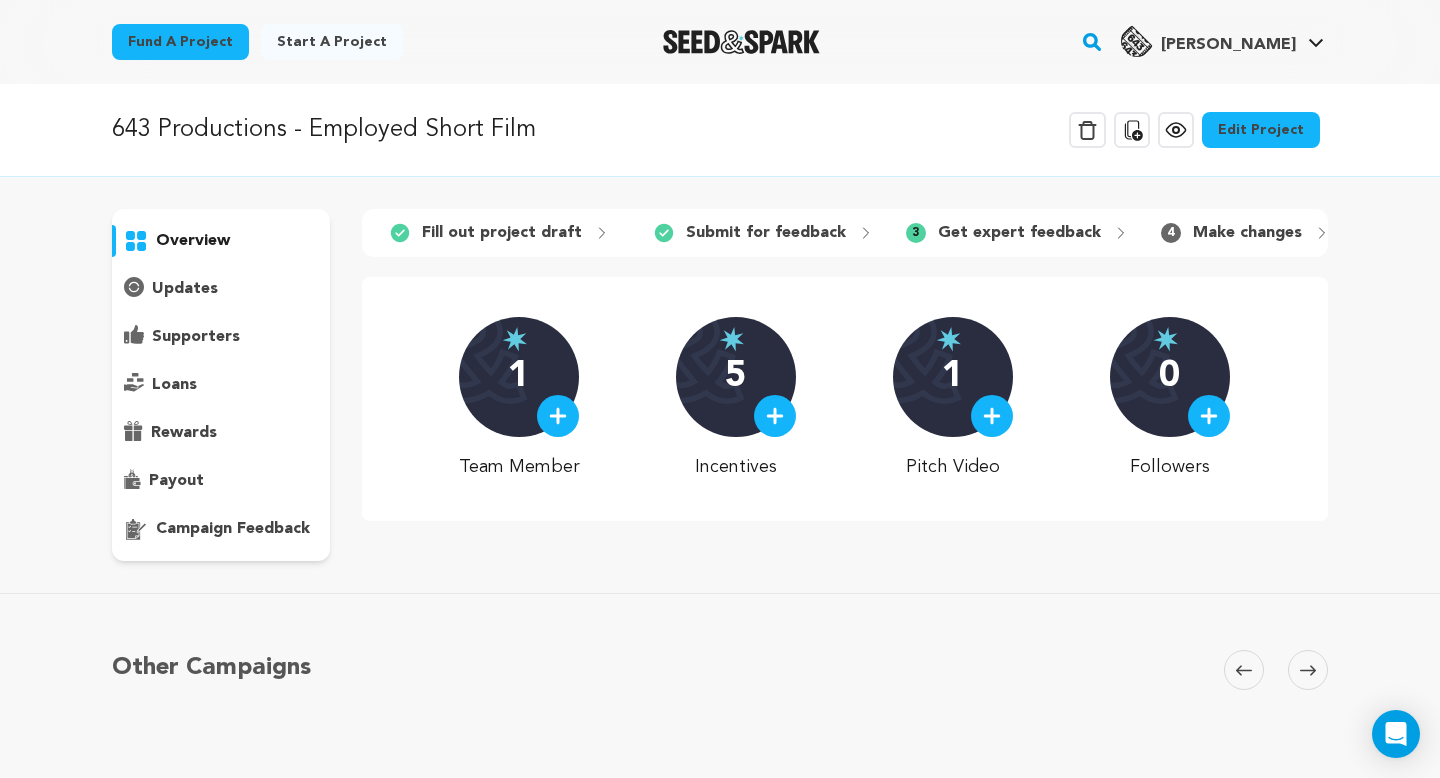 click on "overview" at bounding box center [221, 385] 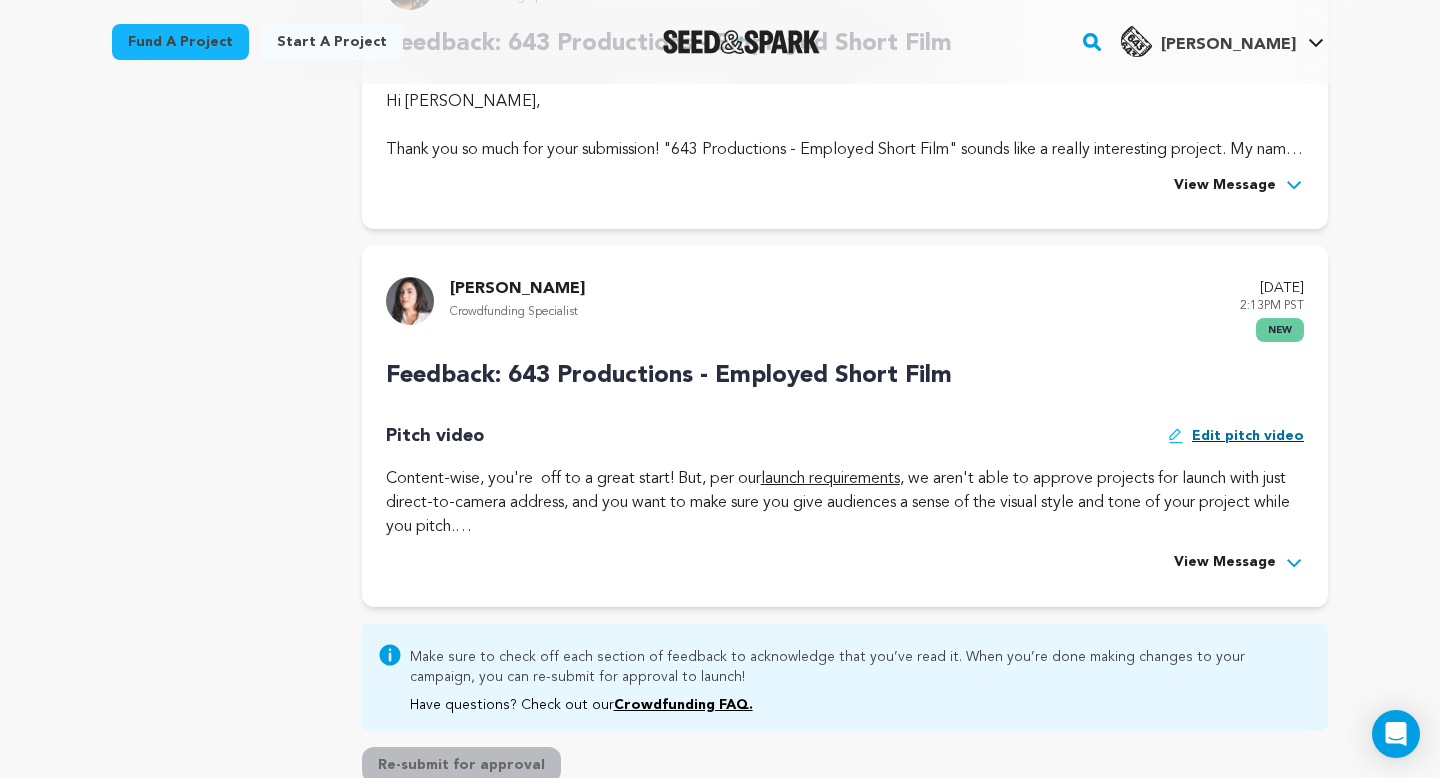 scroll, scrollTop: 627, scrollLeft: 0, axis: vertical 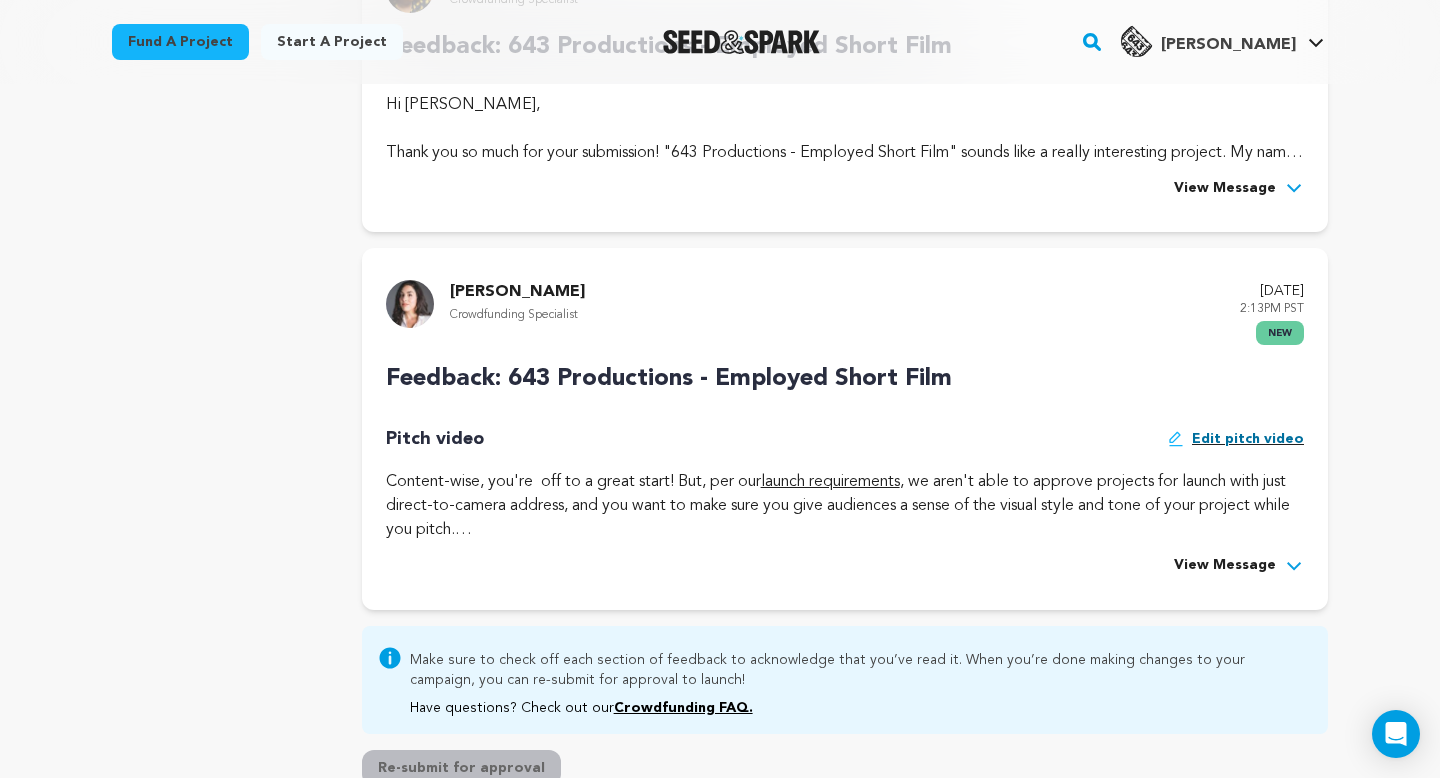 click on "View Message" at bounding box center (1225, 566) 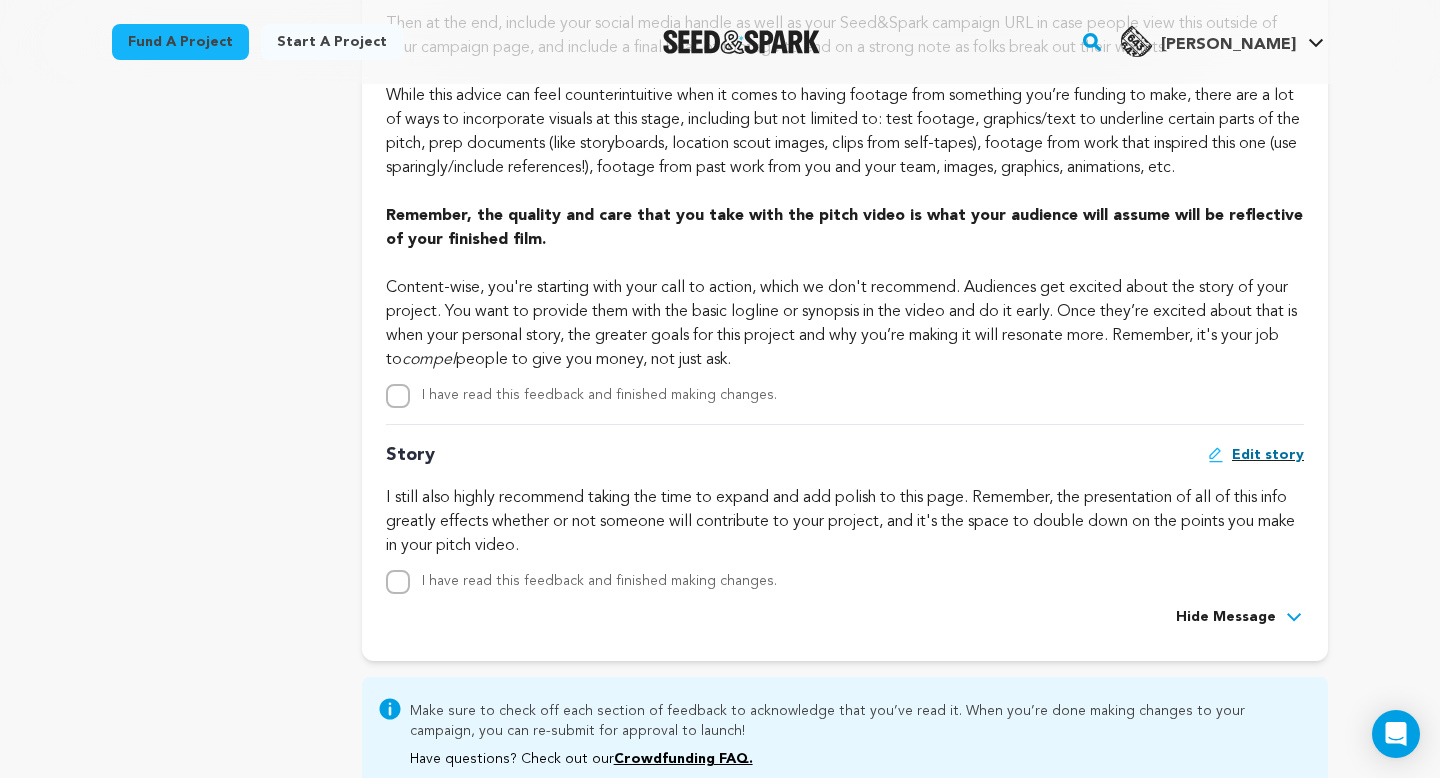 scroll, scrollTop: 1521, scrollLeft: 0, axis: vertical 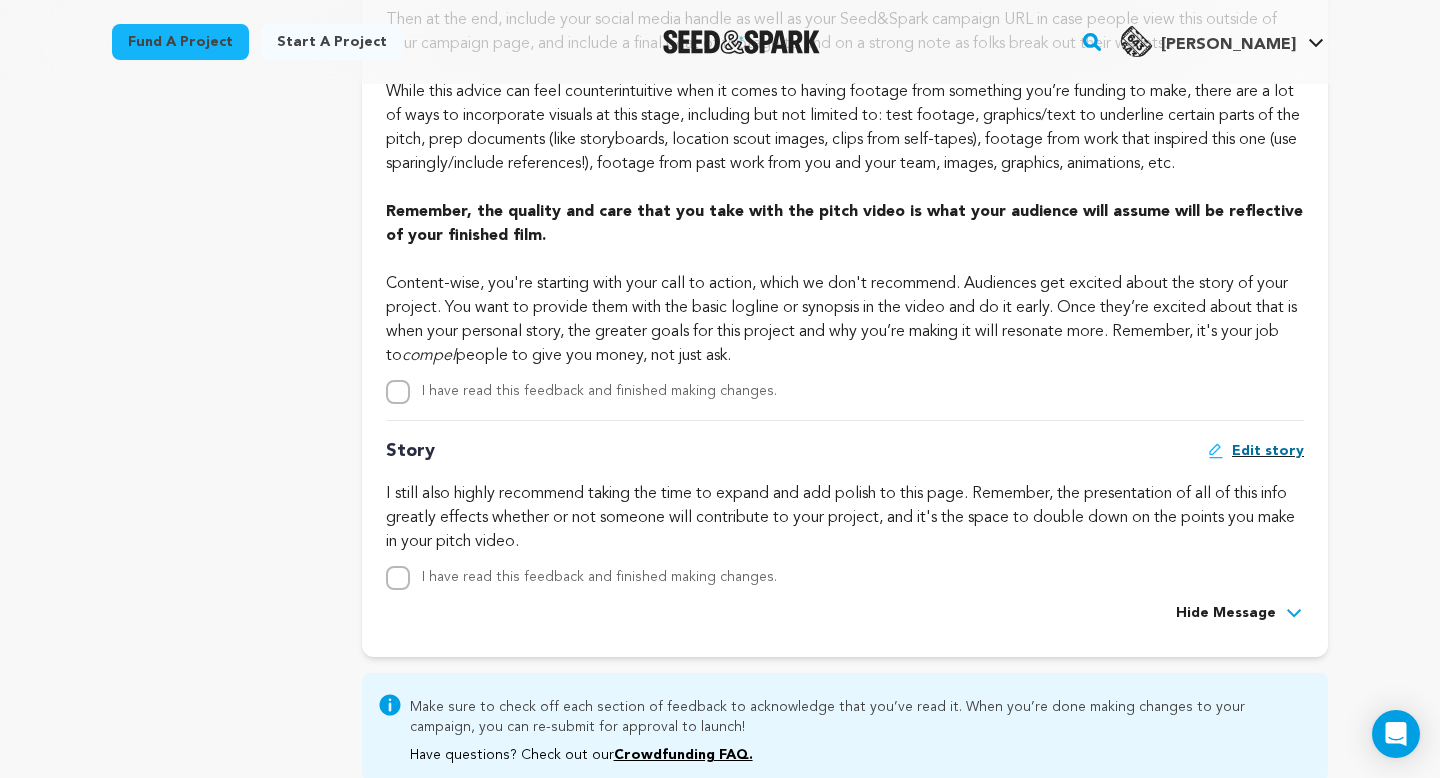 type 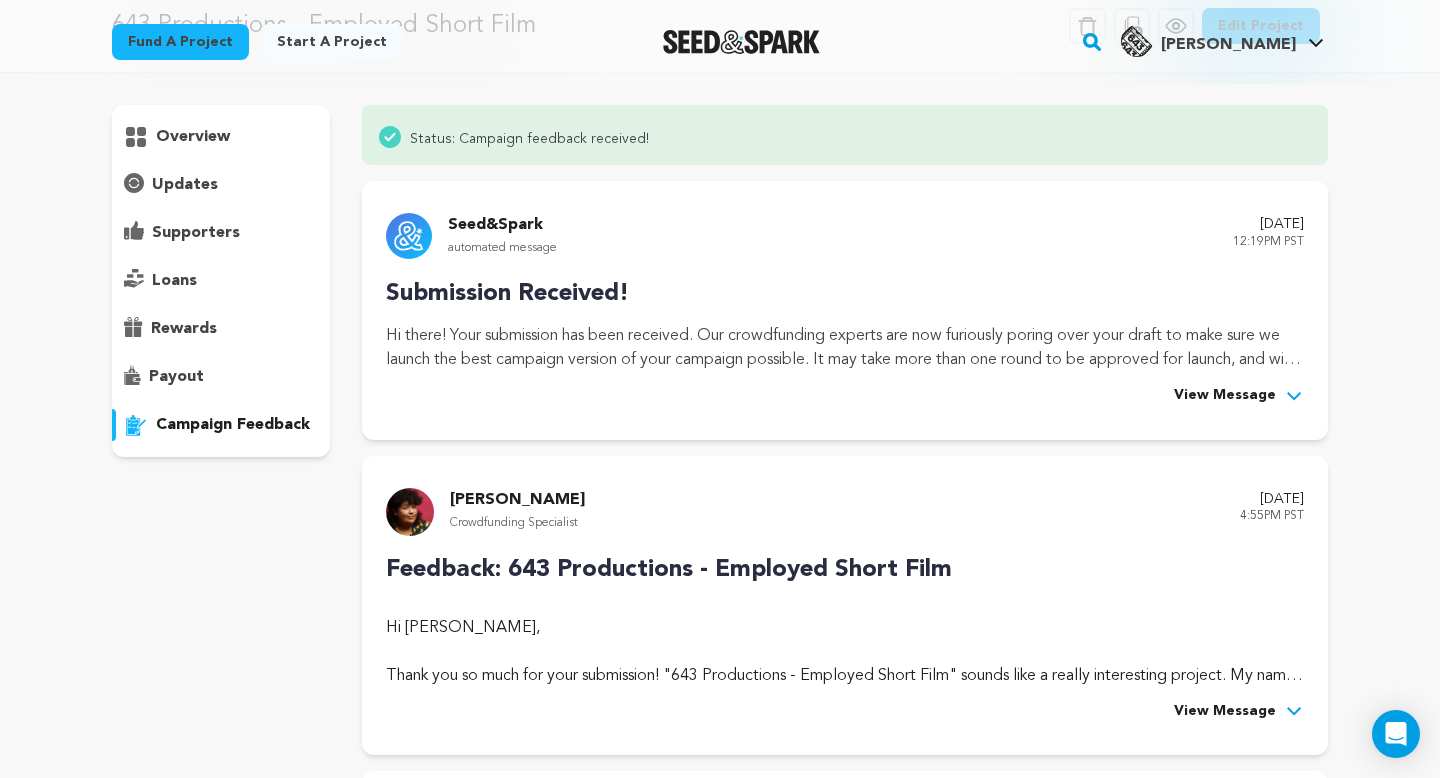 scroll, scrollTop: 0, scrollLeft: 0, axis: both 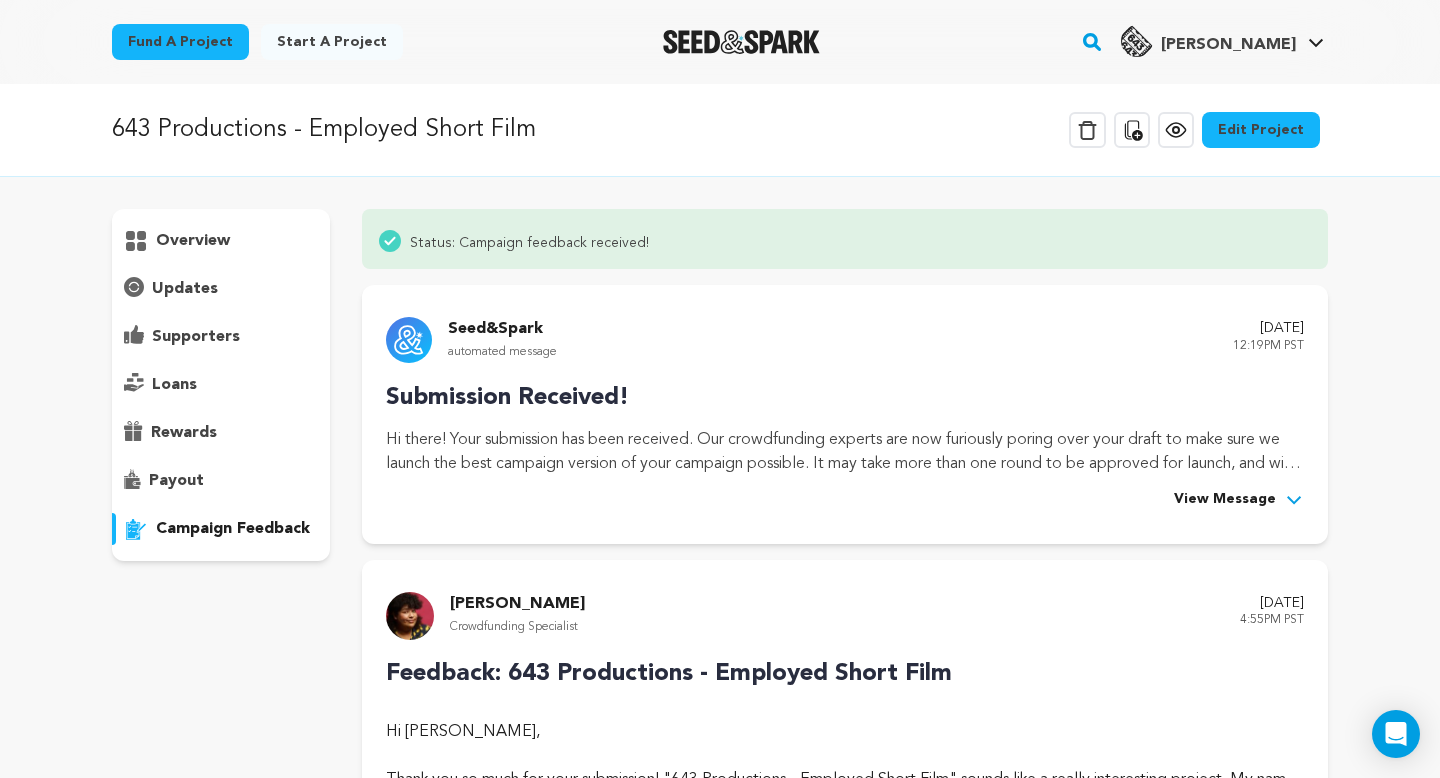click at bounding box center (741, 42) 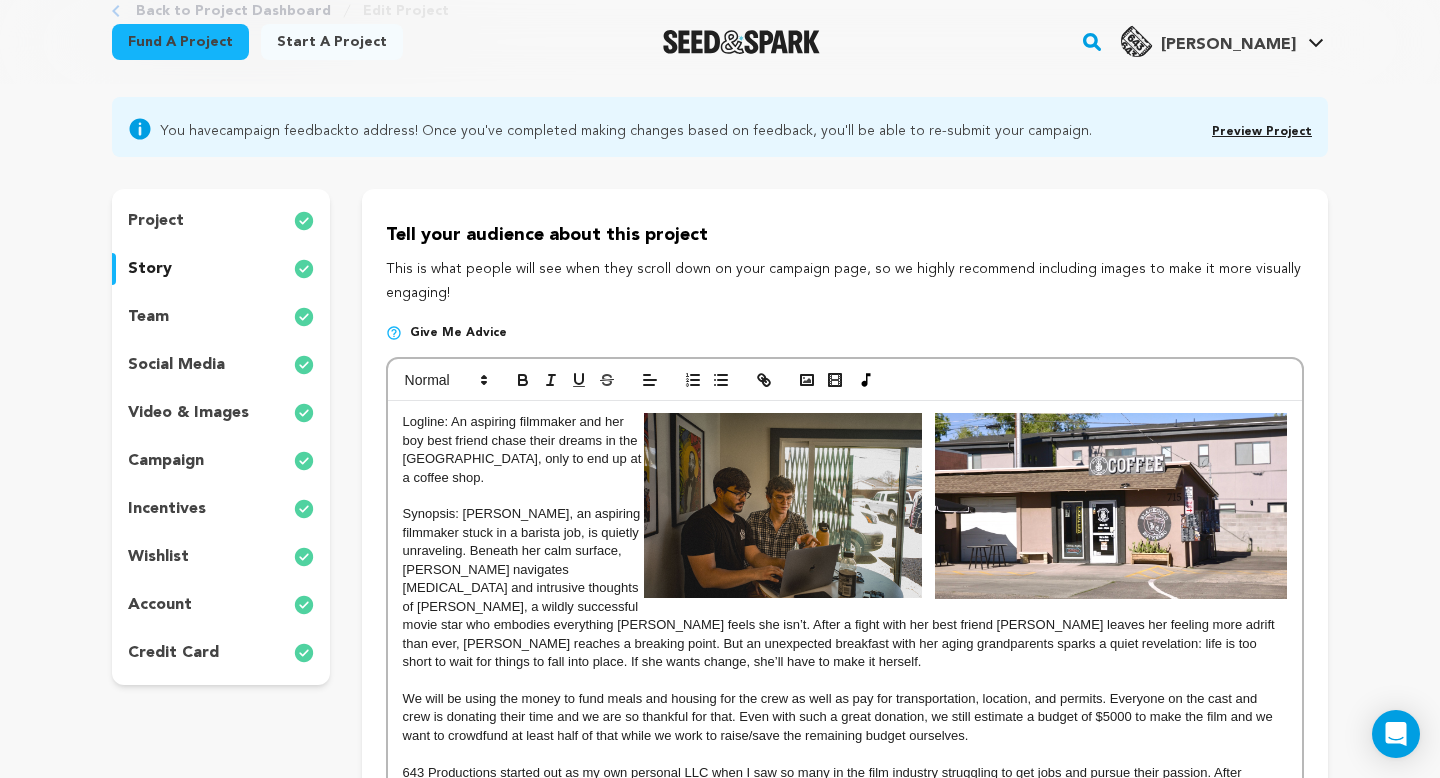 scroll, scrollTop: 0, scrollLeft: 0, axis: both 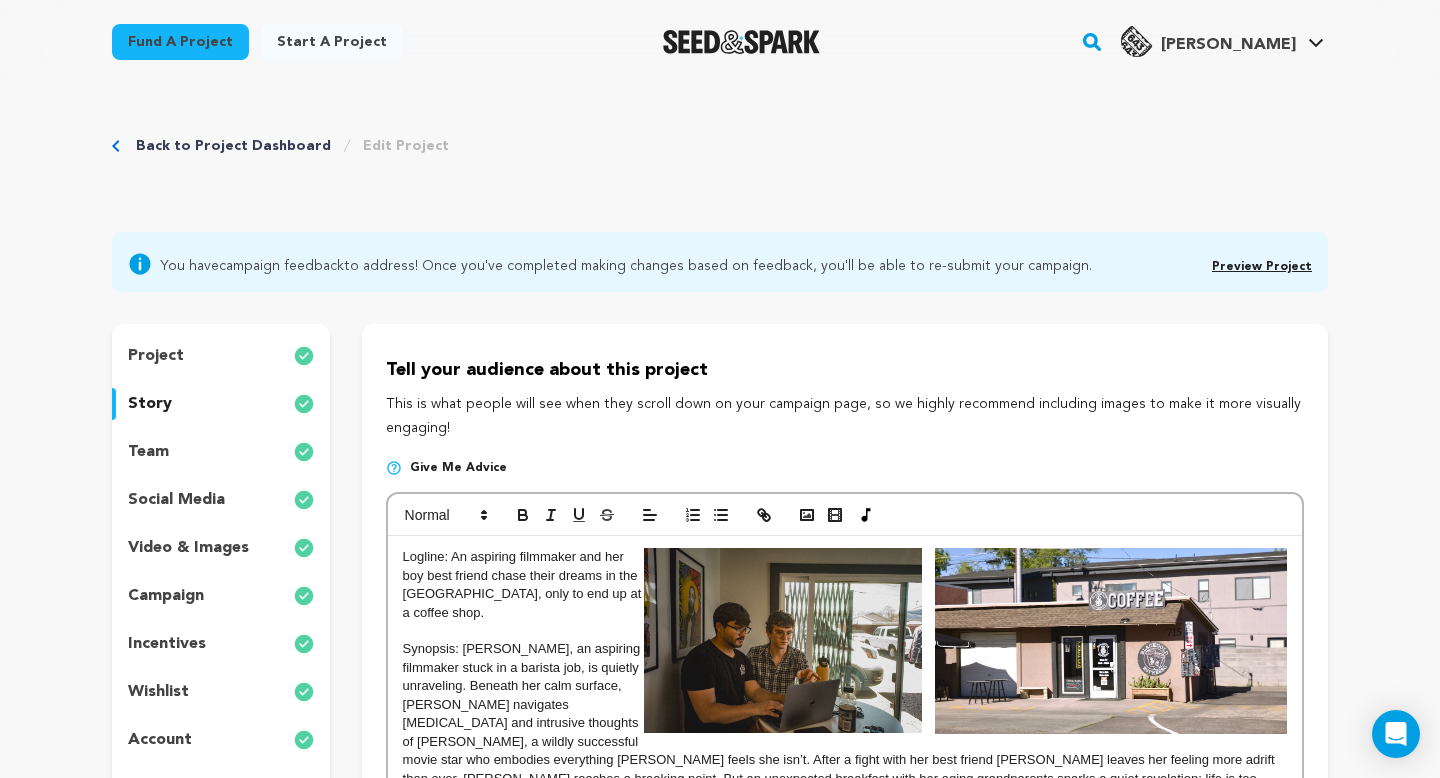 click on "Back to Project Dashboard" at bounding box center (233, 146) 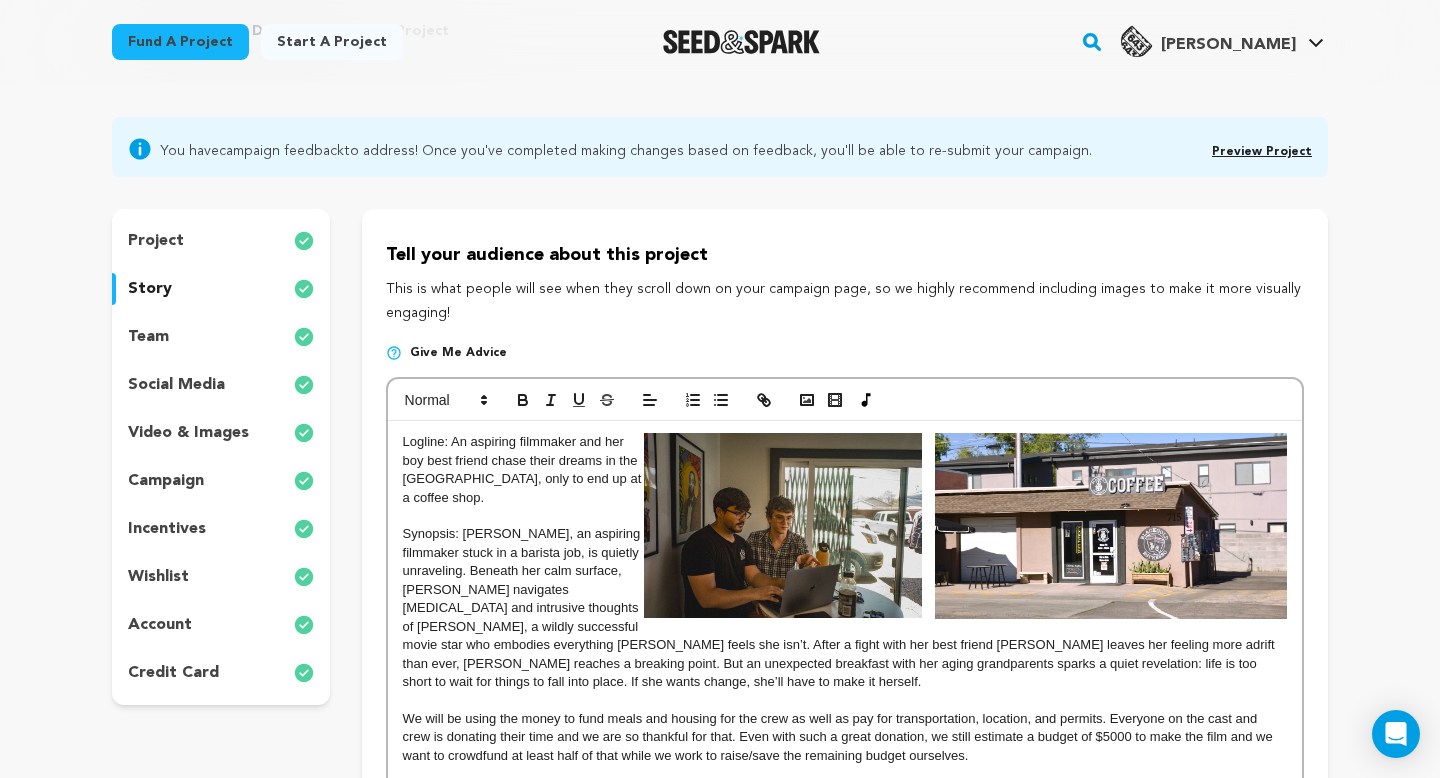 scroll, scrollTop: 116, scrollLeft: 0, axis: vertical 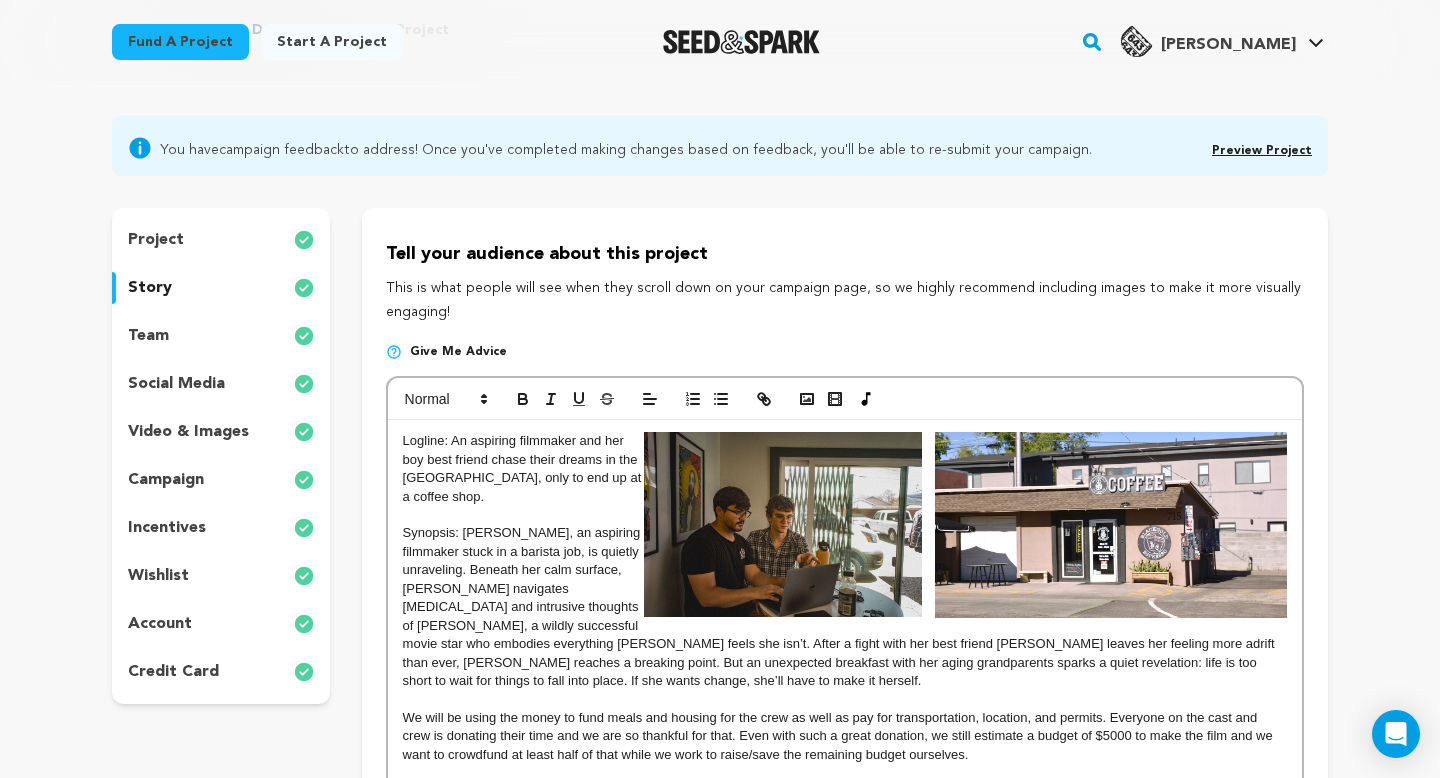 click on "project" at bounding box center (221, 240) 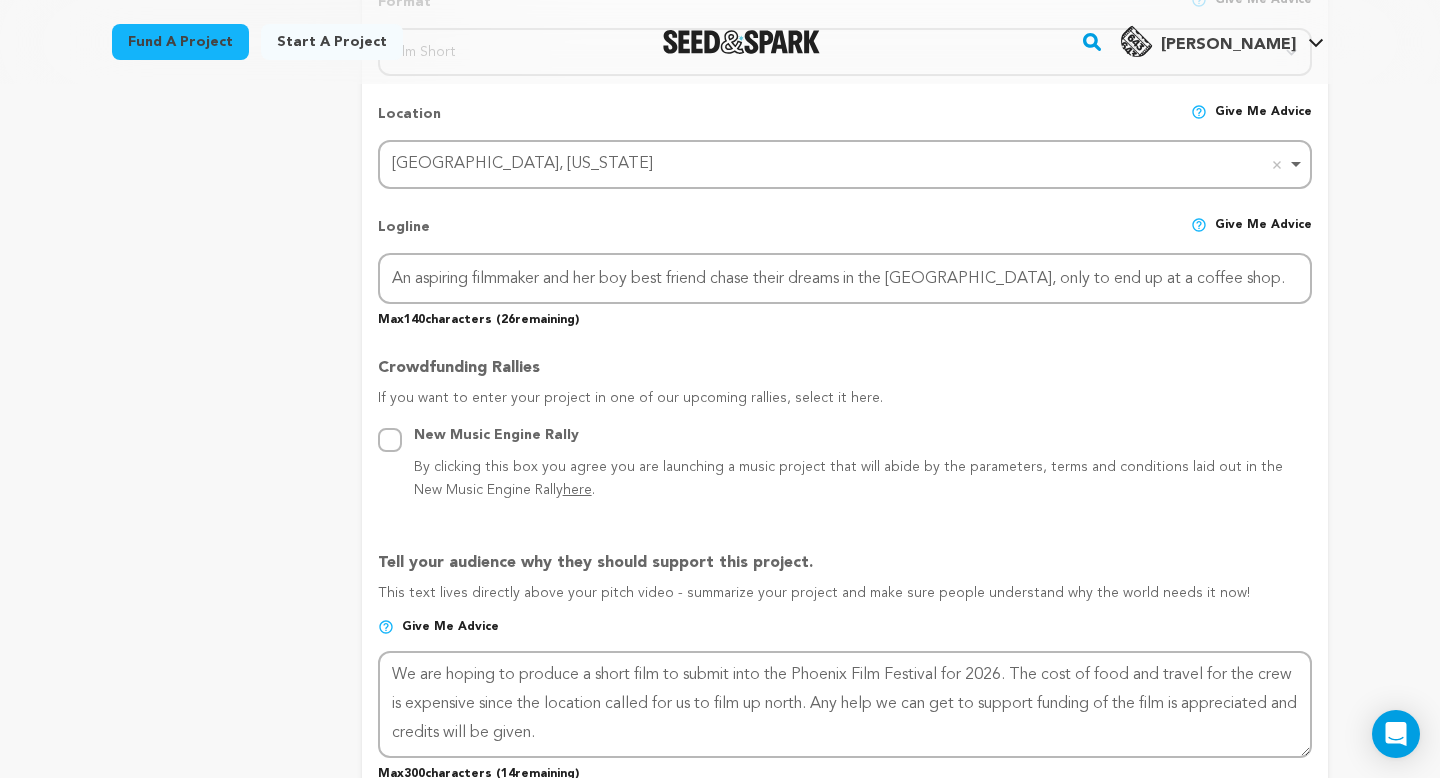 scroll, scrollTop: 897, scrollLeft: 0, axis: vertical 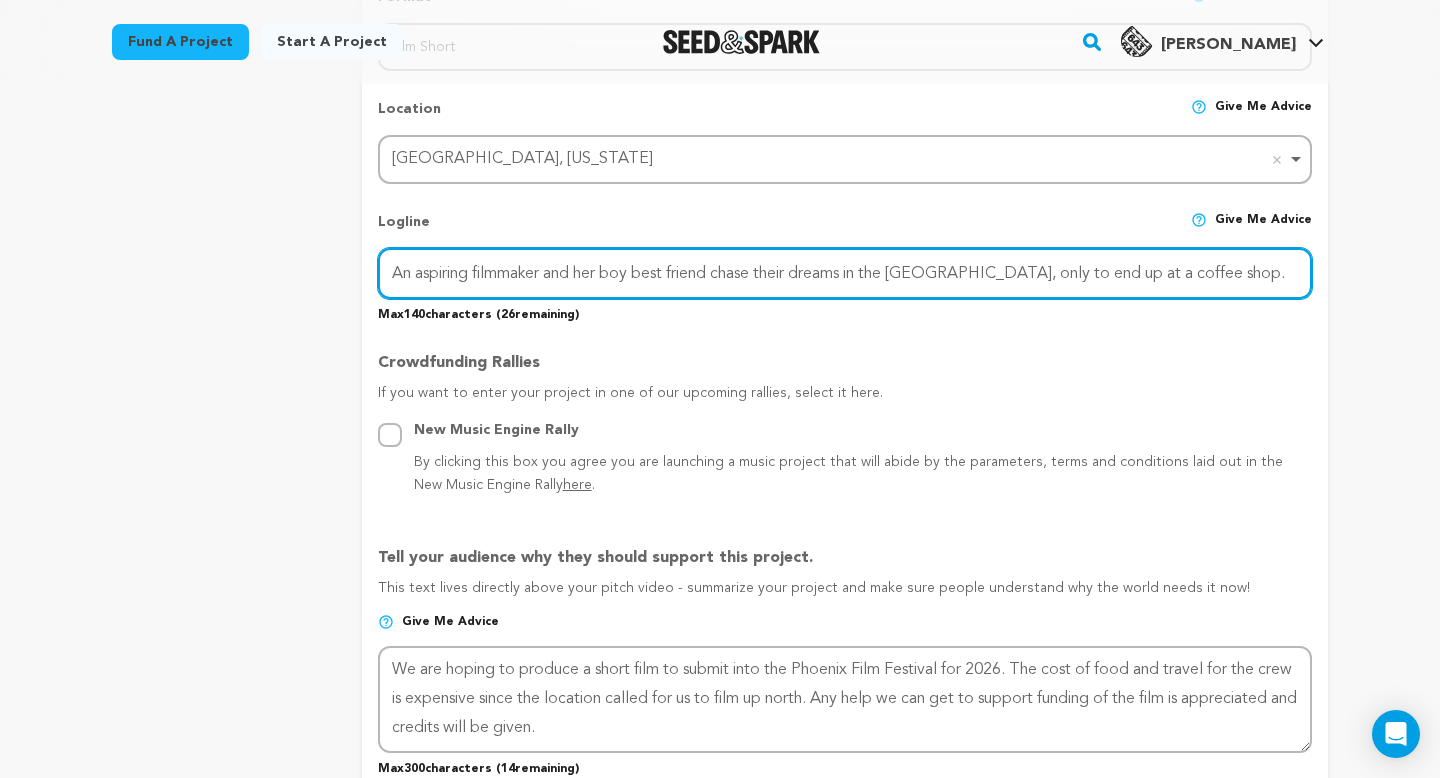 drag, startPoint x: 1221, startPoint y: 261, endPoint x: 617, endPoint y: 261, distance: 604 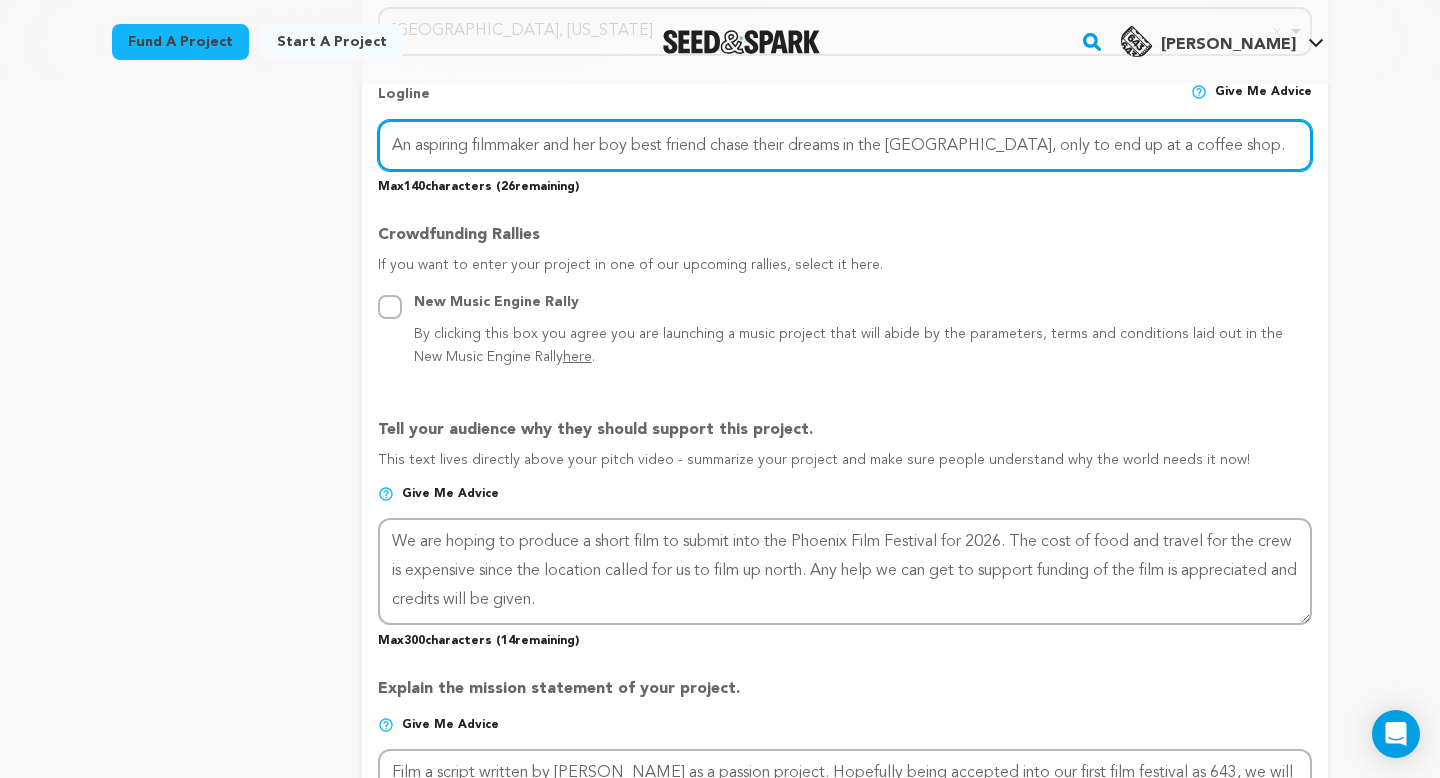 scroll, scrollTop: 1168, scrollLeft: 0, axis: vertical 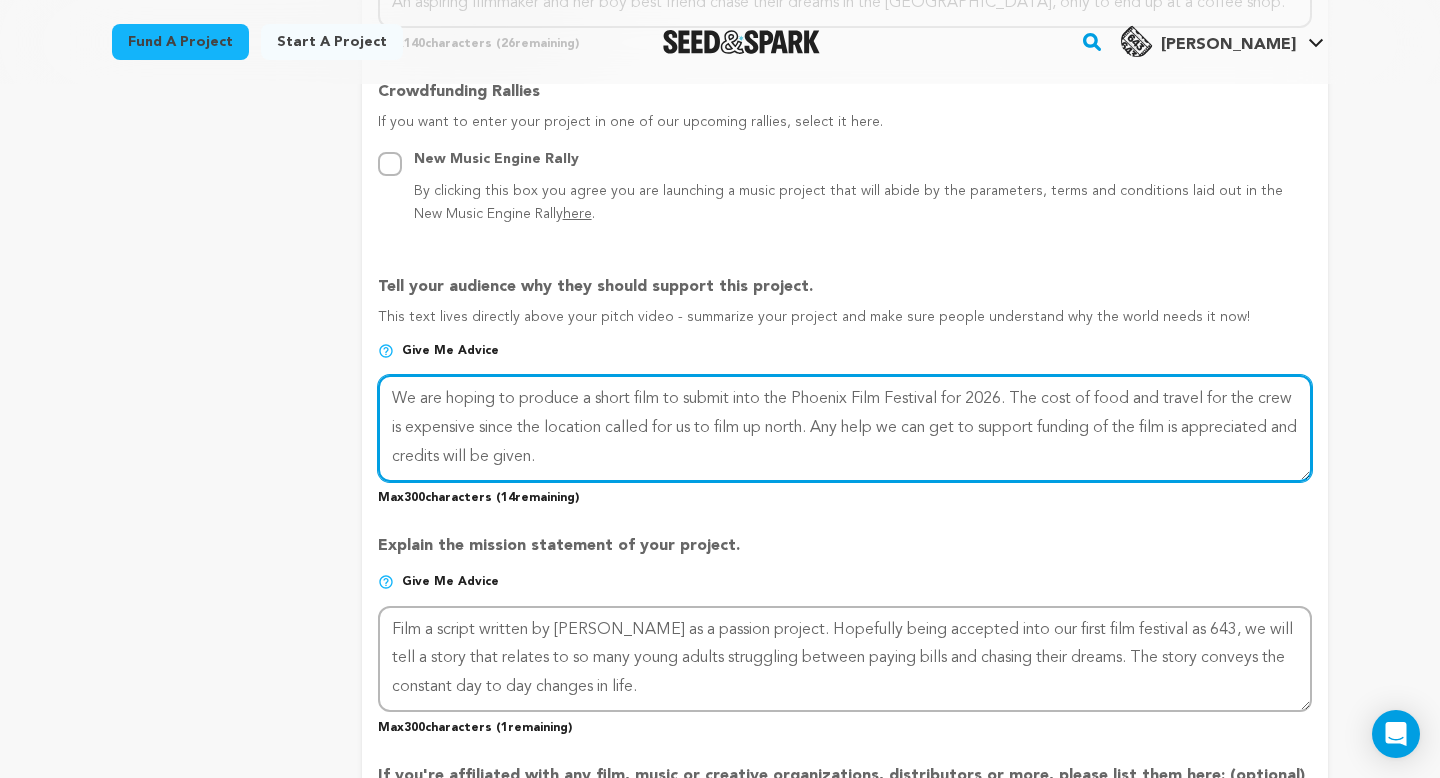 drag, startPoint x: 670, startPoint y: 457, endPoint x: 269, endPoint y: 379, distance: 408.5156 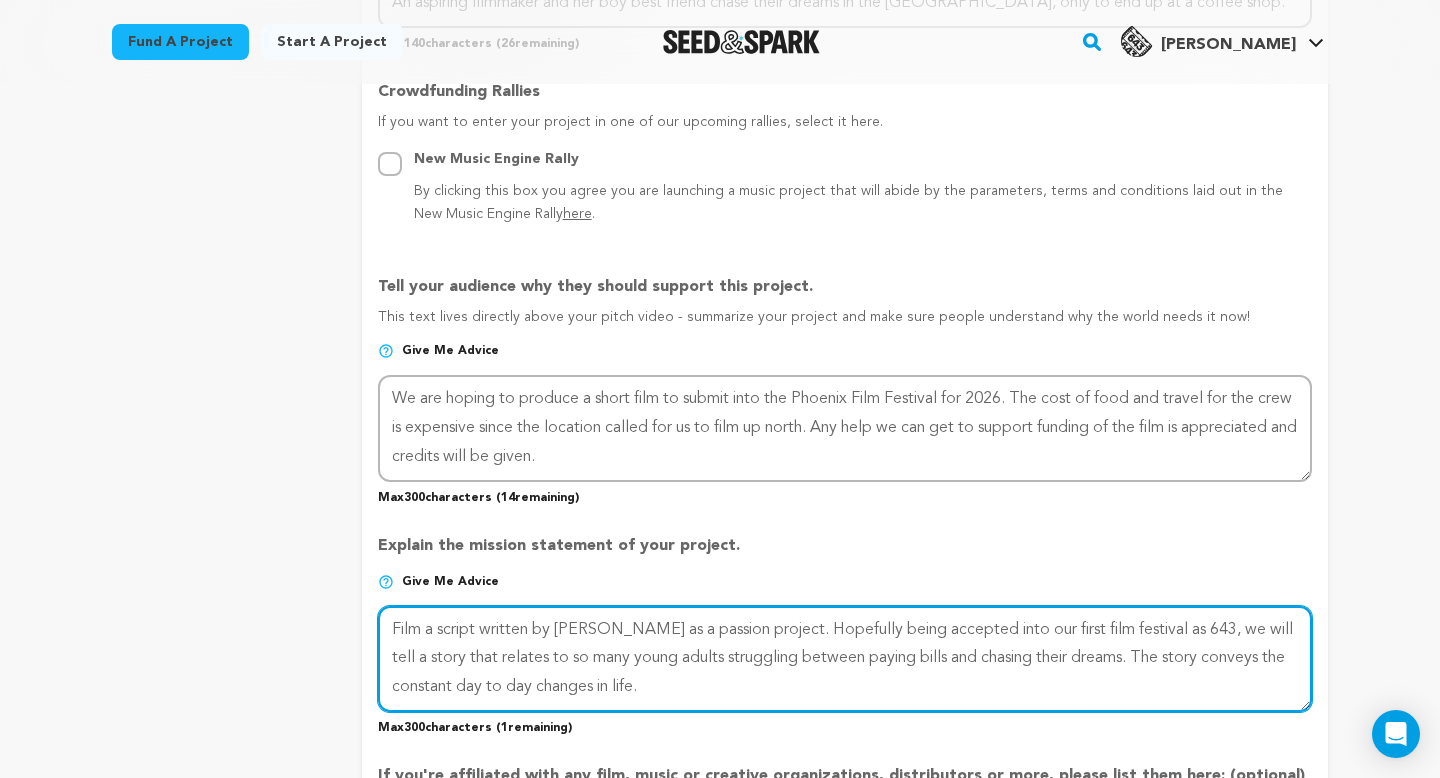 click at bounding box center (845, 659) 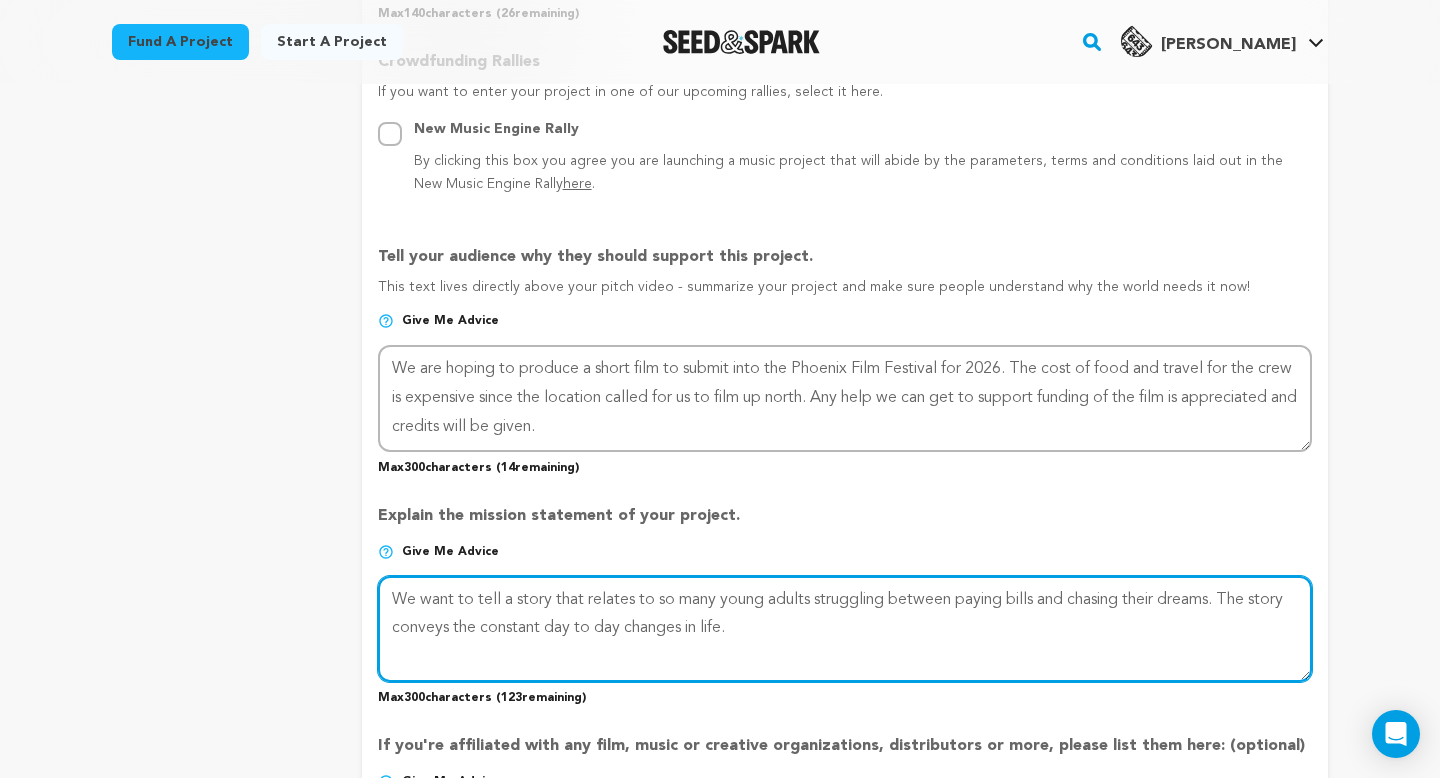 scroll, scrollTop: 1203, scrollLeft: 0, axis: vertical 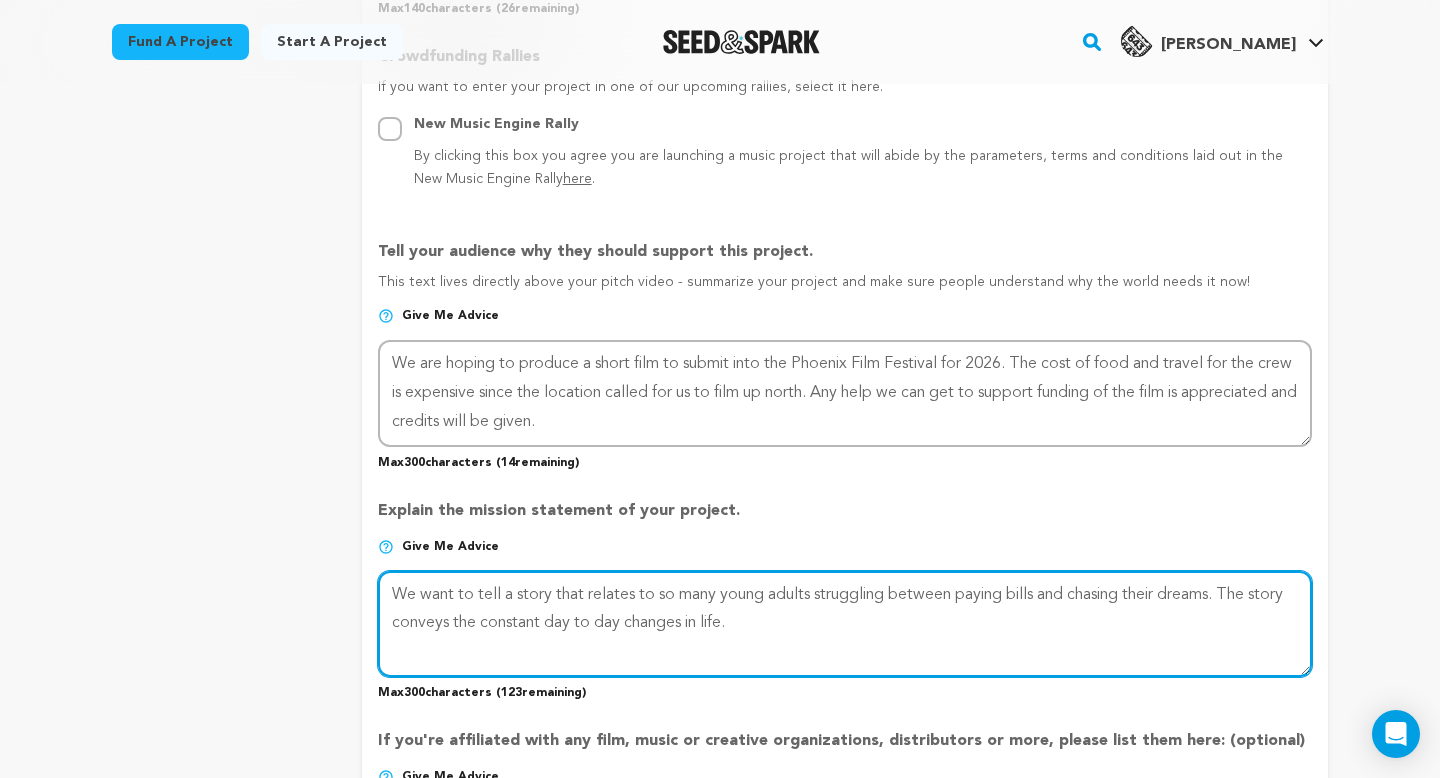 click at bounding box center [845, 624] 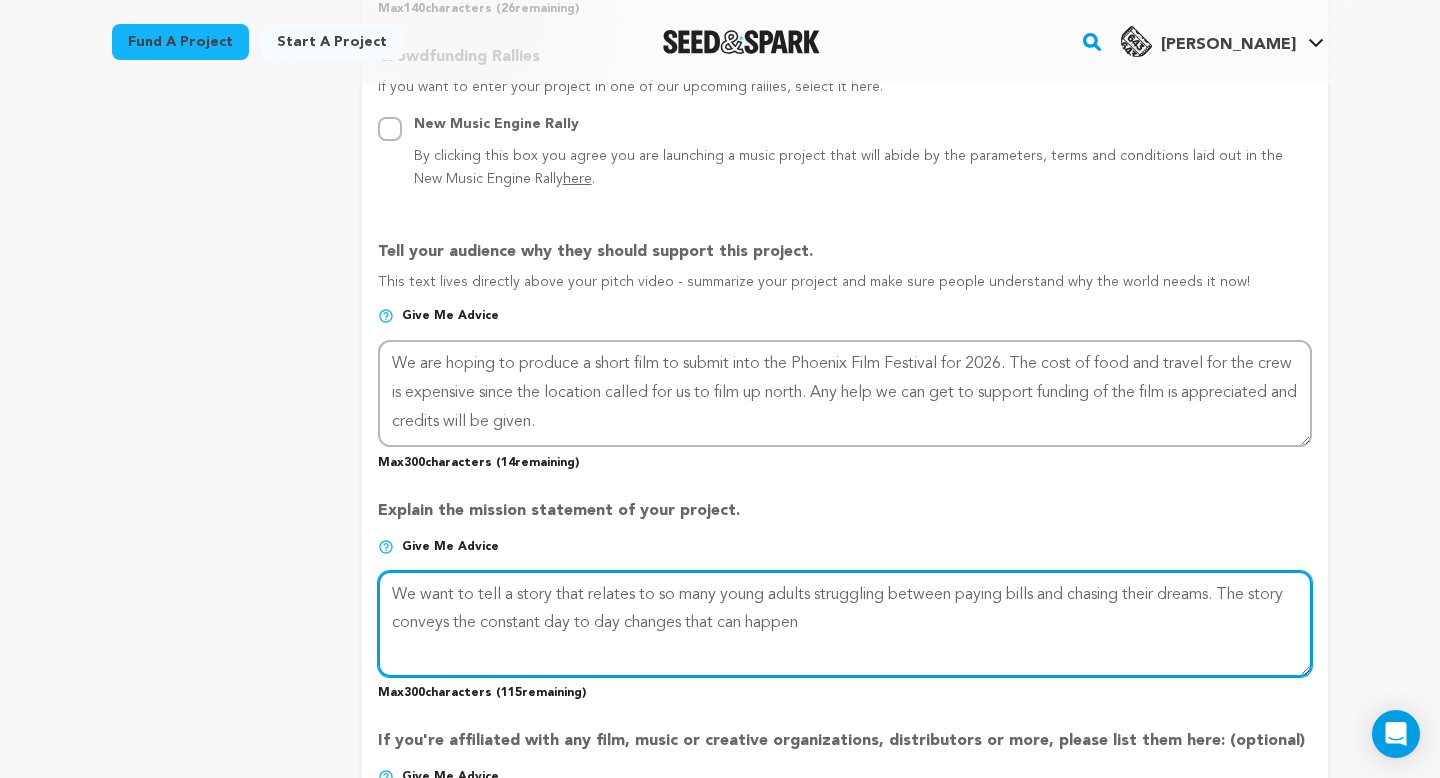 drag, startPoint x: 874, startPoint y: 619, endPoint x: 583, endPoint y: 634, distance: 291.38635 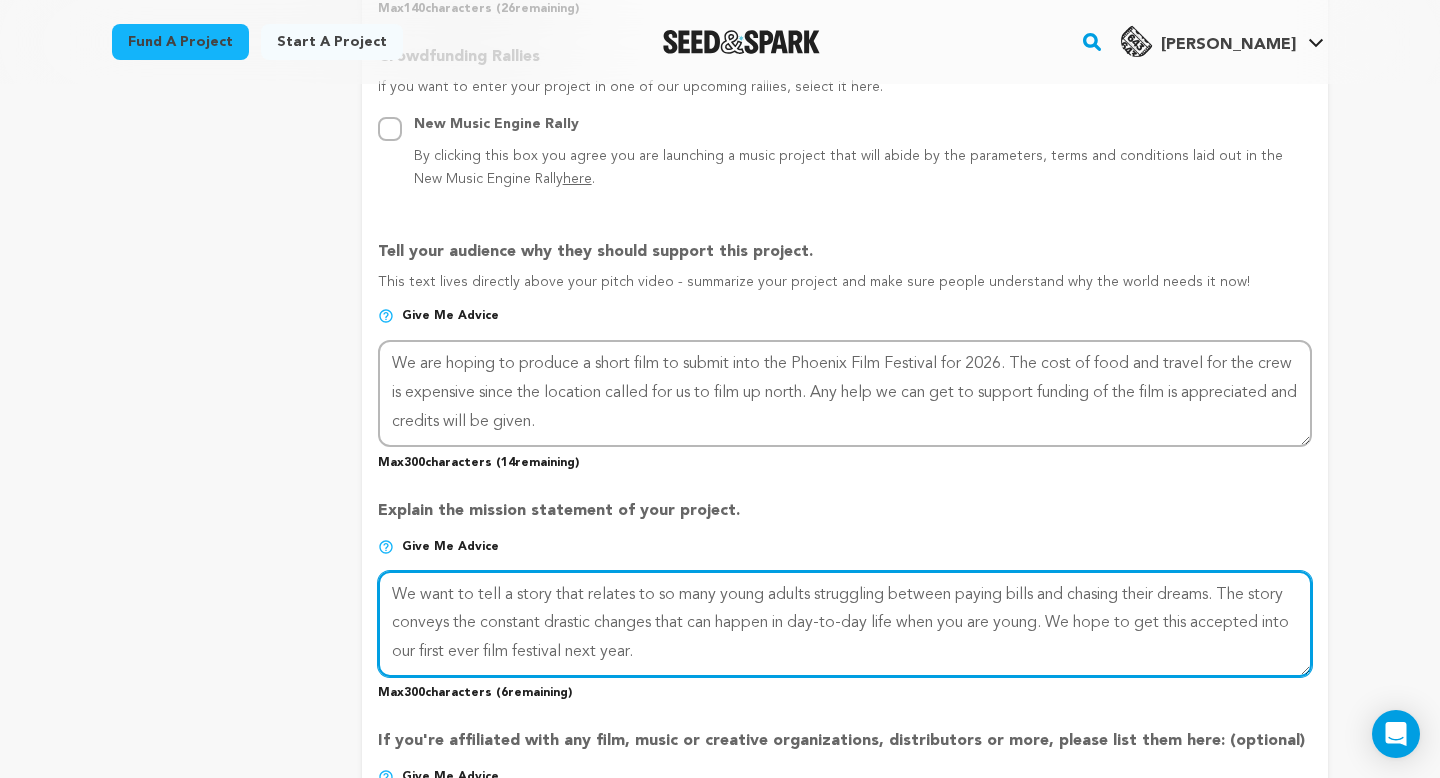 type on "We want to tell a story that relates to so many young adults struggling between paying bills and chasing their dreams. The story conveys the constant drastic changes that can happen in day-to-day life when you are young. We hope to get this accepted into our first ever film festival next year." 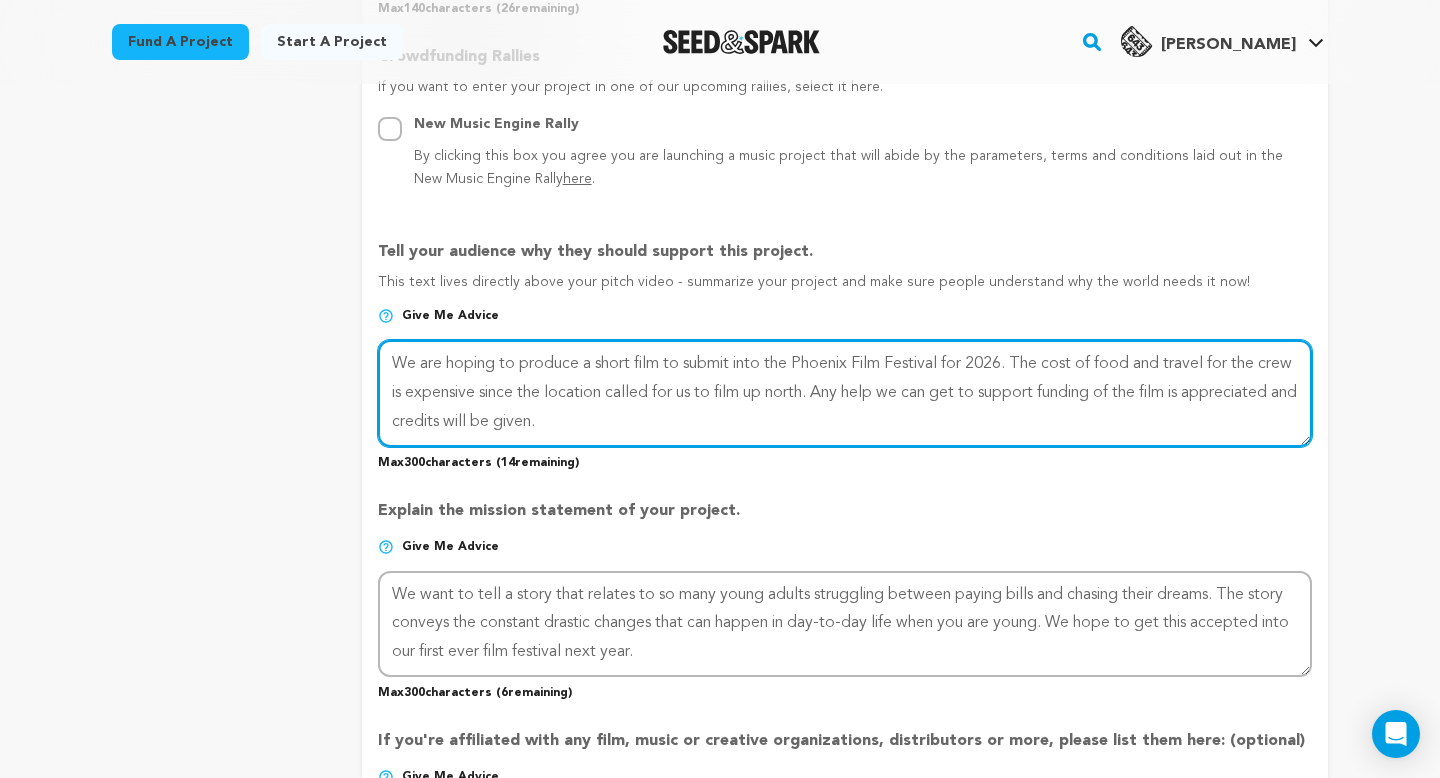 drag, startPoint x: 736, startPoint y: 430, endPoint x: 202, endPoint y: 257, distance: 561.32434 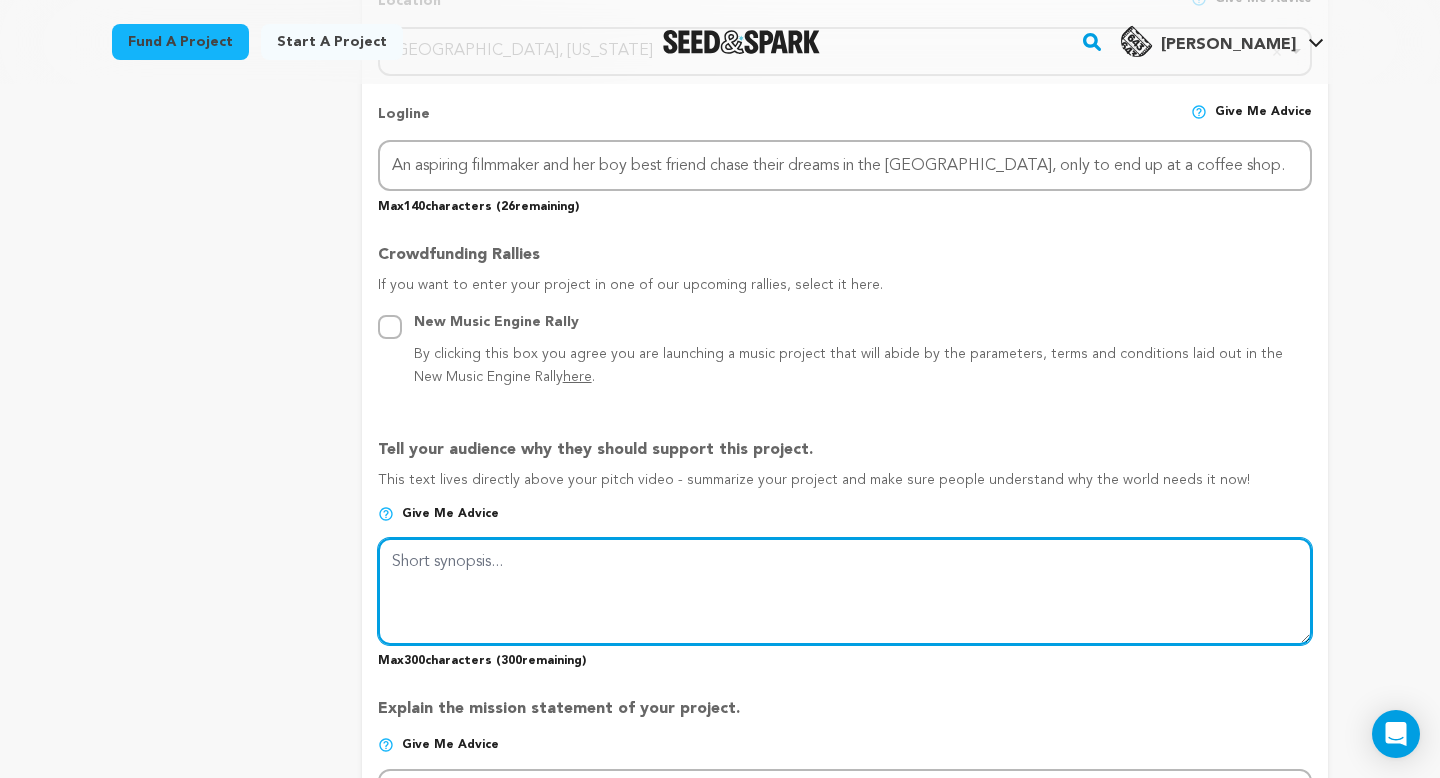 scroll, scrollTop: 986, scrollLeft: 0, axis: vertical 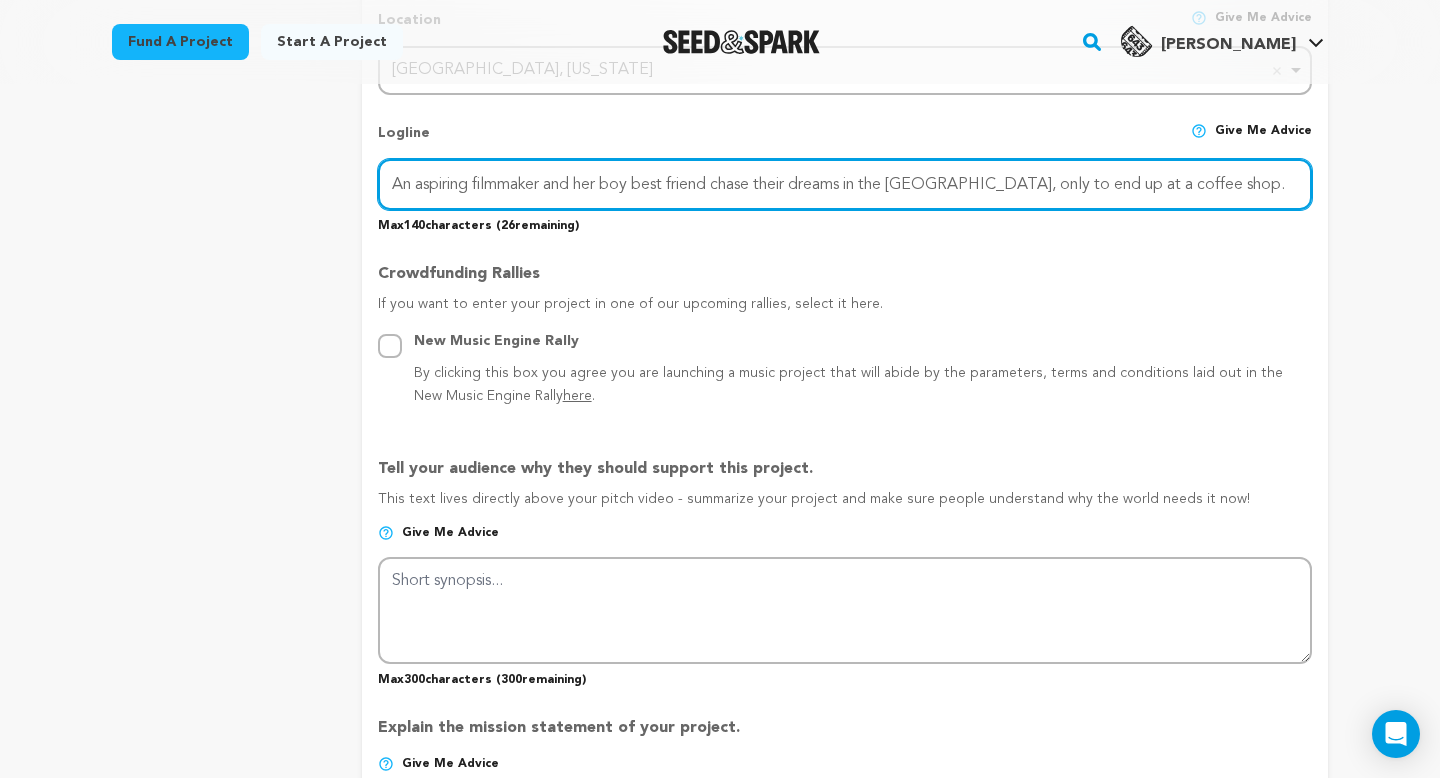 click on "An aspiring filmmaker and her boy best friend chase their dreams in the big city, only to end up at a coffee shop." at bounding box center [845, 184] 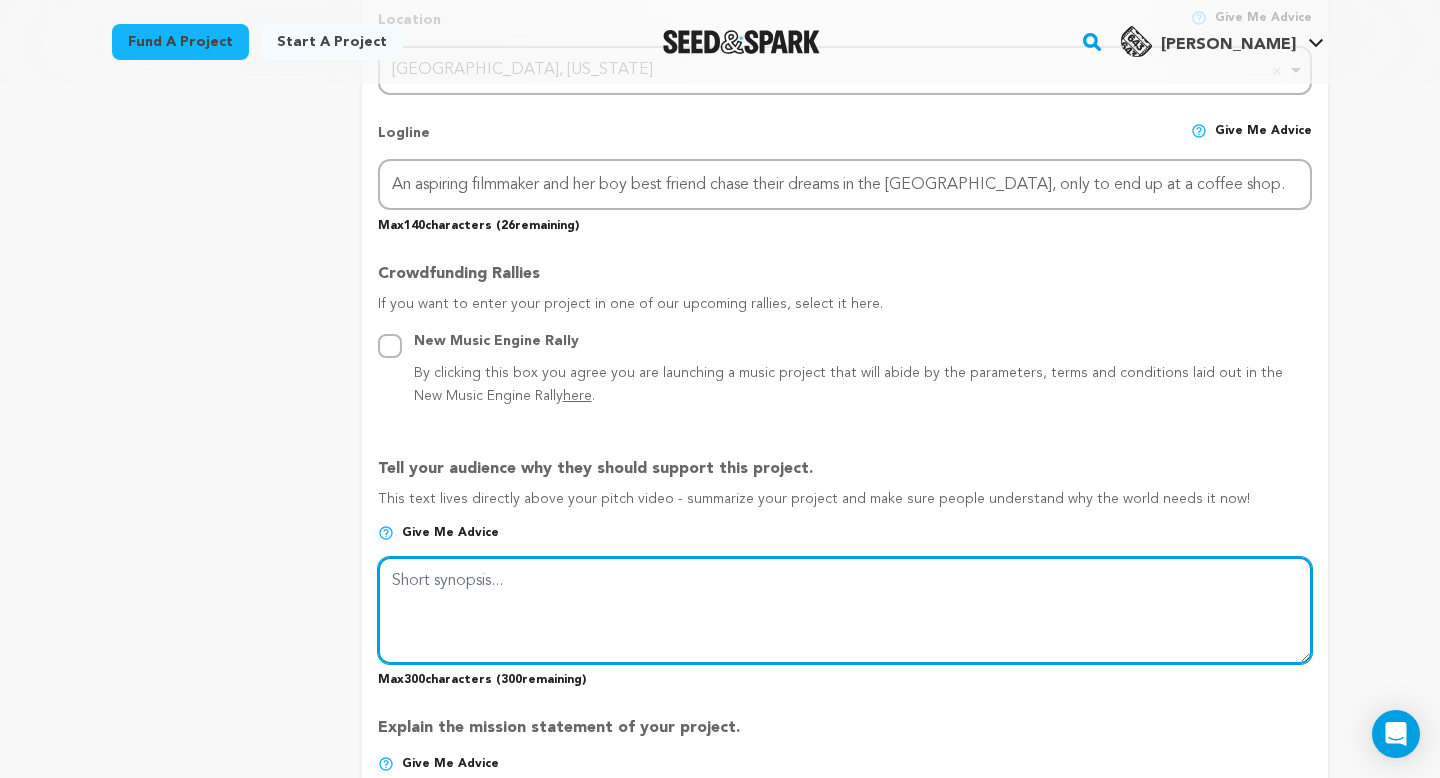 click at bounding box center (845, 610) 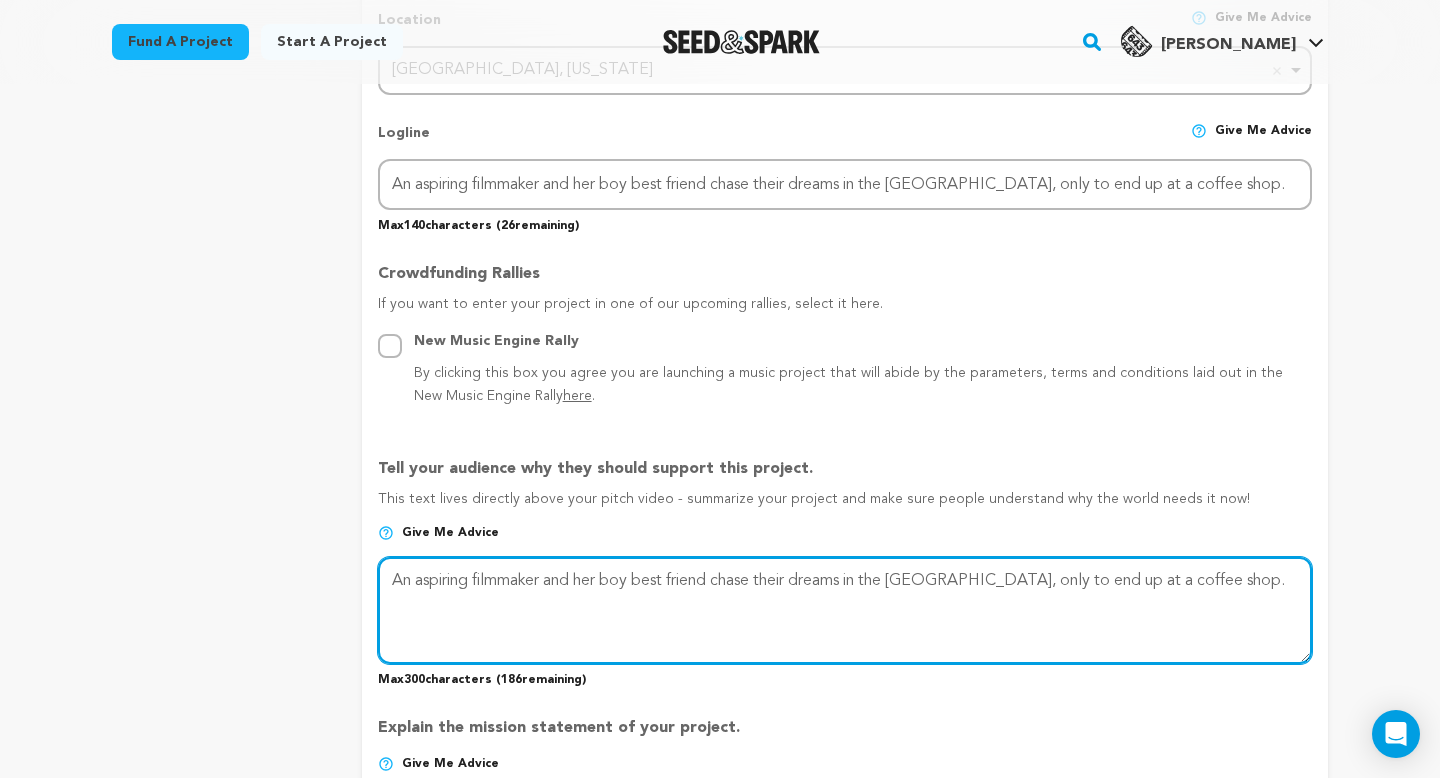 click at bounding box center [845, 610] 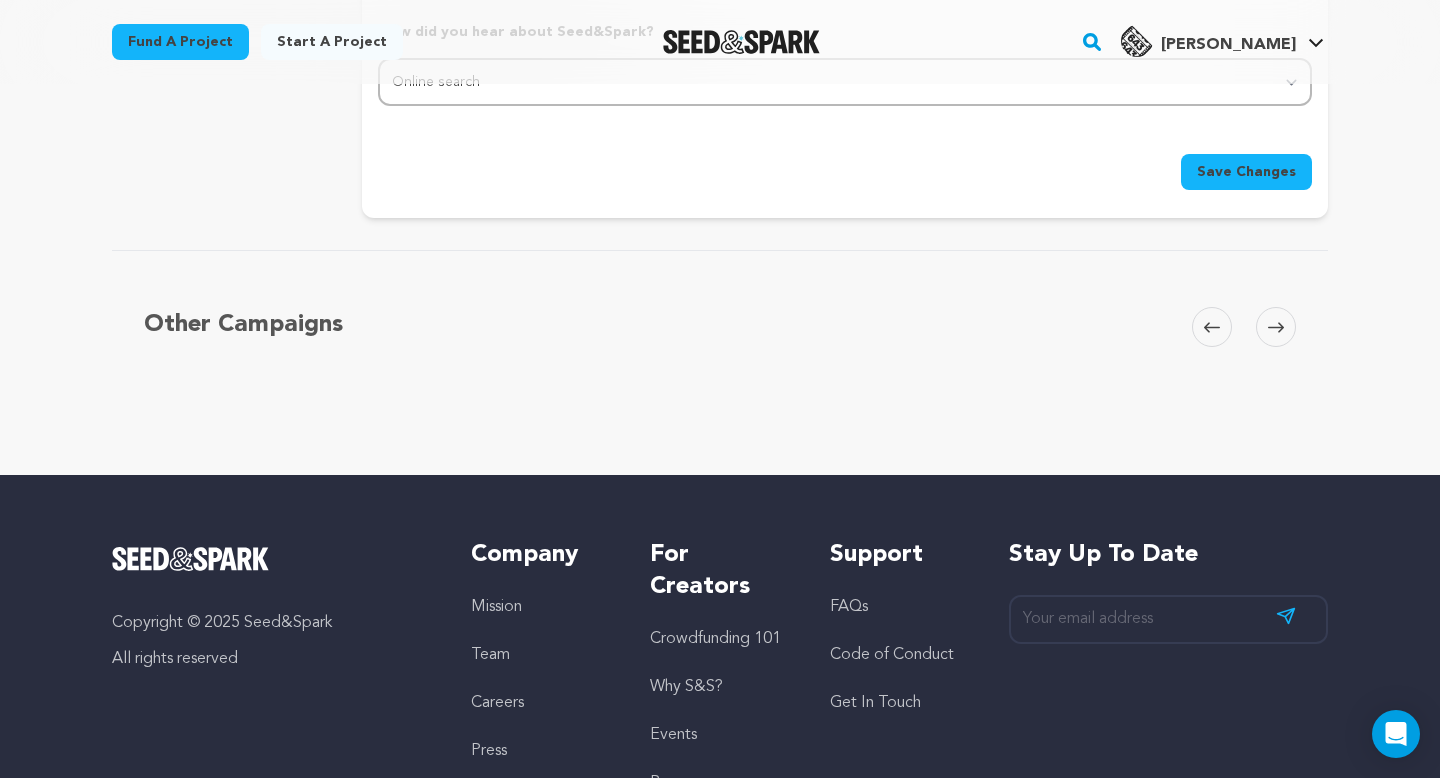 scroll, scrollTop: 2316, scrollLeft: 0, axis: vertical 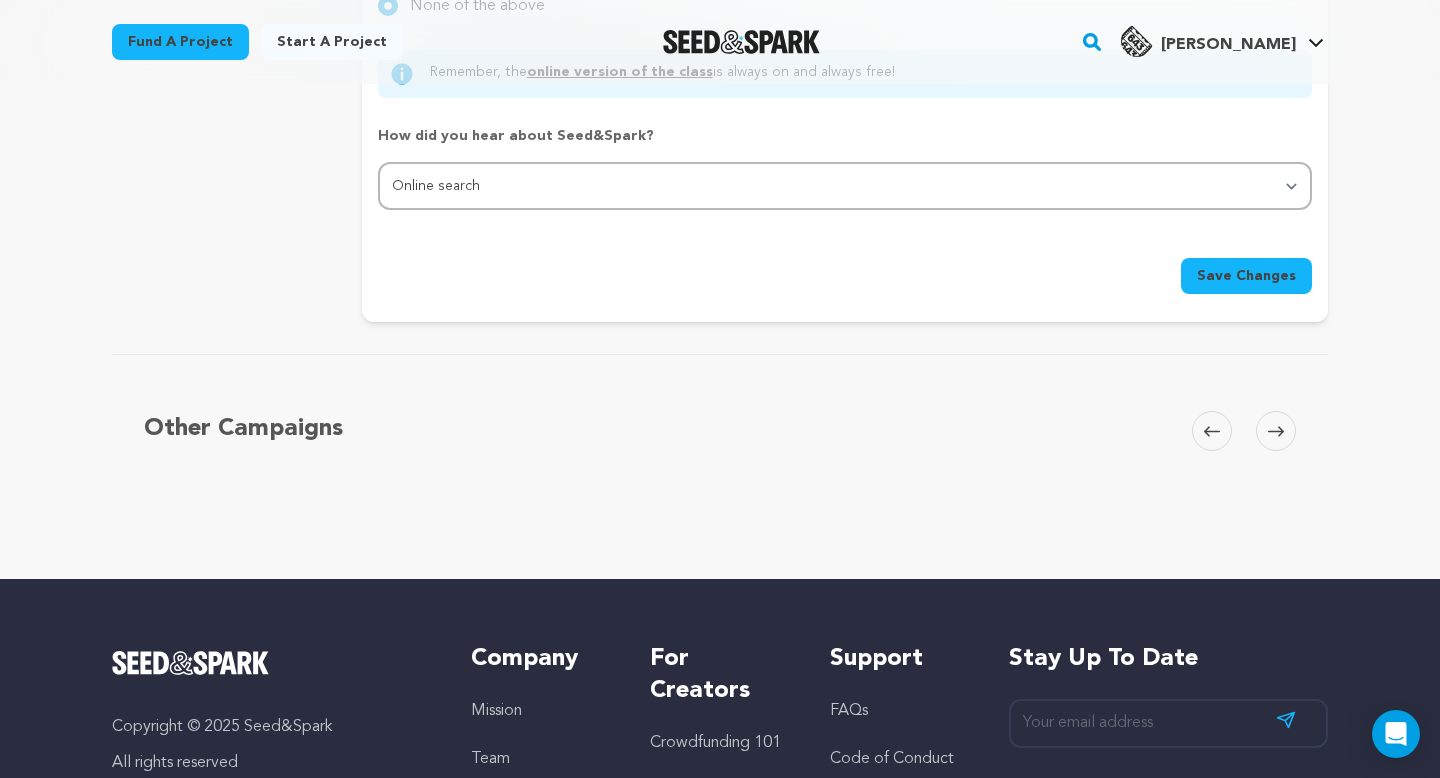 click on "Save Changes" at bounding box center [1246, 276] 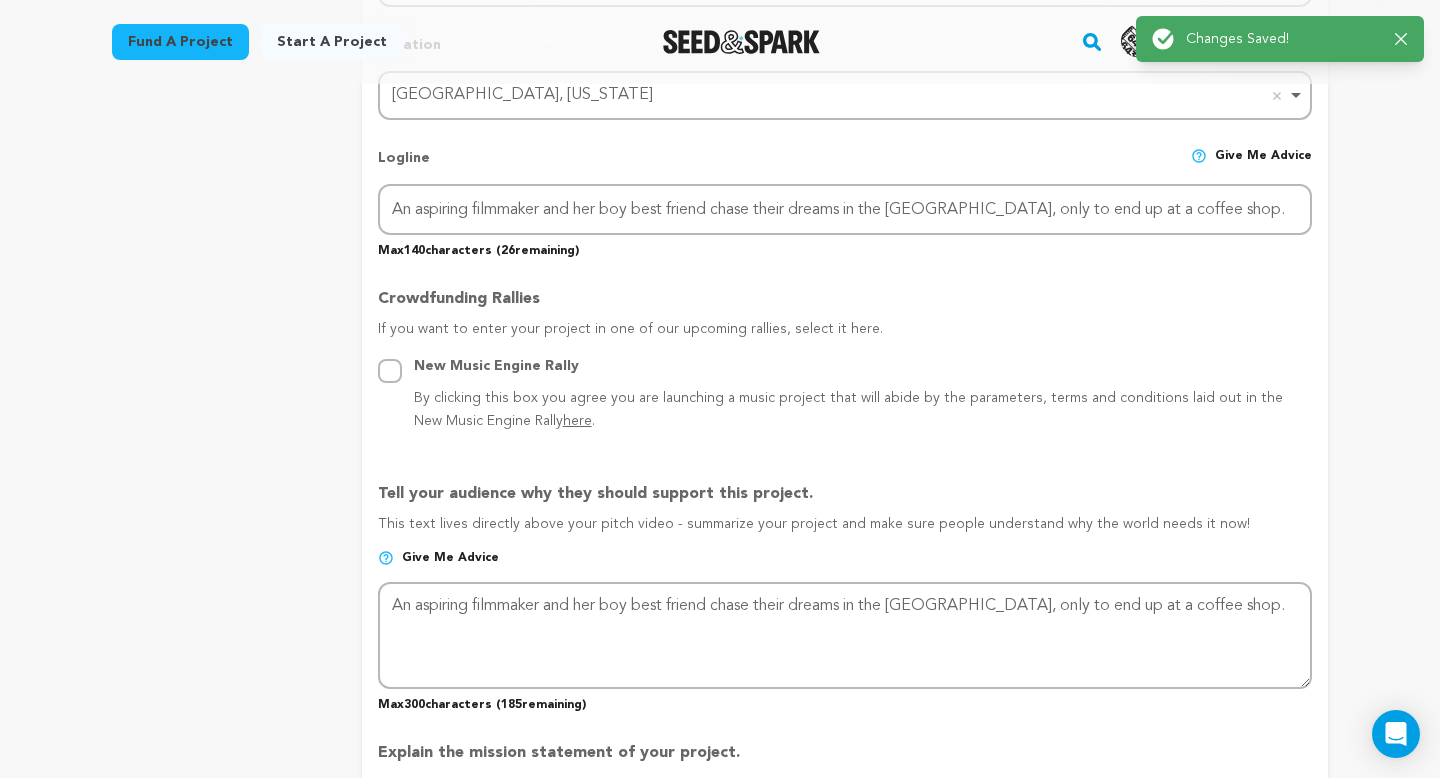 scroll, scrollTop: 989, scrollLeft: 0, axis: vertical 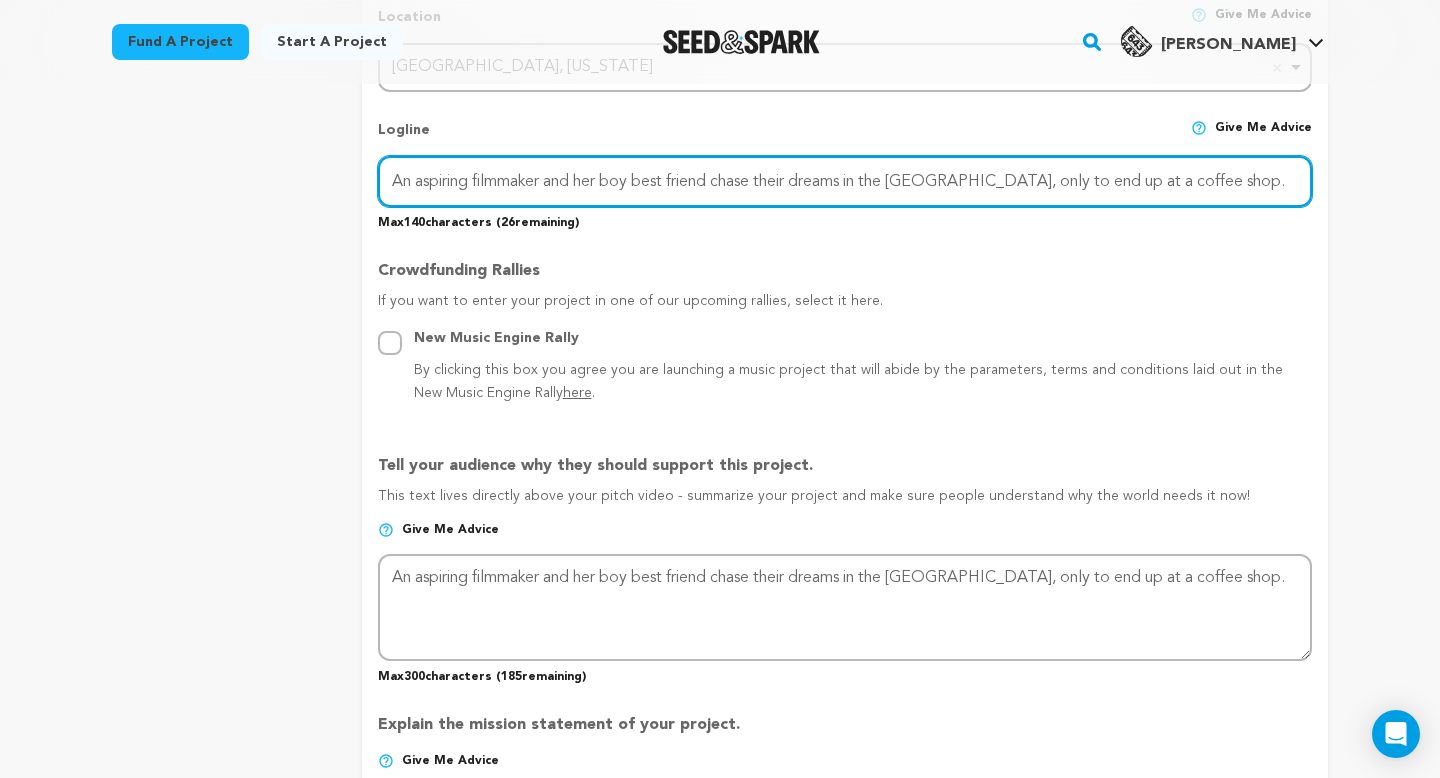 drag, startPoint x: 1206, startPoint y: 183, endPoint x: 316, endPoint y: 174, distance: 890.04553 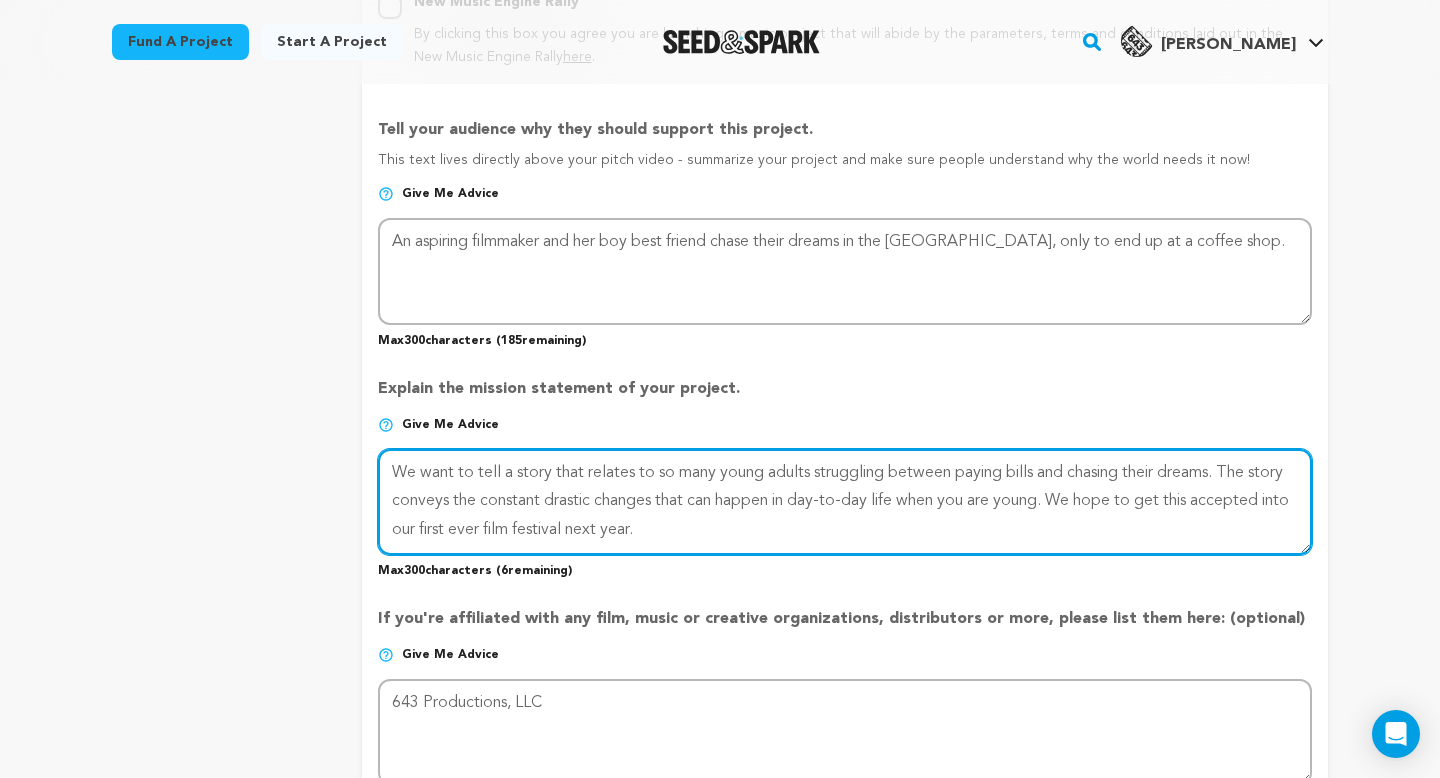 drag, startPoint x: 791, startPoint y: 533, endPoint x: 339, endPoint y: 460, distance: 457.85696 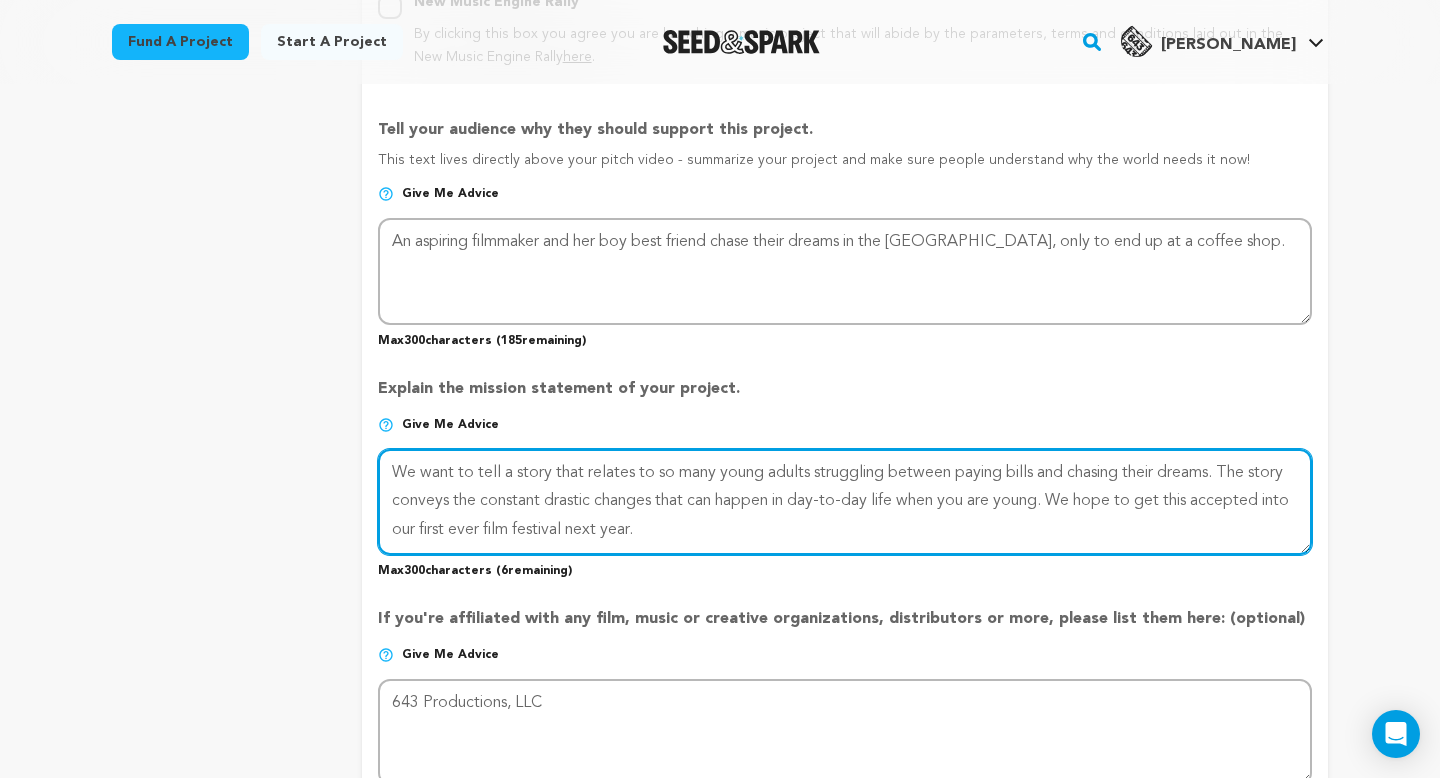 click on "project
story
team
social media
video & images
campaign
incentives
wishlist" at bounding box center (720, 156) 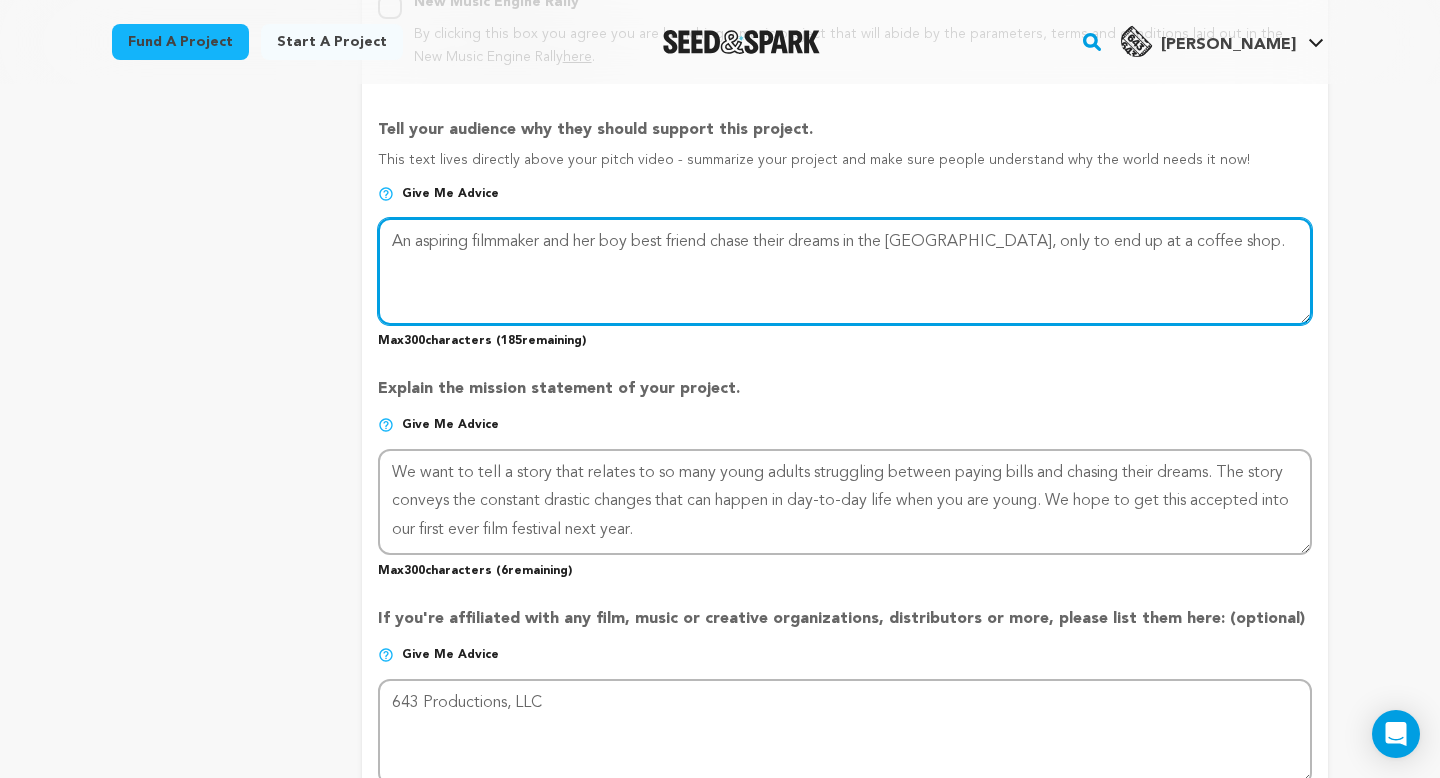 click at bounding box center [845, 271] 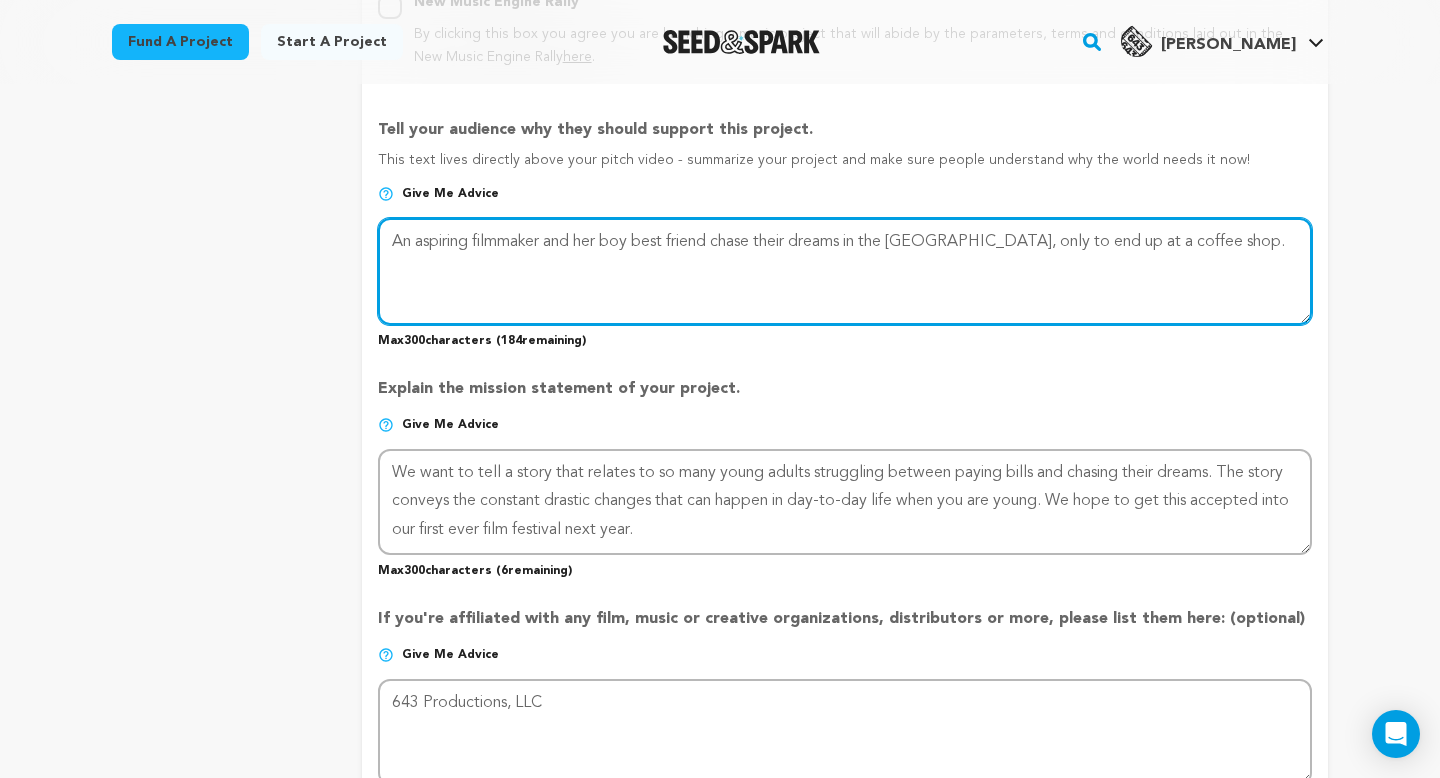 paste on "We want to tell a story that relates to so many young adults struggling between paying bills and chasing their dreams. The story conveys the constant drastic changes that can happen in" 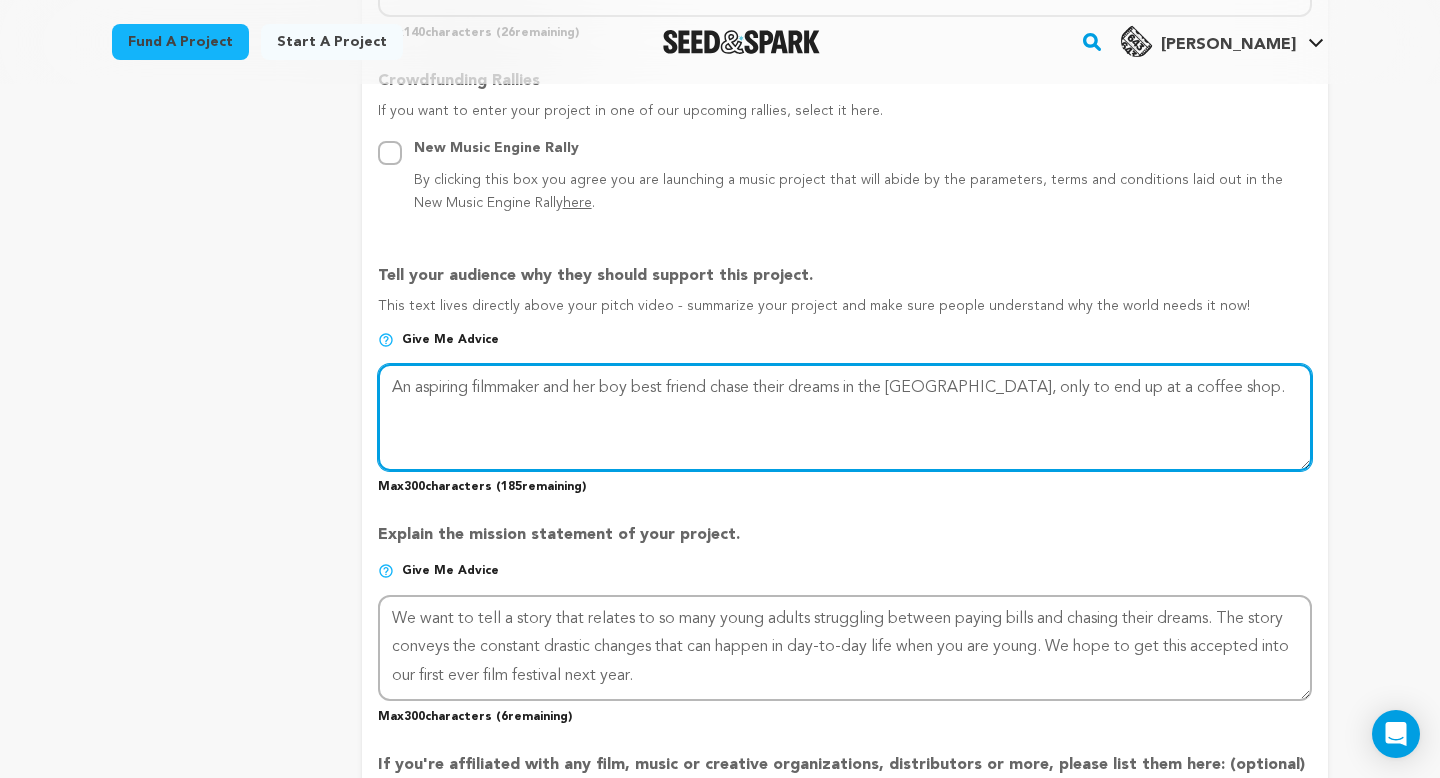 scroll, scrollTop: 1181, scrollLeft: 0, axis: vertical 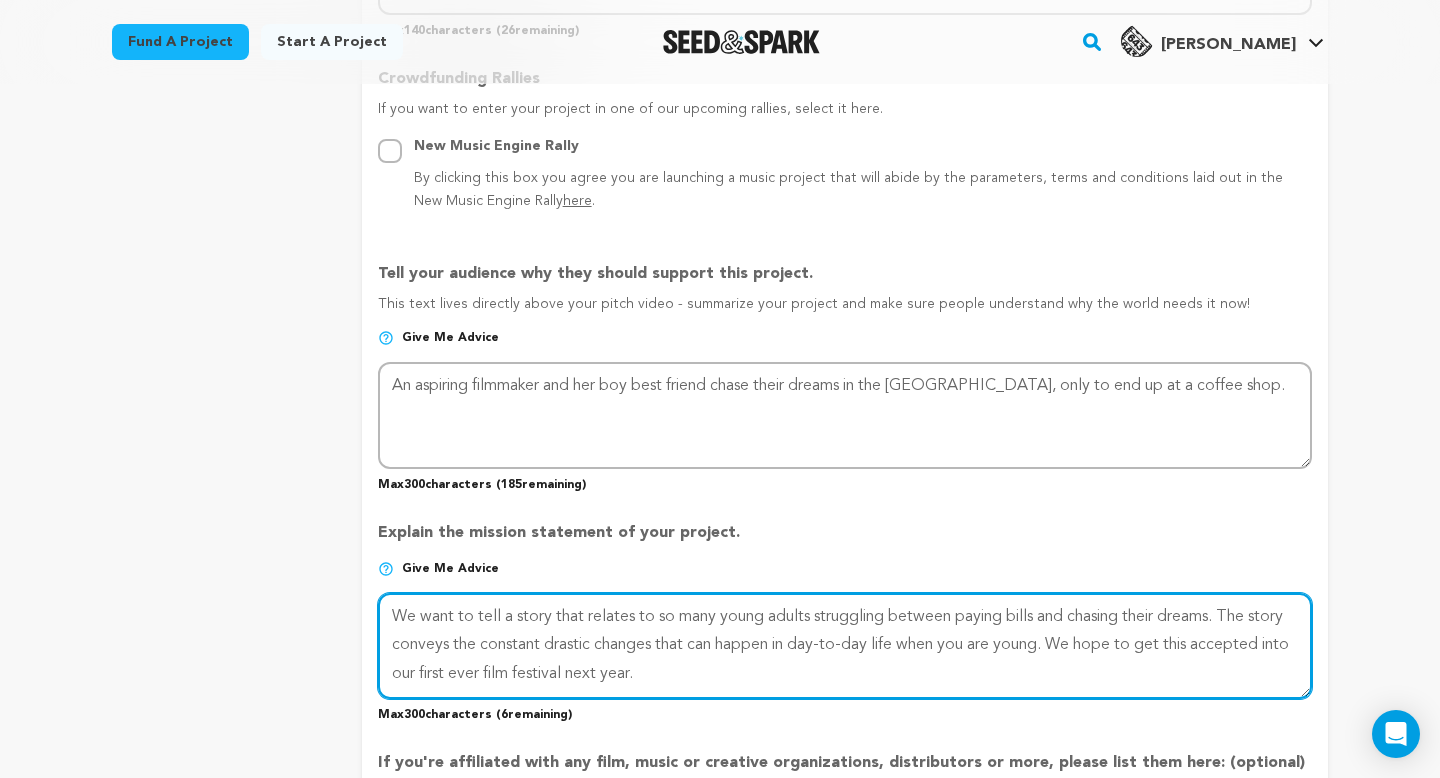 drag, startPoint x: 768, startPoint y: 679, endPoint x: 292, endPoint y: 561, distance: 490.408 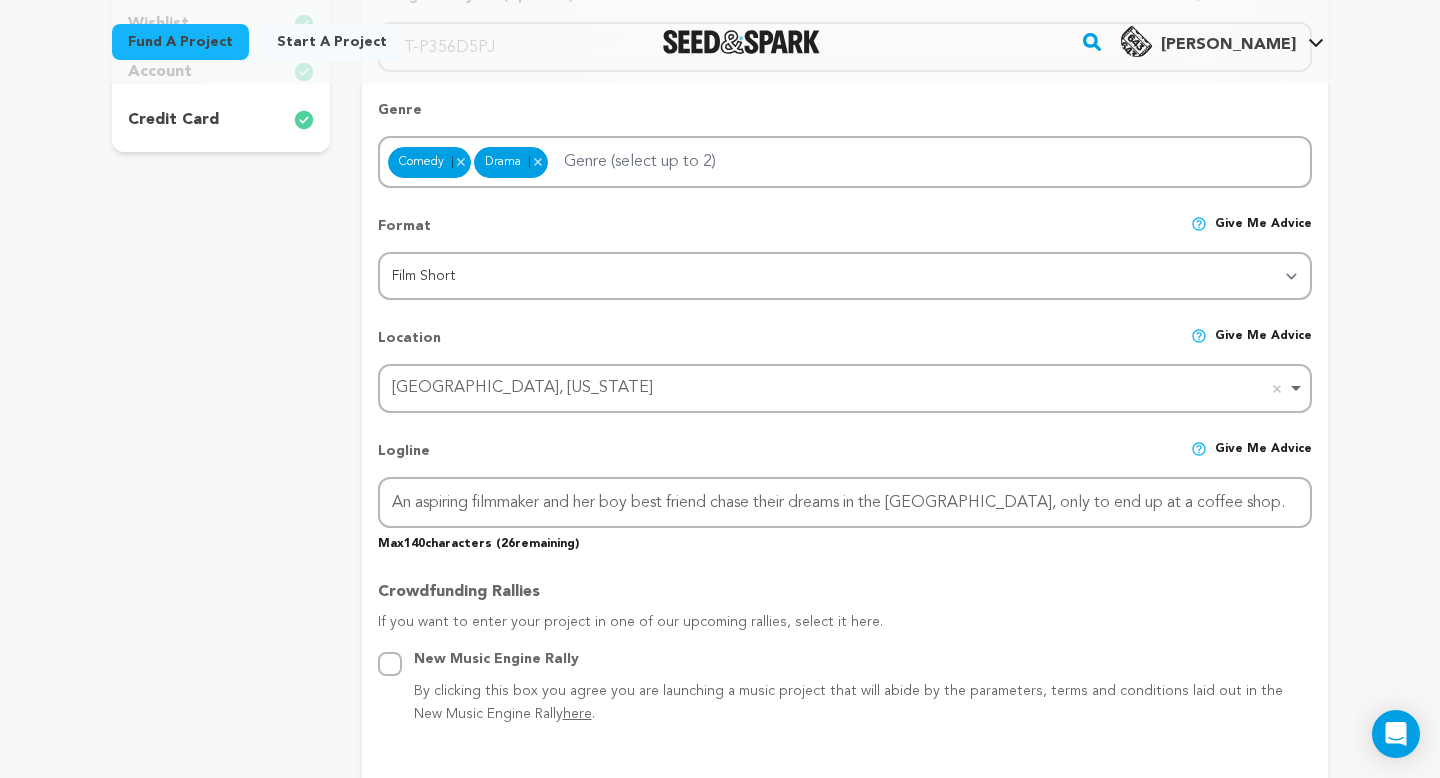 scroll, scrollTop: 82, scrollLeft: 0, axis: vertical 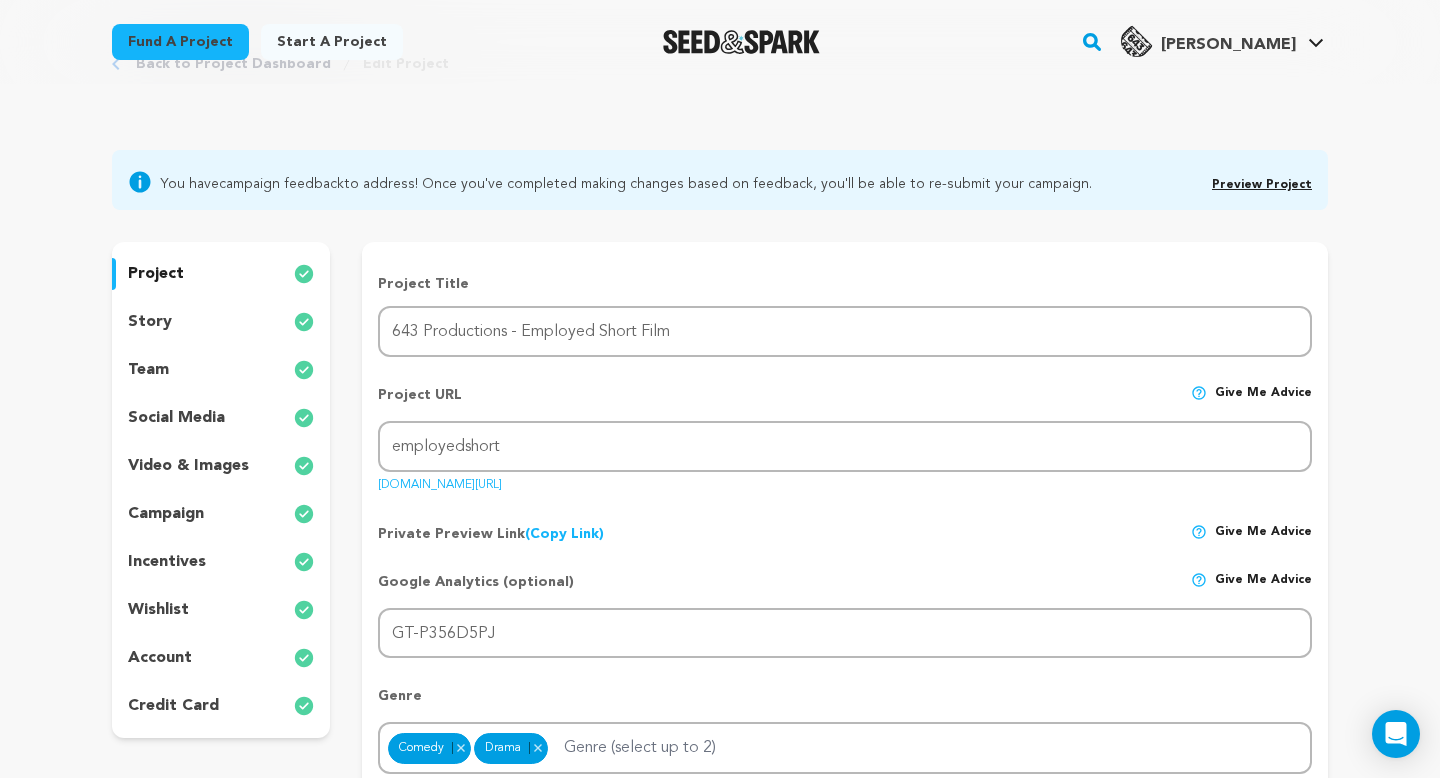 click on "story" at bounding box center [221, 322] 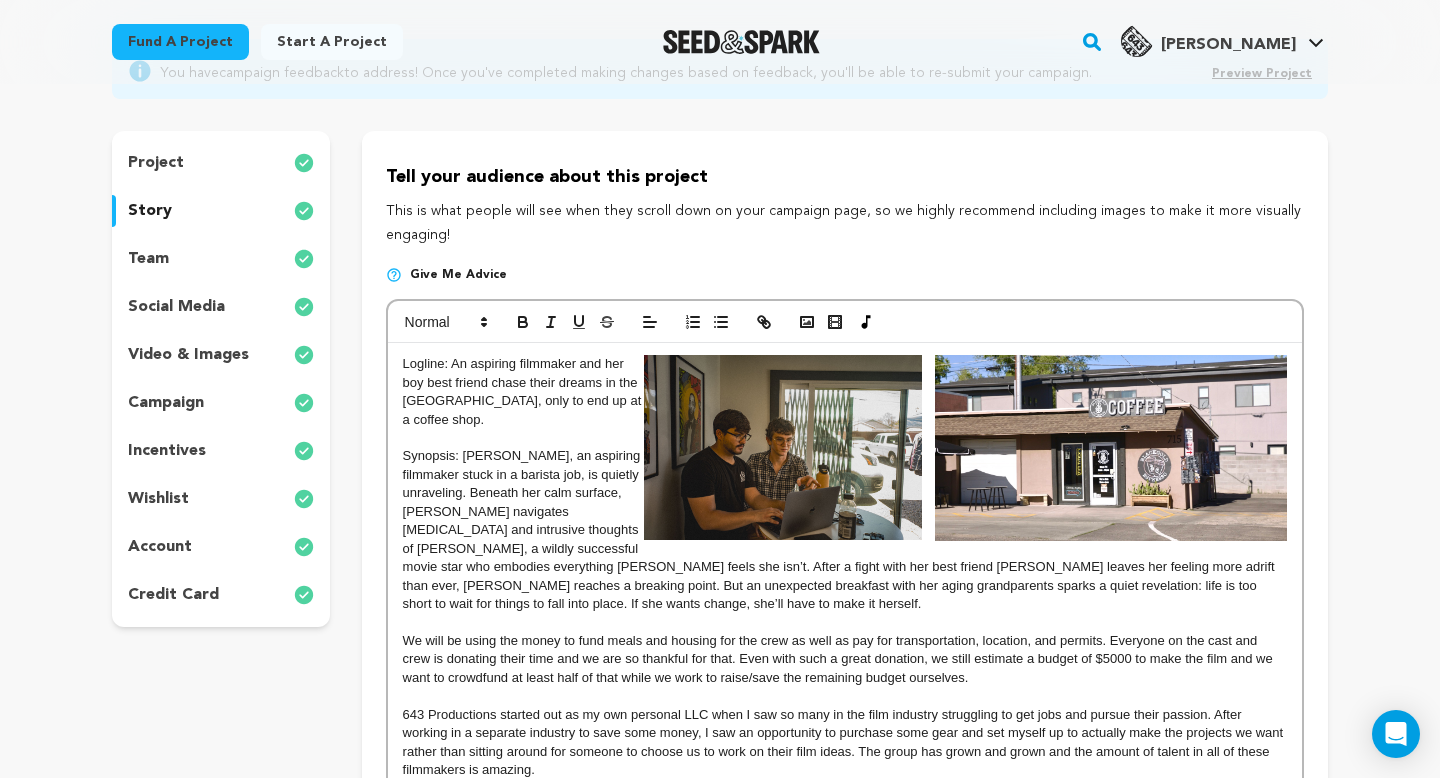 scroll, scrollTop: 194, scrollLeft: 0, axis: vertical 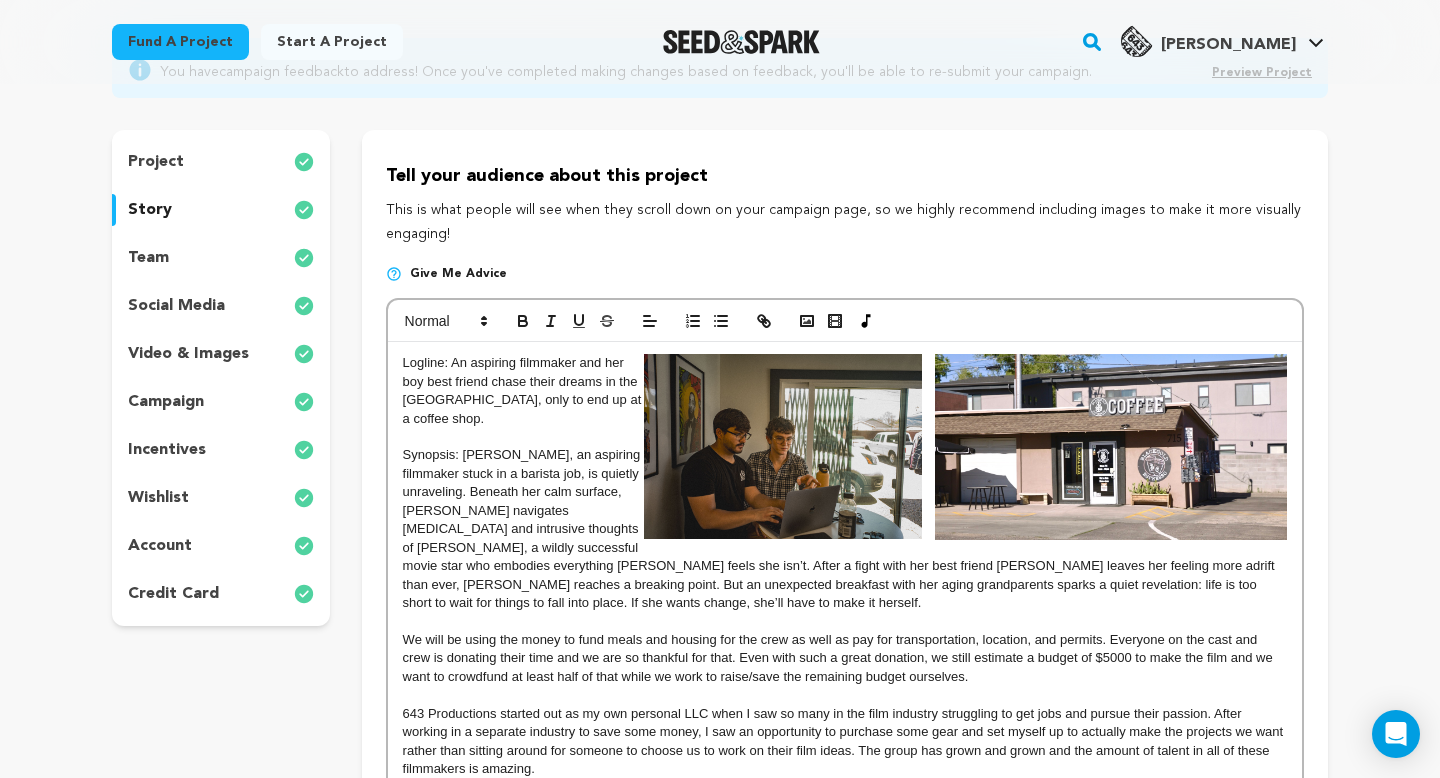 click on "Logline: An aspiring filmmaker and her boy best friend chase their dreams in the big city, only to end up at a coffee shop." at bounding box center (845, 391) 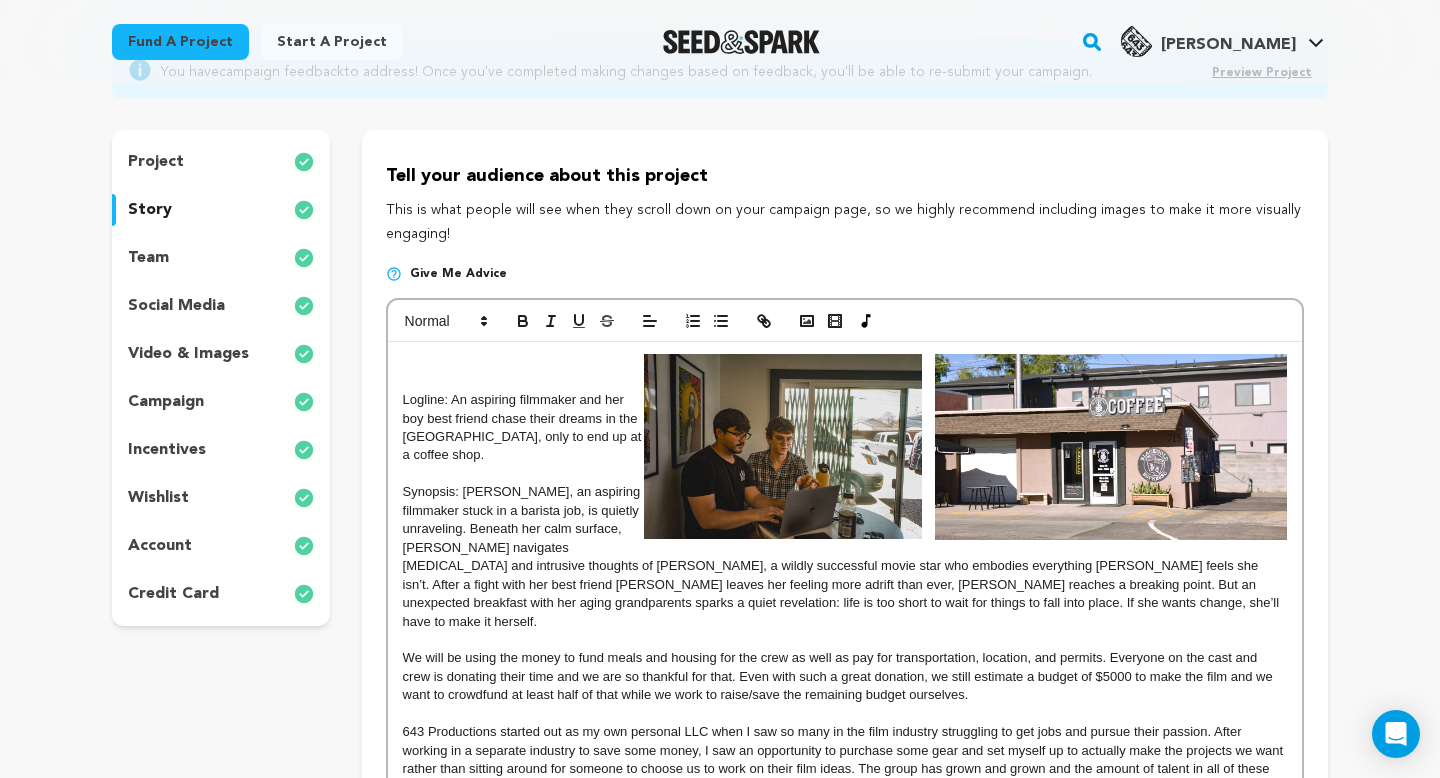 click at bounding box center (845, 363) 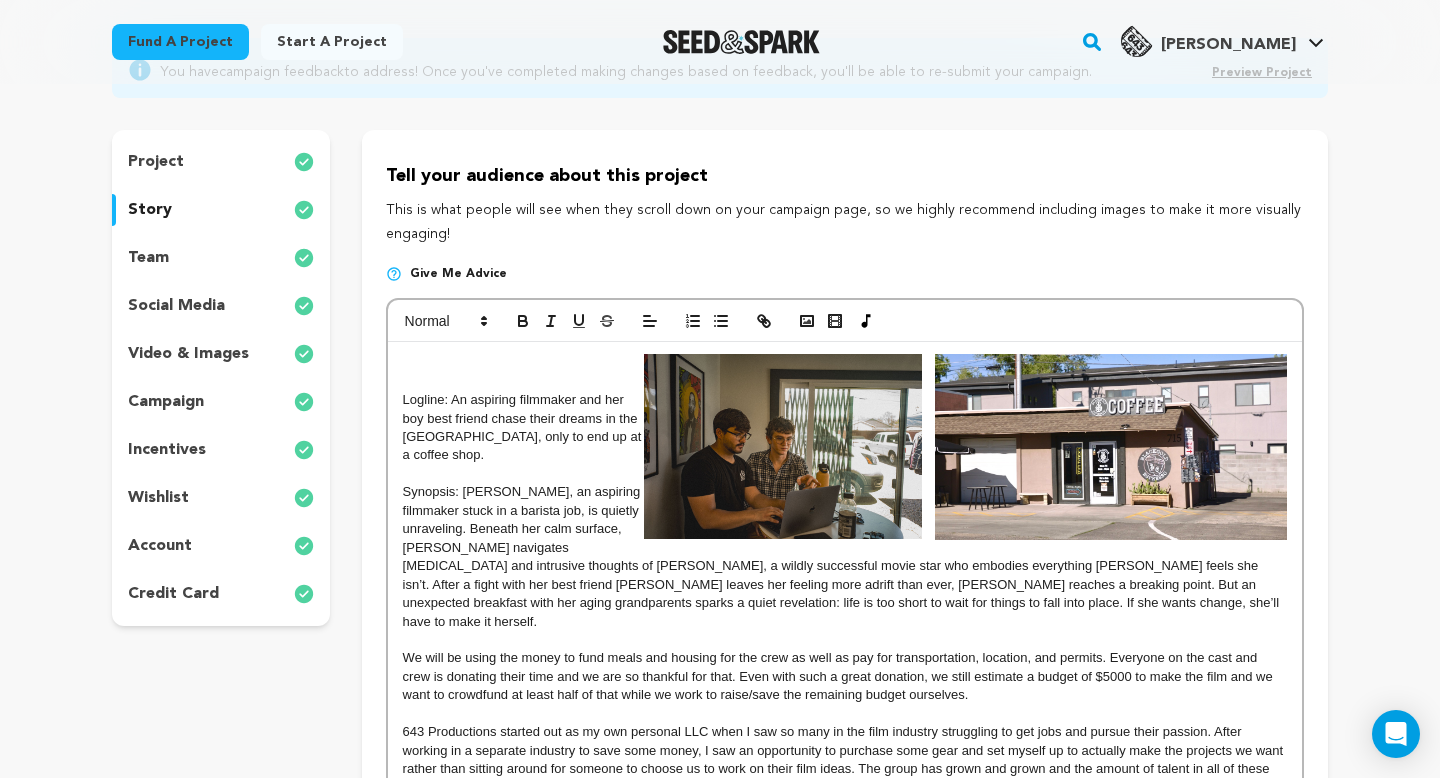 scroll, scrollTop: 0, scrollLeft: 0, axis: both 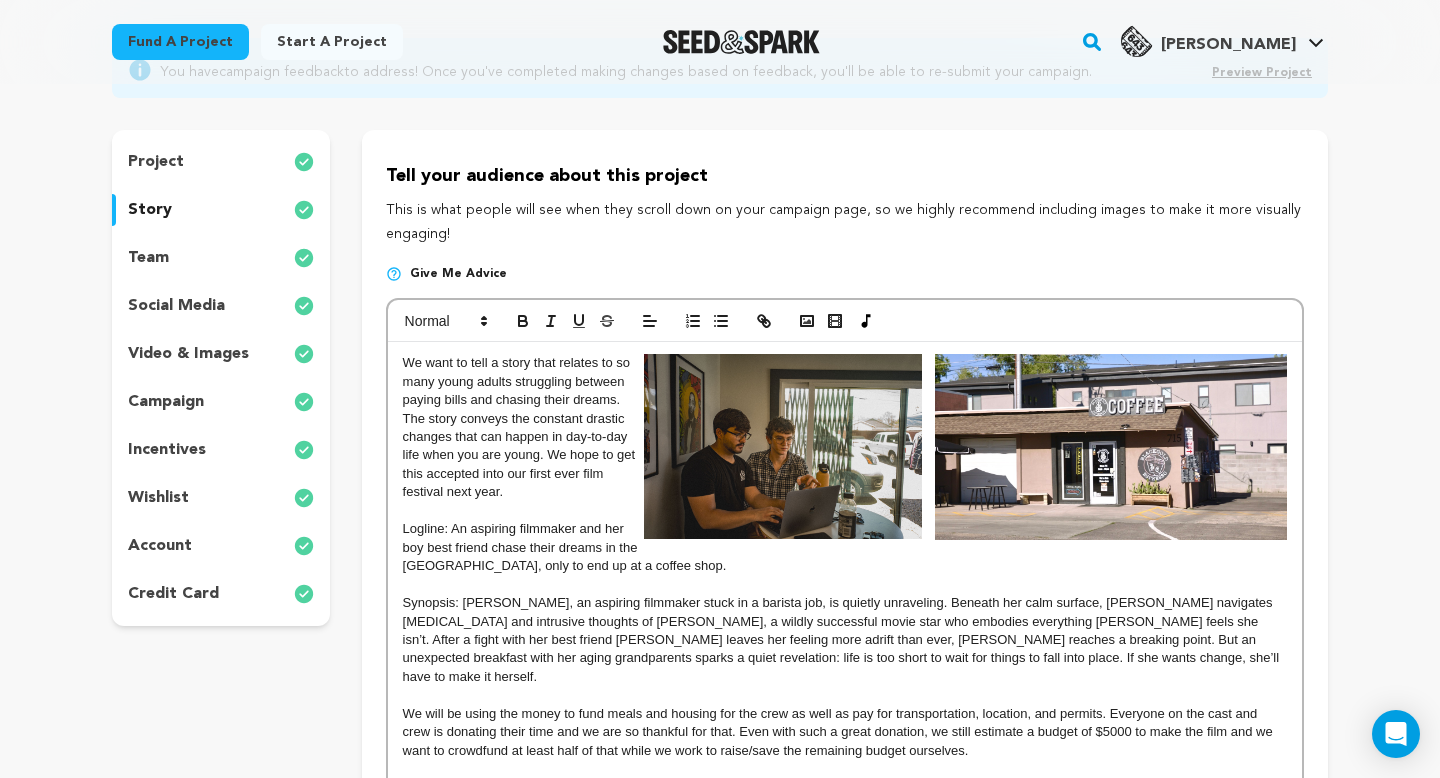 click at bounding box center [783, 446] 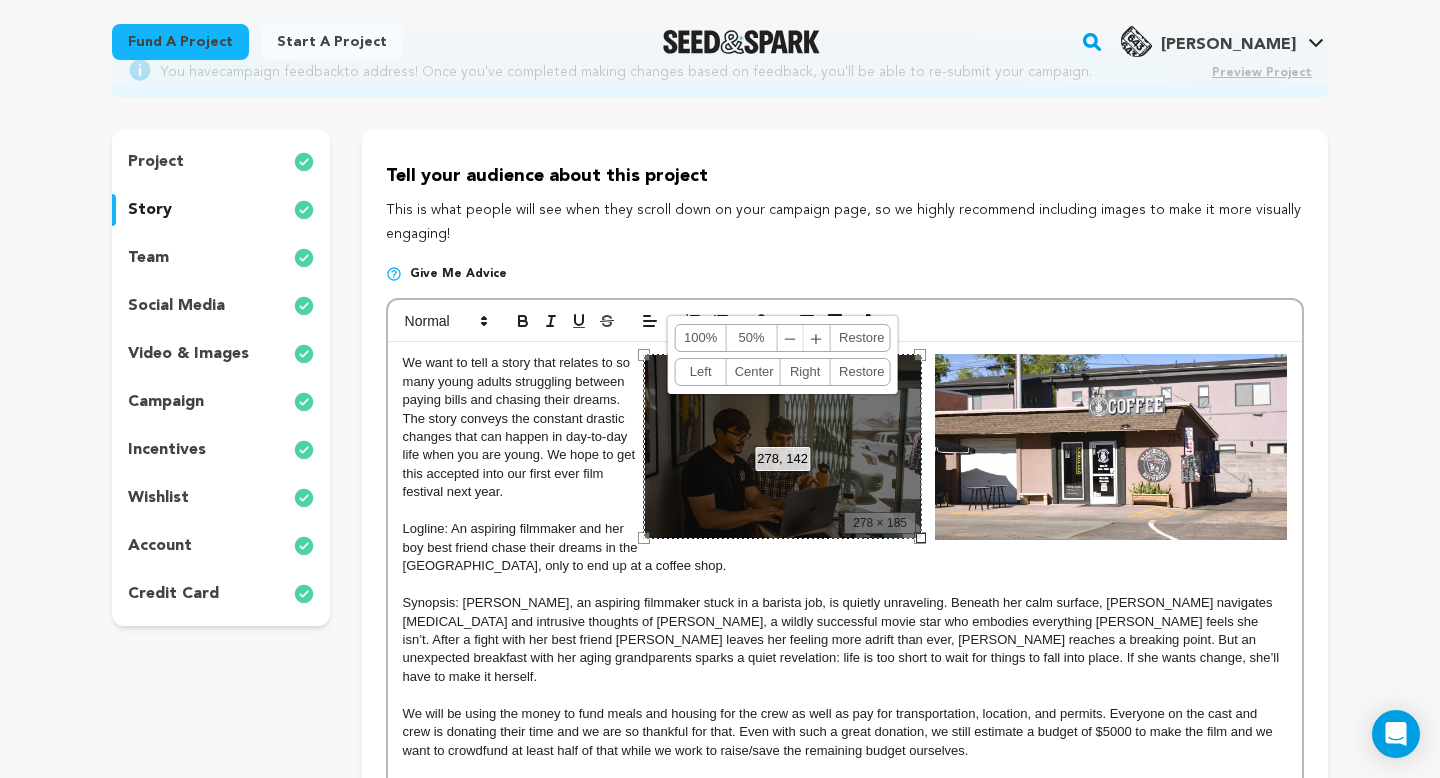 click on "Center" at bounding box center (753, 372) 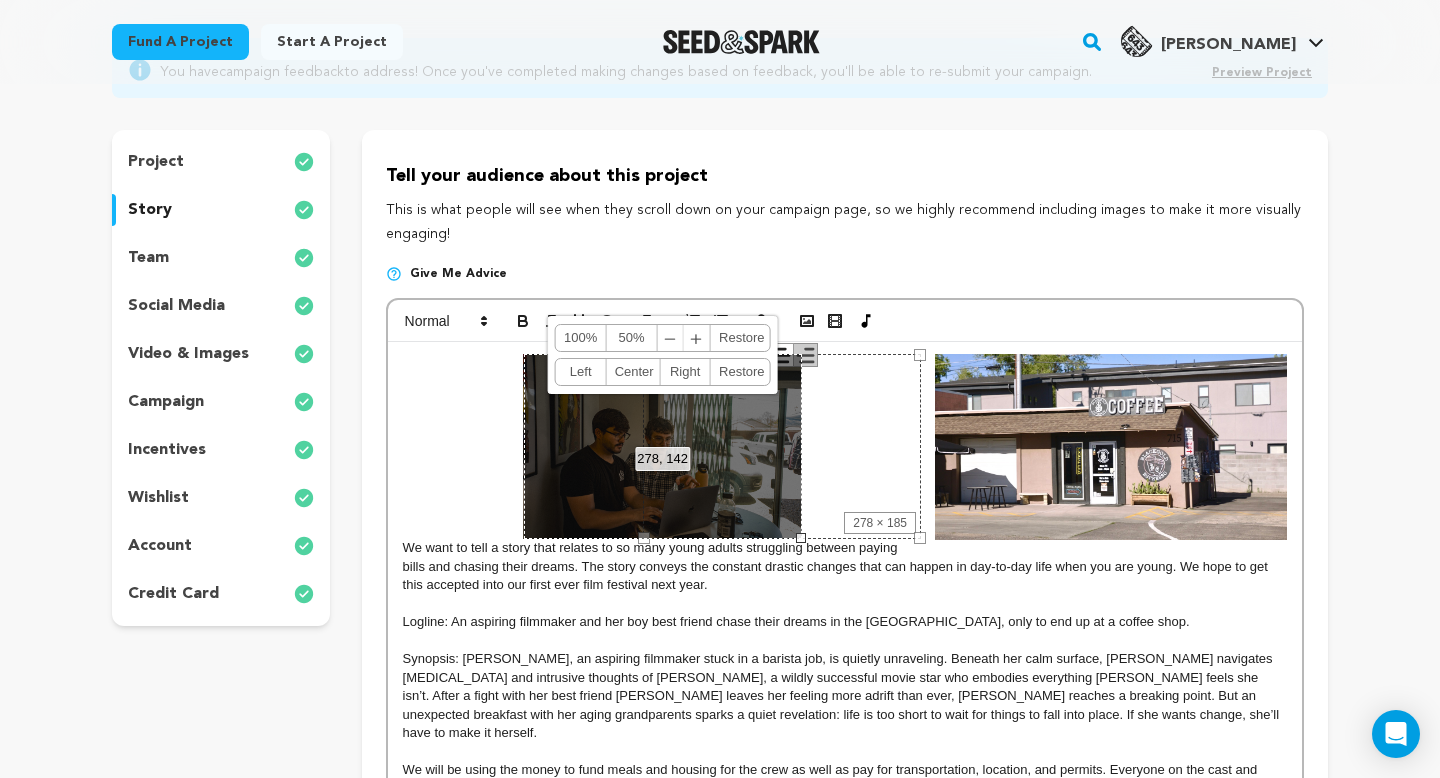 click on "100%" at bounding box center (581, 338) 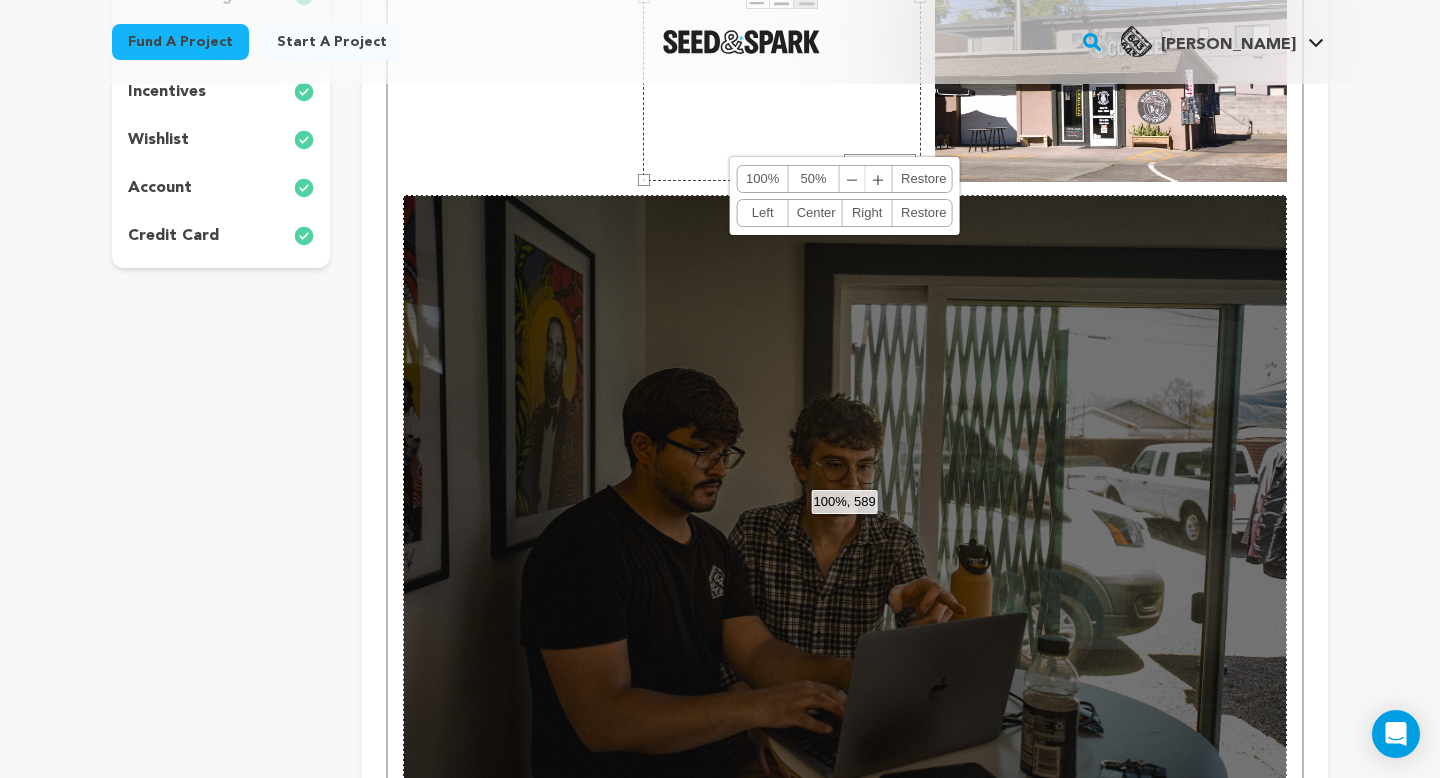 scroll, scrollTop: 579, scrollLeft: 0, axis: vertical 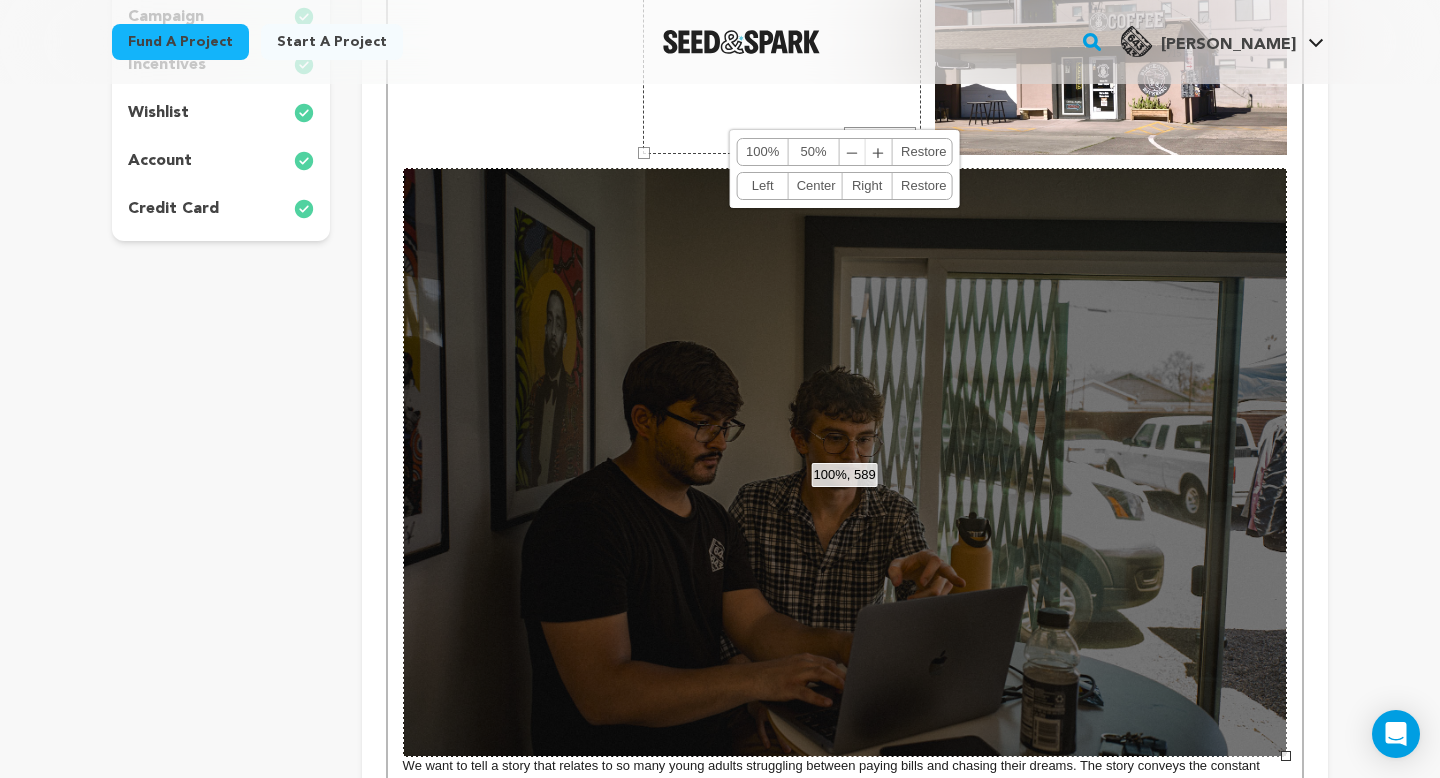 click on "100%, 589
100%
50%
﹣
﹢
Restore
Left
Center
Right
Restore" at bounding box center (845, 462) 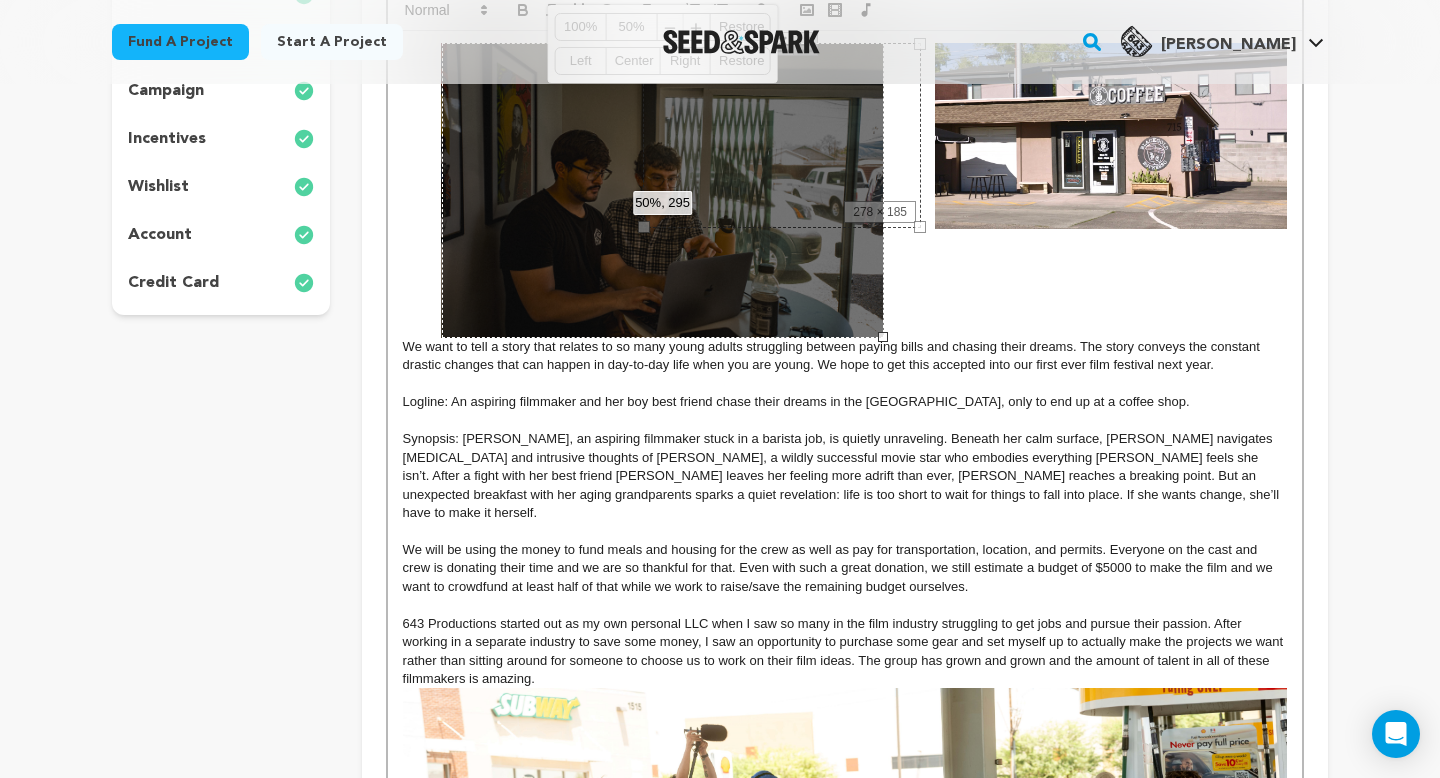 scroll, scrollTop: 357, scrollLeft: 0, axis: vertical 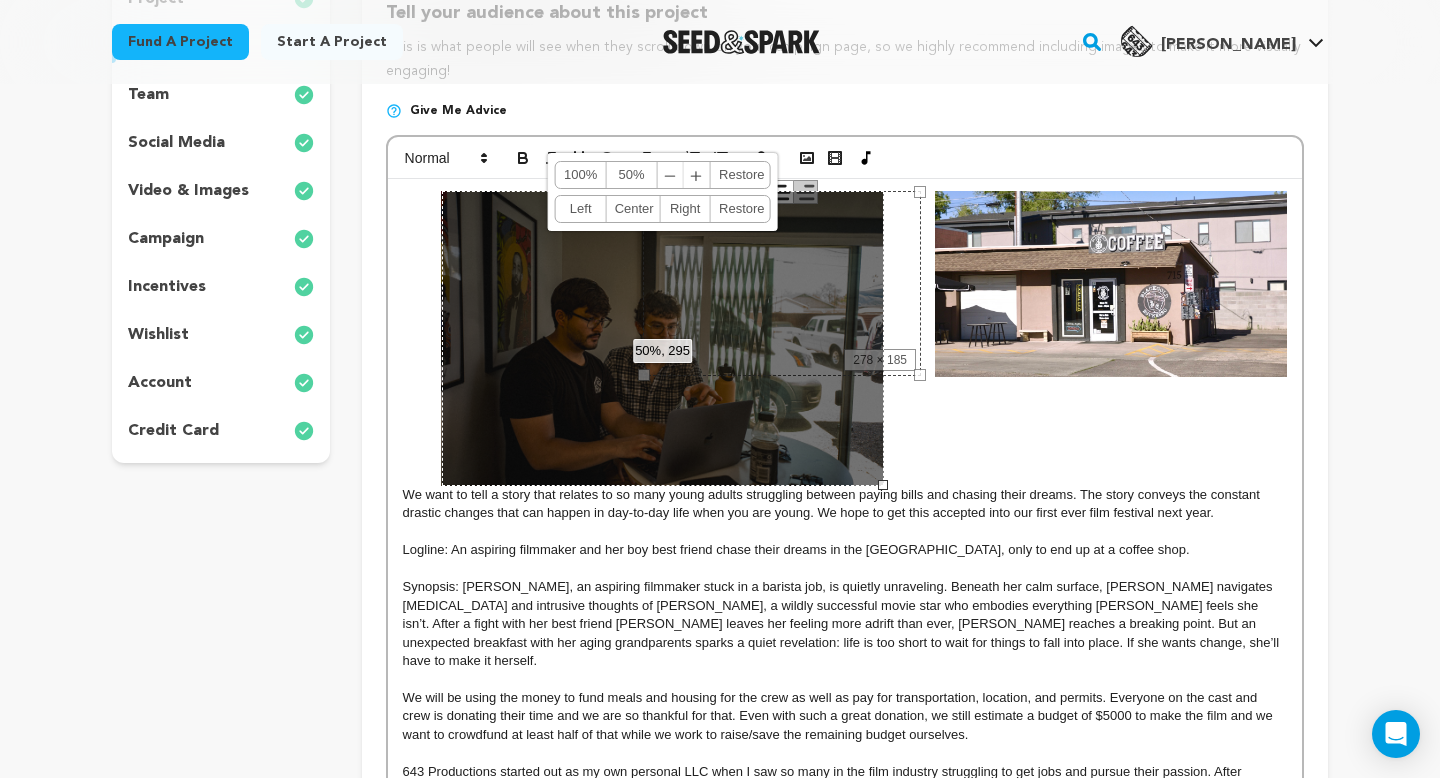 click at bounding box center (1111, 284) 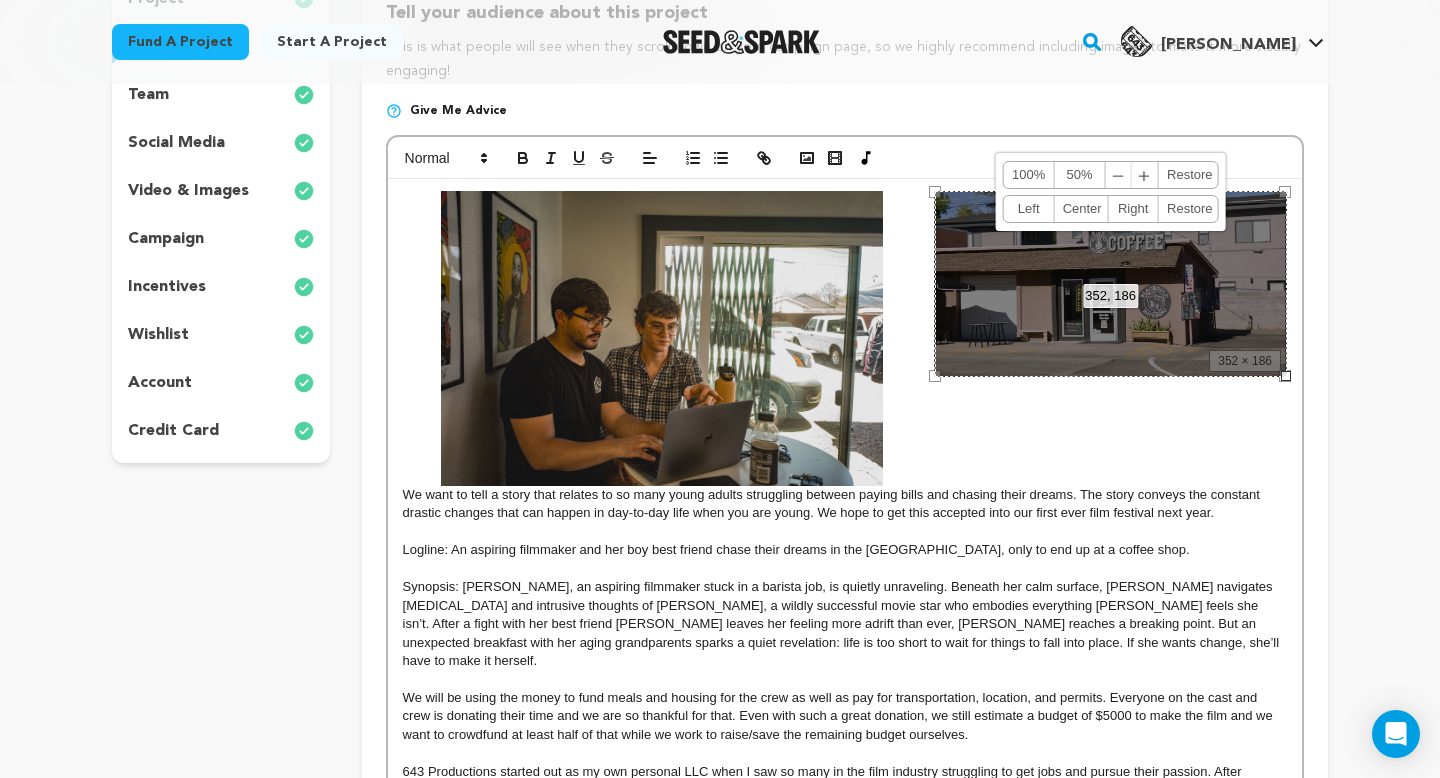 click at bounding box center [845, 338] 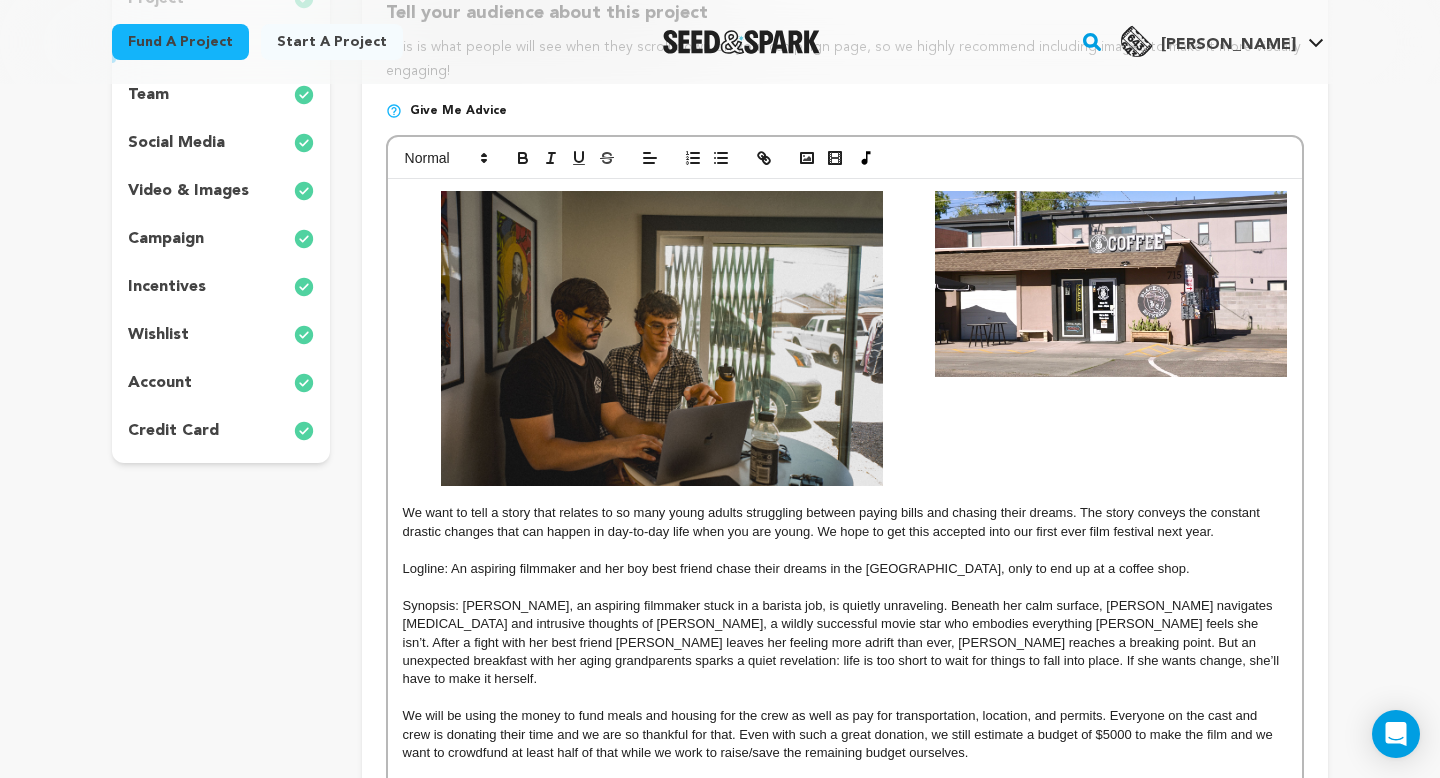 click at bounding box center (1111, 284) 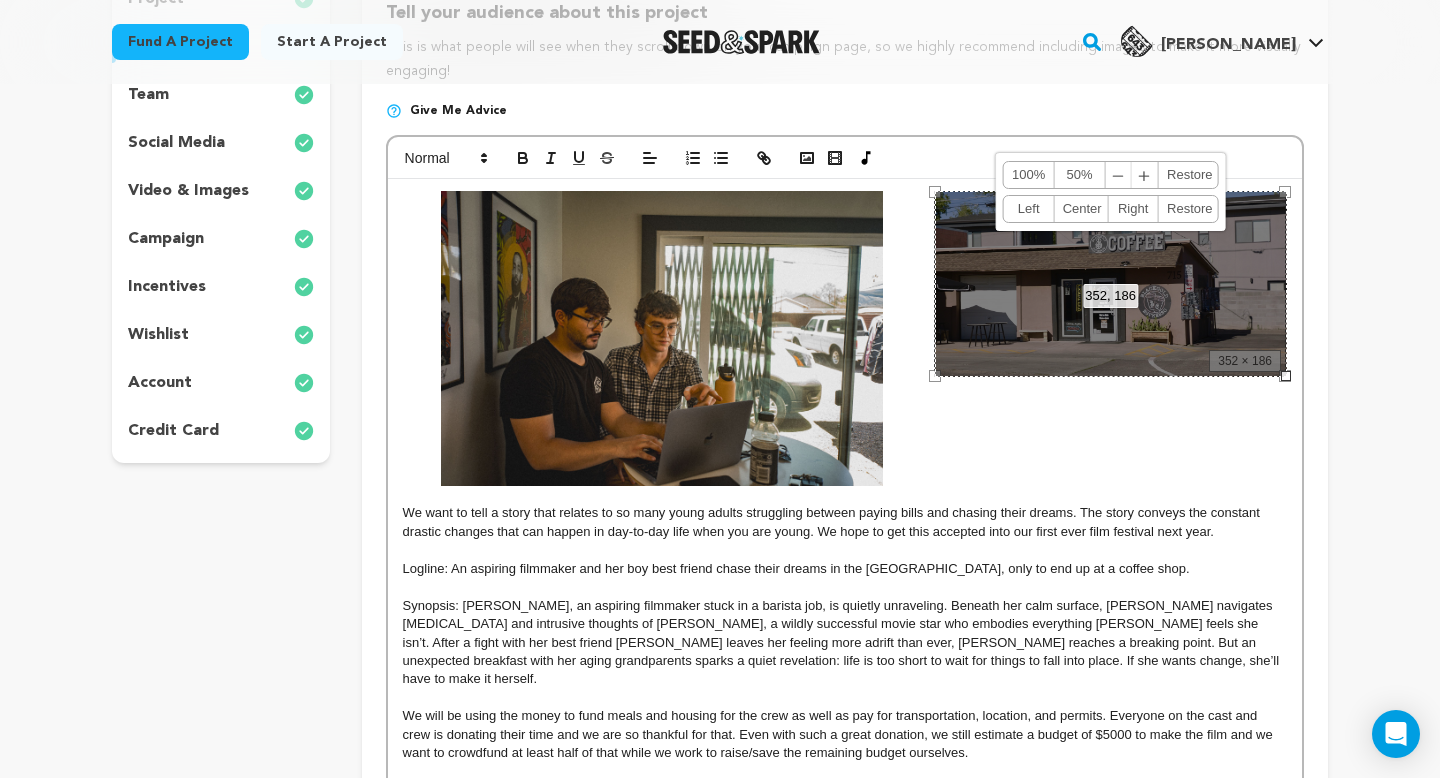 click on "Center" at bounding box center (1081, 209) 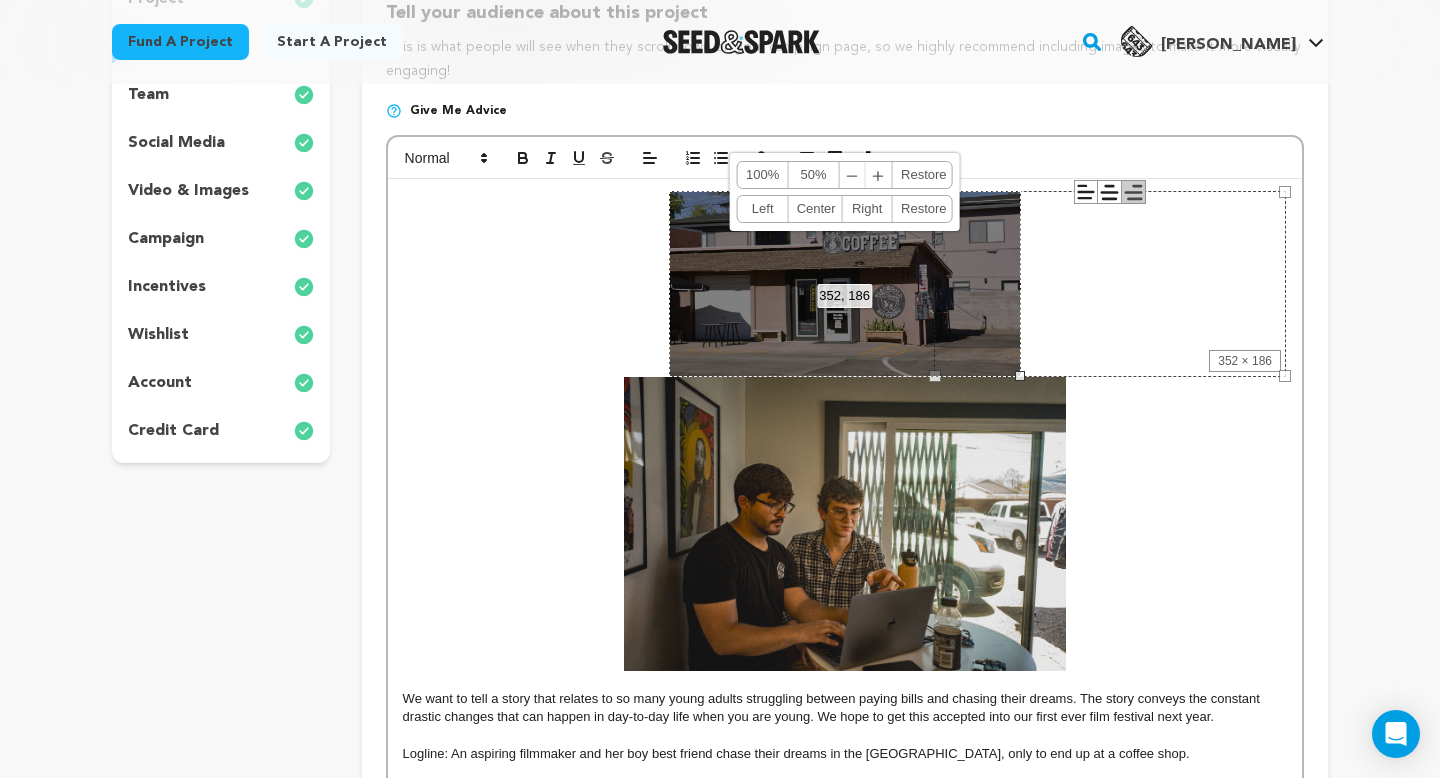 click on "100%" at bounding box center [763, 175] 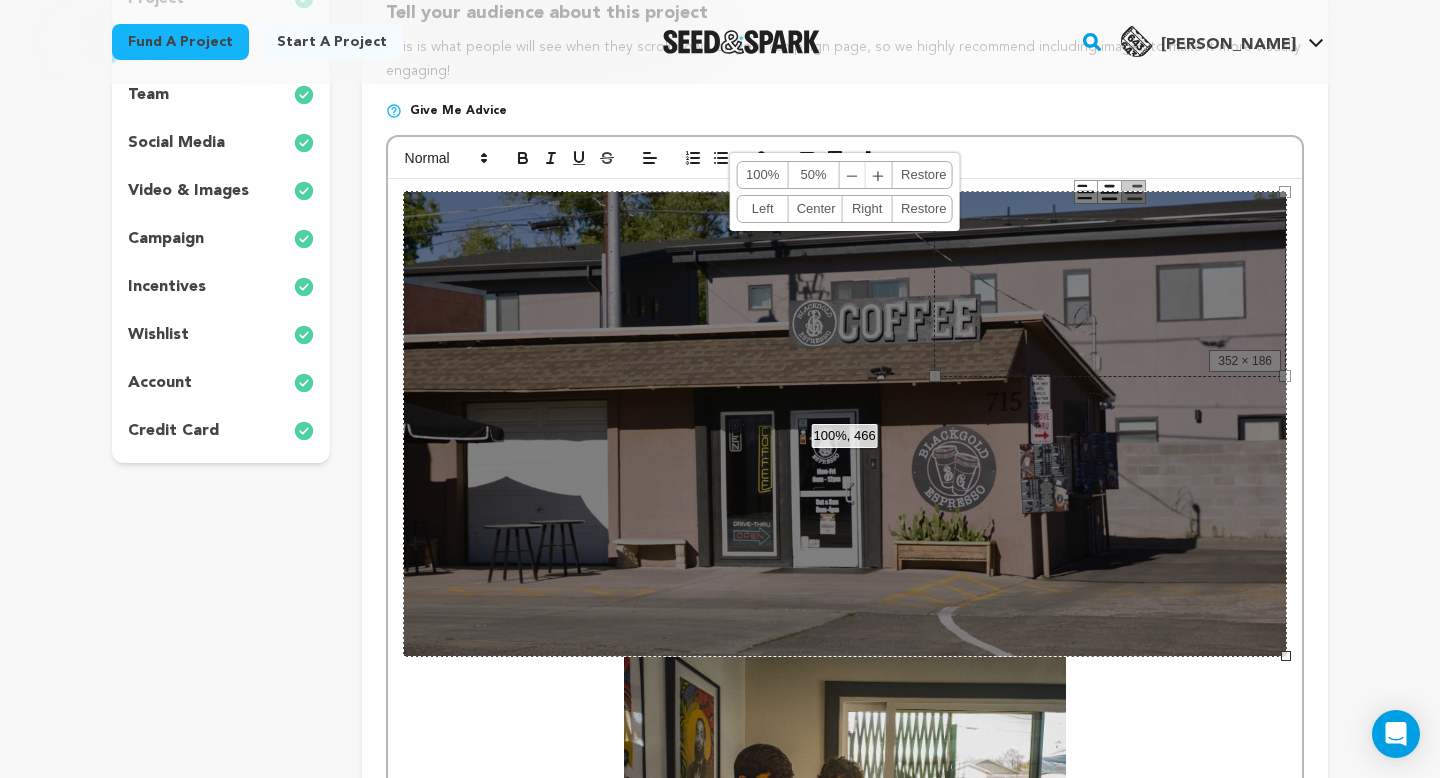 click on "50%" at bounding box center (814, 175) 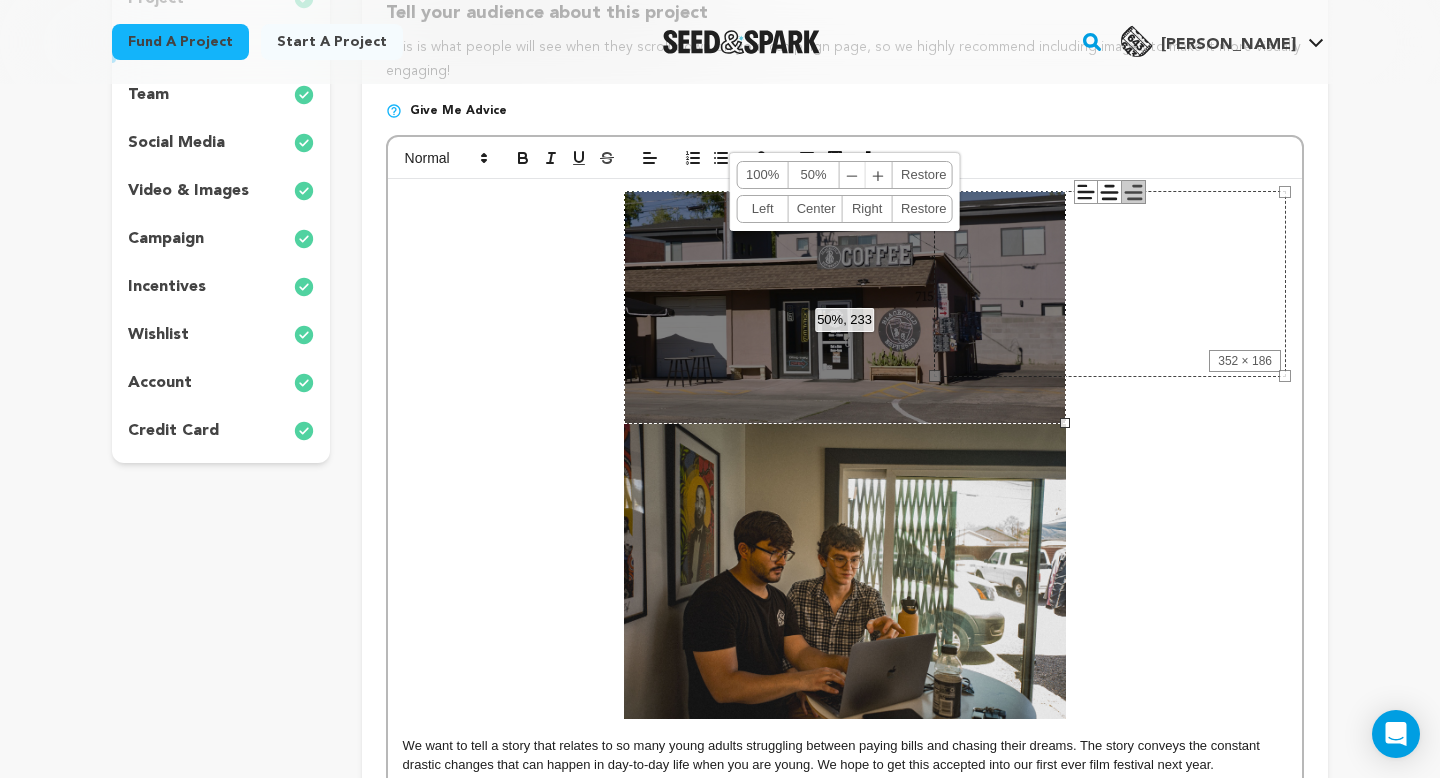 click at bounding box center (845, 307) 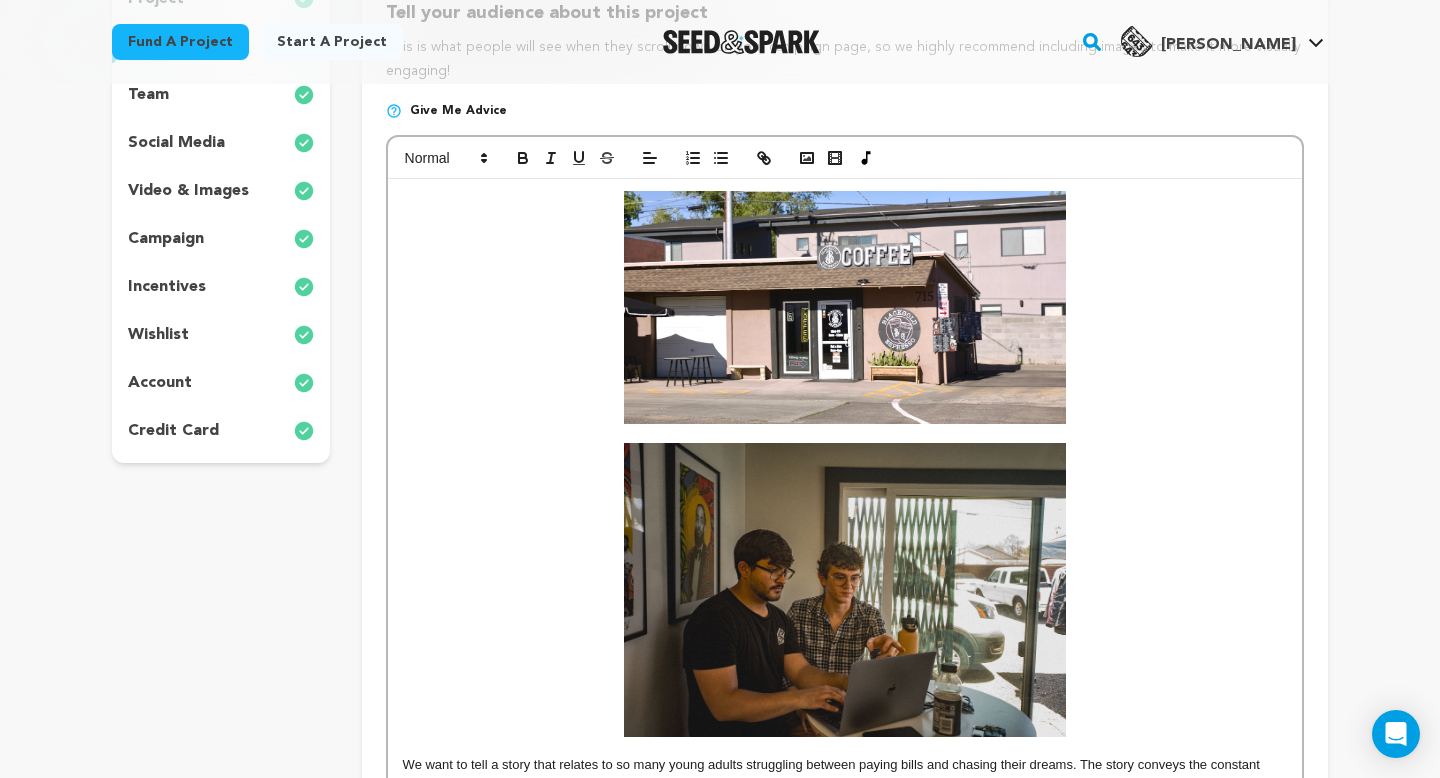 click at bounding box center [845, 307] 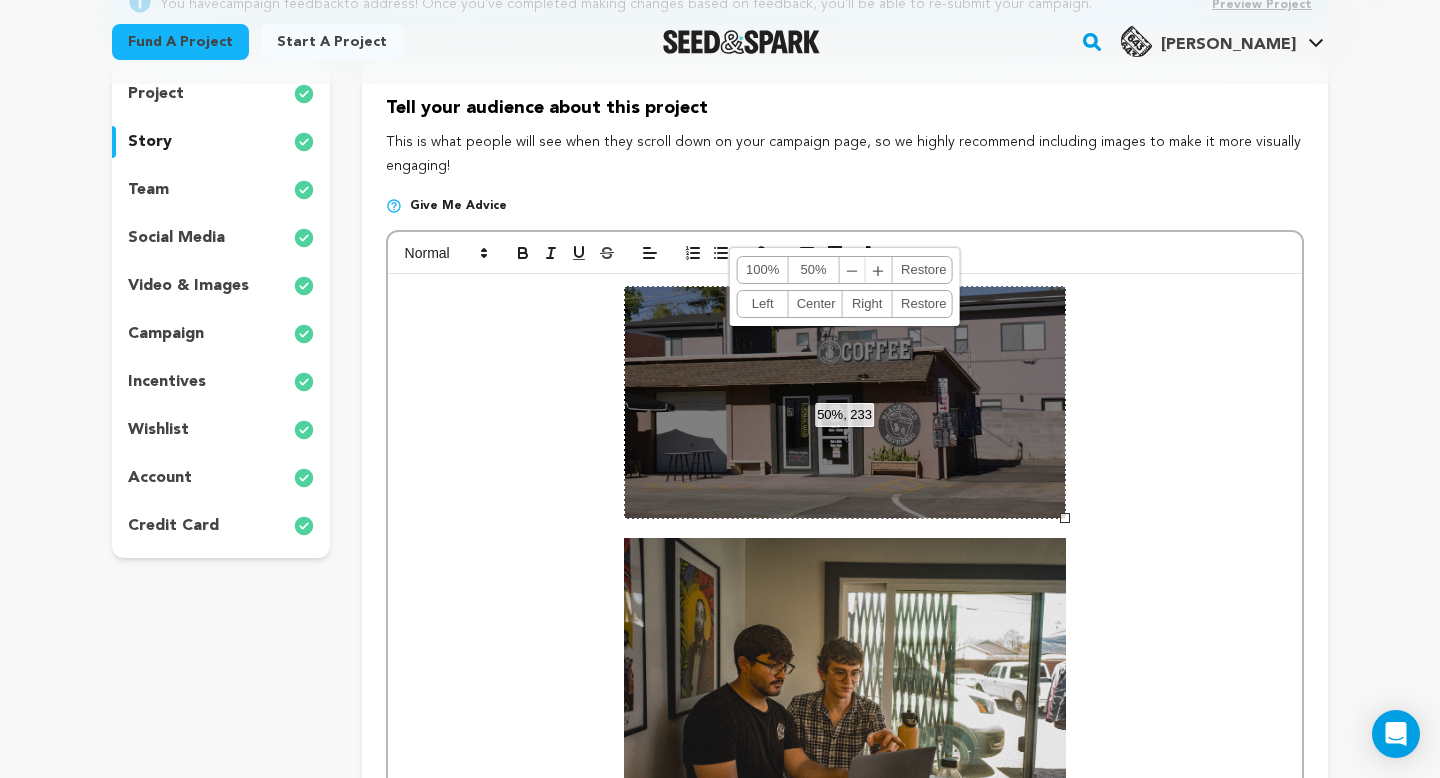 scroll, scrollTop: 818, scrollLeft: 0, axis: vertical 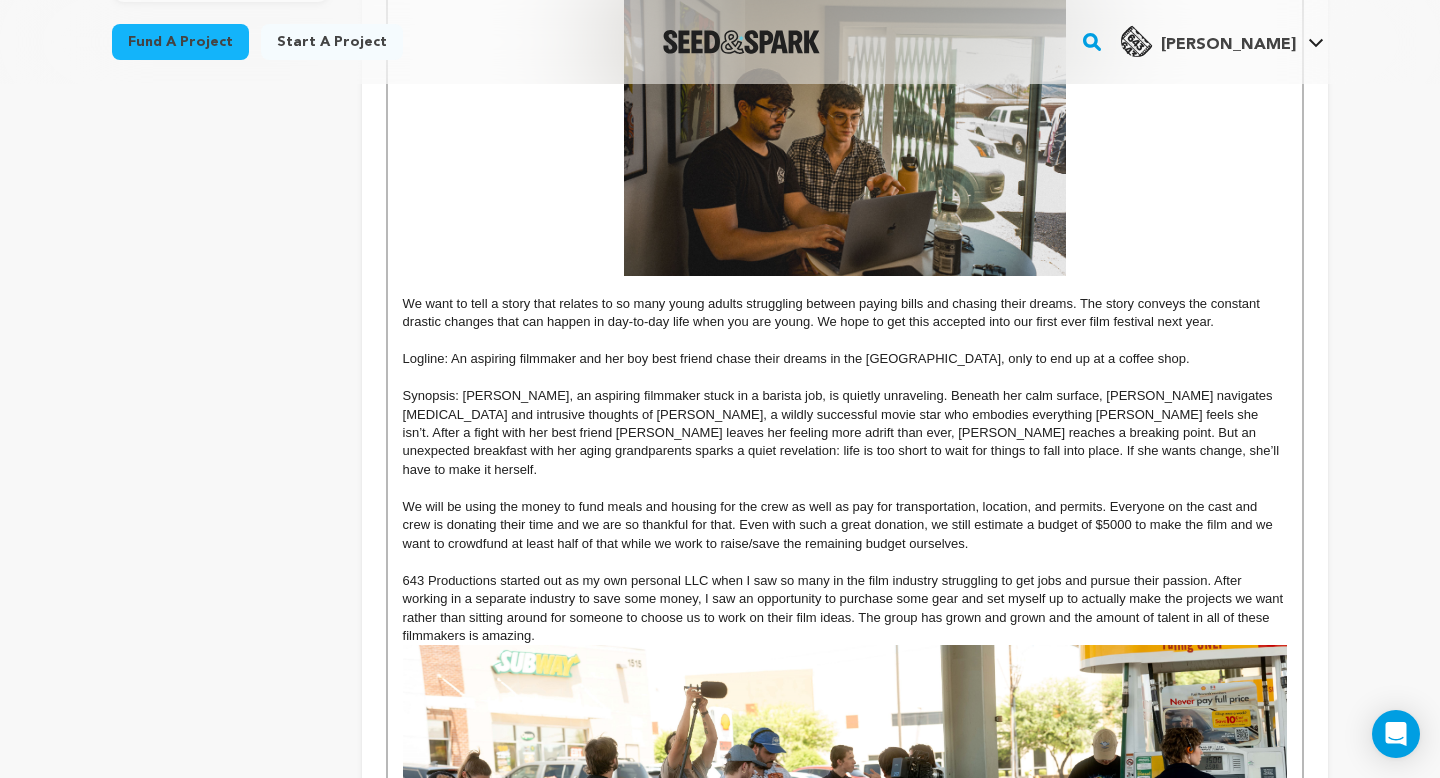 click on "We want to tell a story that relates to so many young adults struggling between paying bills and chasing their dreams. The story conveys the constant drastic changes that can happen in day-to-day life when you are young. We hope to get this accepted into our first ever film festival next year." at bounding box center [845, 313] 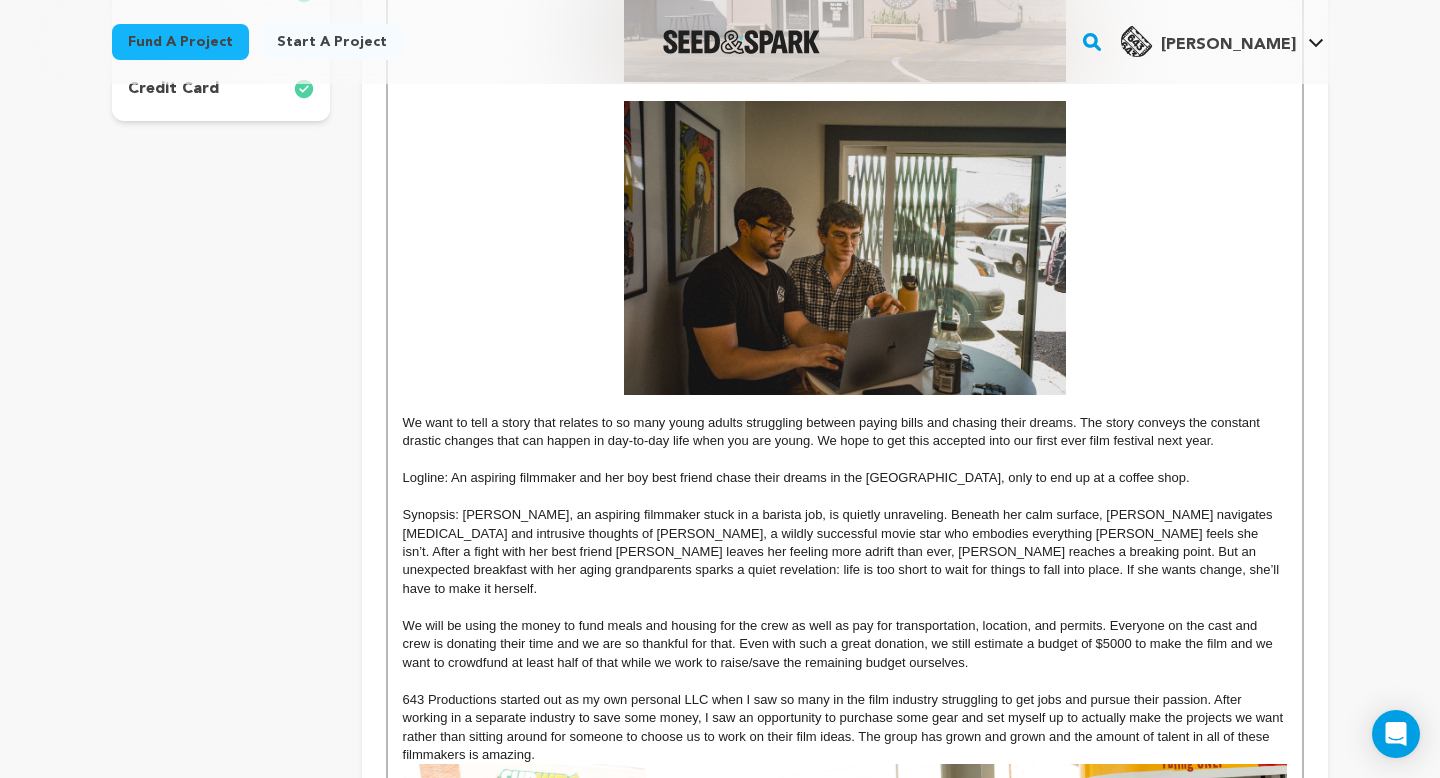 scroll, scrollTop: 620, scrollLeft: 0, axis: vertical 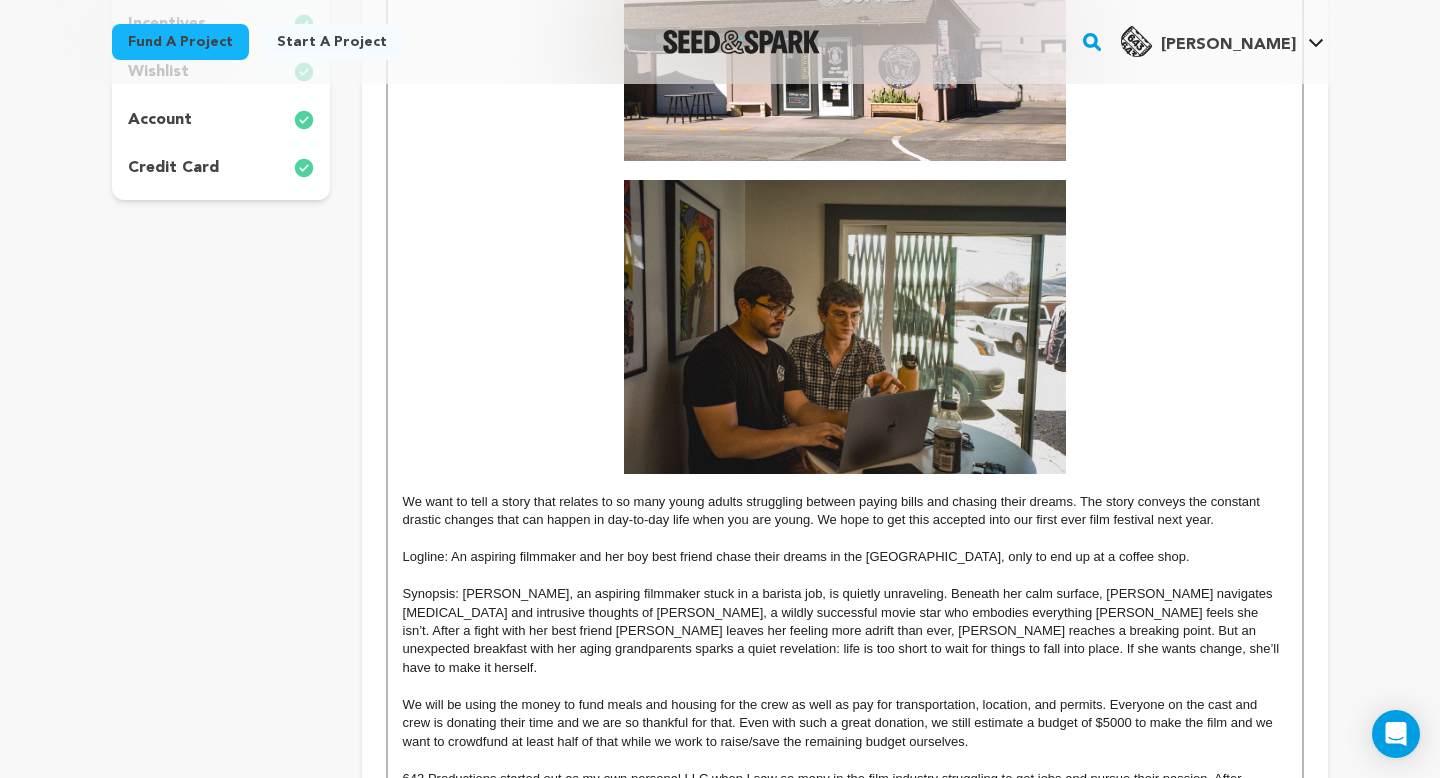 click on "We want to tell a story that relates to so many young adults struggling between paying bills and chasing their dreams. The story conveys the constant drastic changes that can happen in day-to-day life when you are young. We hope to get this accepted into our first ever film festival next year. Logline: An aspiring filmmaker and her boy best friend chase their dreams in the big city, only to end up at a coffee shop. Synopsis: Hailey, an aspiring filmmaker stuck in a barista job, is quietly unraveling. Beneath her calm surface, Hailey navigates panic attacks and intrusive thoughts of Emily Gorge, a wildly successful movie star who embodies everything Hailey feels she isn’t. After a fight with her best friend Nick leaves her feeling more adrift than ever, Hailey reaches a breaking point. But an unexpected breakfast with her aging grandparents sparks a quiet revelation: life is too short to wait for things to fall into place. If she wants change, she’ll have to make it herself." at bounding box center [845, 542] 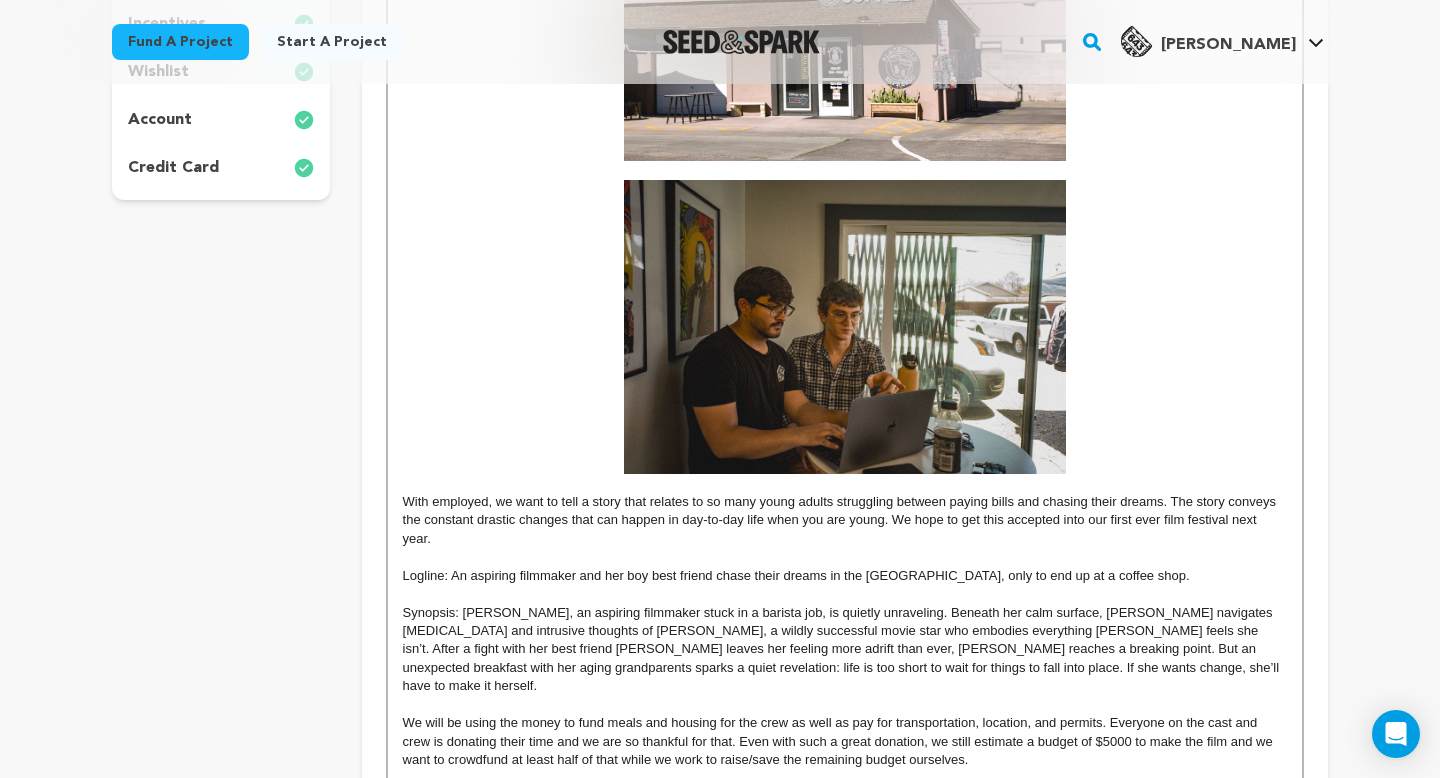 click on "With employed, we want to tell a story that relates to so many young adults struggling between paying bills and chasing their dreams. The story conveys the constant drastic changes that can happen in day-to-day life when you are young. We hope to get this accepted into our first ever film festival next year." at bounding box center [845, 520] 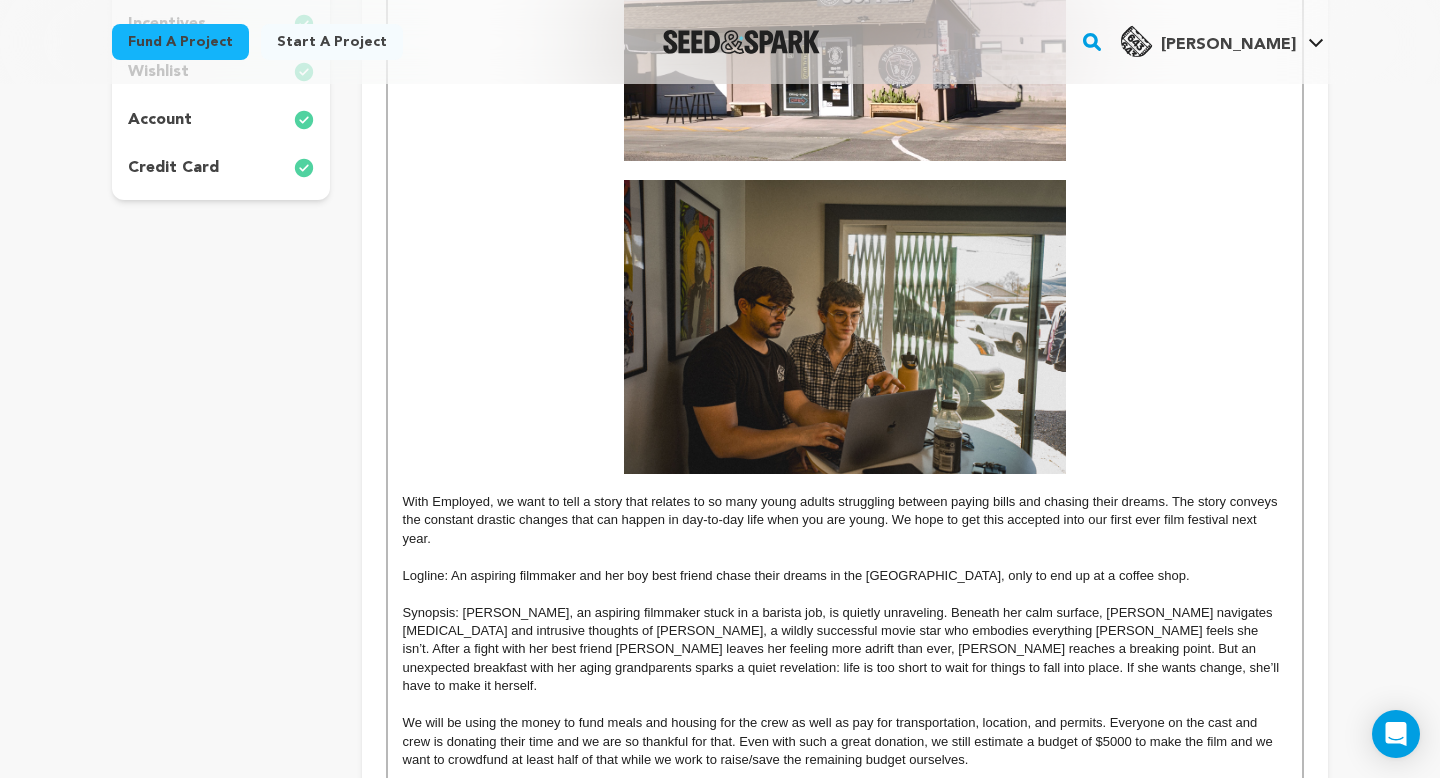 click on "With Employed, we want to tell a story that relates to so many young adults struggling between paying bills and chasing their dreams. The story conveys the constant drastic changes that can happen in day-to-day life when you are young. We hope to get this accepted into our first ever film festival next year." at bounding box center [845, 520] 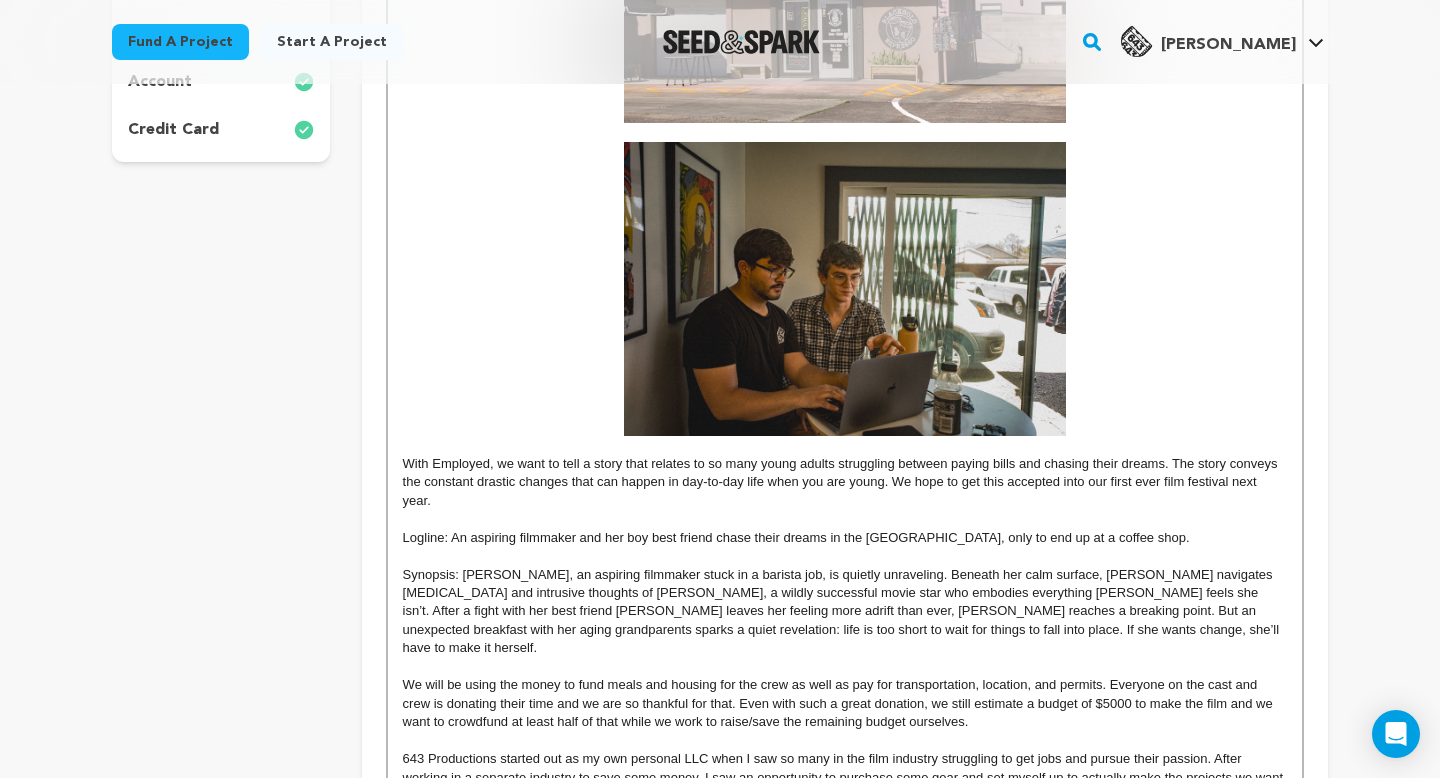 scroll, scrollTop: 695, scrollLeft: 0, axis: vertical 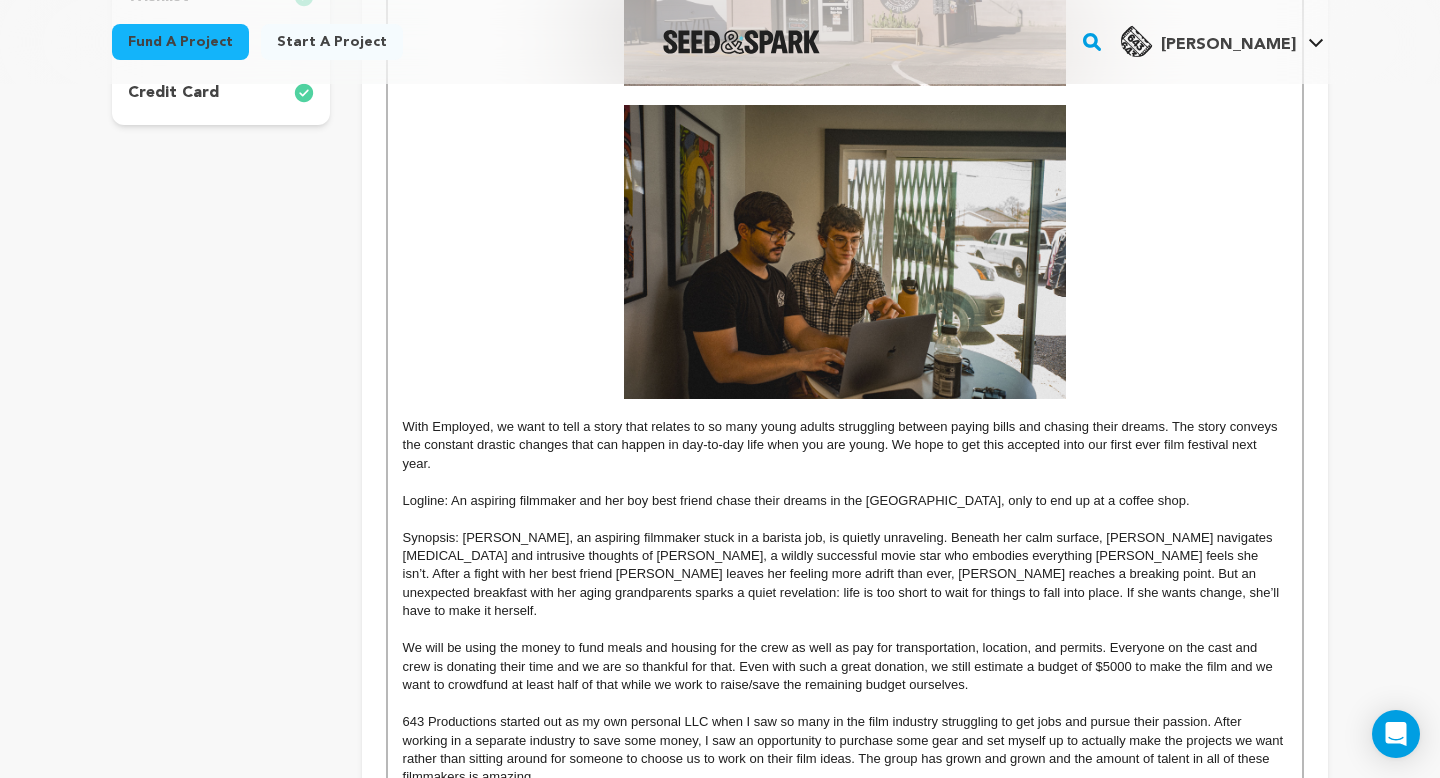 click at bounding box center (845, 252) 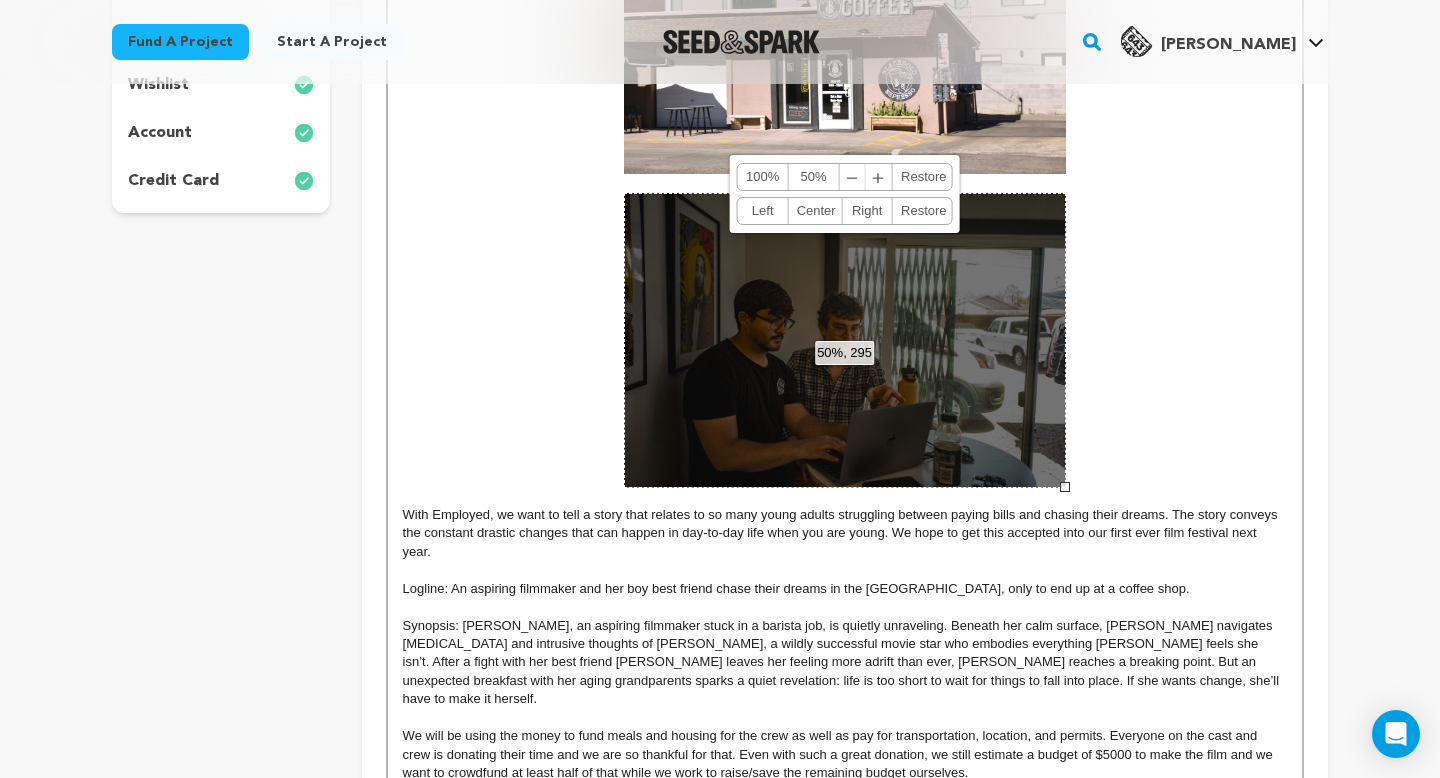 scroll, scrollTop: 749, scrollLeft: 0, axis: vertical 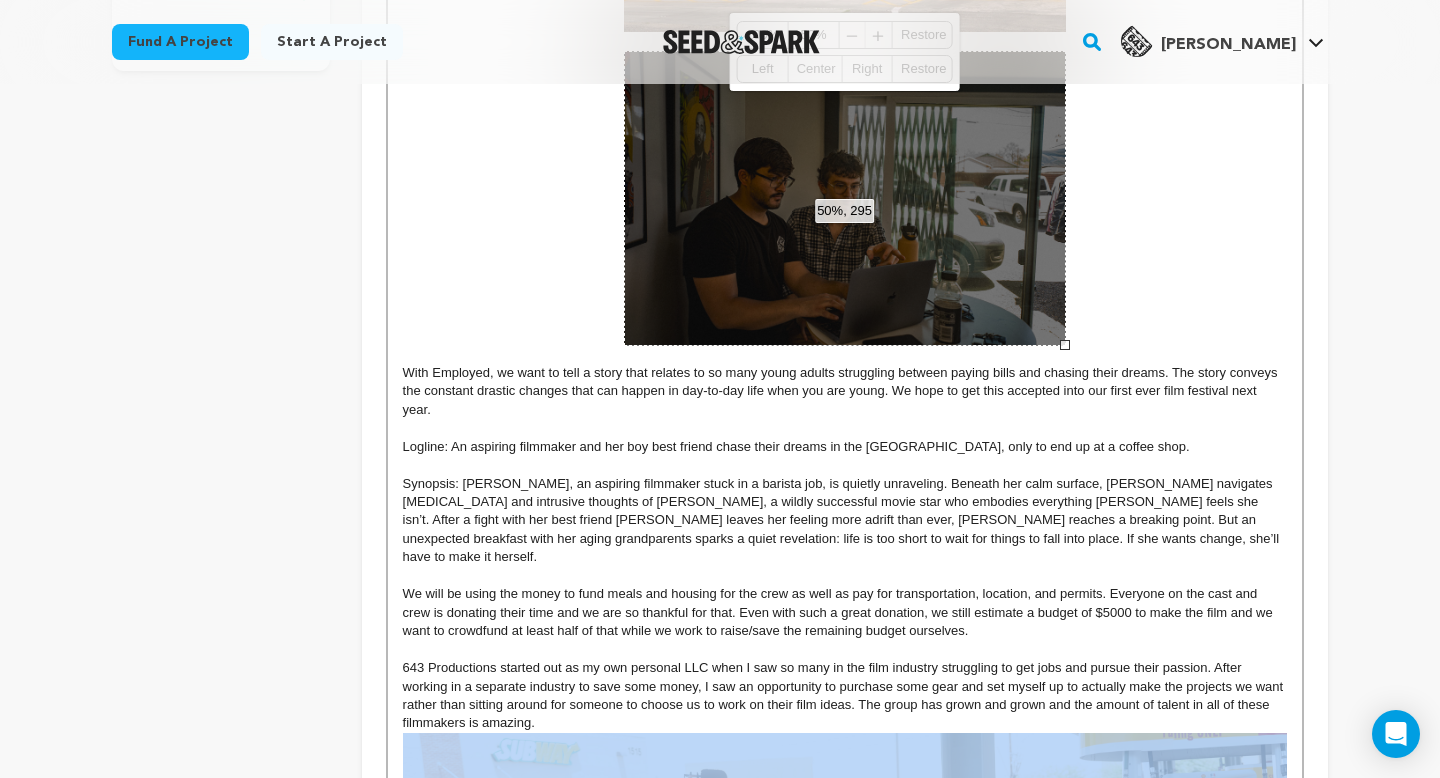 drag, startPoint x: 906, startPoint y: 257, endPoint x: 857, endPoint y: 467, distance: 215.6409 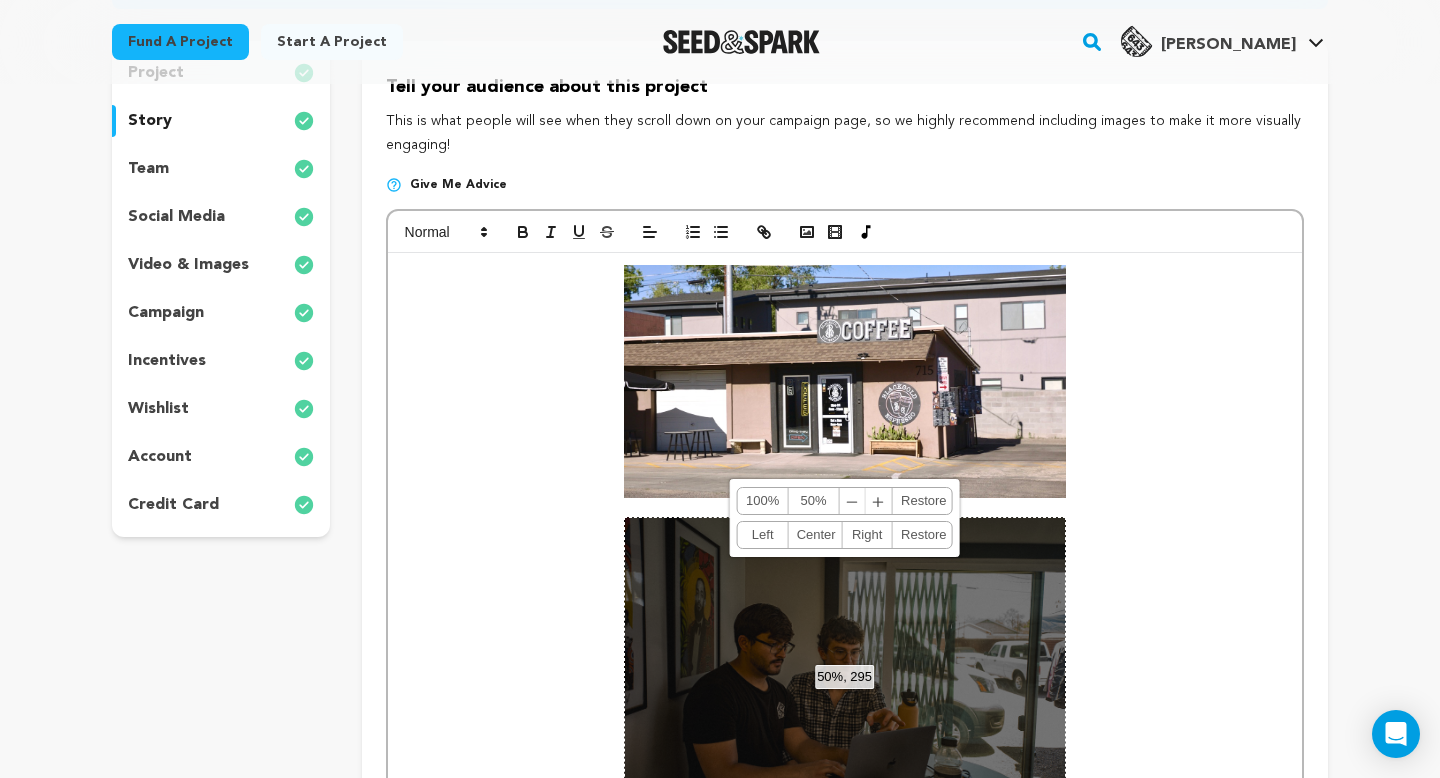 scroll, scrollTop: 286, scrollLeft: 0, axis: vertical 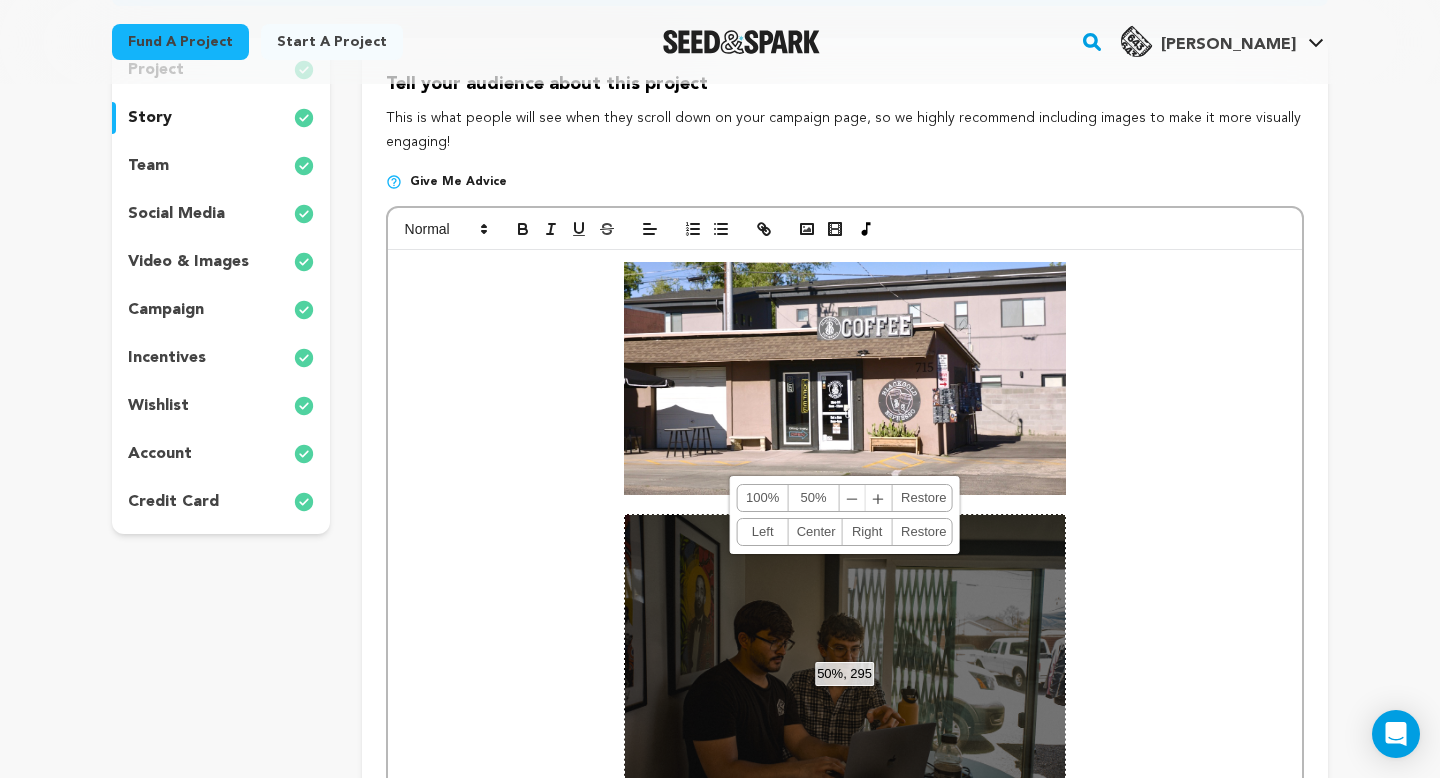 click on "50%, 295
100%
50%
﹣
﹢
Restore
Left
Center
Right
Restore" at bounding box center (845, 661) 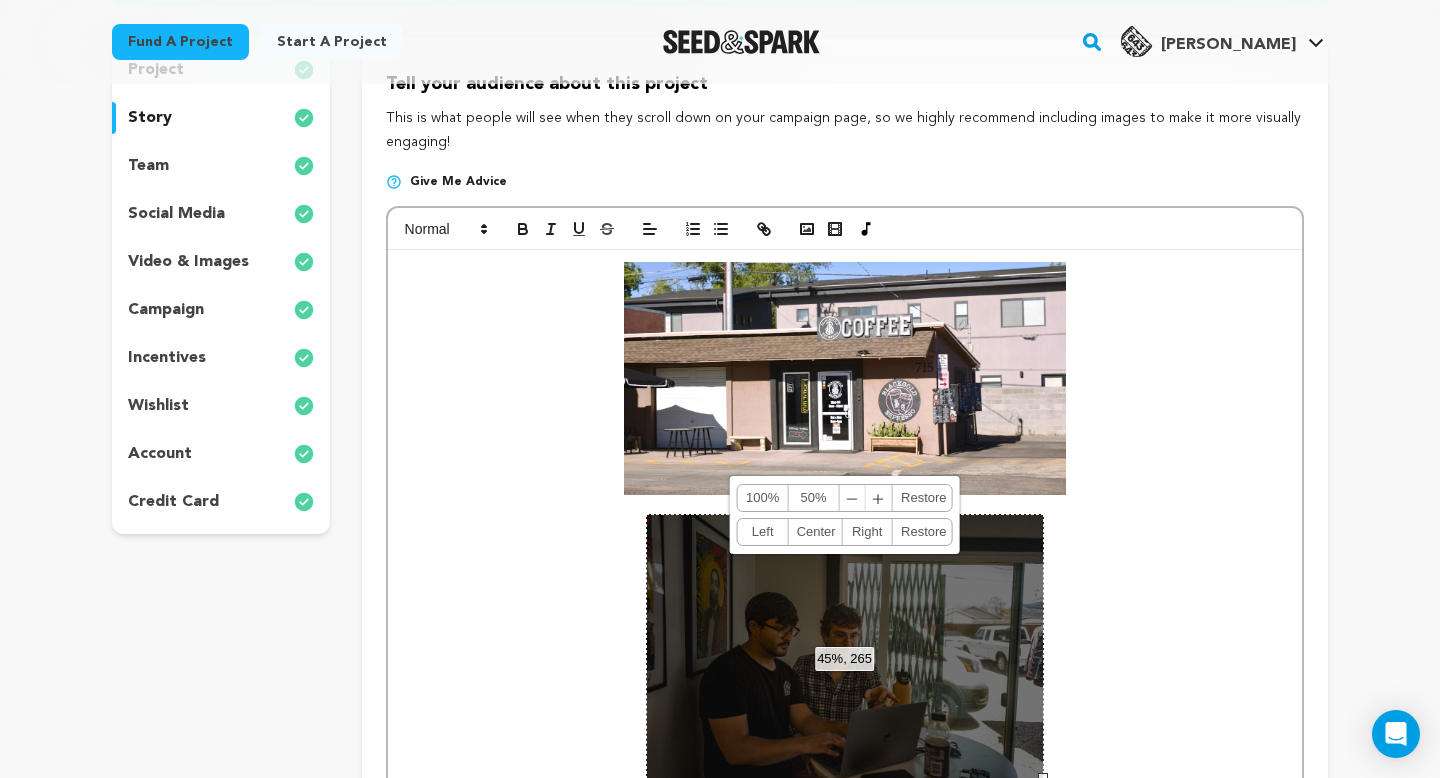 click on "﹣" at bounding box center [853, 498] 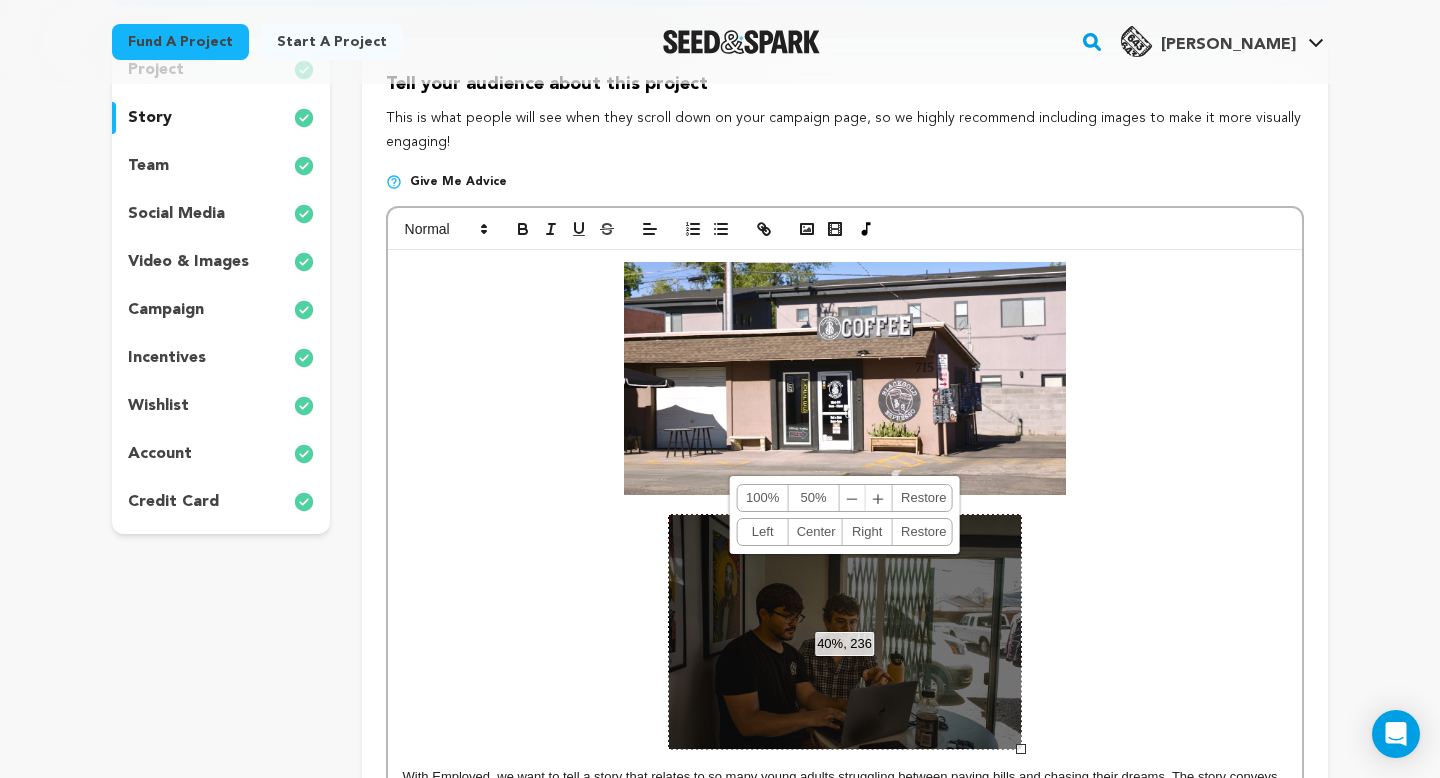 click on "﹣" at bounding box center [853, 498] 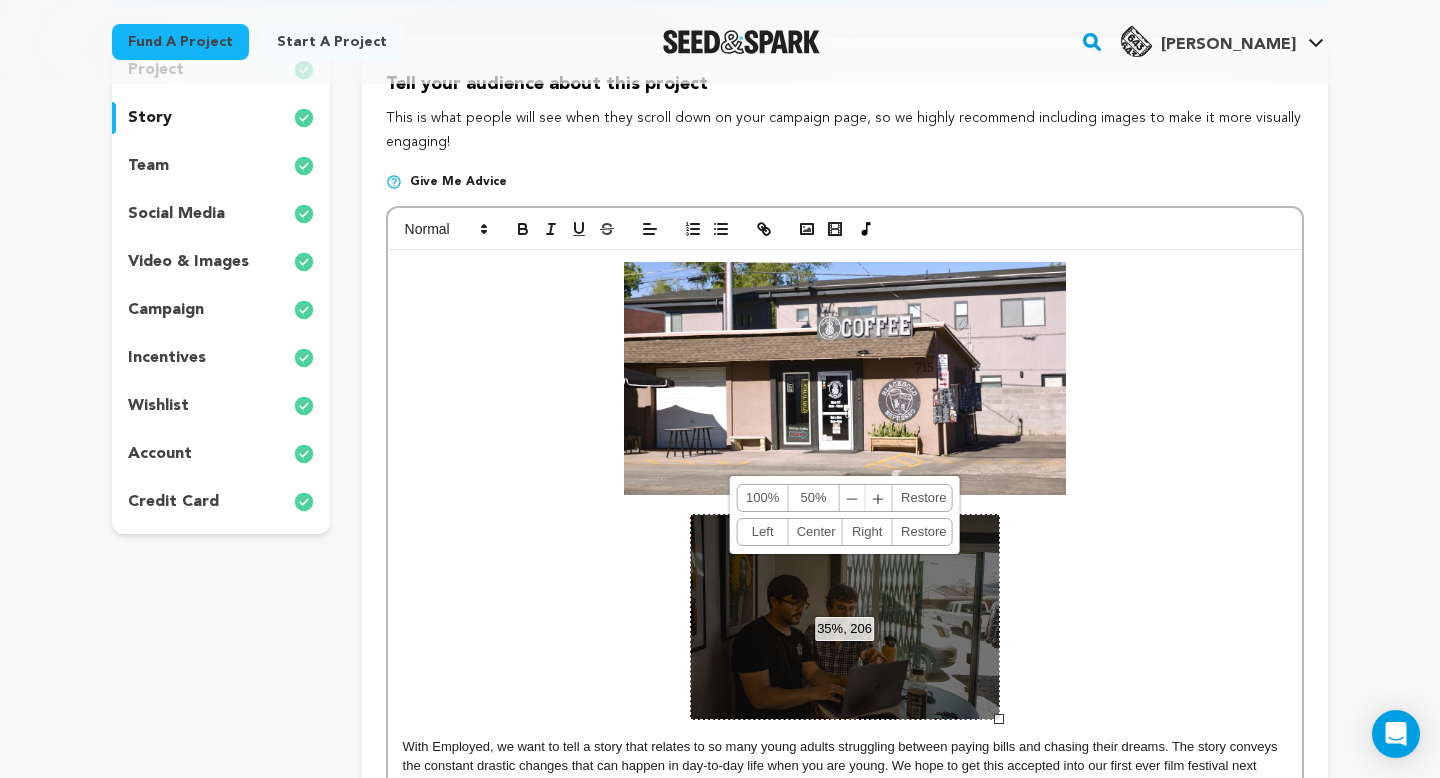 click on "35%, 206
100%
50%
﹣
﹢
Restore
Left
Center
Right
Restore" at bounding box center (845, 617) 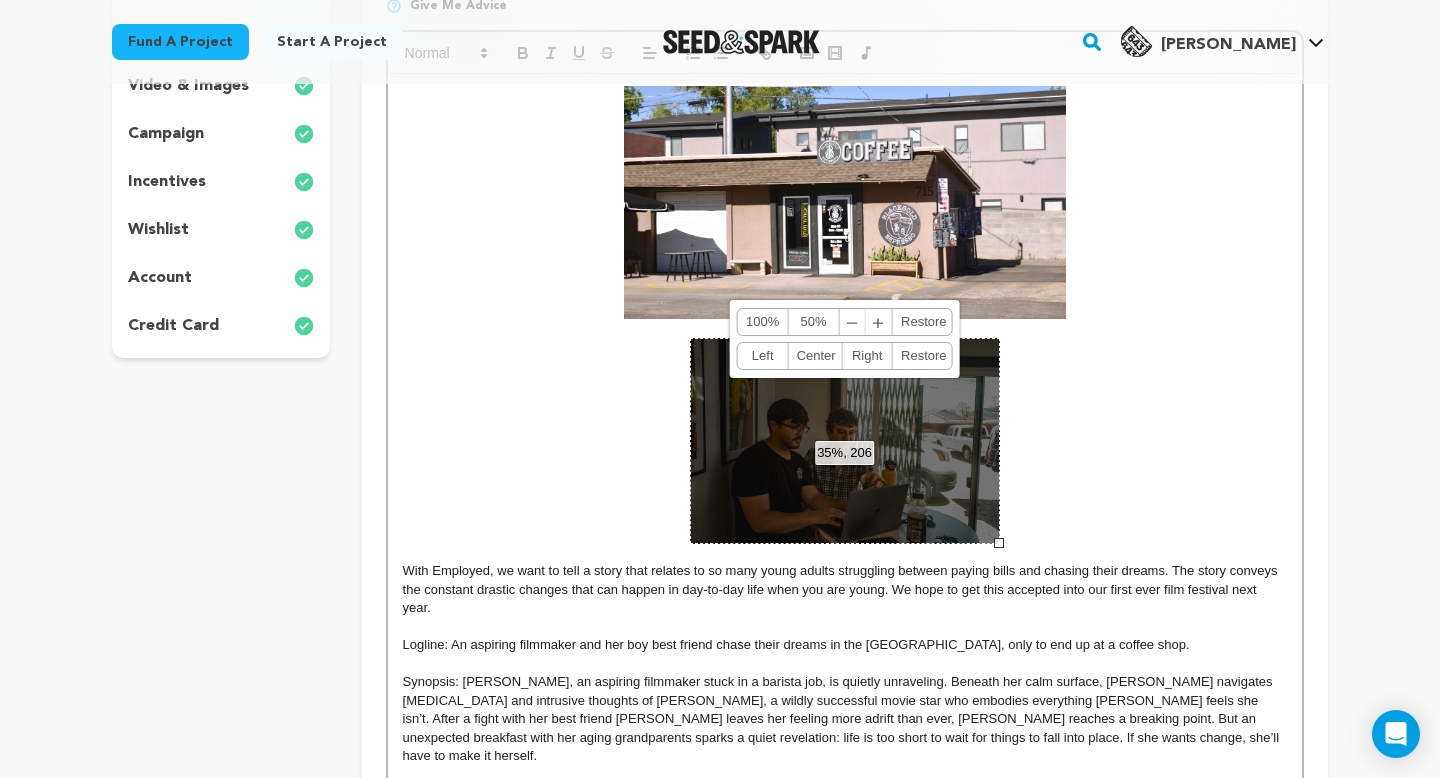 scroll, scrollTop: 510, scrollLeft: 0, axis: vertical 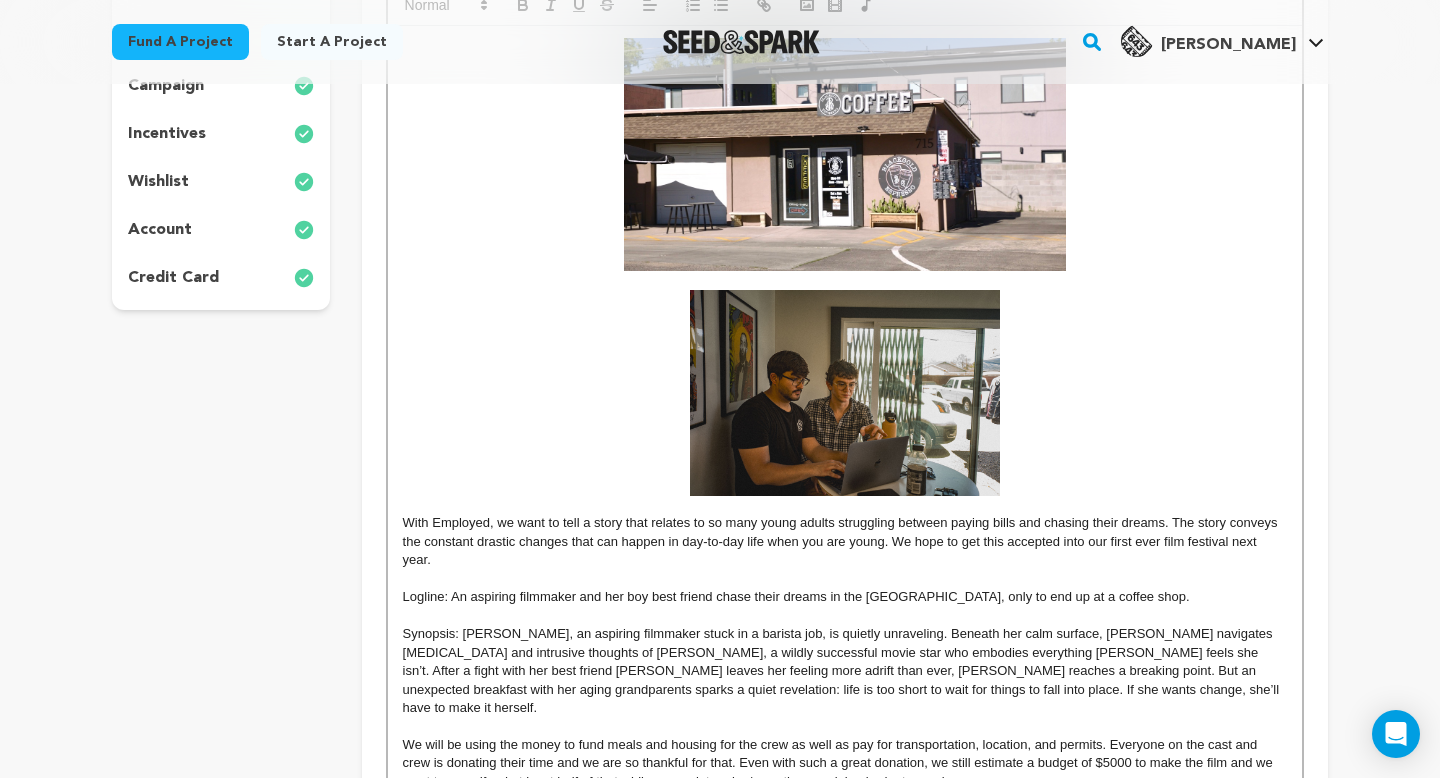 click at bounding box center (845, 393) 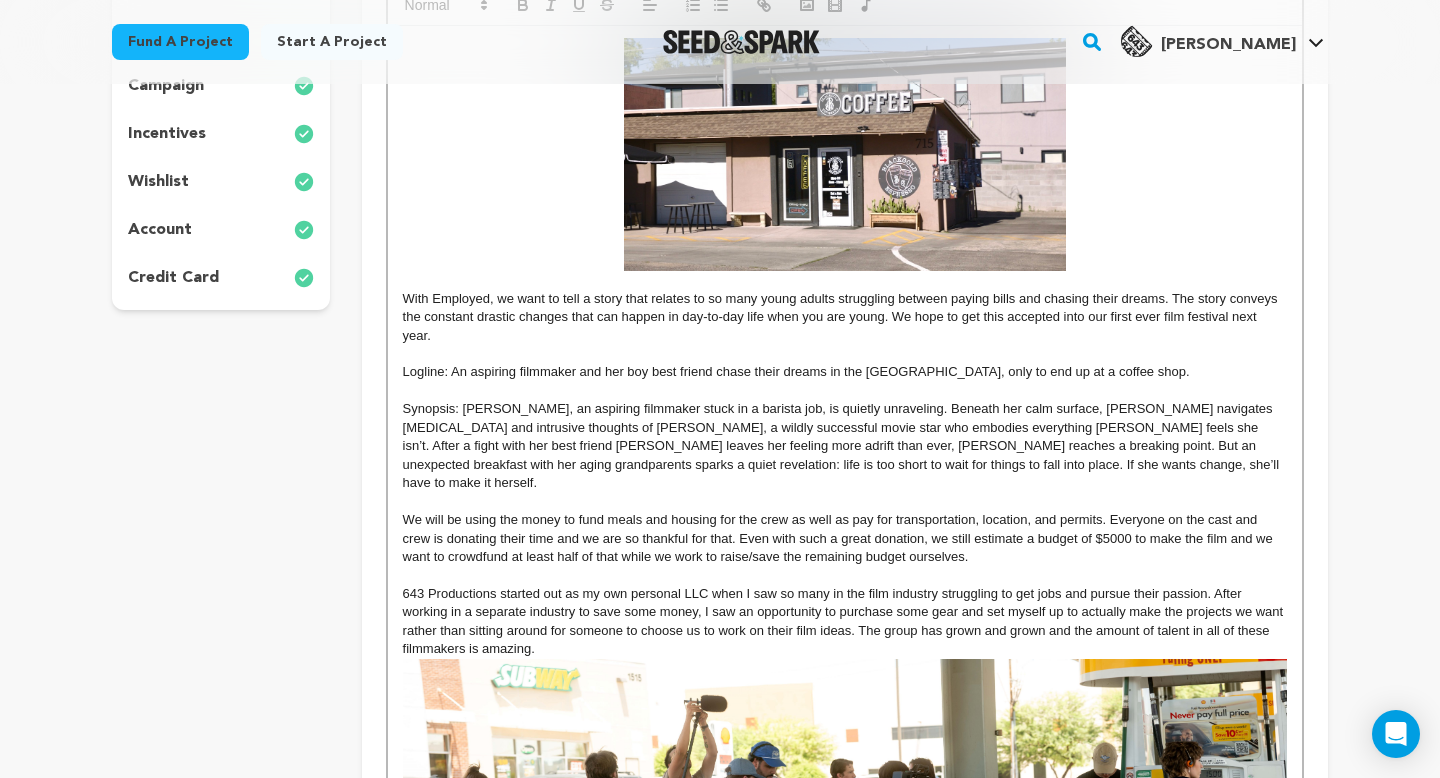 click on "With Employed, we want to tell a story that relates to so many young adults struggling between paying bills and chasing their dreams. The story conveys the constant drastic changes that can happen in day-to-day life when you are young. We hope to get this accepted into our first ever film festival next year." at bounding box center [845, 317] 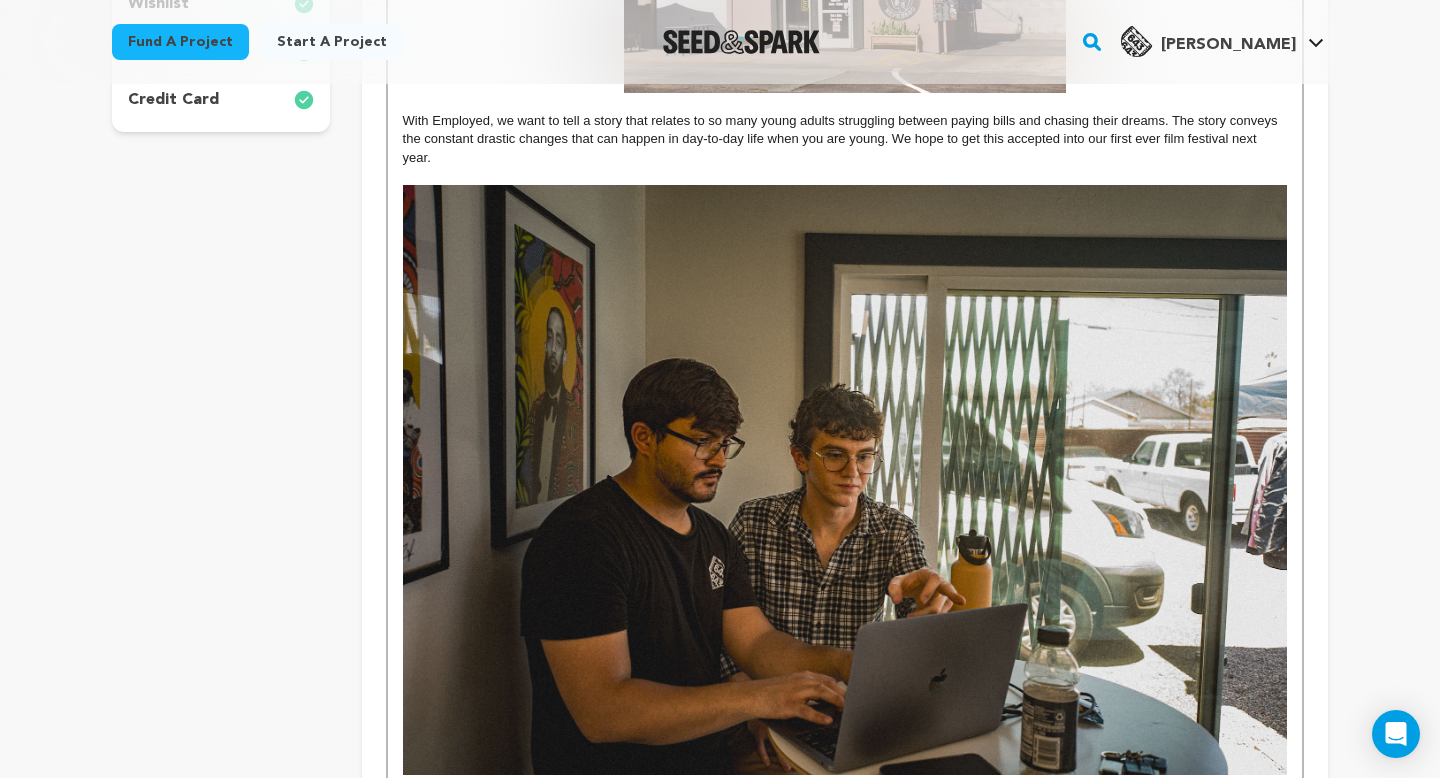 scroll, scrollTop: 724, scrollLeft: 0, axis: vertical 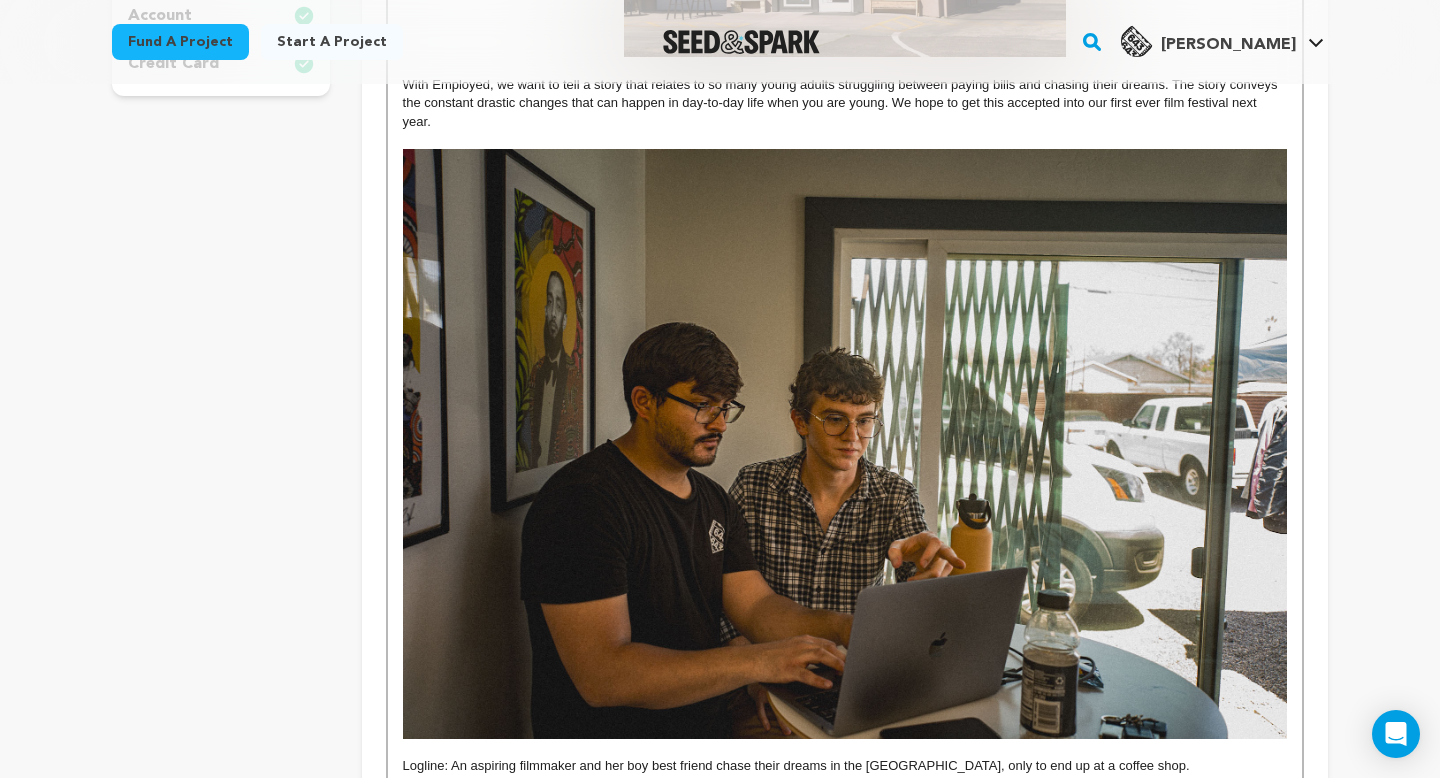 click at bounding box center (845, 443) 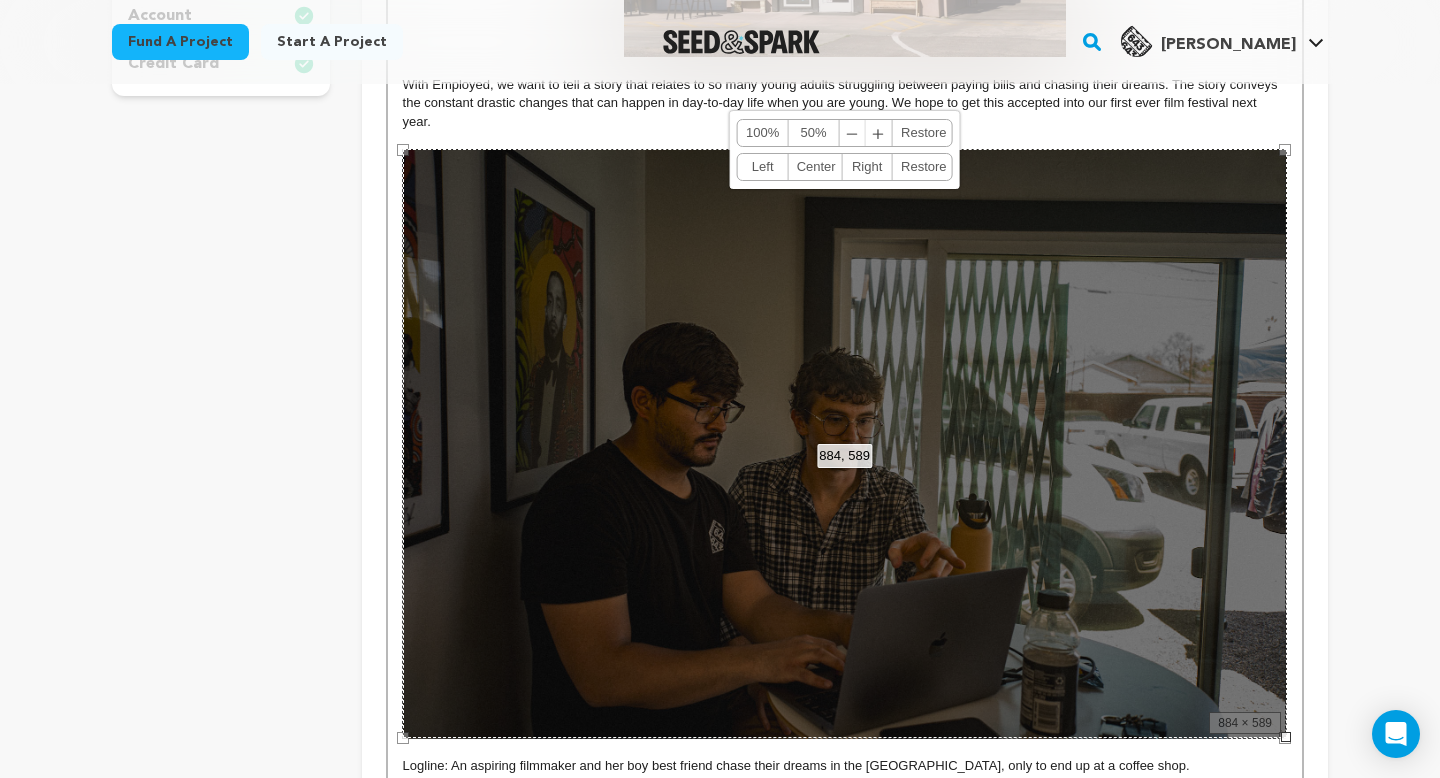 click on "50%" at bounding box center (814, 133) 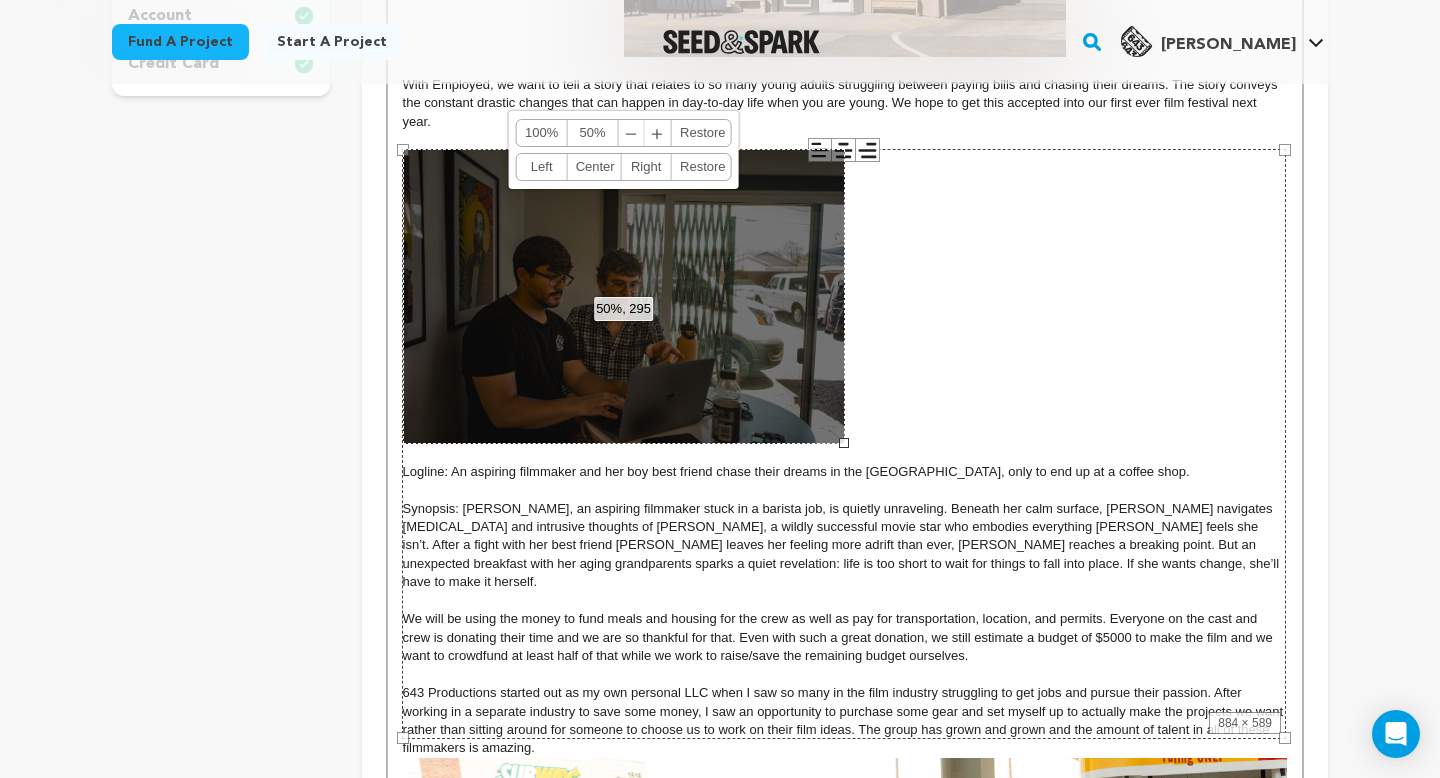 click on "Right" at bounding box center [646, 167] 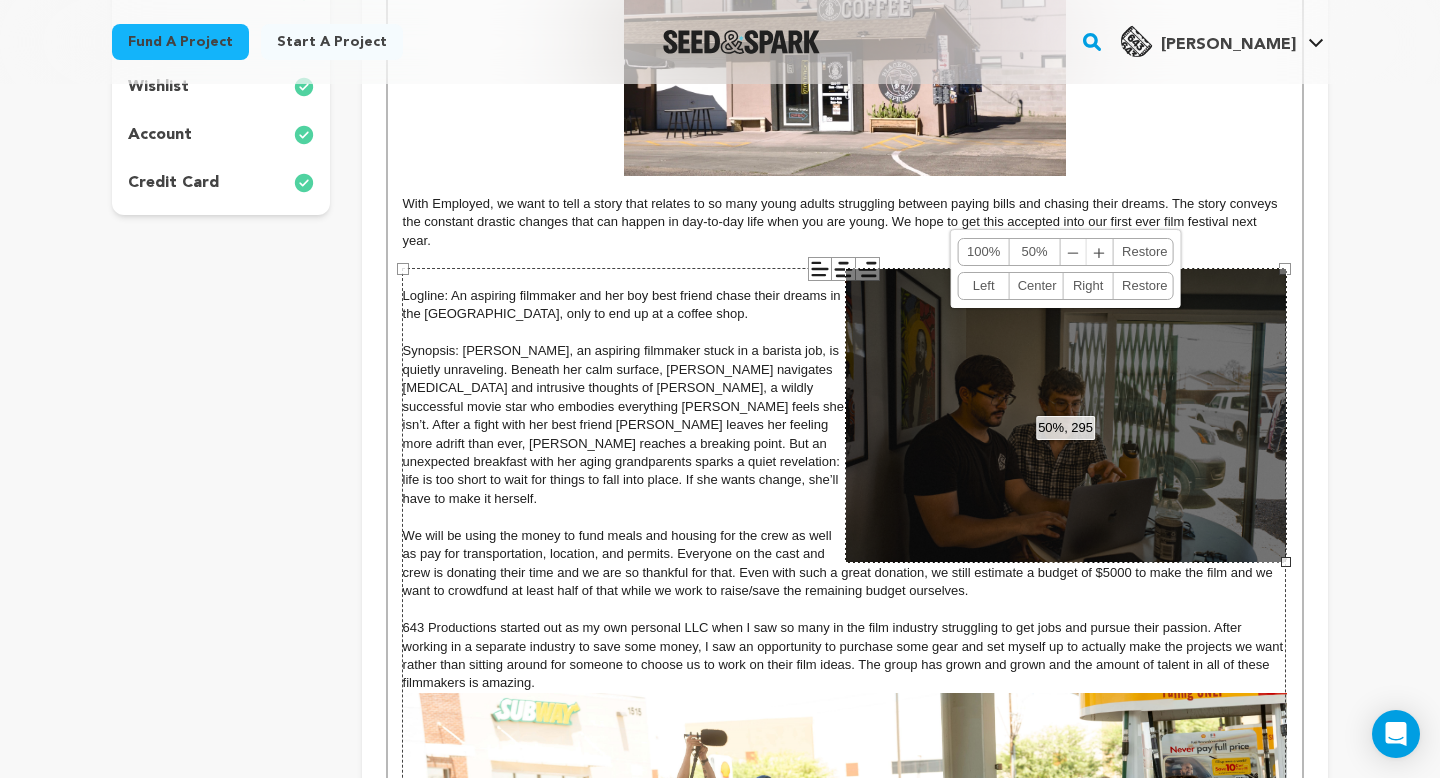 scroll, scrollTop: 607, scrollLeft: 0, axis: vertical 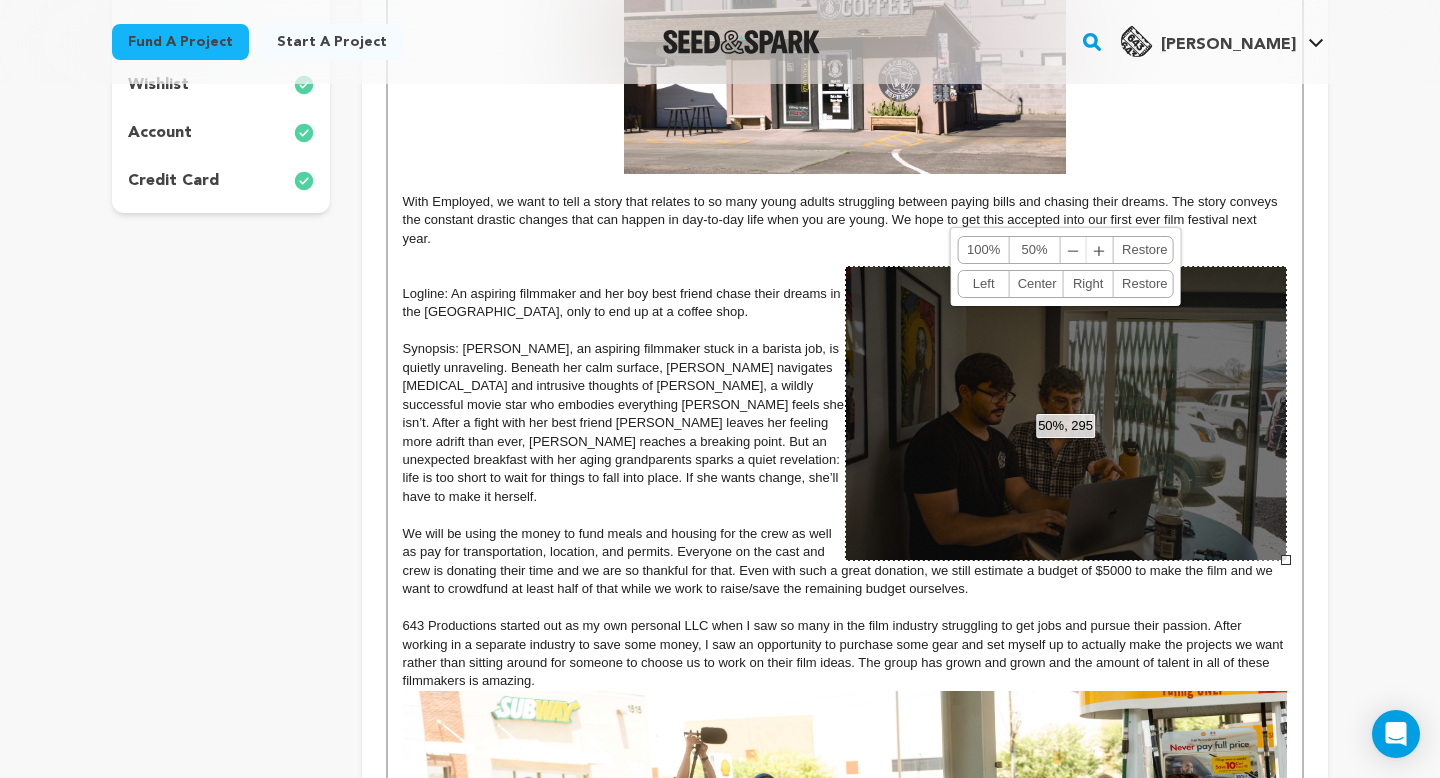 click at bounding box center [845, 57] 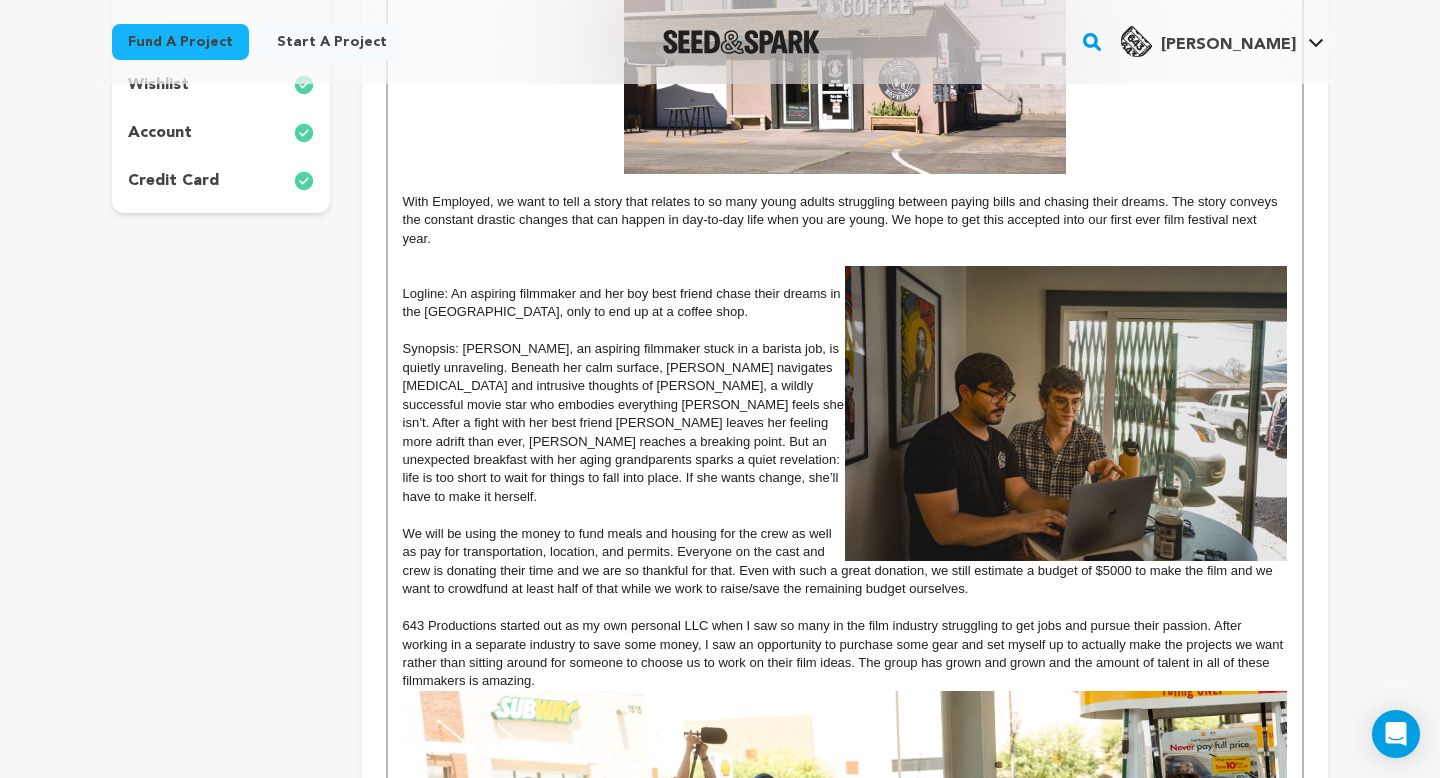 drag, startPoint x: 1109, startPoint y: 156, endPoint x: 814, endPoint y: 136, distance: 295.6772 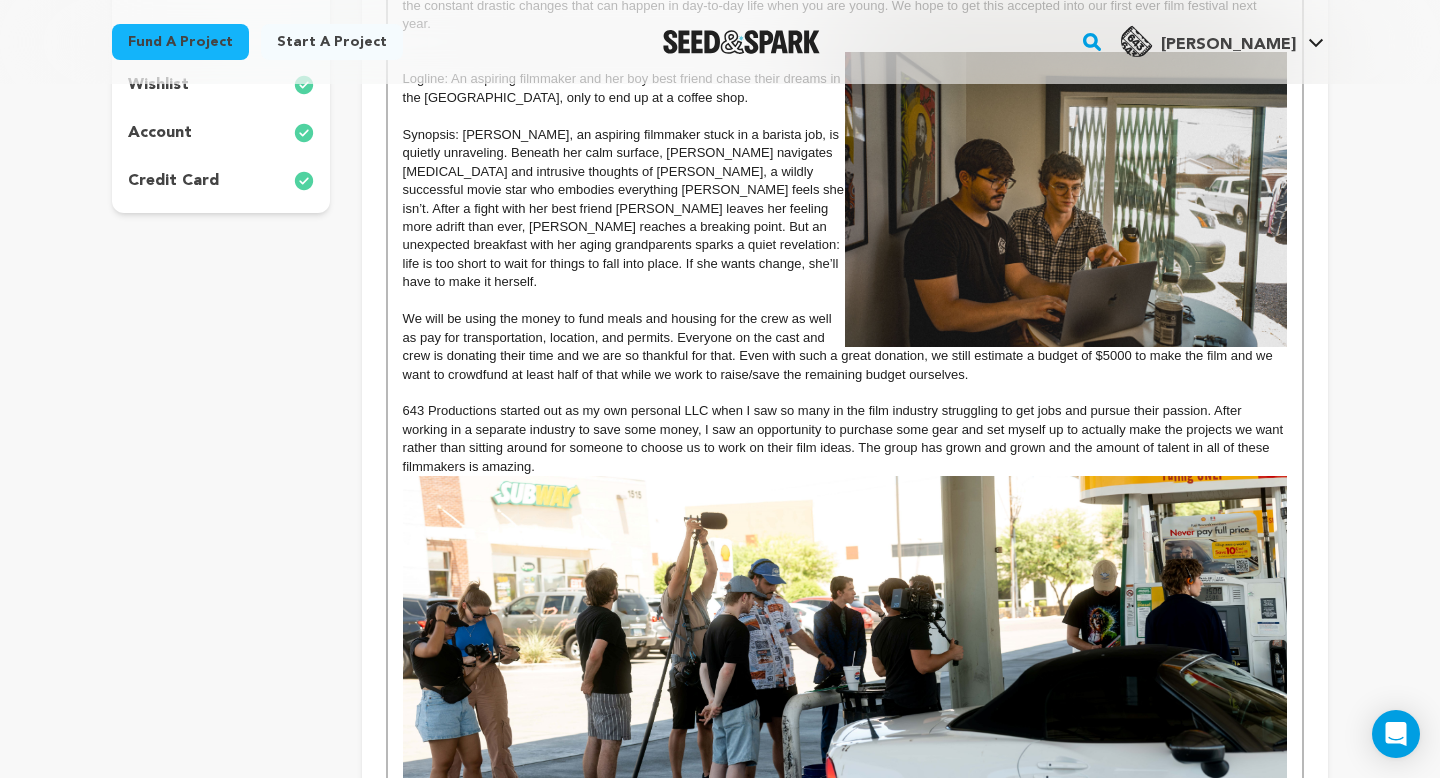 click on "We will be using the money to fund meals and housing for the crew as well as pay for transportation, location, and permits. Everyone on the cast and crew is donating their time and we are so thankful for that. Even with such a great donation, we still estimate a budget of $5000 to make the film and we want to crowdfund at least half of that while we work to raise/save the remaining budget ourselves." at bounding box center [845, 347] 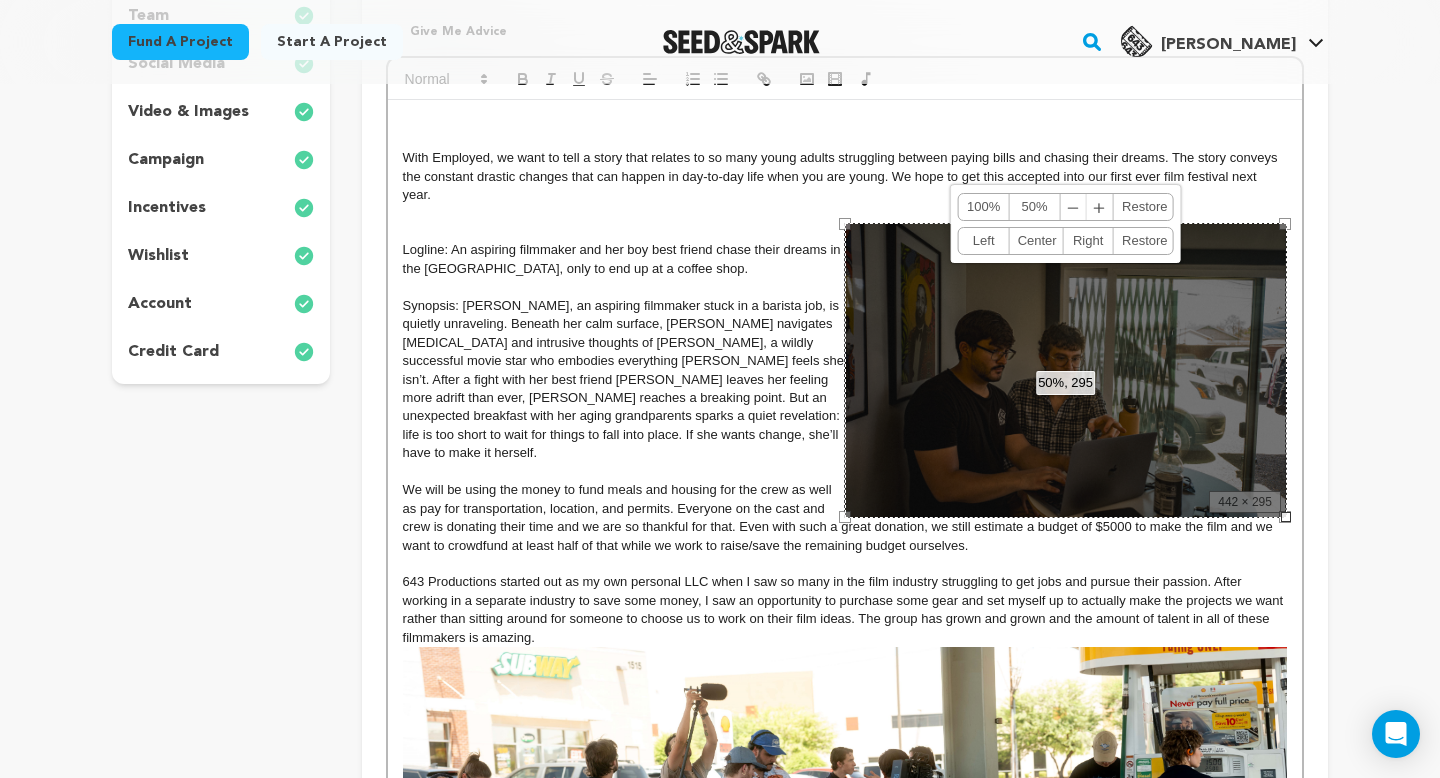 scroll, scrollTop: 418, scrollLeft: 0, axis: vertical 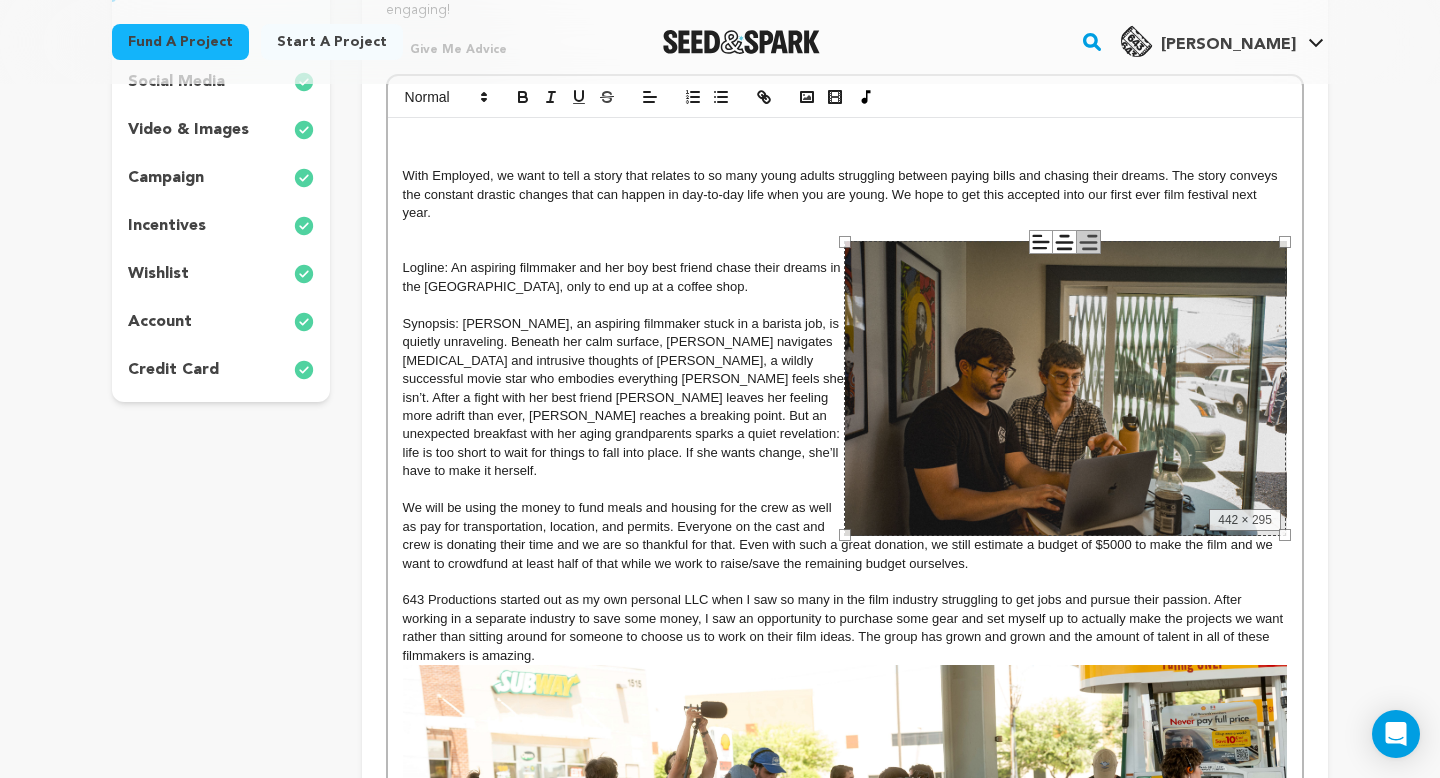 click at bounding box center (845, 231) 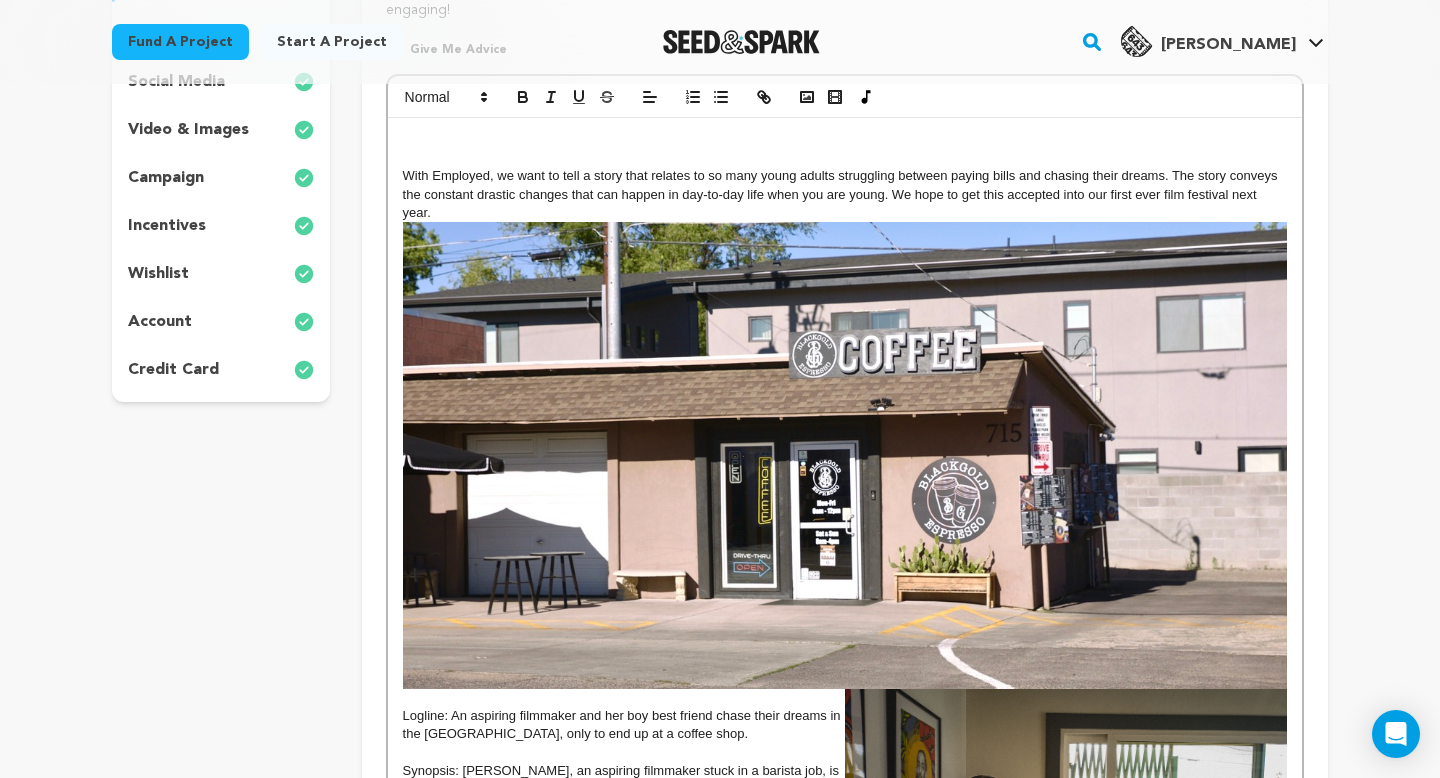 click at bounding box center [845, 455] 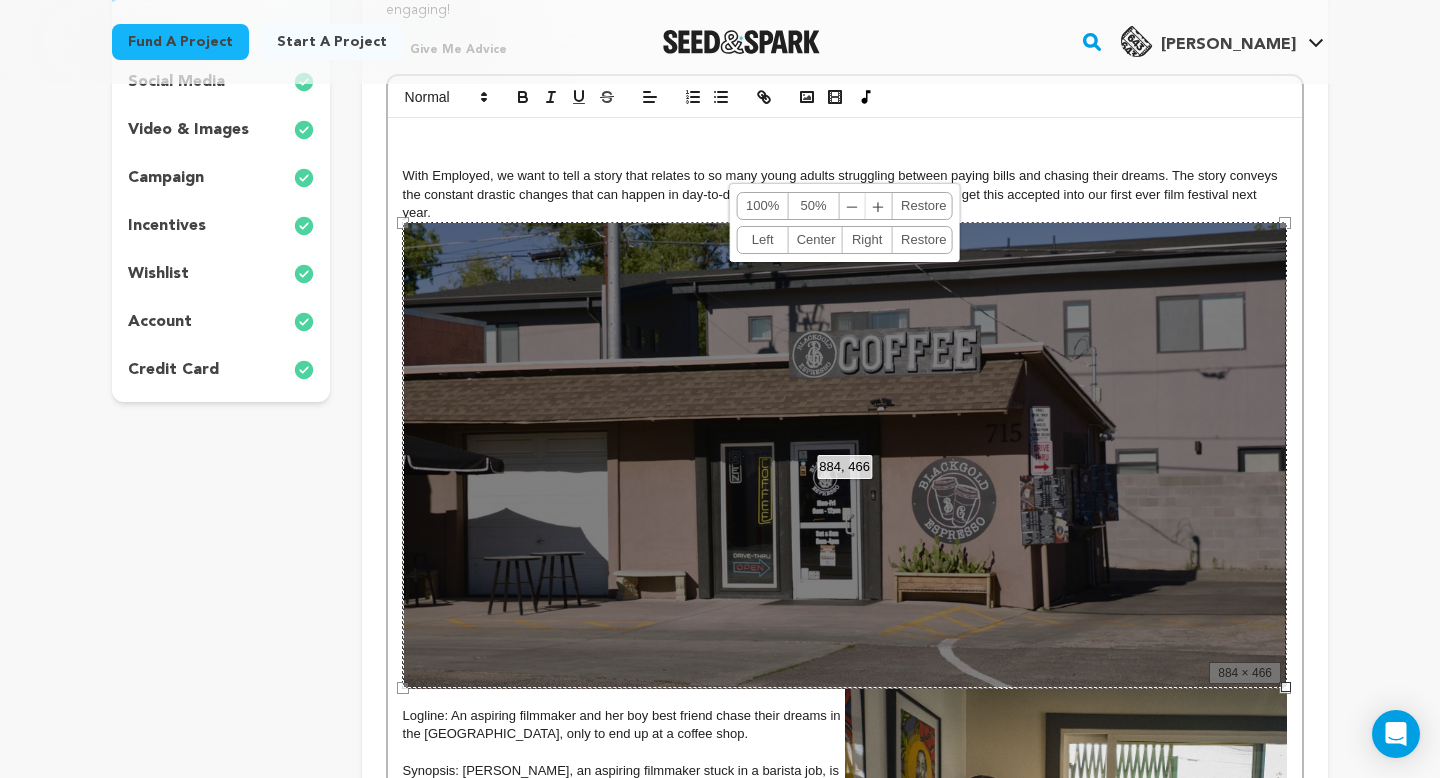 click on "50%" at bounding box center [814, 206] 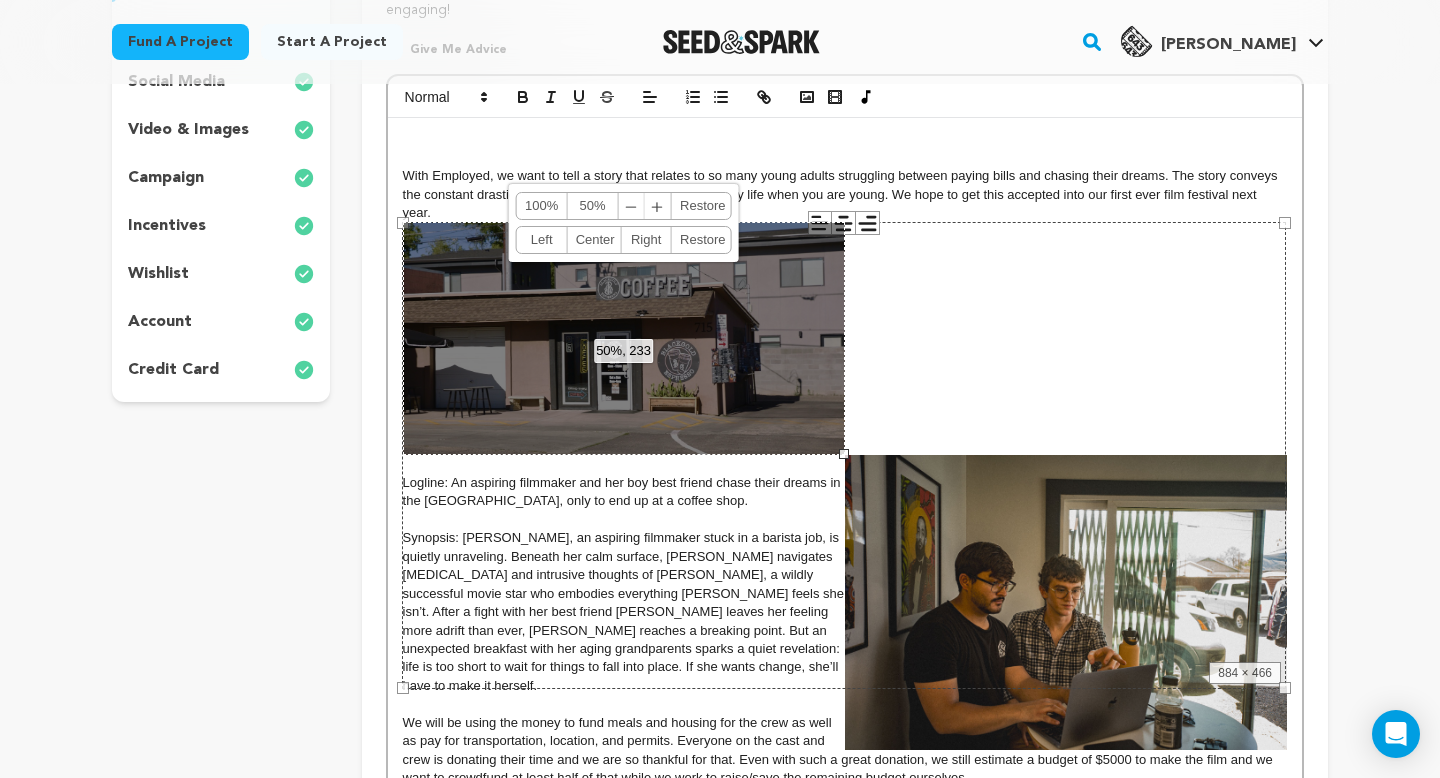 click on "Right" at bounding box center (646, 240) 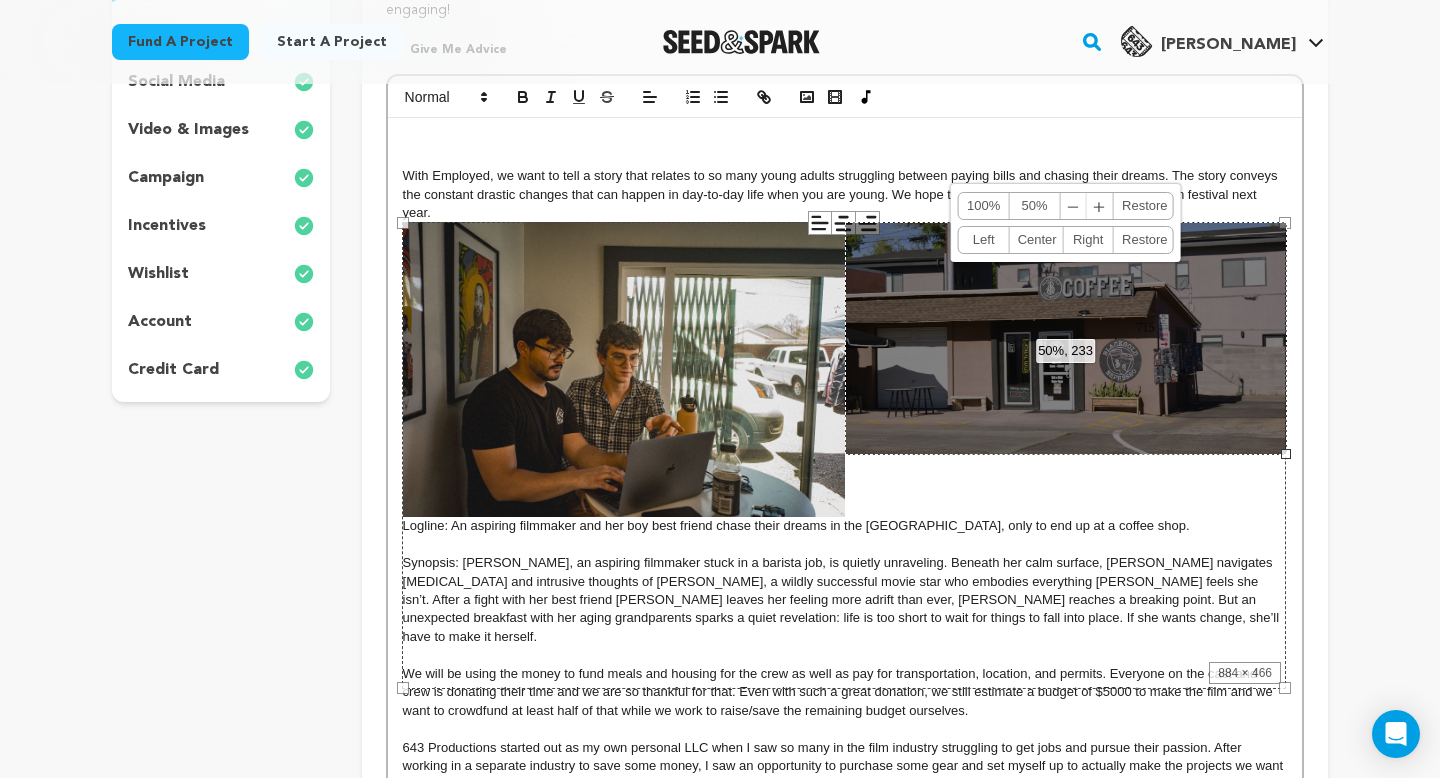 click on "884 × 466" at bounding box center [844, 455] 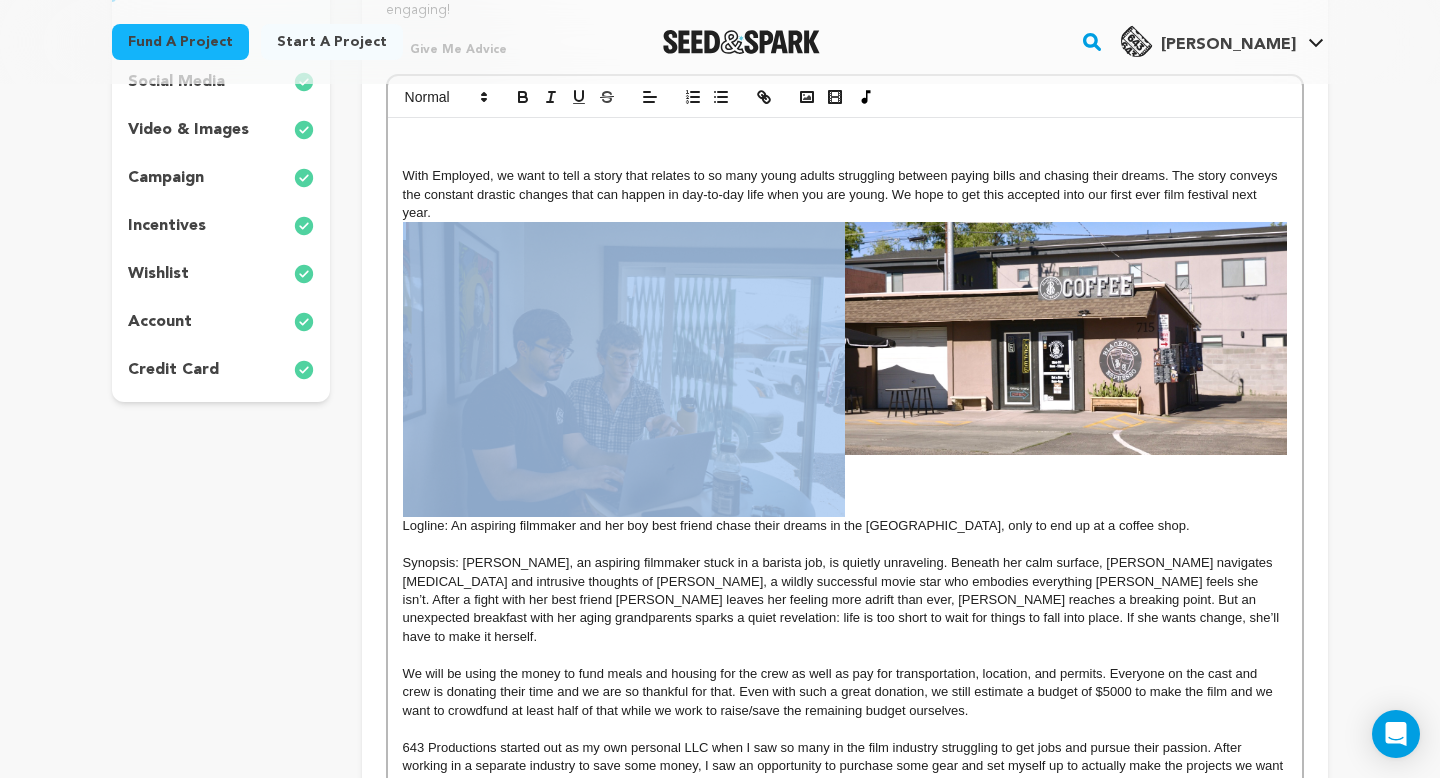 drag, startPoint x: 864, startPoint y: 482, endPoint x: 495, endPoint y: 360, distance: 388.64508 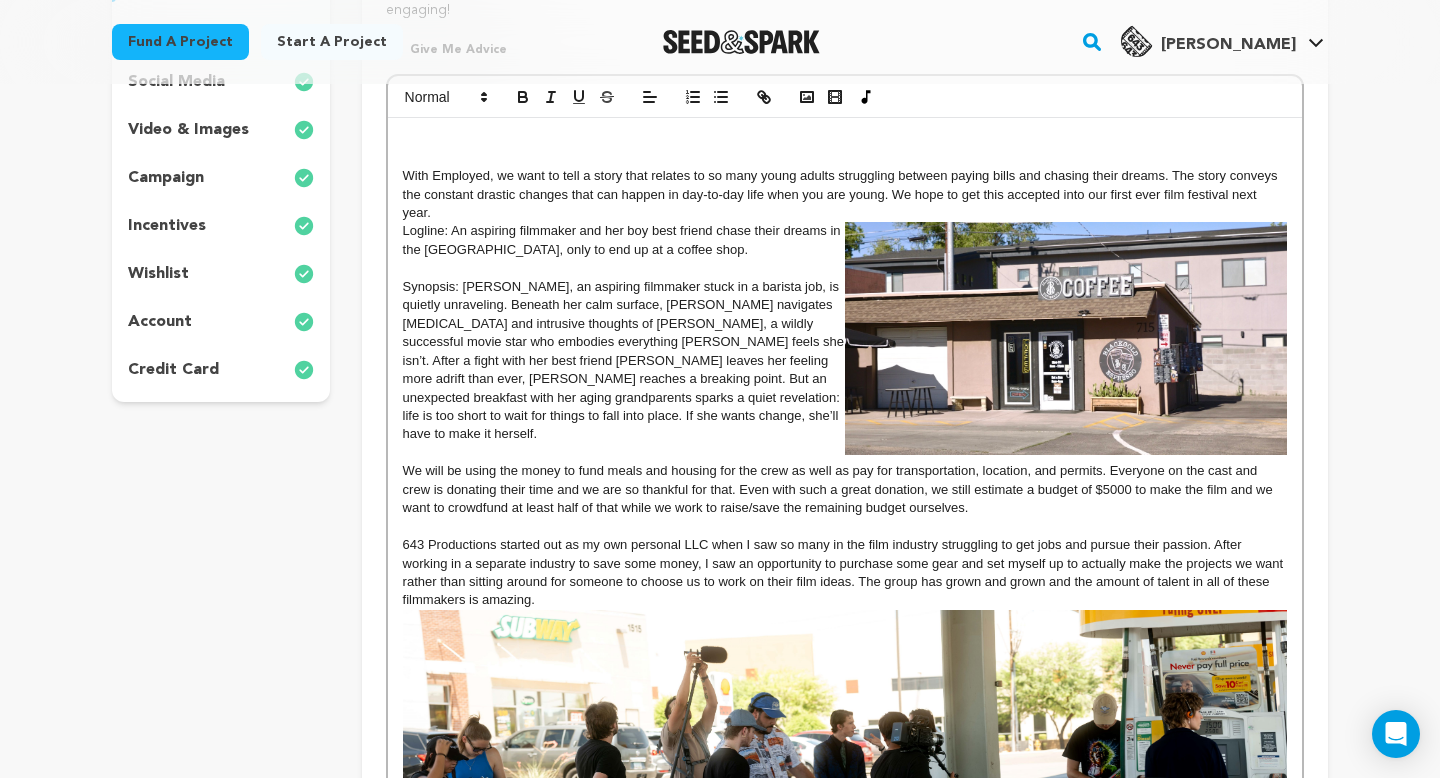click on "With Employed, we want to tell a story that relates to so many young adults struggling between paying bills and chasing their dreams. The story conveys the constant drastic changes that can happen in day-to-day life when you are young. We hope to get this accepted into our first ever film festival next year." at bounding box center (845, 194) 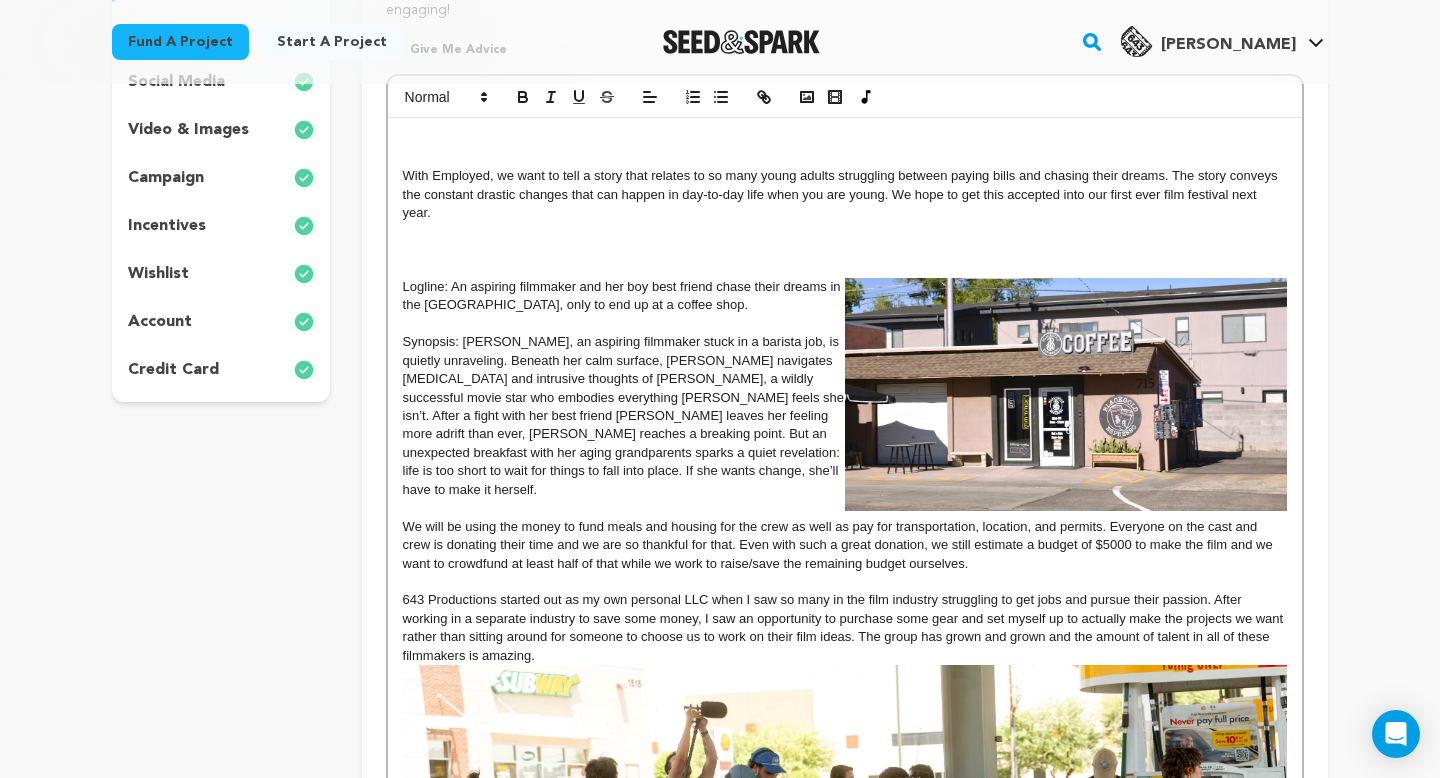 click at bounding box center (1066, 394) 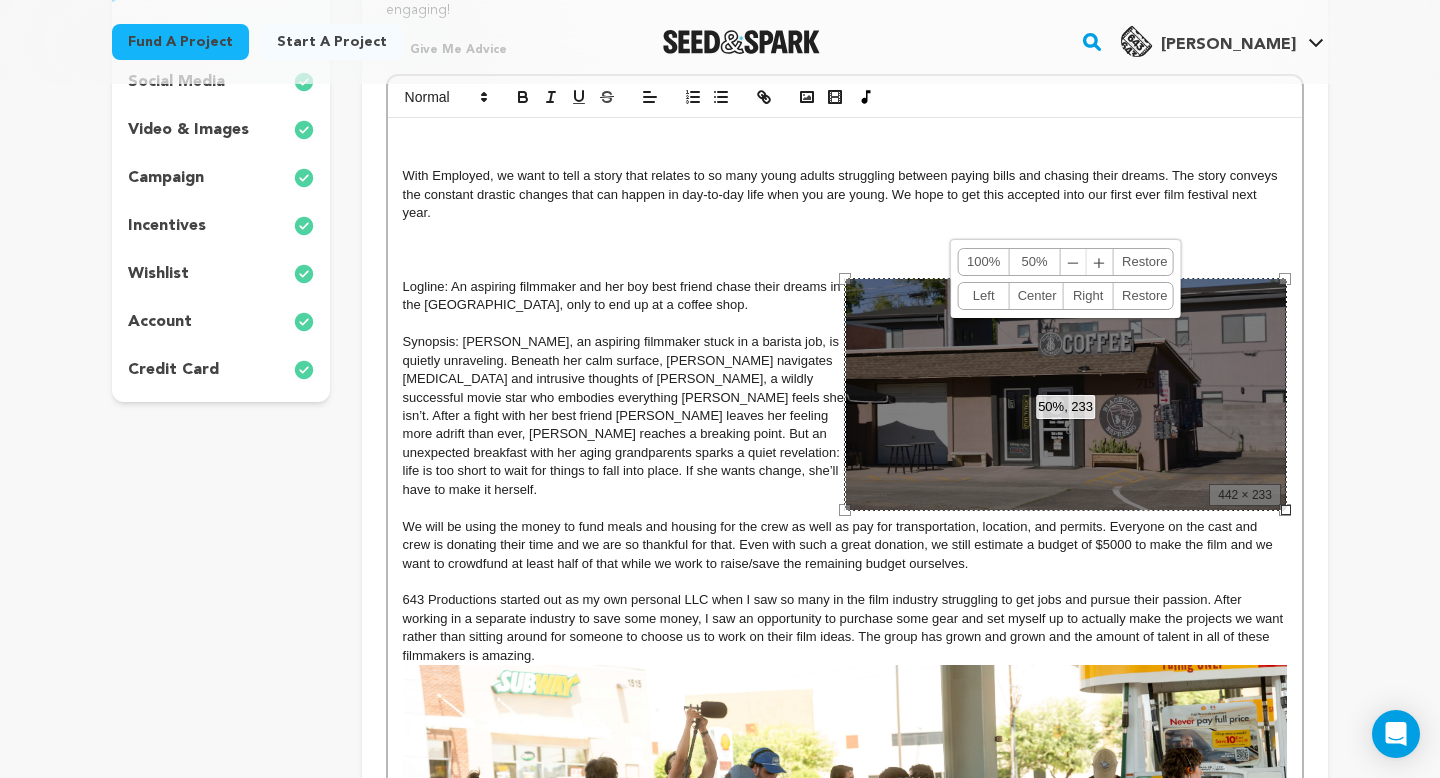click on "50%, 233
100%
50%
﹣
﹢
Restore
Left
Center
Right
Restore" at bounding box center [1066, 394] 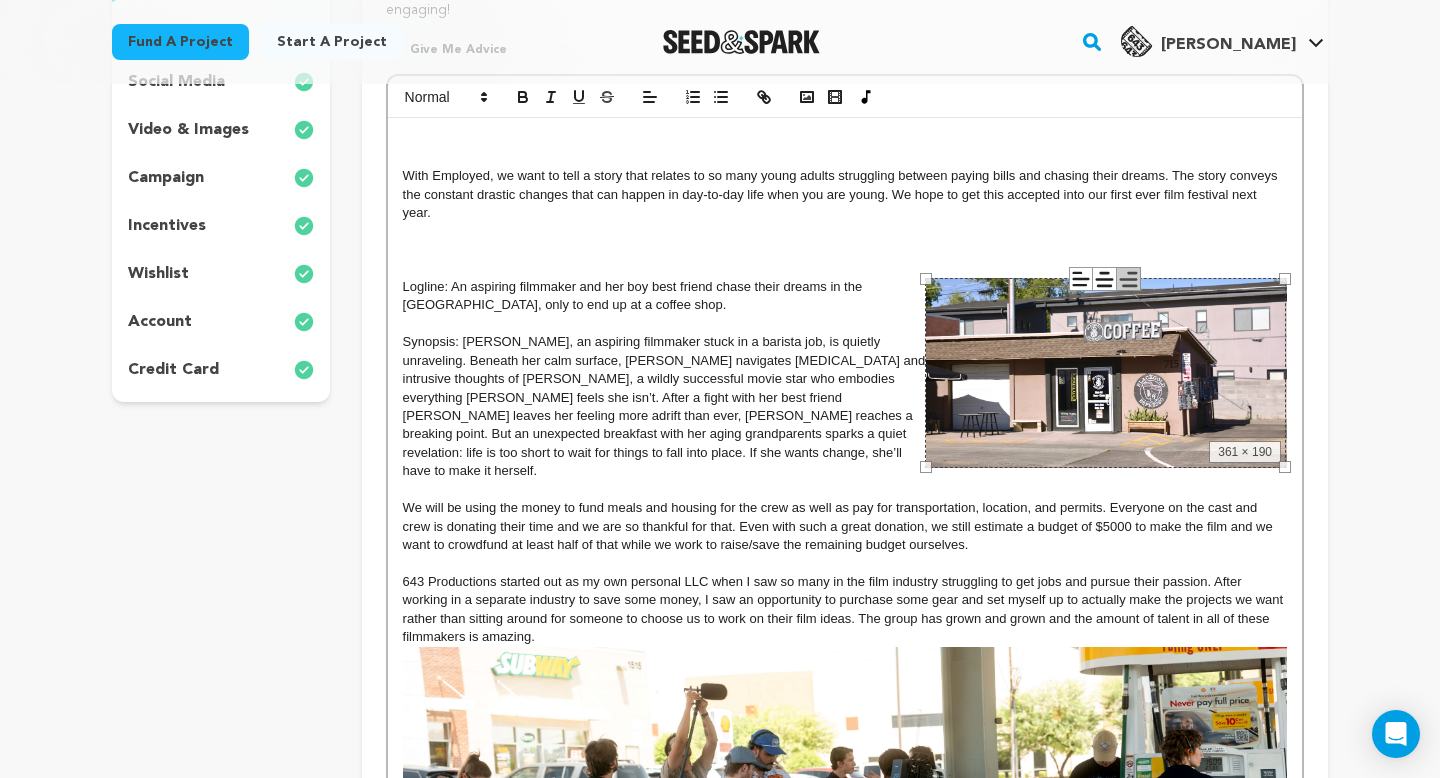drag, startPoint x: 845, startPoint y: 512, endPoint x: 926, endPoint y: 446, distance: 104.48445 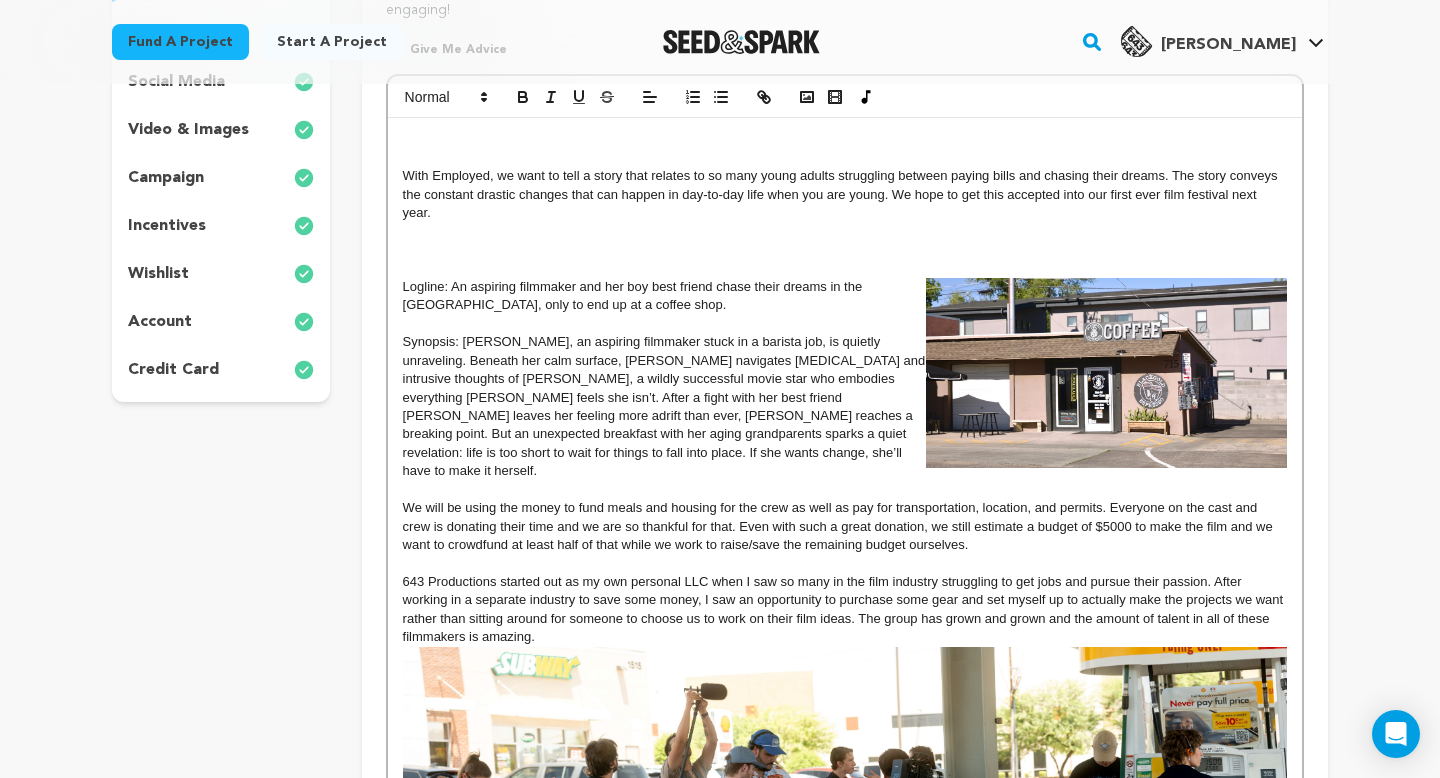 click at bounding box center (1106, 373) 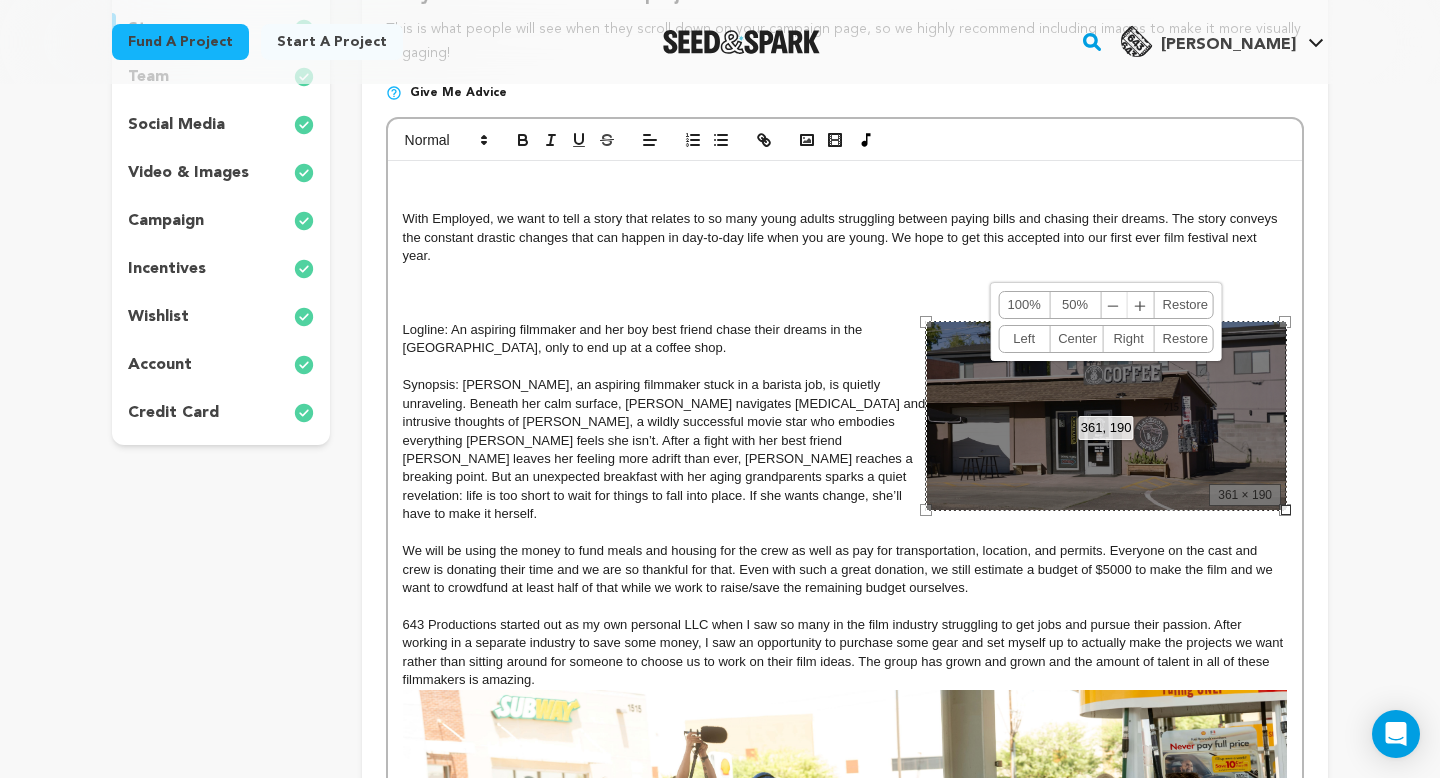 scroll, scrollTop: 380, scrollLeft: 0, axis: vertical 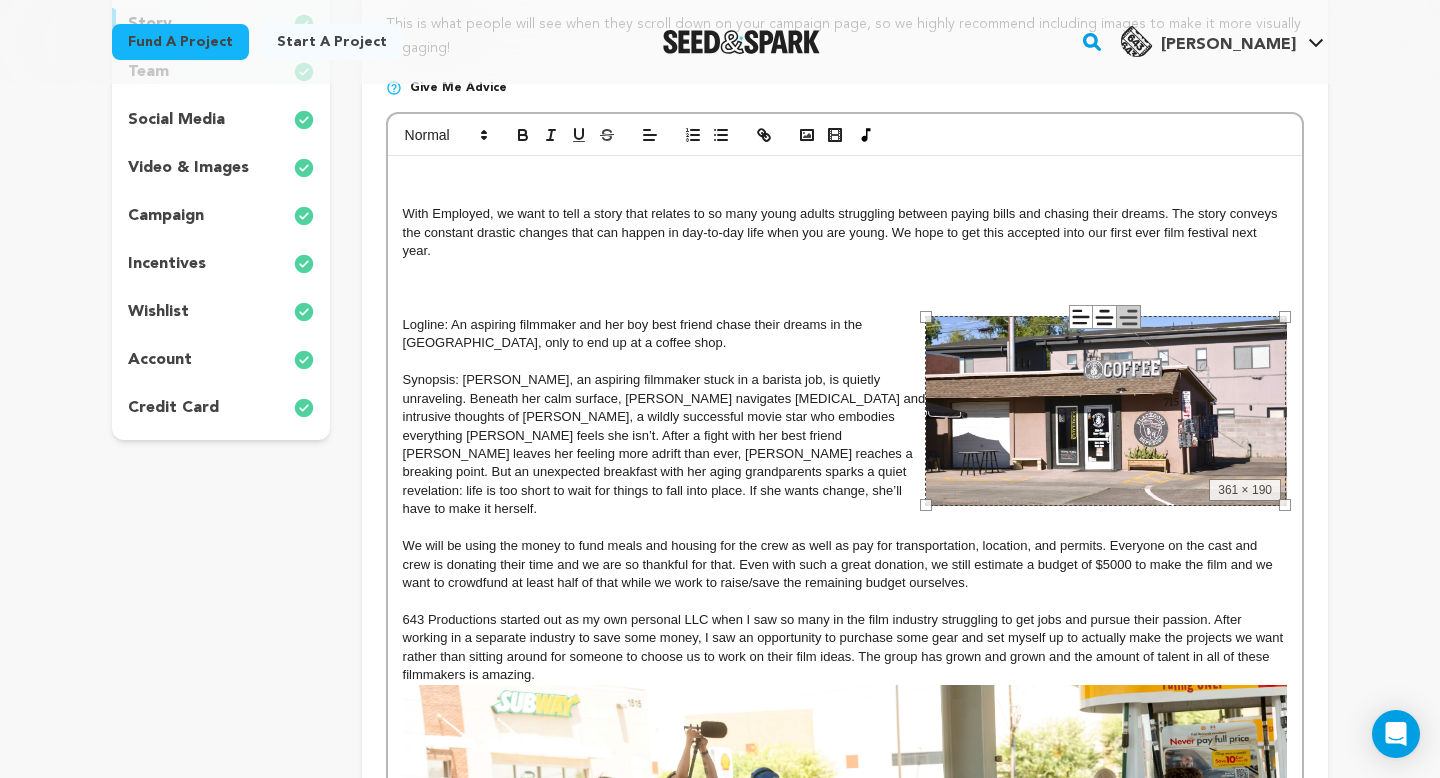 click at bounding box center [845, 269] 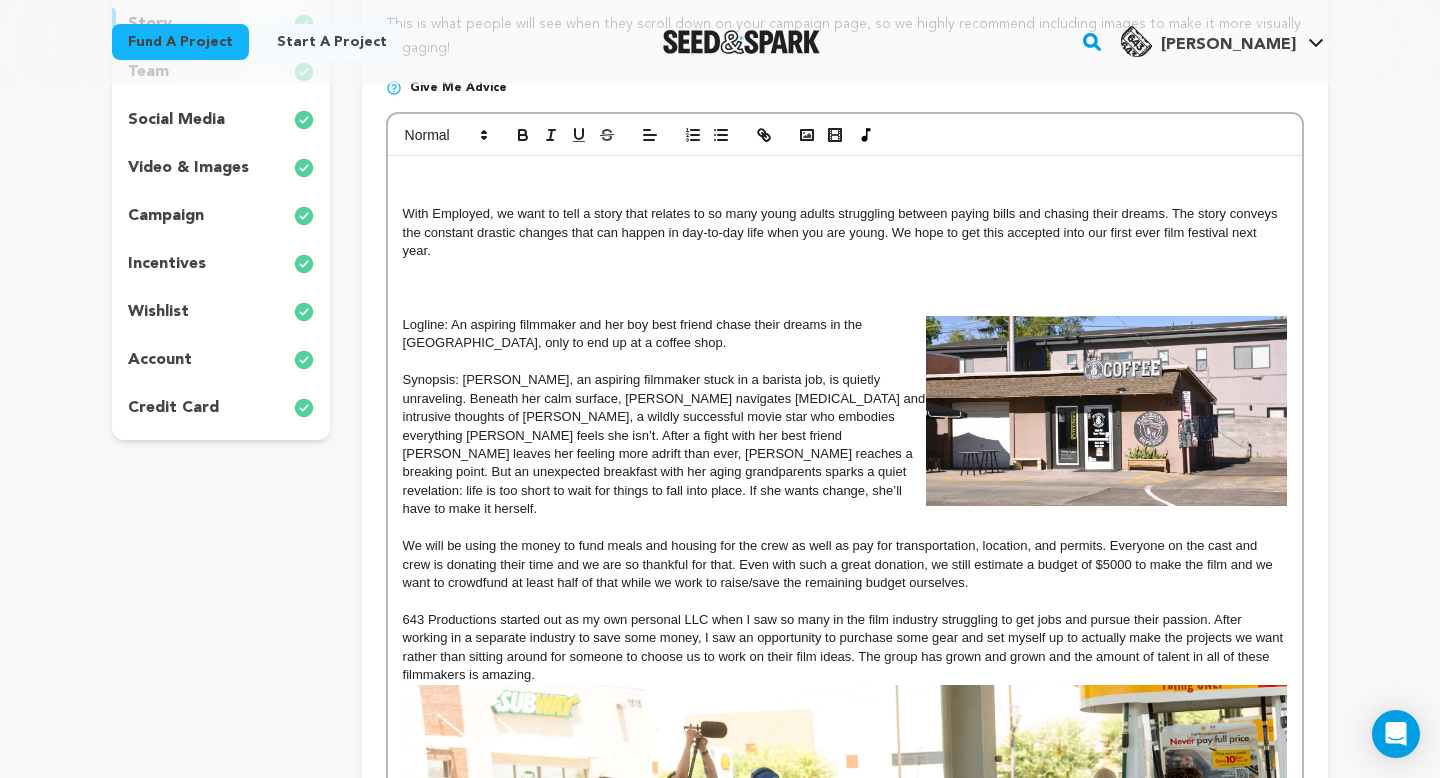 click on "With Employed, we want to tell a story that relates to so many young adults struggling between paying bills and chasing their dreams. The story conveys the constant drastic changes that can happen in day-to-day life when you are young. We hope to get this accepted into our first ever film festival next year." at bounding box center [845, 232] 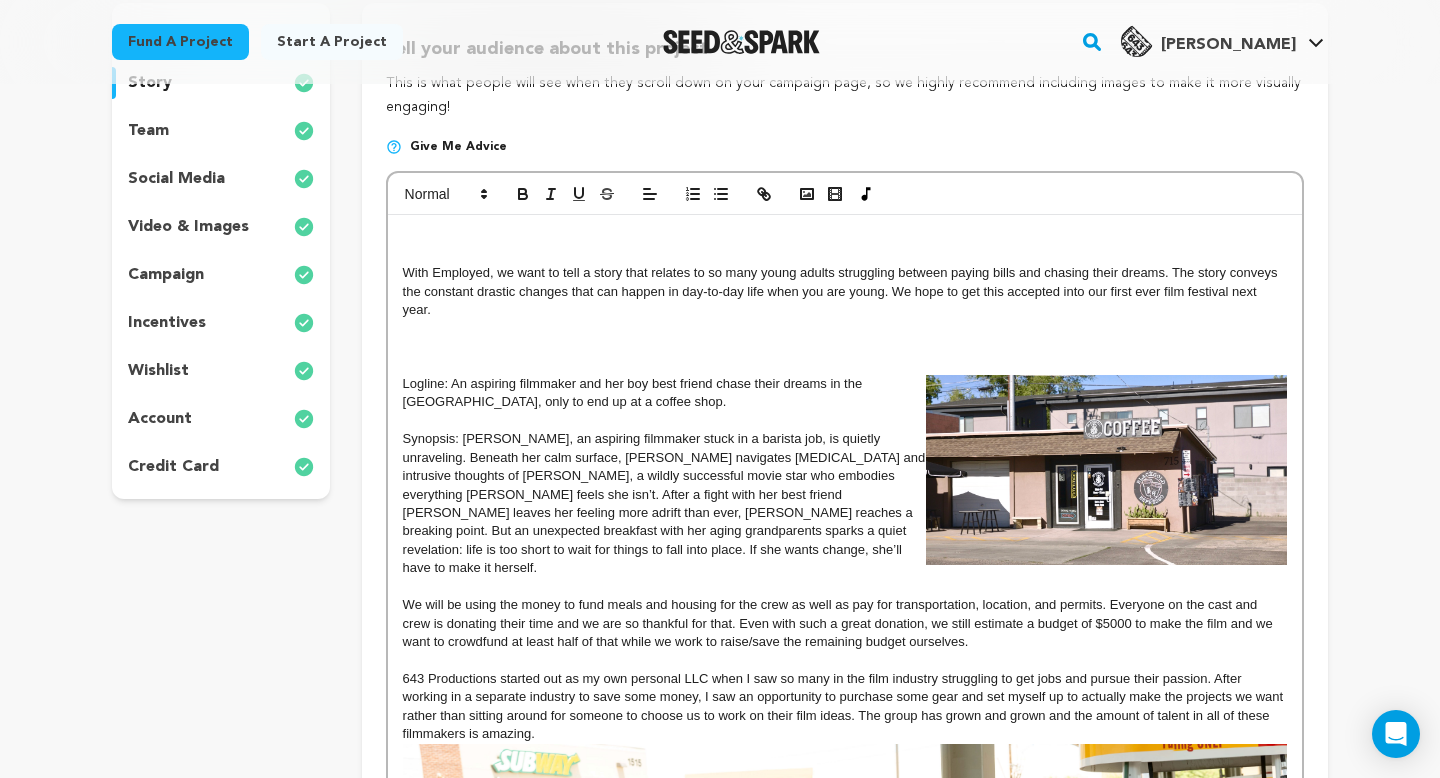 scroll, scrollTop: 308, scrollLeft: 0, axis: vertical 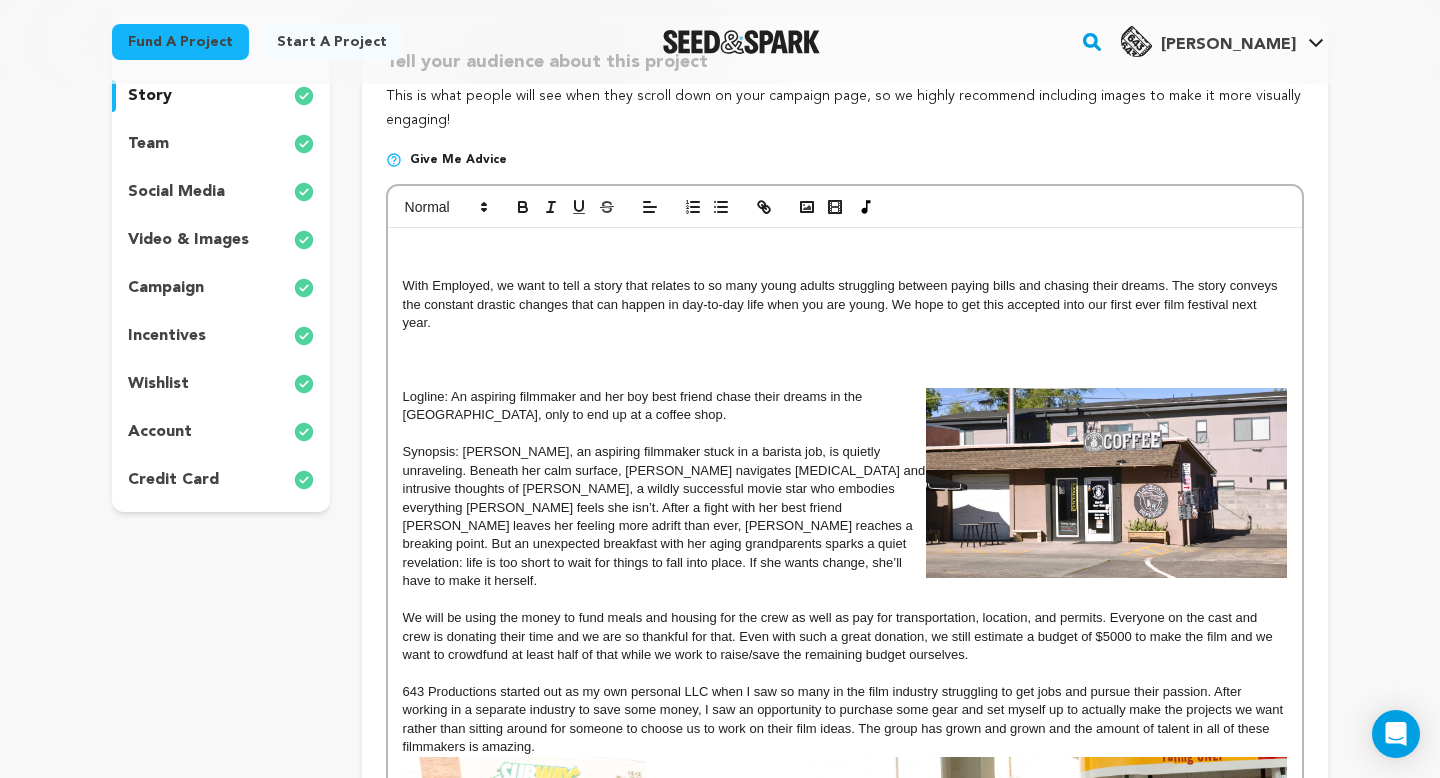 click at bounding box center (845, 360) 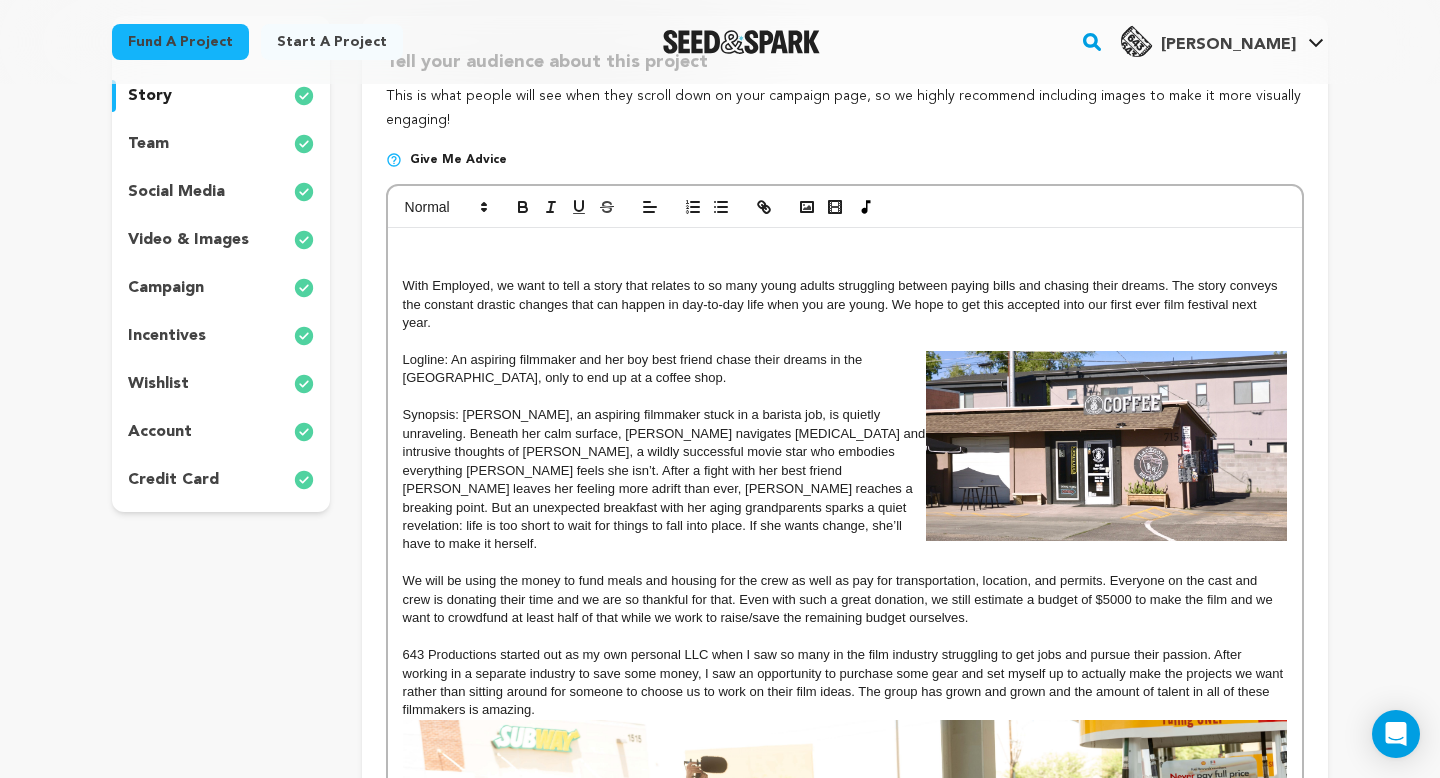 scroll, scrollTop: 343, scrollLeft: 0, axis: vertical 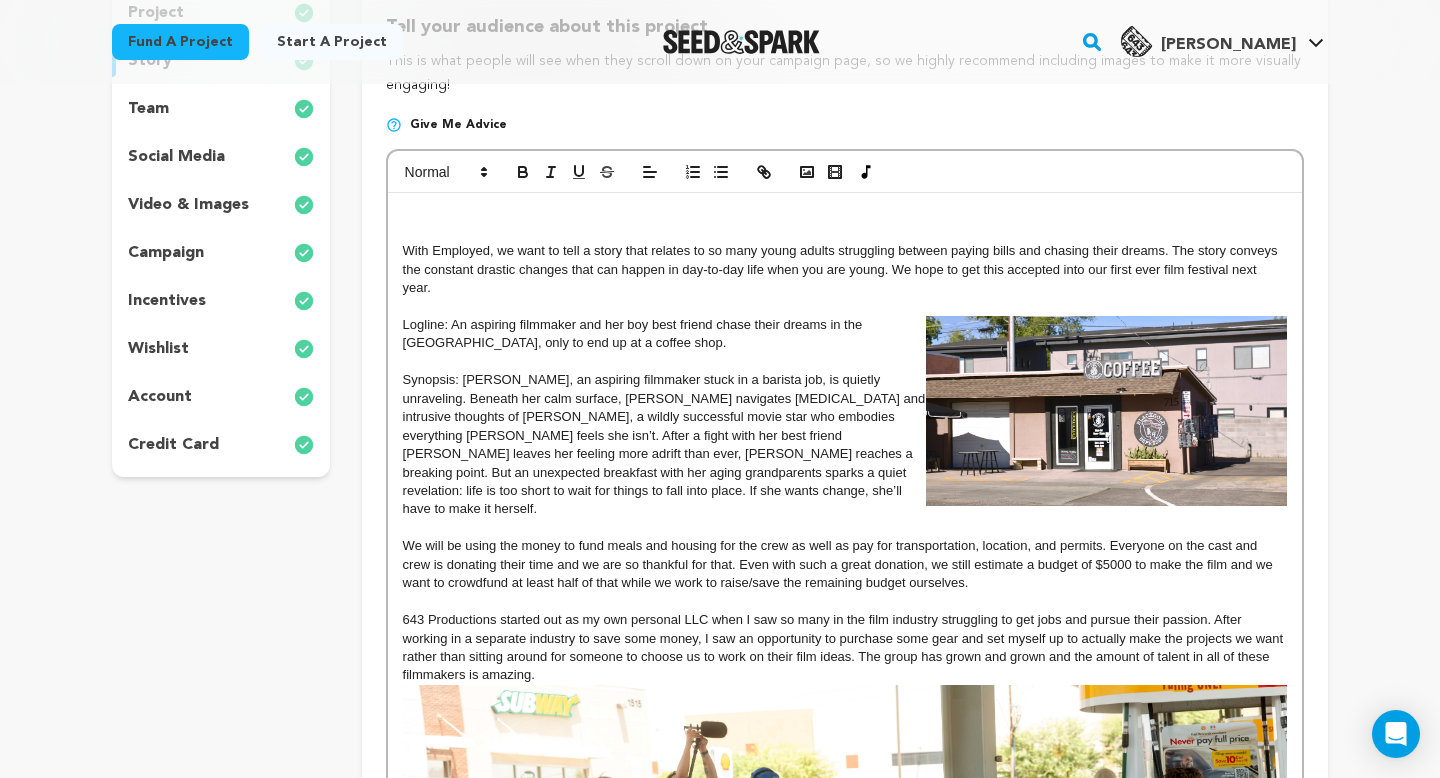 click on "We will be using the money to fund meals and housing for the crew as well as pay for transportation, location, and permits. Everyone on the cast and crew is donating their time and we are so thankful for that. Even with such a great donation, we still estimate a budget of $5000 to make the film and we want to crowdfund at least half of that while we work to raise/save the remaining budget ourselves." at bounding box center (845, 564) 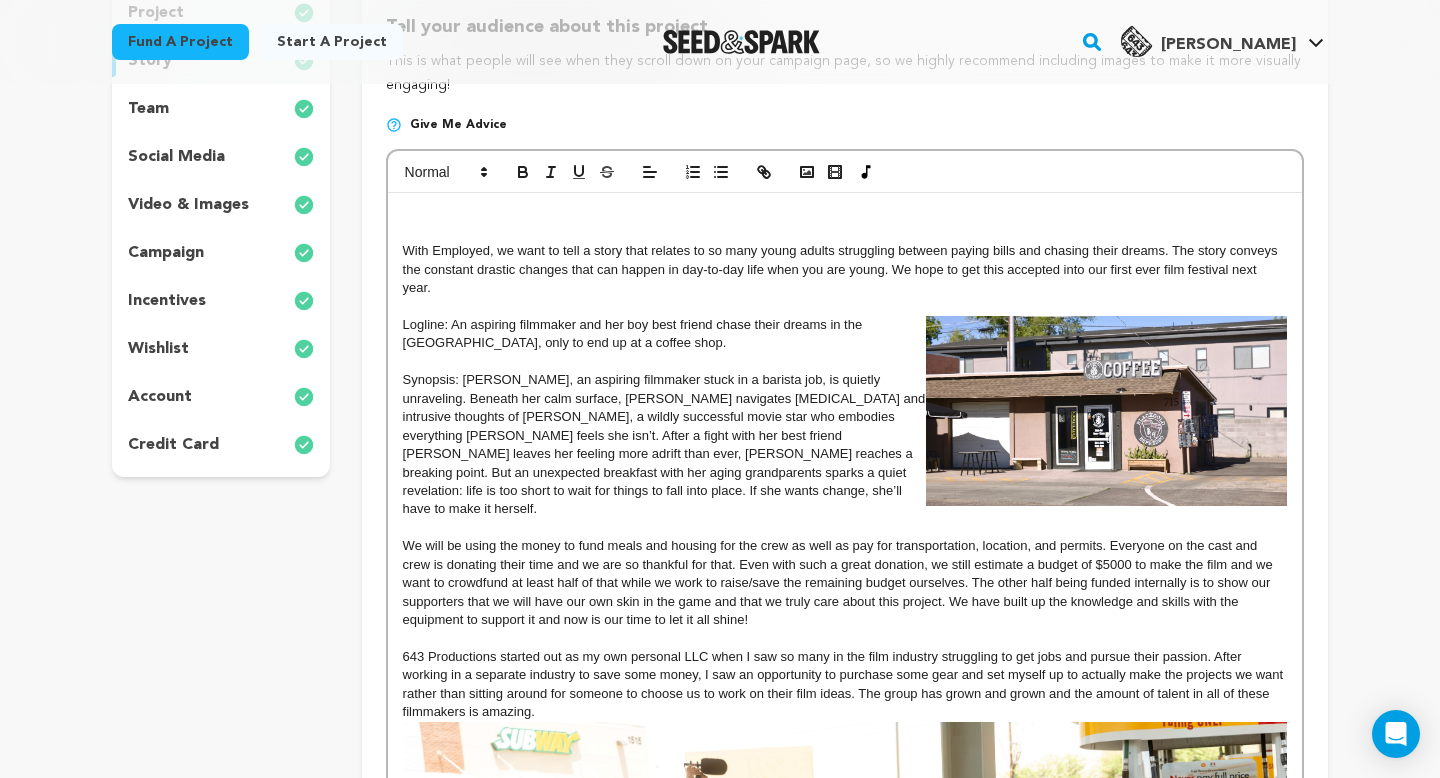 click on "With Employed, we want to tell a story that relates to so many young adults struggling between paying bills and chasing their dreams. The story conveys the constant drastic changes that can happen in day-to-day life when you are young. We hope to get this accepted into our first ever film festival next year." at bounding box center (845, 269) 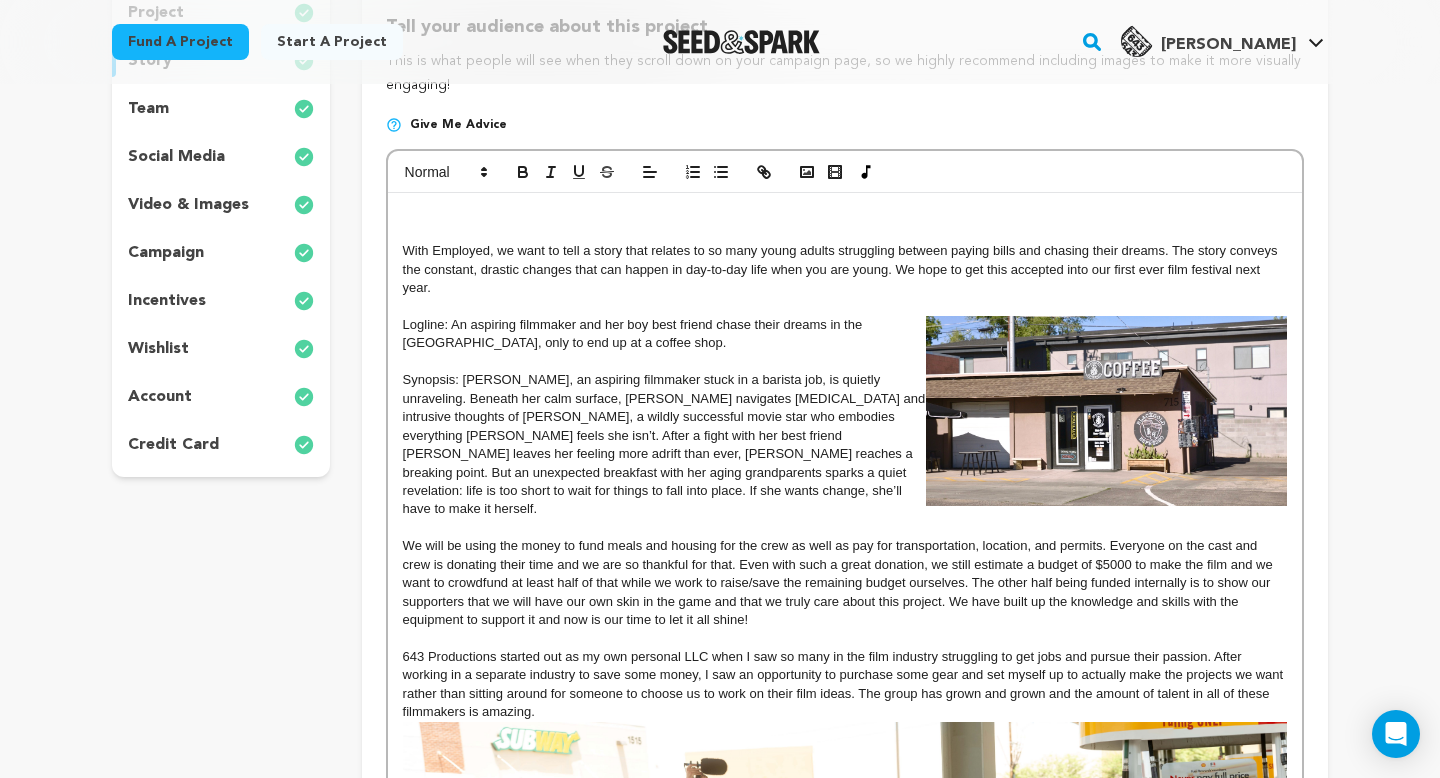 click on "With Employed, we want to tell a story that relates to so many young adults struggling between paying bills and chasing their dreams. The story conveys the constant, drastic changes that can happen in day-to-day life when you are young. We hope to get this accepted into our first ever film festival next year." at bounding box center (845, 269) 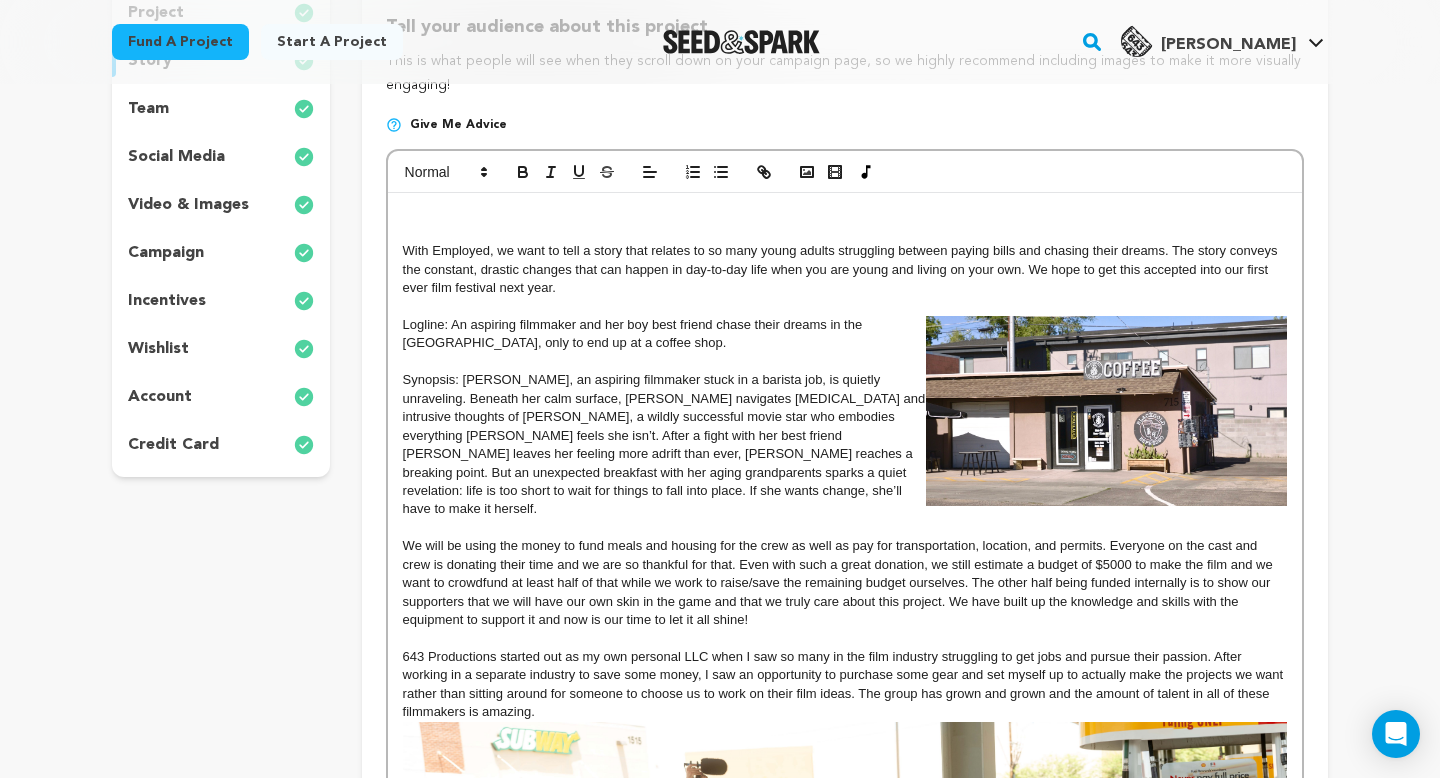 click on "With Employed, we want to tell a story that relates to so many young adults struggling between paying bills and chasing their dreams. The story conveys the constant, drastic changes that can happen in day-to-day life when you are young and living on your own. We hope to get this accepted into our first ever film festival next year." at bounding box center (845, 269) 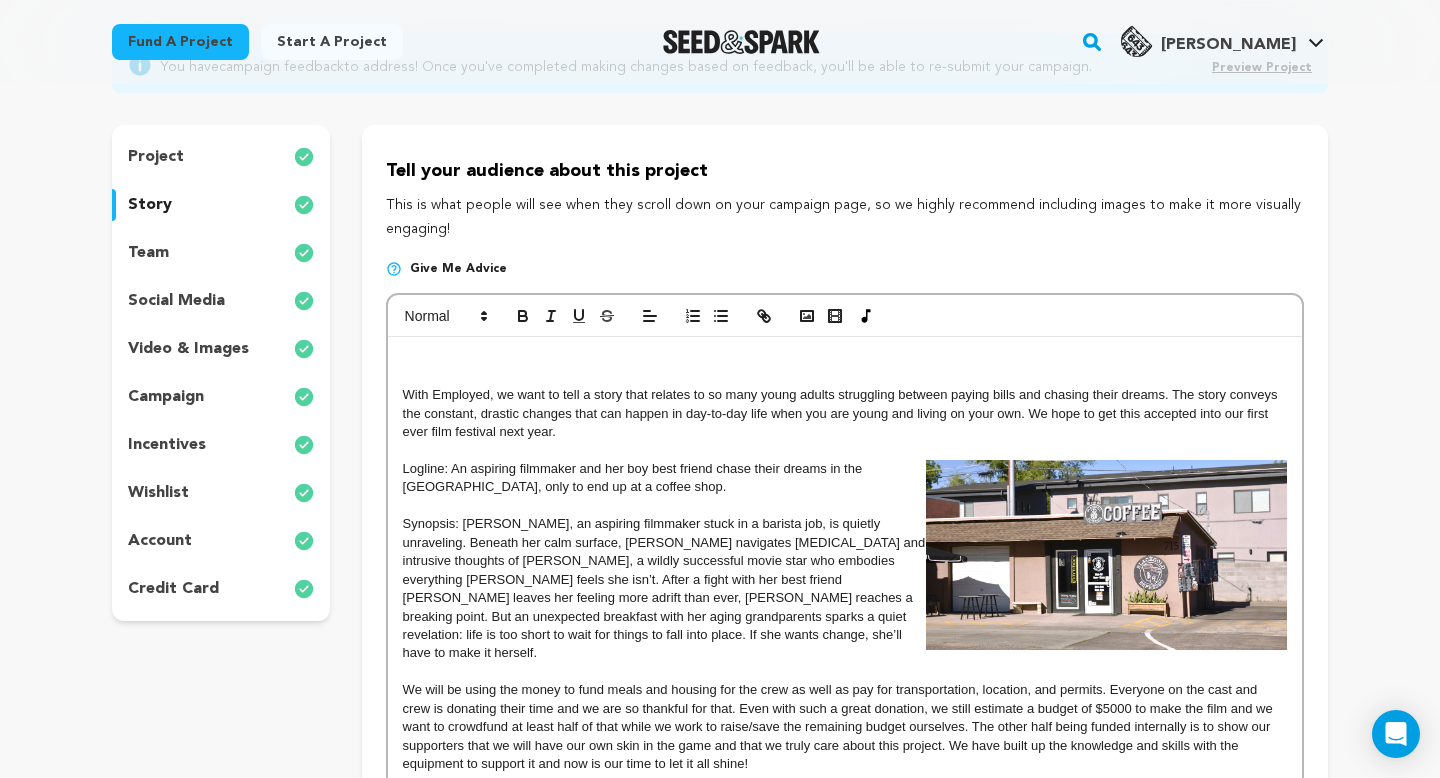 scroll, scrollTop: 196, scrollLeft: 0, axis: vertical 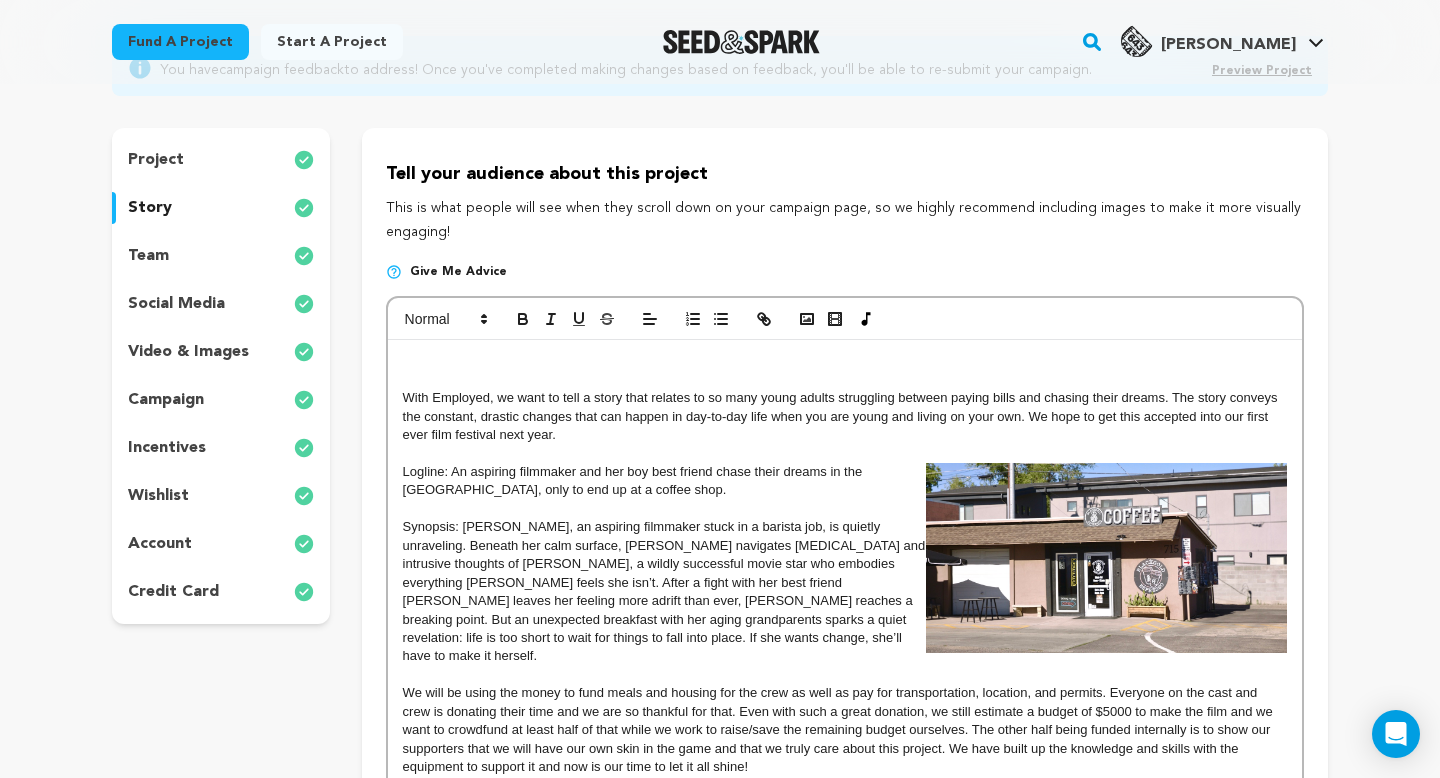 click at bounding box center [845, 361] 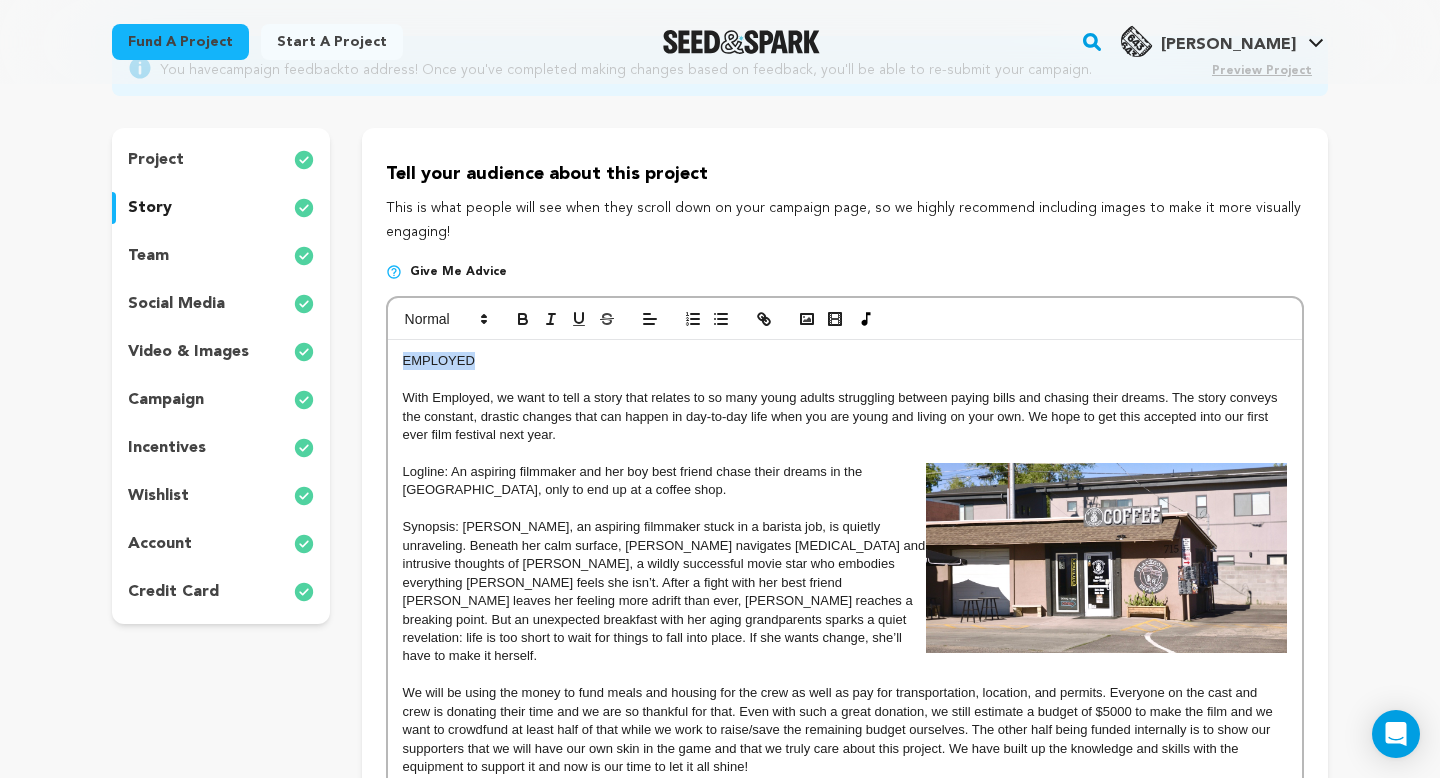 drag, startPoint x: 492, startPoint y: 363, endPoint x: 307, endPoint y: 363, distance: 185 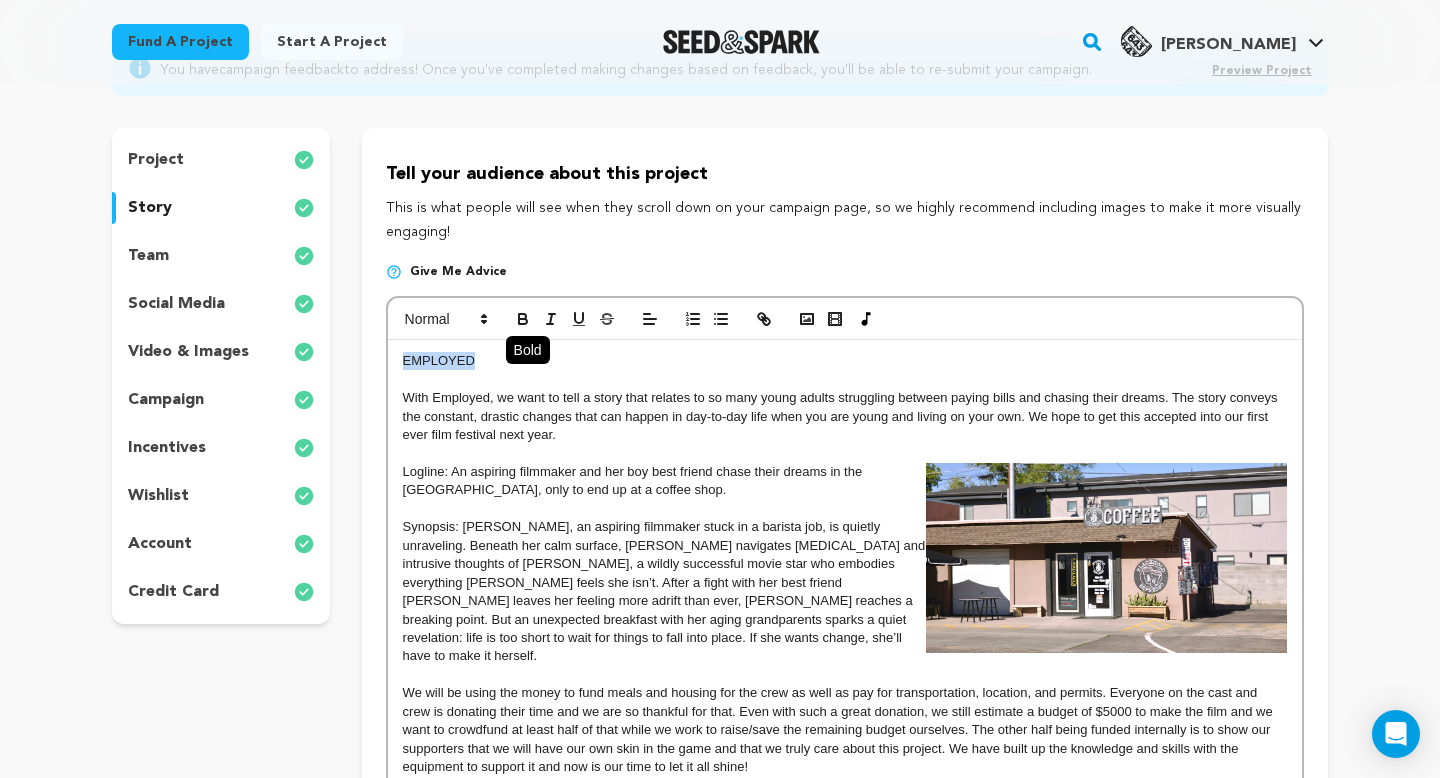 click 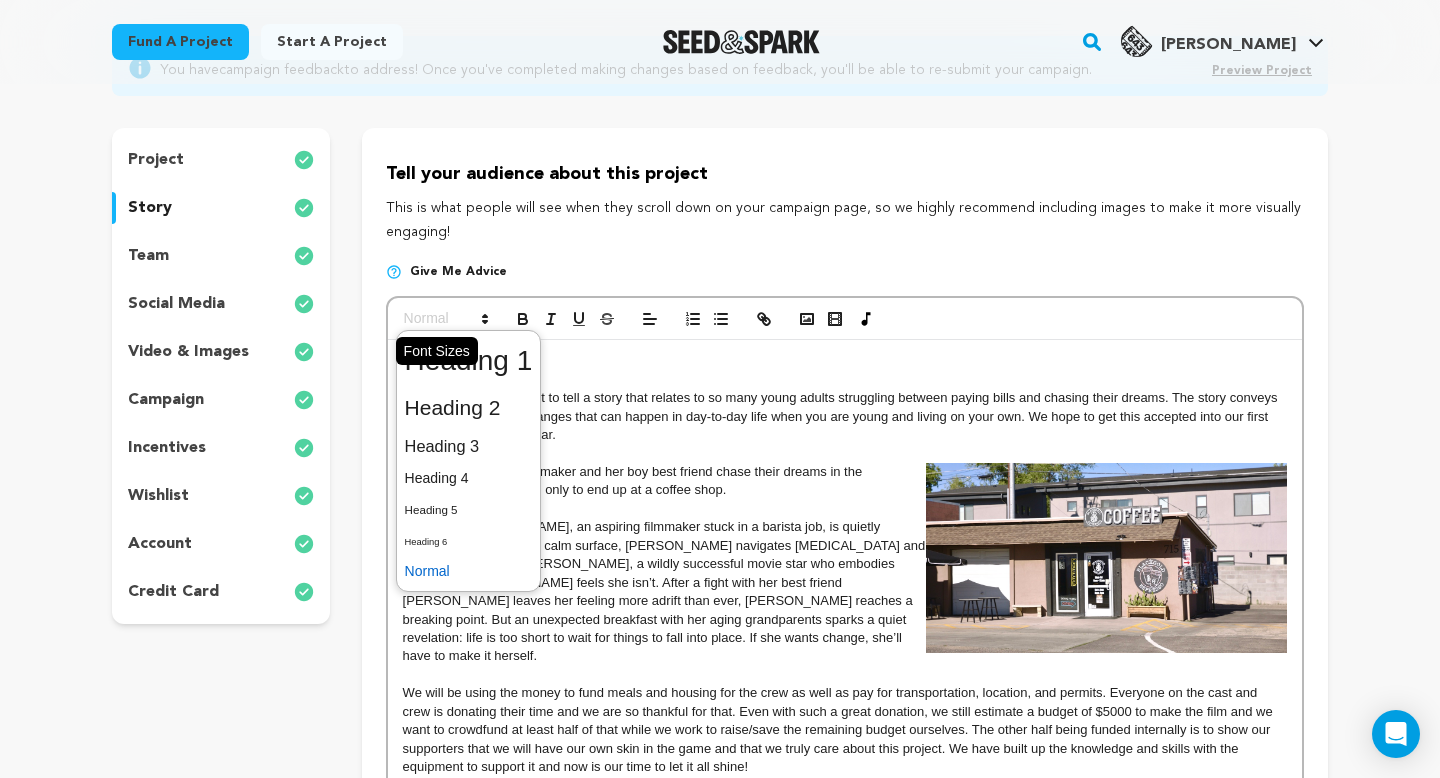 click at bounding box center (445, 319) 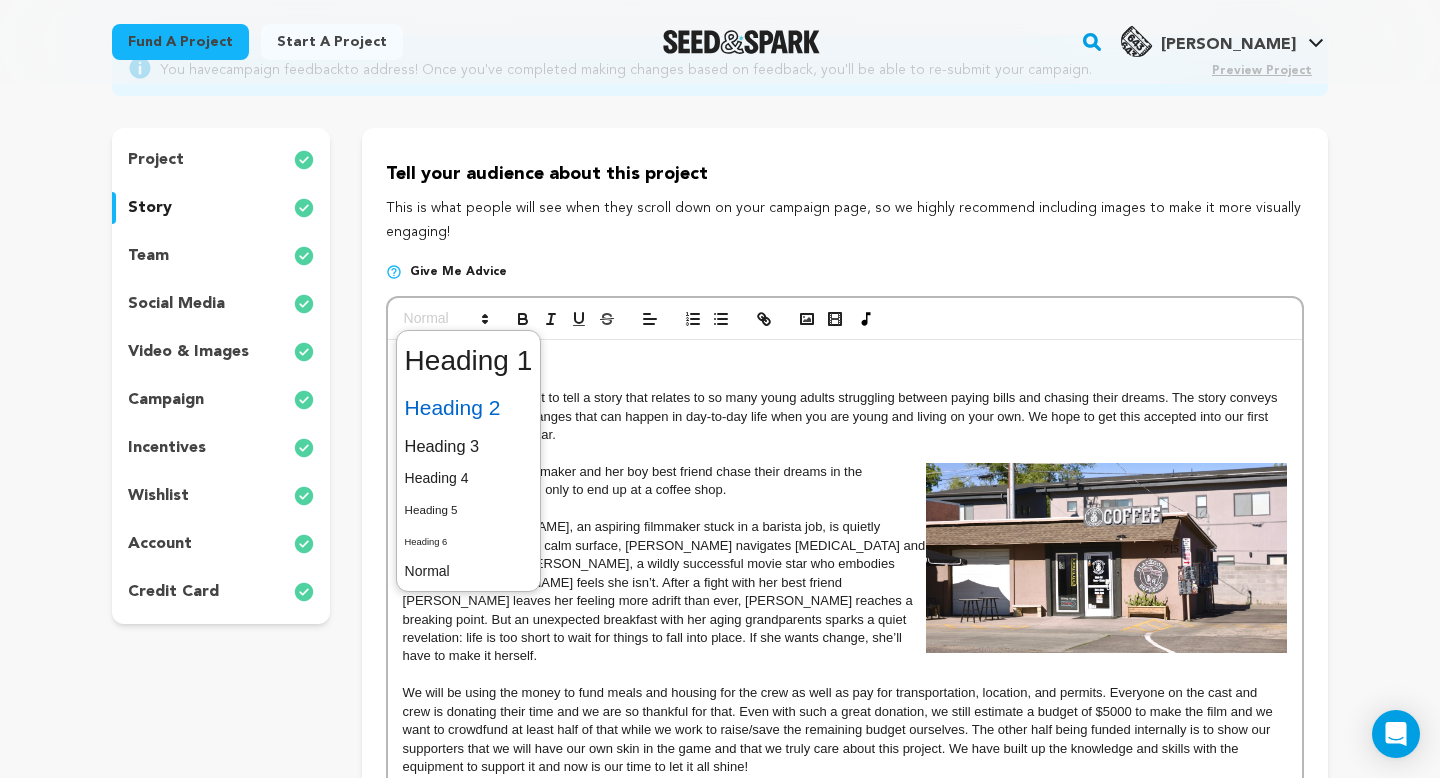 click at bounding box center (469, 408) 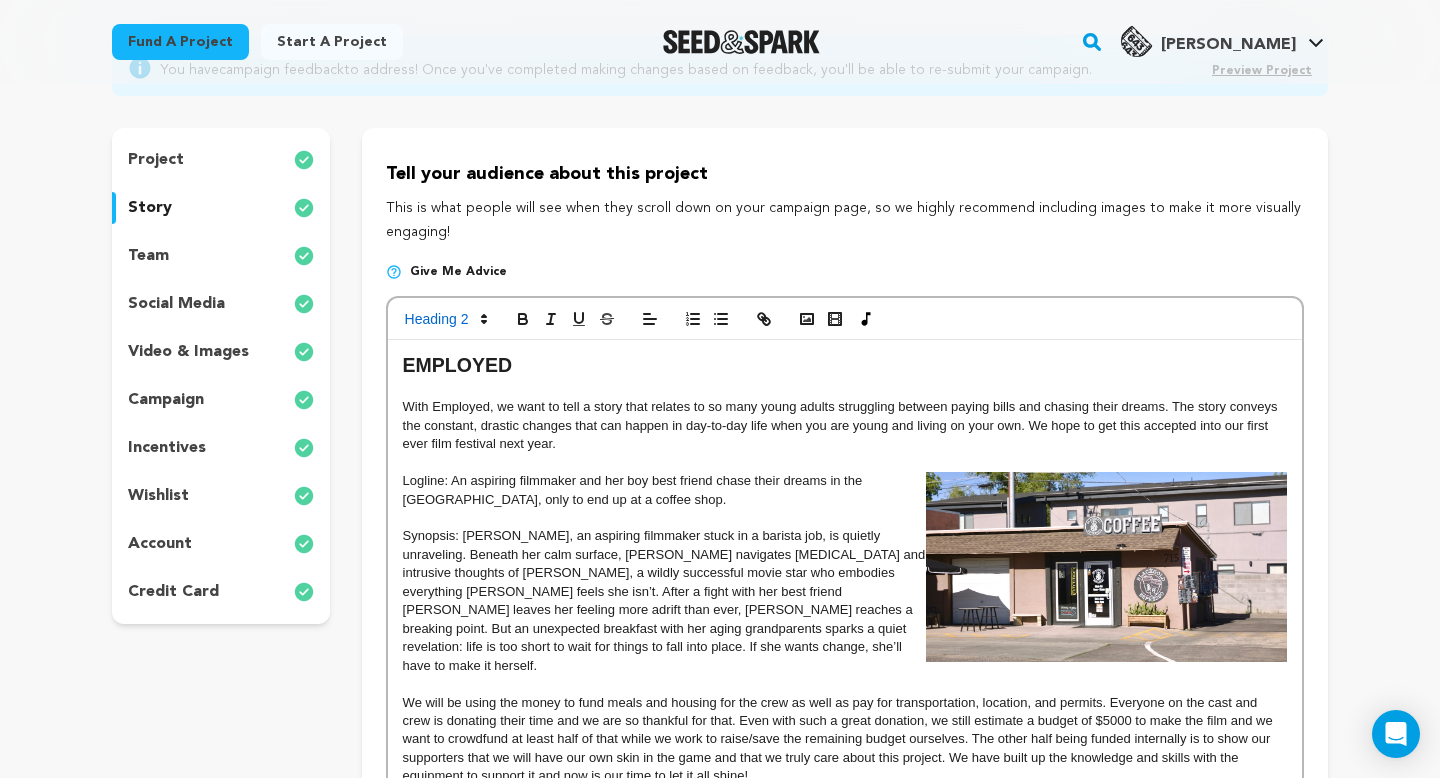 click on "With Employed, we want to tell a story that relates to so many young adults struggling between paying bills and chasing their dreams. The story conveys the constant, drastic changes that can happen in day-to-day life when you are young and living on your own. We hope to get this accepted into our first ever film festival next year." at bounding box center (845, 425) 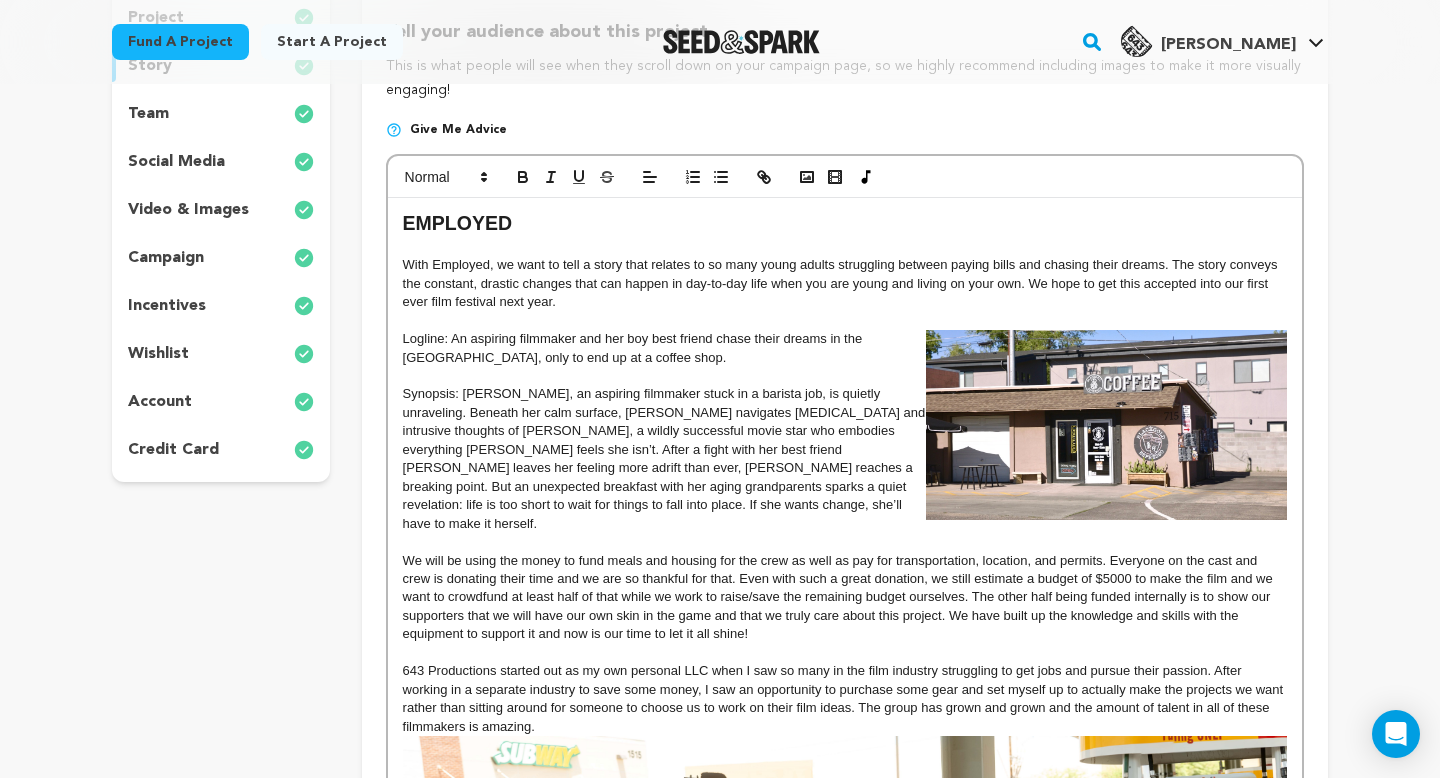 scroll, scrollTop: 340, scrollLeft: 0, axis: vertical 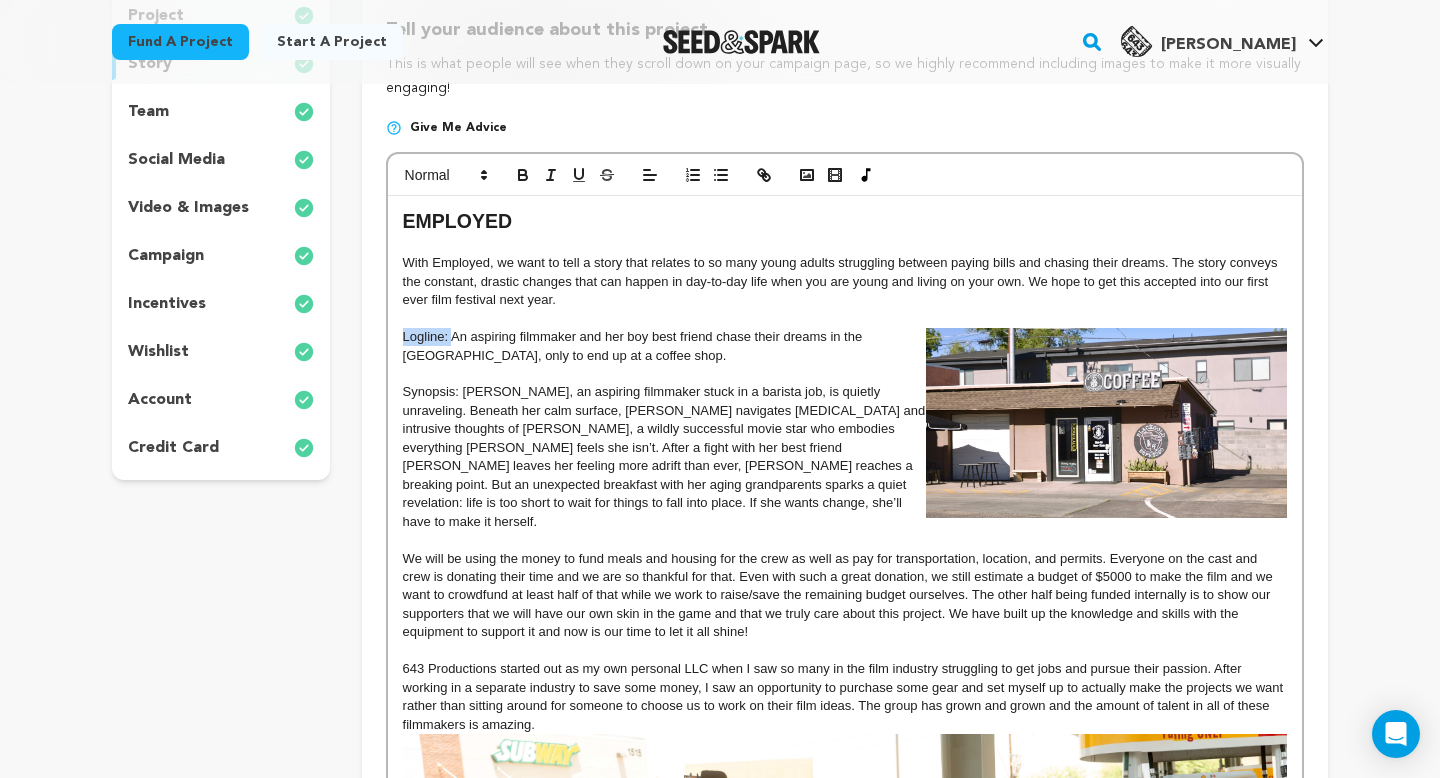 drag, startPoint x: 451, startPoint y: 339, endPoint x: 387, endPoint y: 337, distance: 64.03124 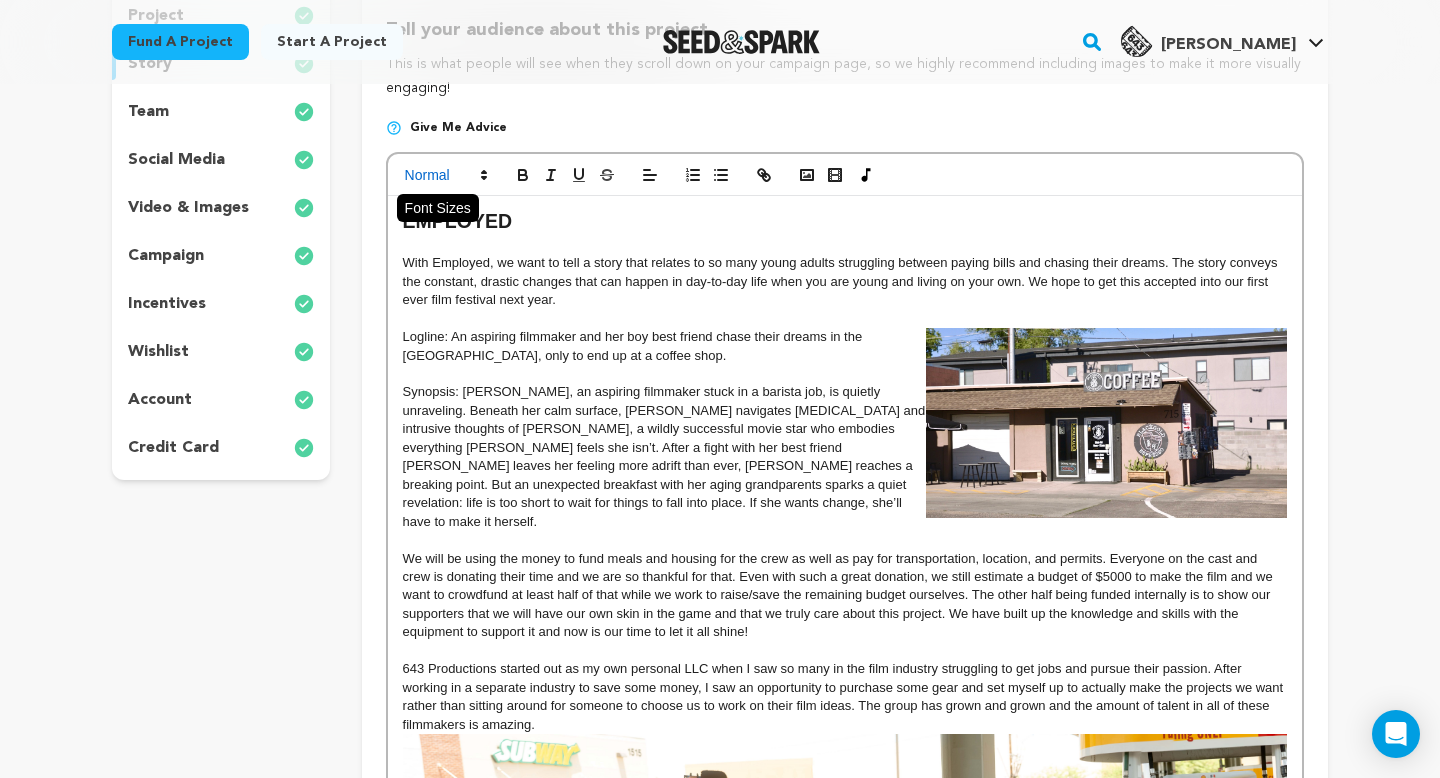 click at bounding box center (445, 175) 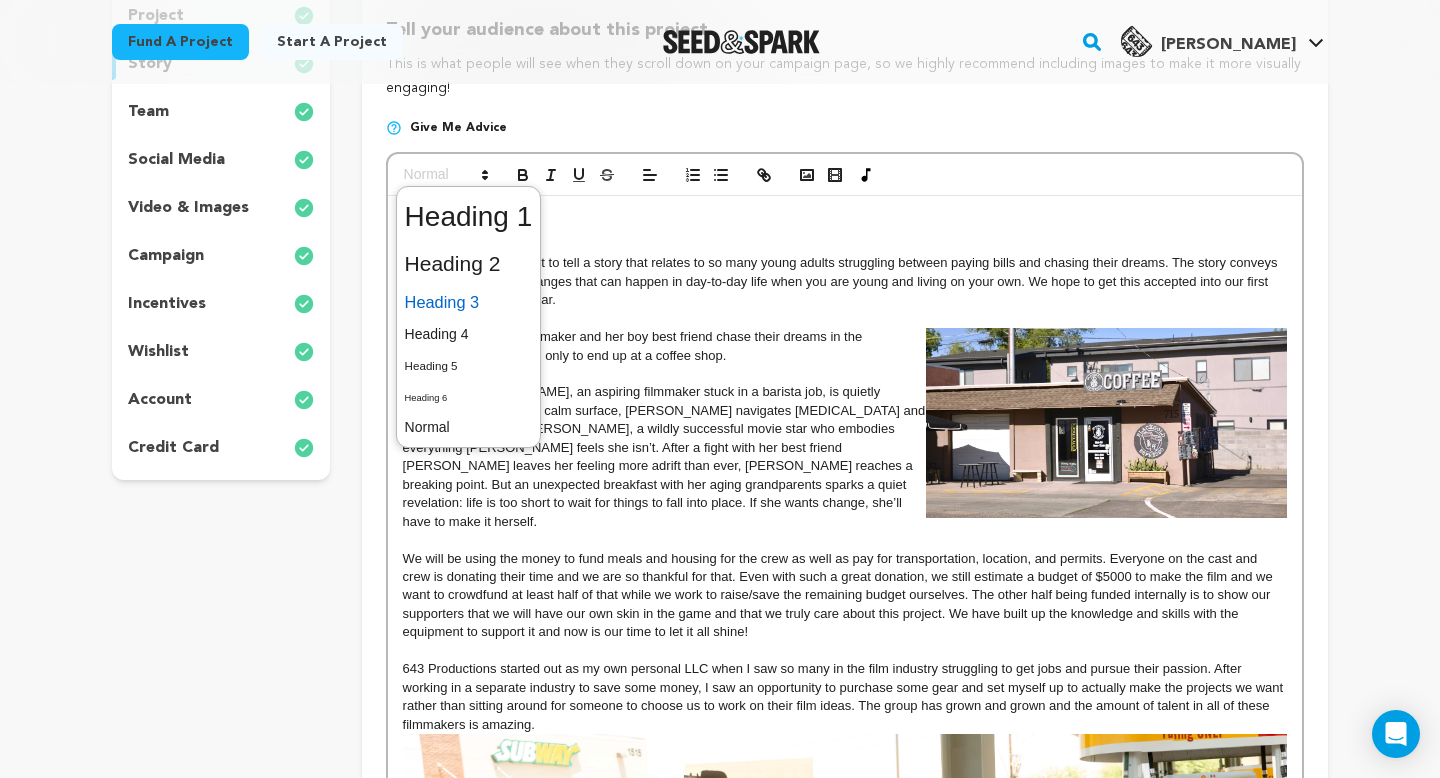 click at bounding box center [469, 302] 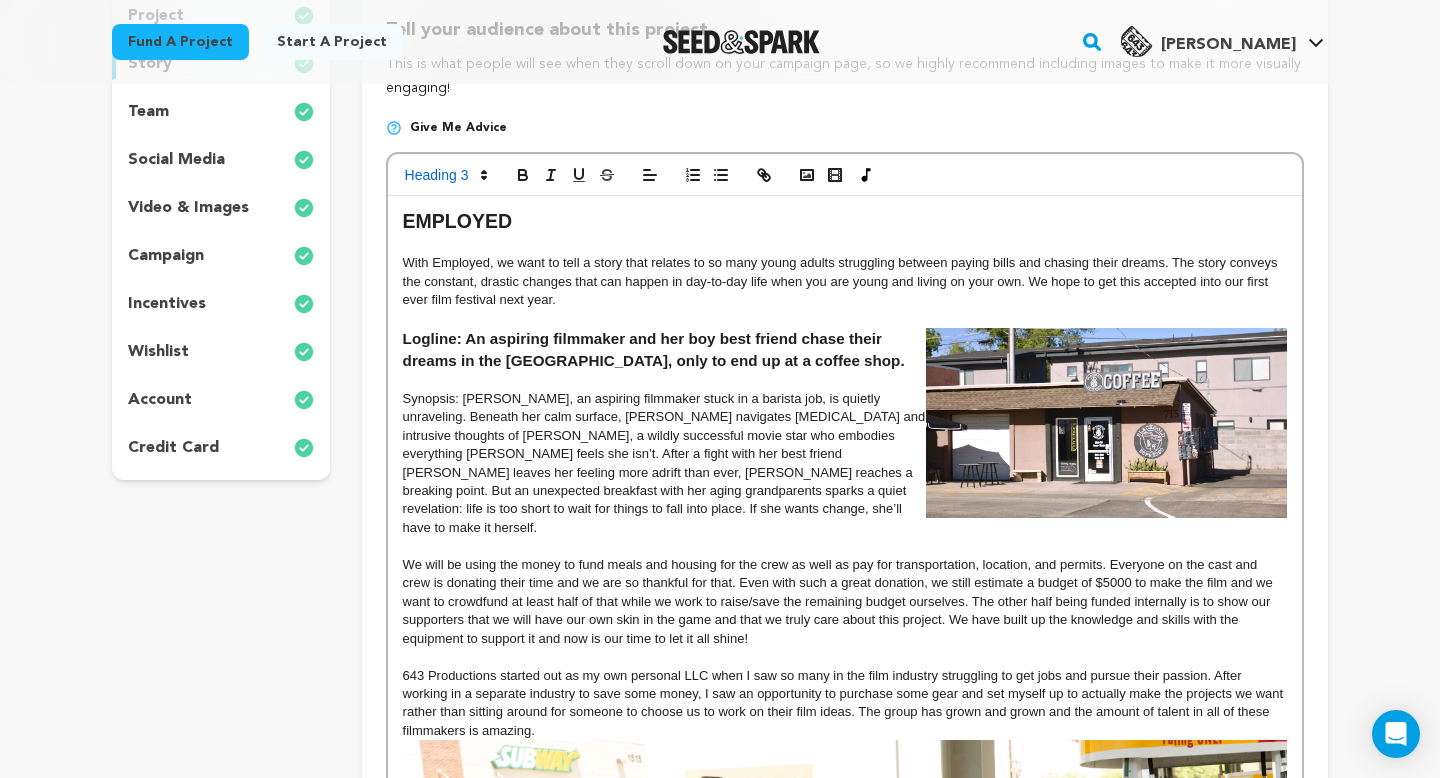 click on "Synopsis: Hailey, an aspiring filmmaker stuck in a barista job, is quietly unraveling. Beneath her calm surface, Hailey navigates panic attacks and intrusive thoughts of Emily Gorge, a wildly successful movie star who embodies everything Hailey feels she isn’t. After a fight with her best friend Nick leaves her feeling more adrift than ever, Hailey reaches a breaking point. But an unexpected breakfast with her aging grandparents sparks a quiet revelation: life is too short to wait for things to fall into place. If she wants change, she’ll have to make it herself." at bounding box center (845, 464) 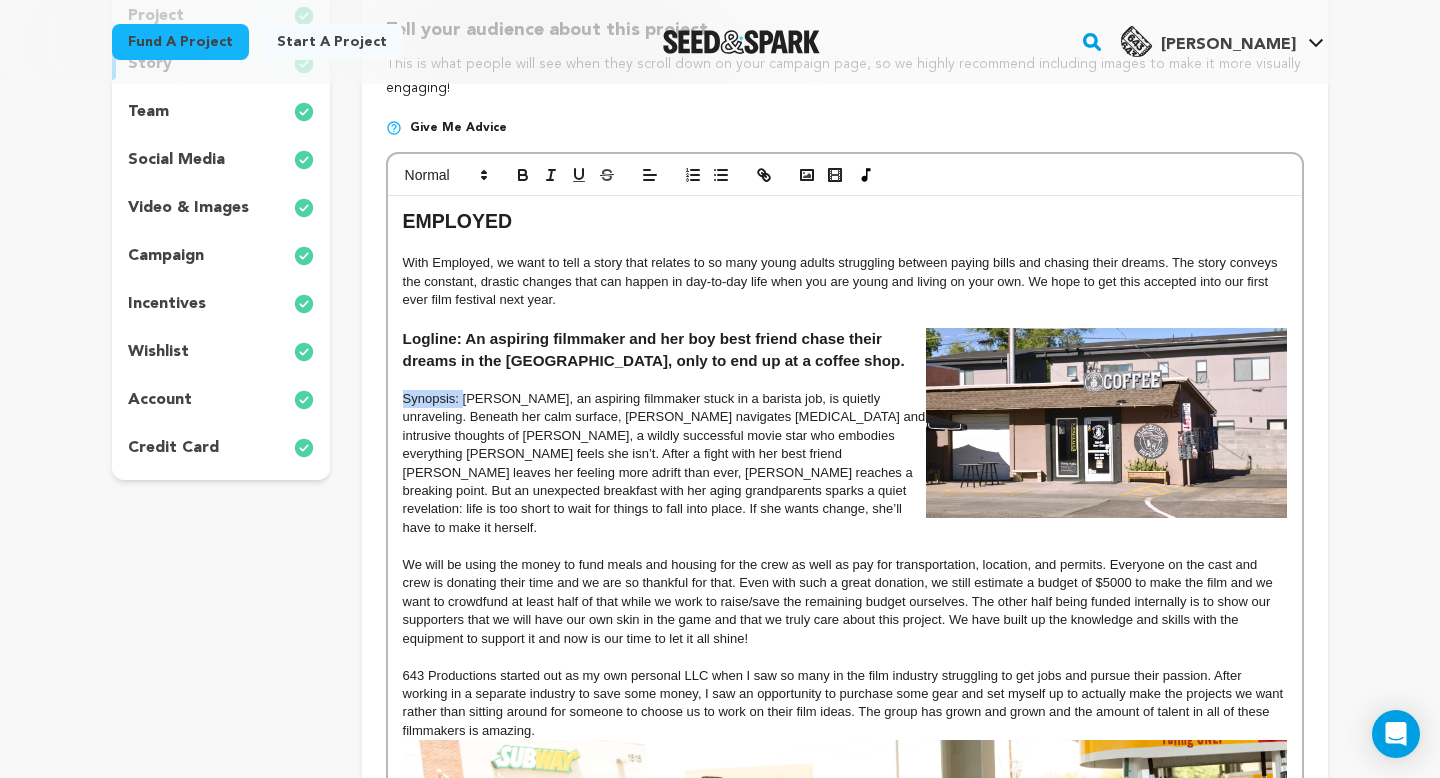 drag, startPoint x: 464, startPoint y: 399, endPoint x: 403, endPoint y: 396, distance: 61.073727 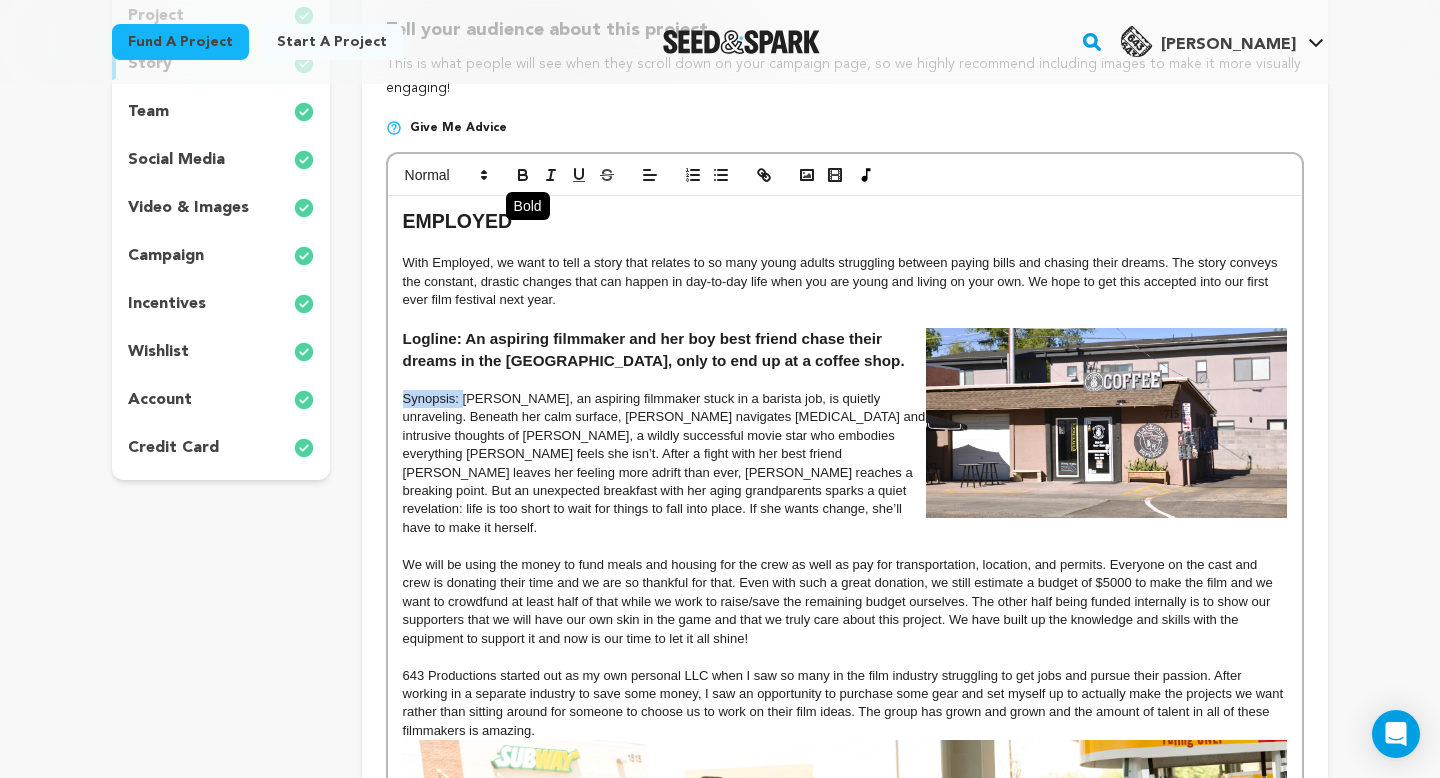 click 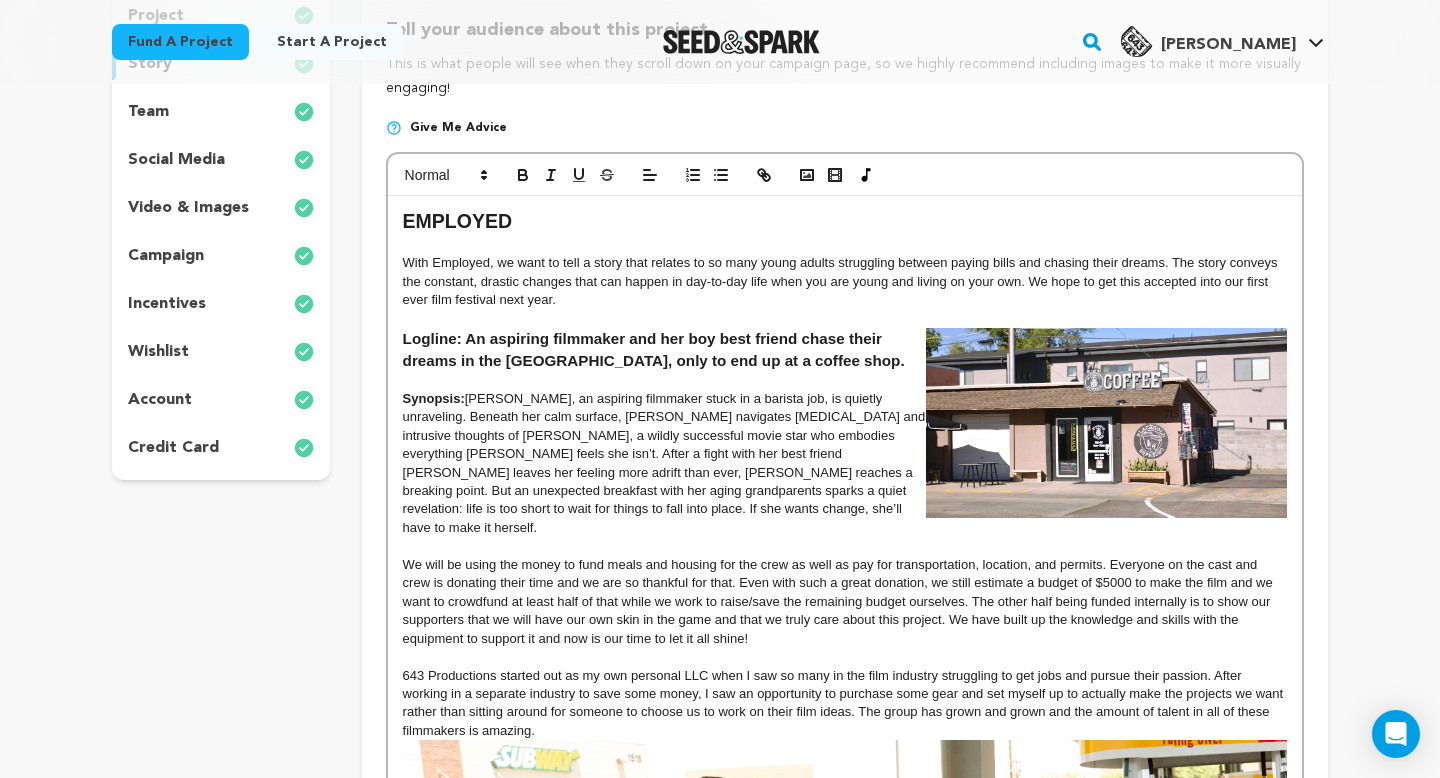 click on "Synopsis:  Hailey, an aspiring filmmaker stuck in a barista job, is quietly unraveling. Beneath her calm surface, Hailey navigates panic attacks and intrusive thoughts of Emily Gorge, a wildly successful movie star who embodies everything Hailey feels she isn’t. After a fight with her best friend Nick leaves her feeling more adrift than ever, Hailey reaches a breaking point. But an unexpected breakfast with her aging grandparents sparks a quiet revelation: life is too short to wait for things to fall into place. If she wants change, she’ll have to make it herself." at bounding box center [845, 464] 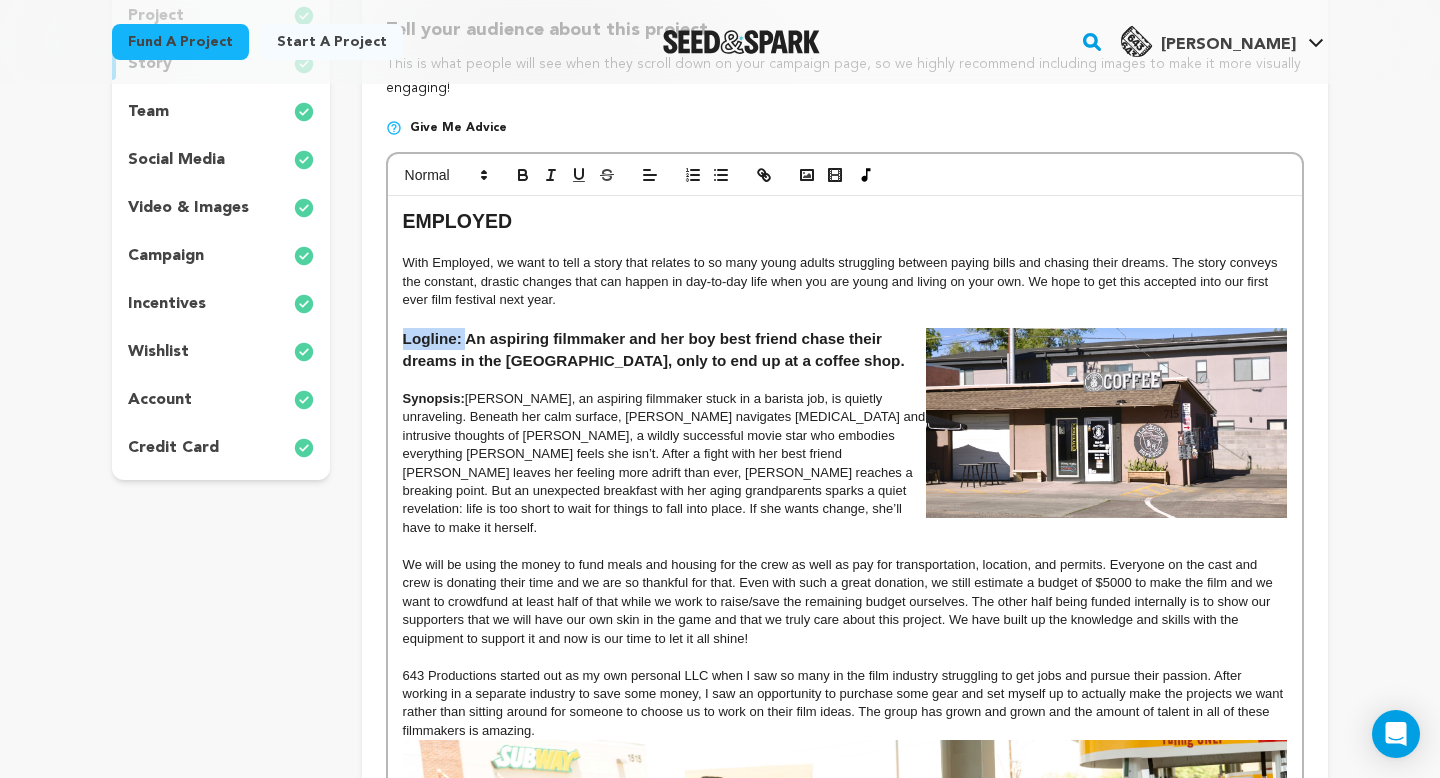 drag, startPoint x: 467, startPoint y: 342, endPoint x: 358, endPoint y: 342, distance: 109 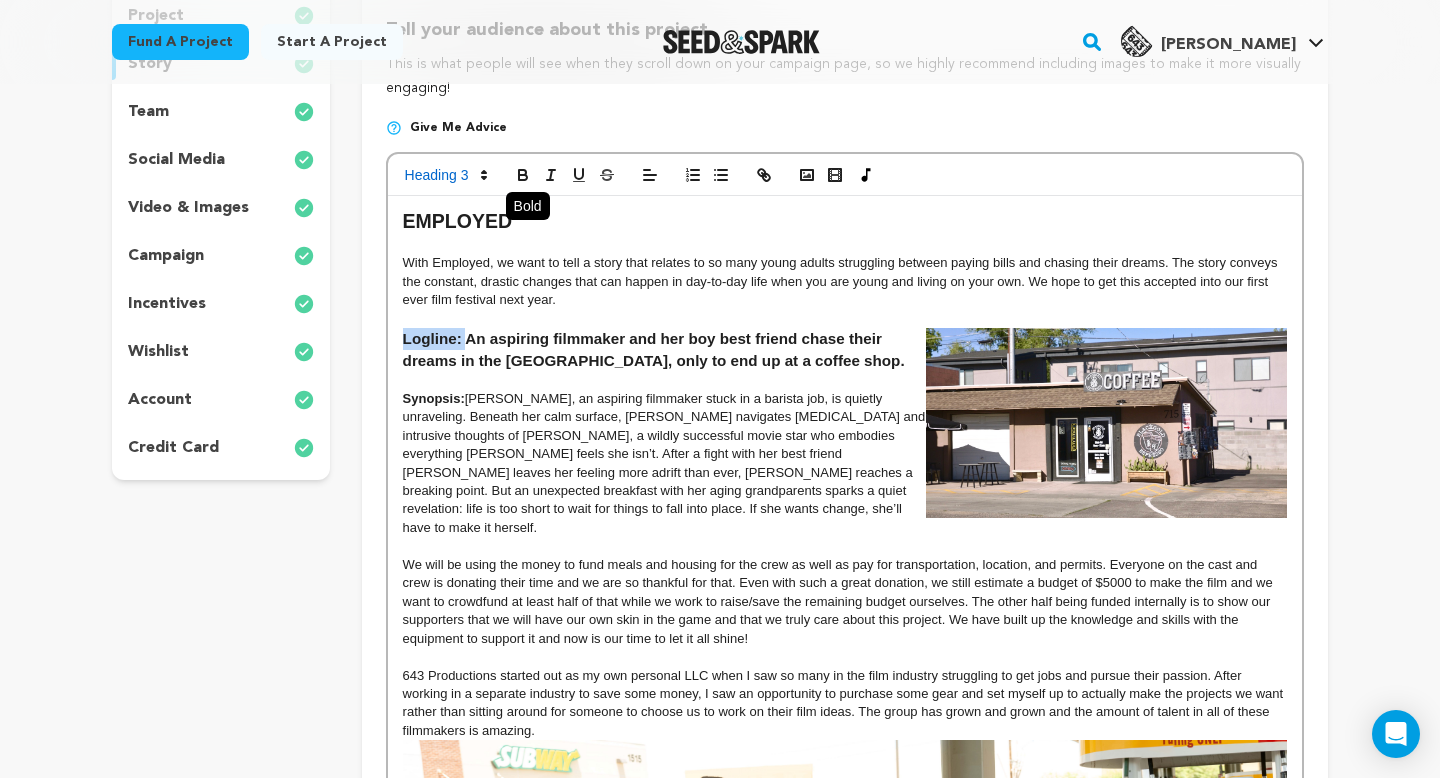click 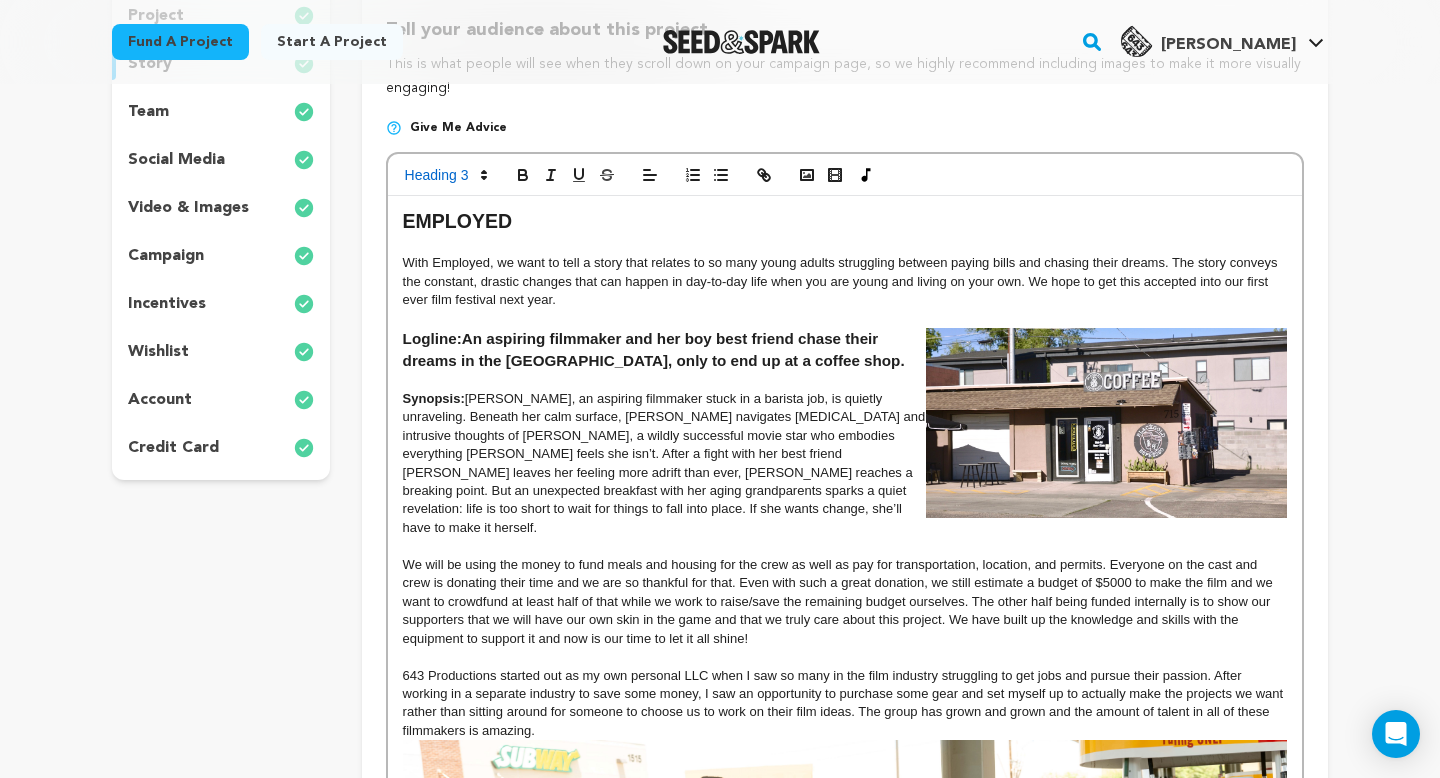 click on "Synopsis:  Hailey, an aspiring filmmaker stuck in a barista job, is quietly unraveling. Beneath her calm surface, Hailey navigates panic attacks and intrusive thoughts of Emily Gorge, a wildly successful movie star who embodies everything Hailey feels she isn’t. After a fight with her best friend Nick leaves her feeling more adrift than ever, Hailey reaches a breaking point. But an unexpected breakfast with her aging grandparents sparks a quiet revelation: life is too short to wait for things to fall into place. If she wants change, she’ll have to make it herself." at bounding box center (845, 464) 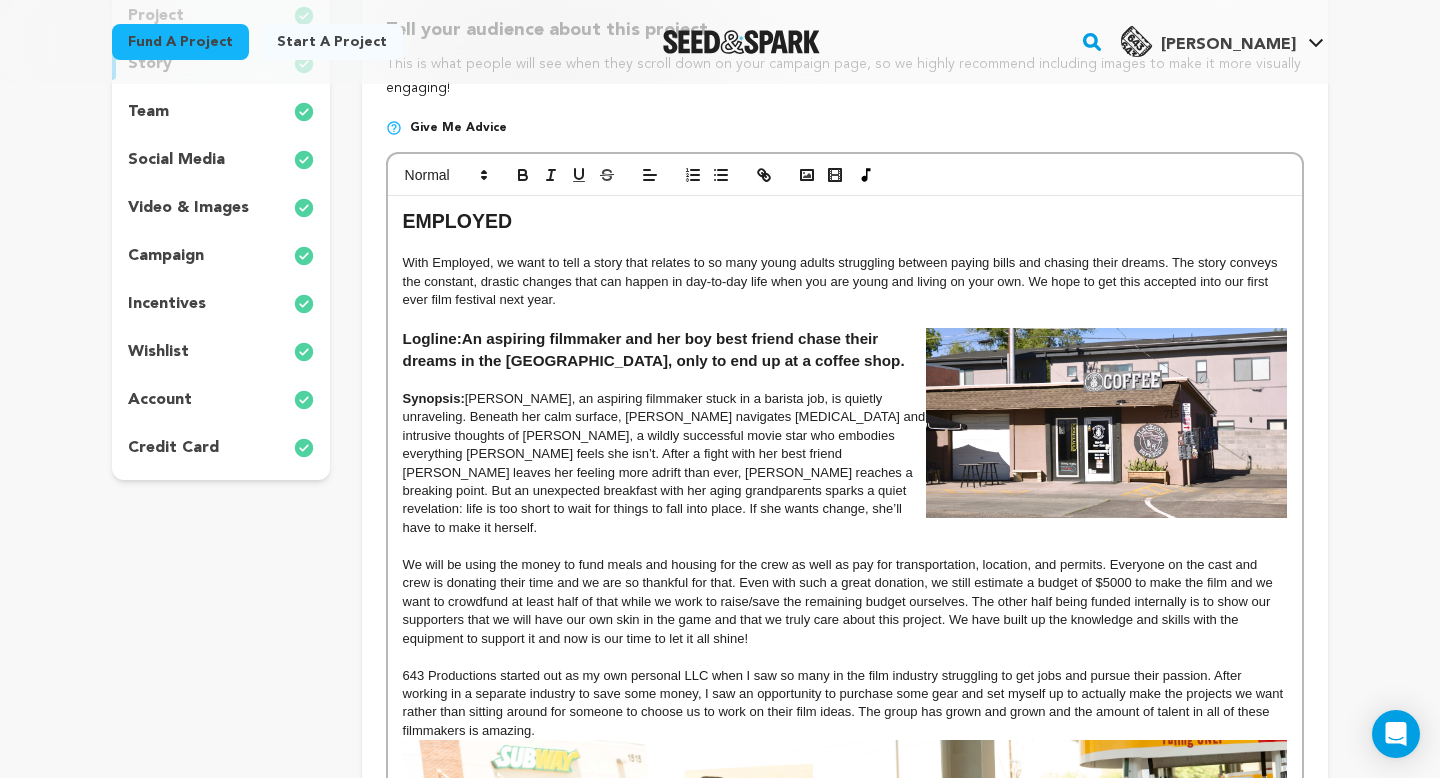 drag, startPoint x: 464, startPoint y: 335, endPoint x: 366, endPoint y: 335, distance: 98 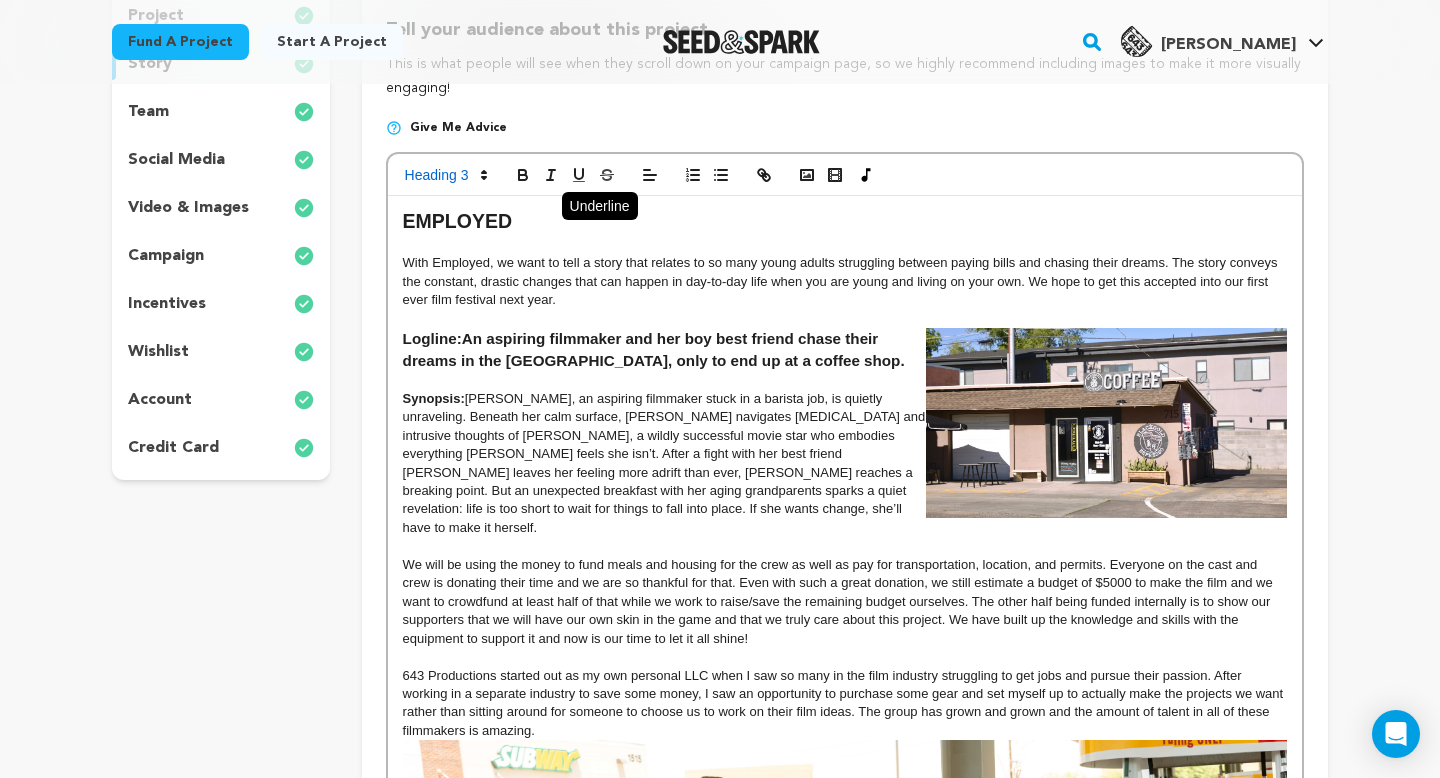 click 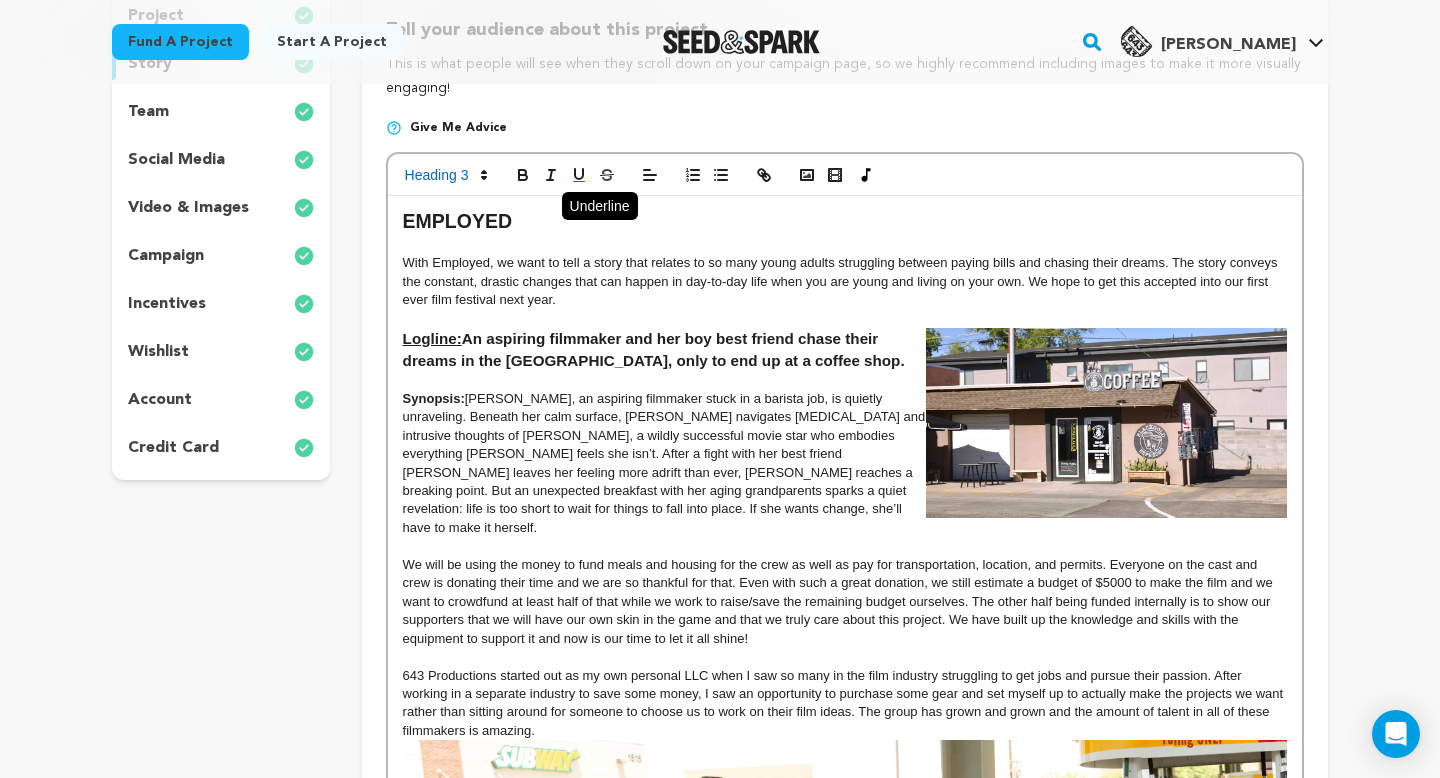 click 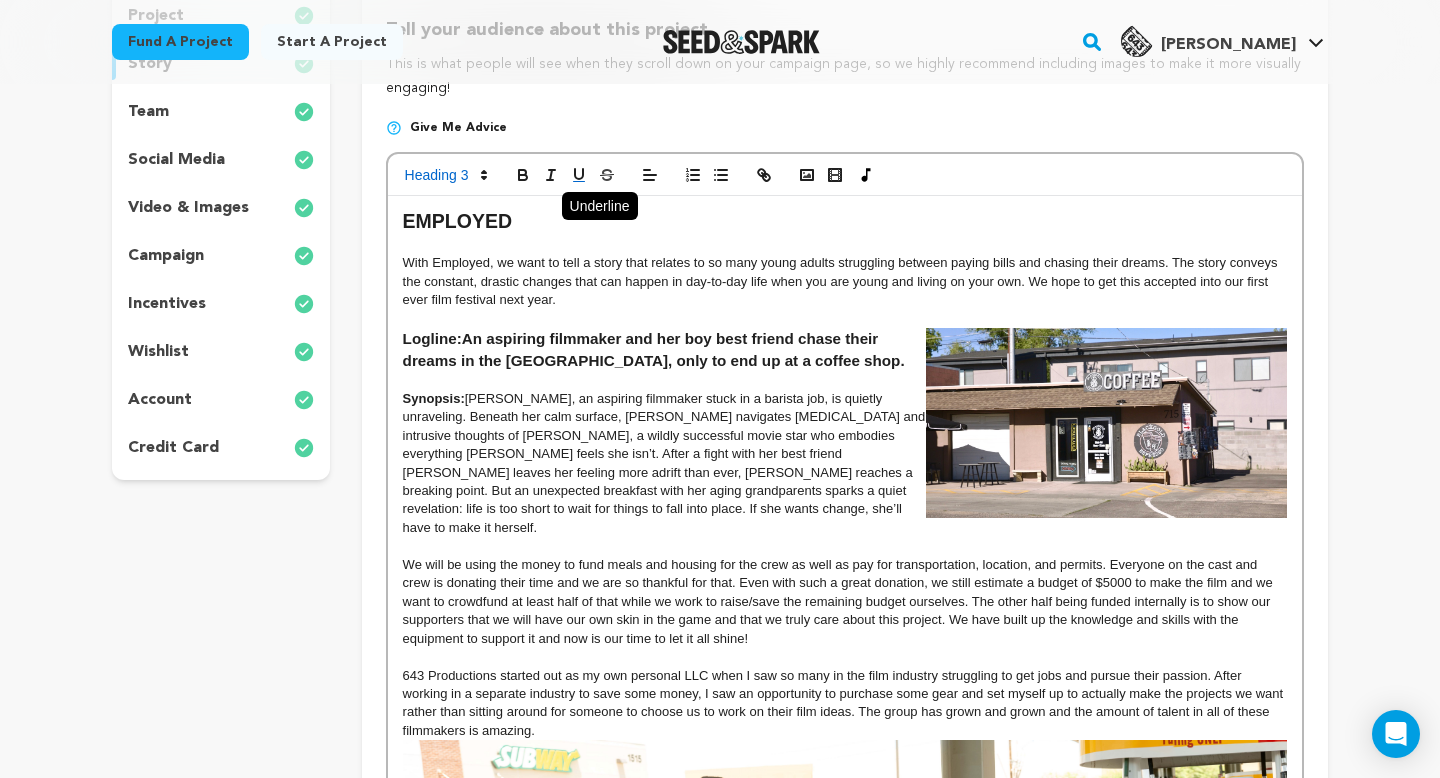 click 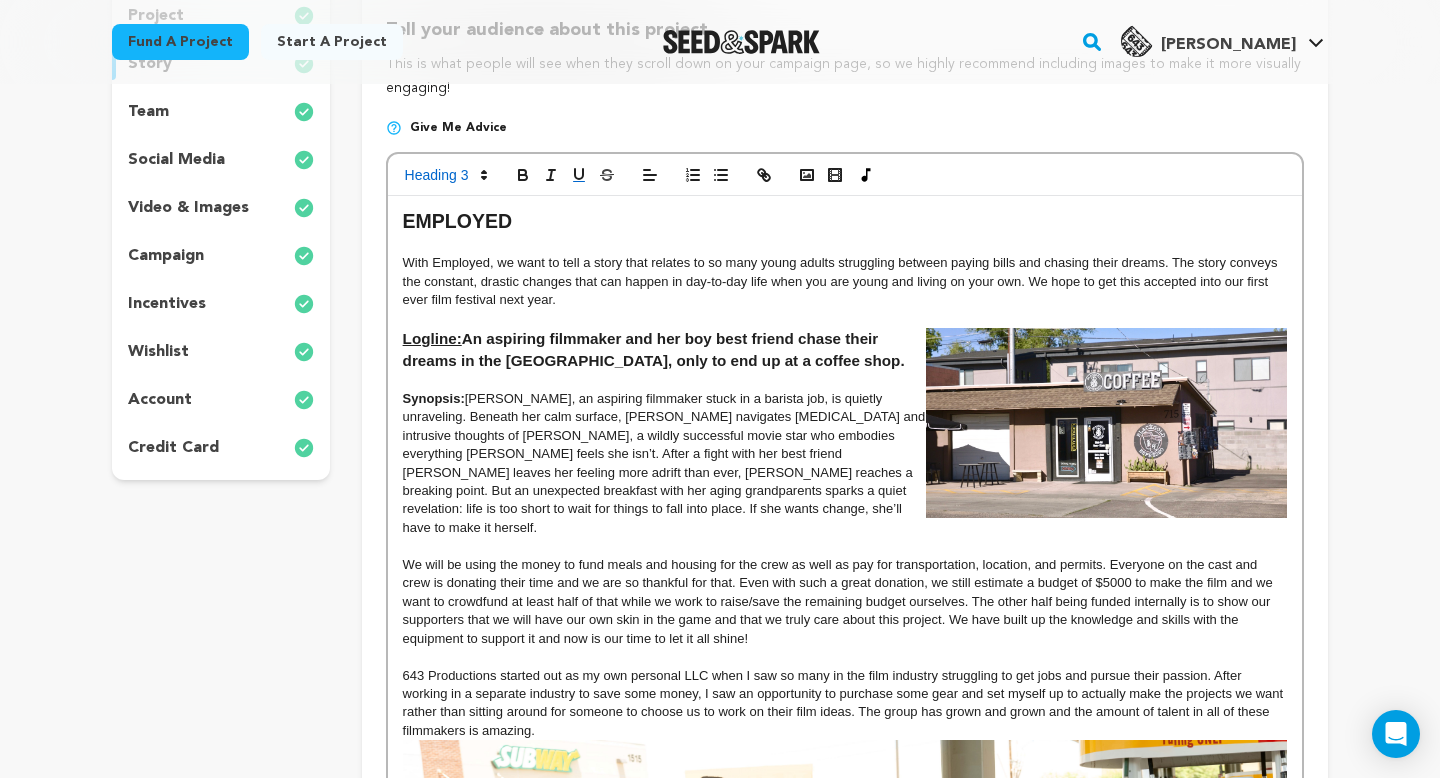 drag, startPoint x: 467, startPoint y: 401, endPoint x: 382, endPoint y: 401, distance: 85 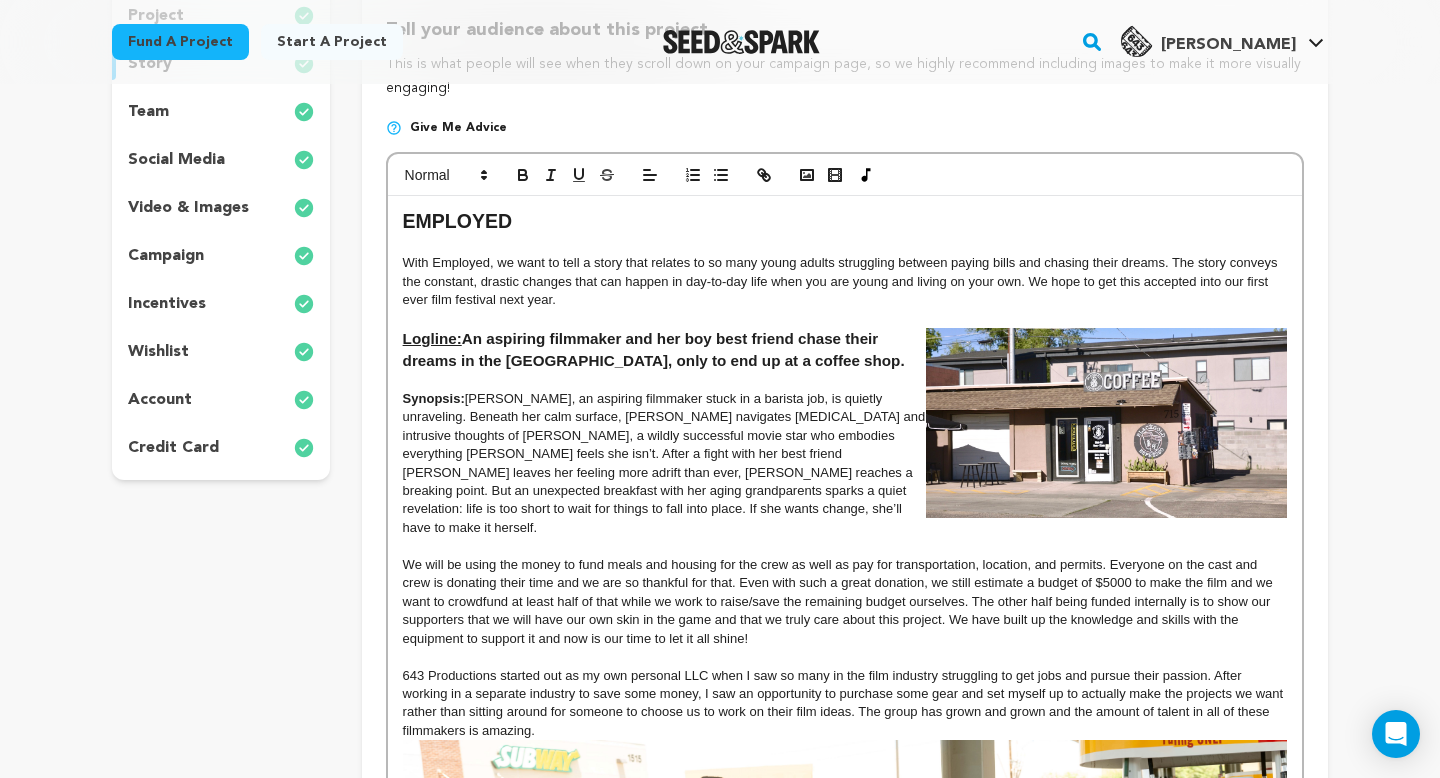 click at bounding box center [845, 380] 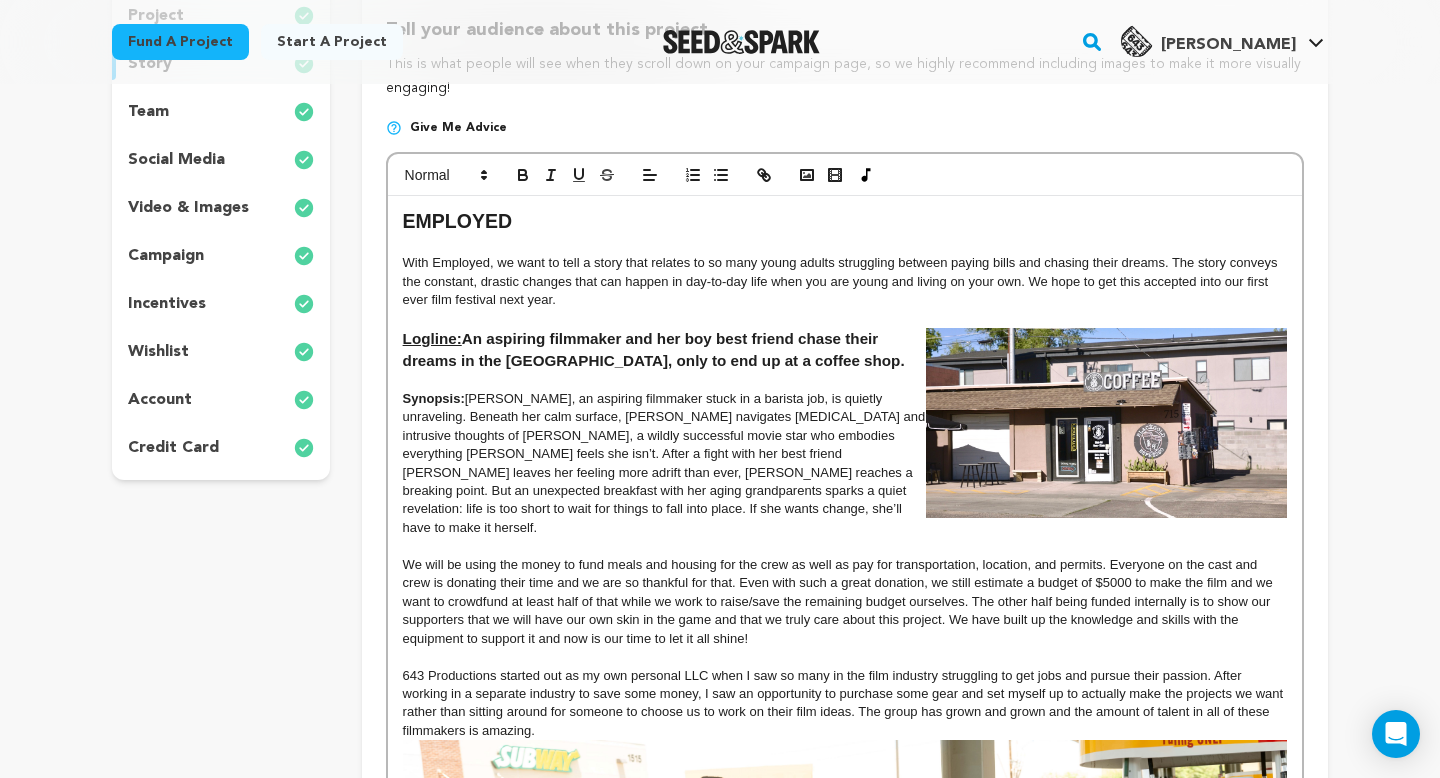 click on "Logline:  An aspiring filmmaker and her boy best friend chase their dreams in the big city, only to end up at a coffee shop." at bounding box center (845, 349) 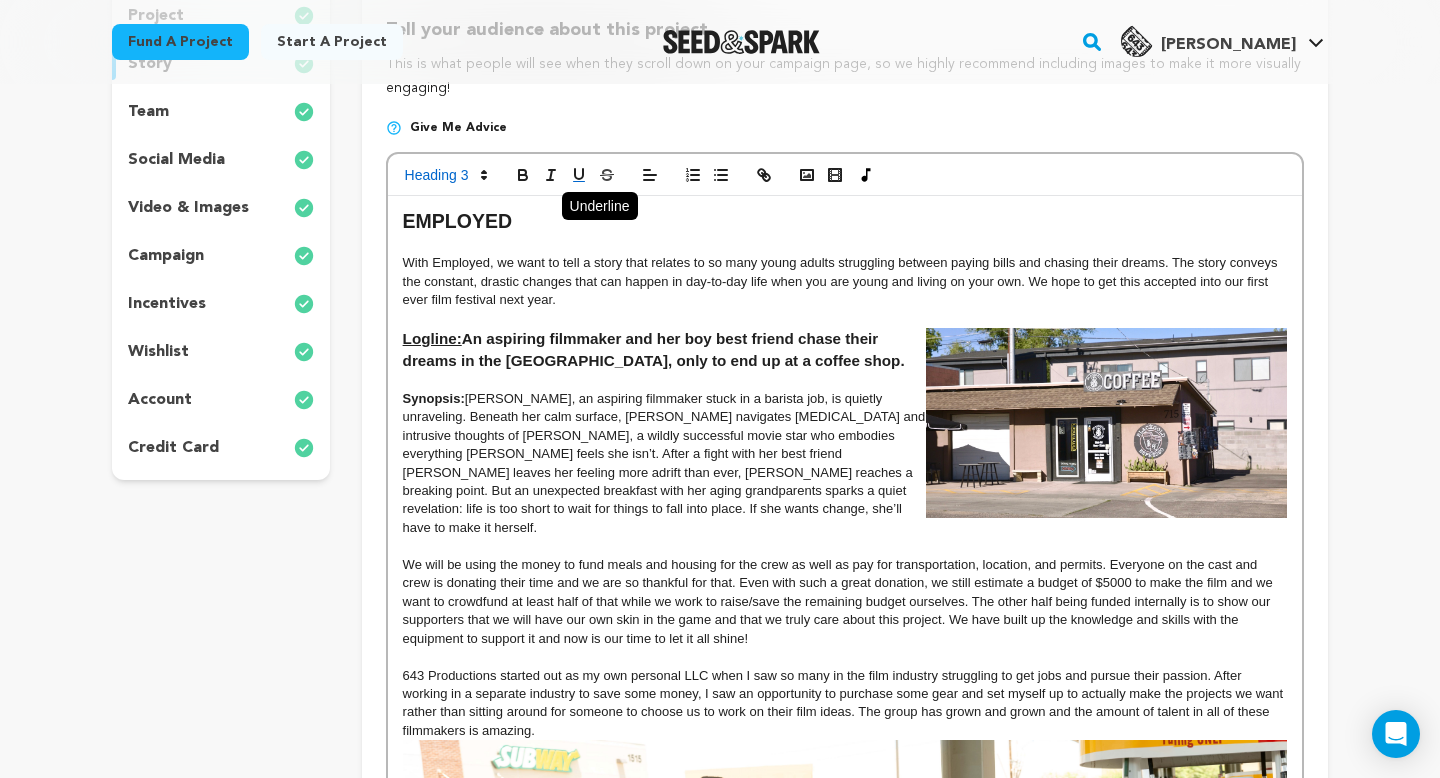click 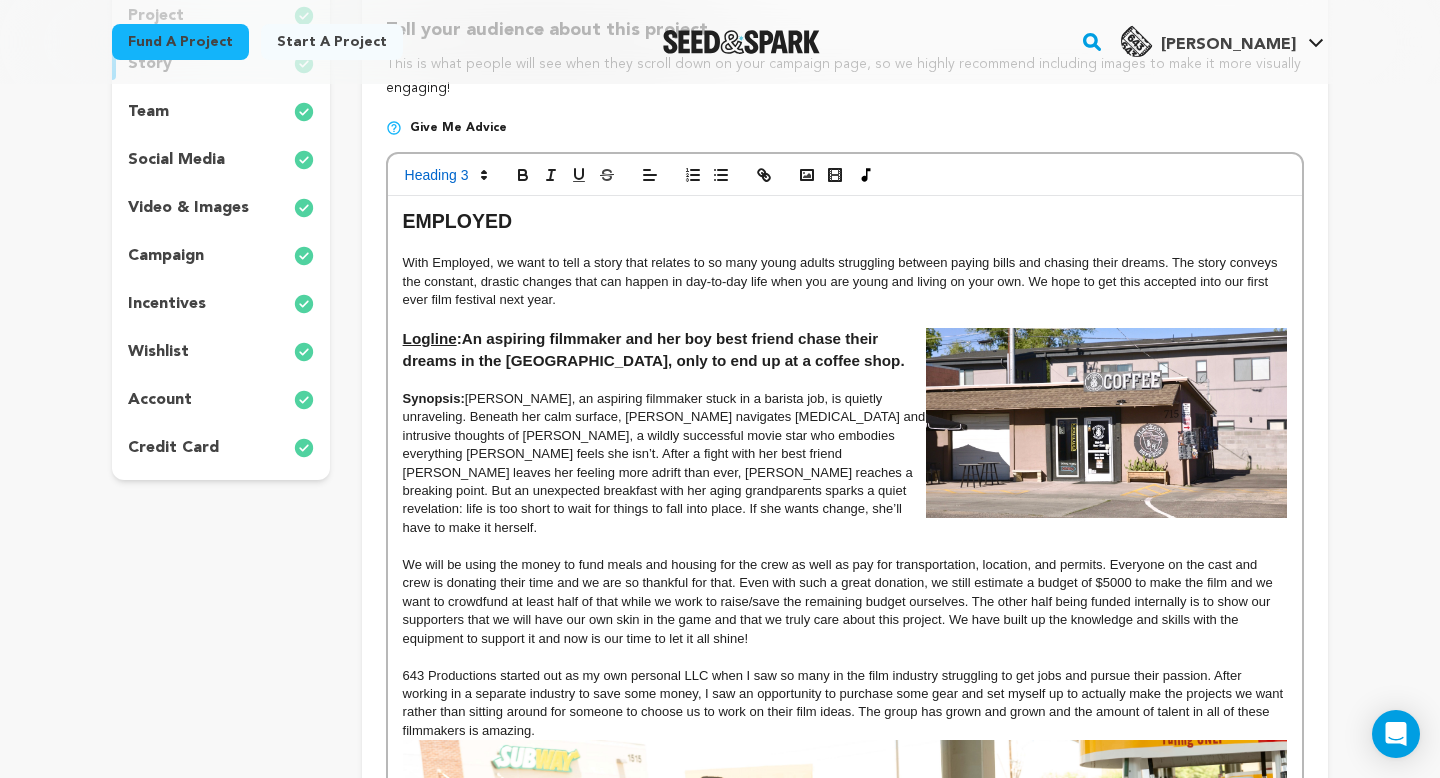 click at bounding box center (845, 380) 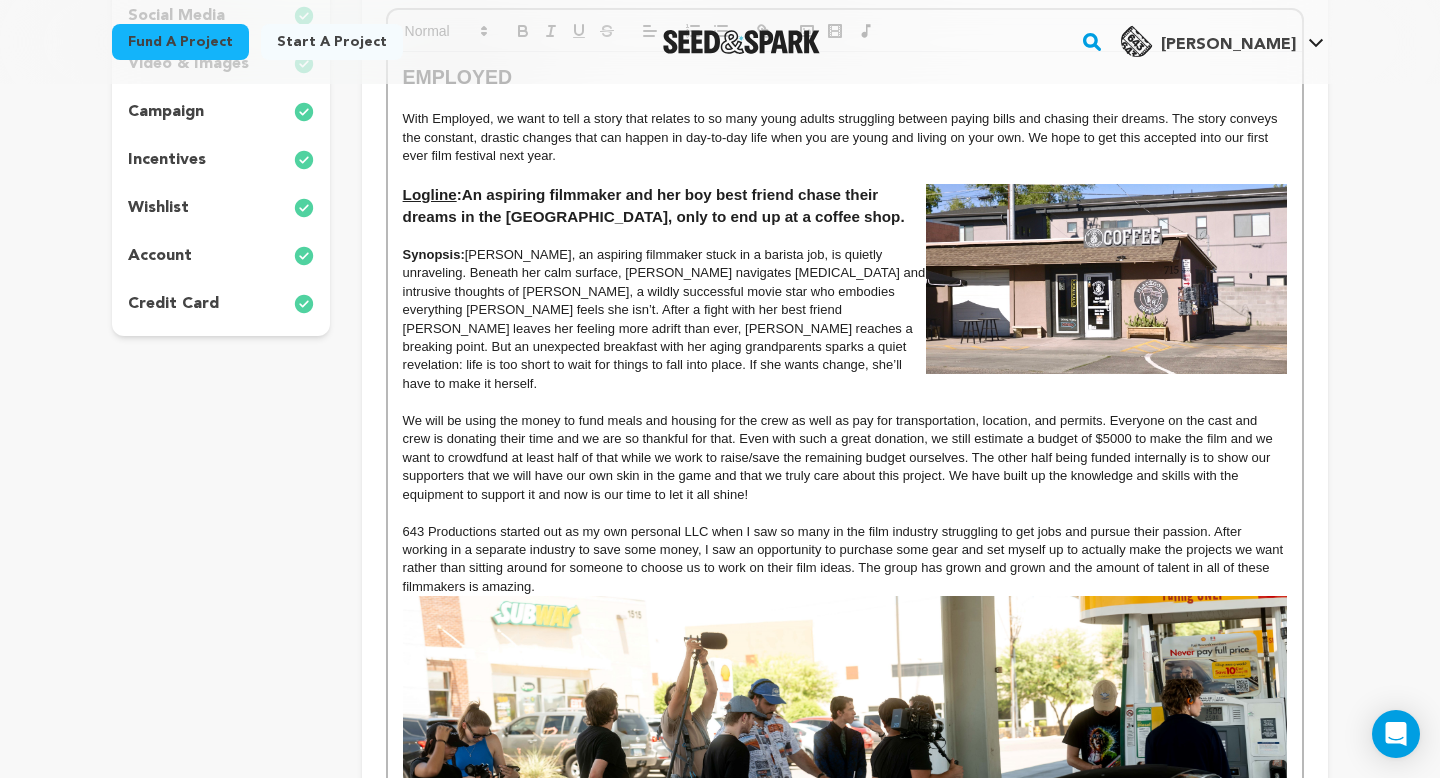 scroll, scrollTop: 486, scrollLeft: 0, axis: vertical 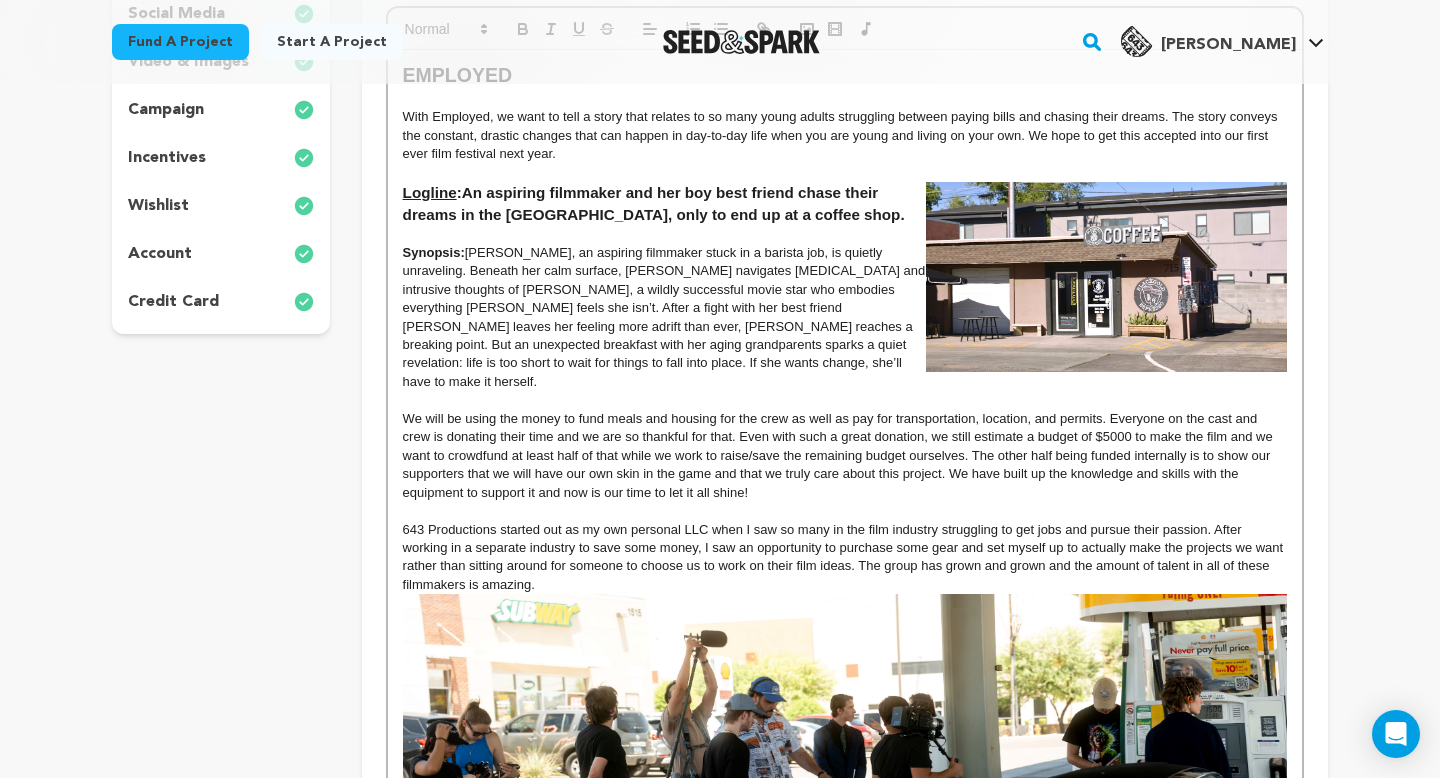 click on "Synopsis:  Hailey, an aspiring filmmaker stuck in a barista job, is quietly unraveling. Beneath her calm surface, Hailey navigates panic attacks and intrusive thoughts of Emily Gorge, a wildly successful movie star who embodies everything Hailey feels she isn’t. After a fight with her best friend Nick leaves her feeling more adrift than ever, Hailey reaches a breaking point. But an unexpected breakfast with her aging grandparents sparks a quiet revelation: life is too short to wait for things to fall into place. If she wants change, she’ll have to make it herself." at bounding box center (845, 318) 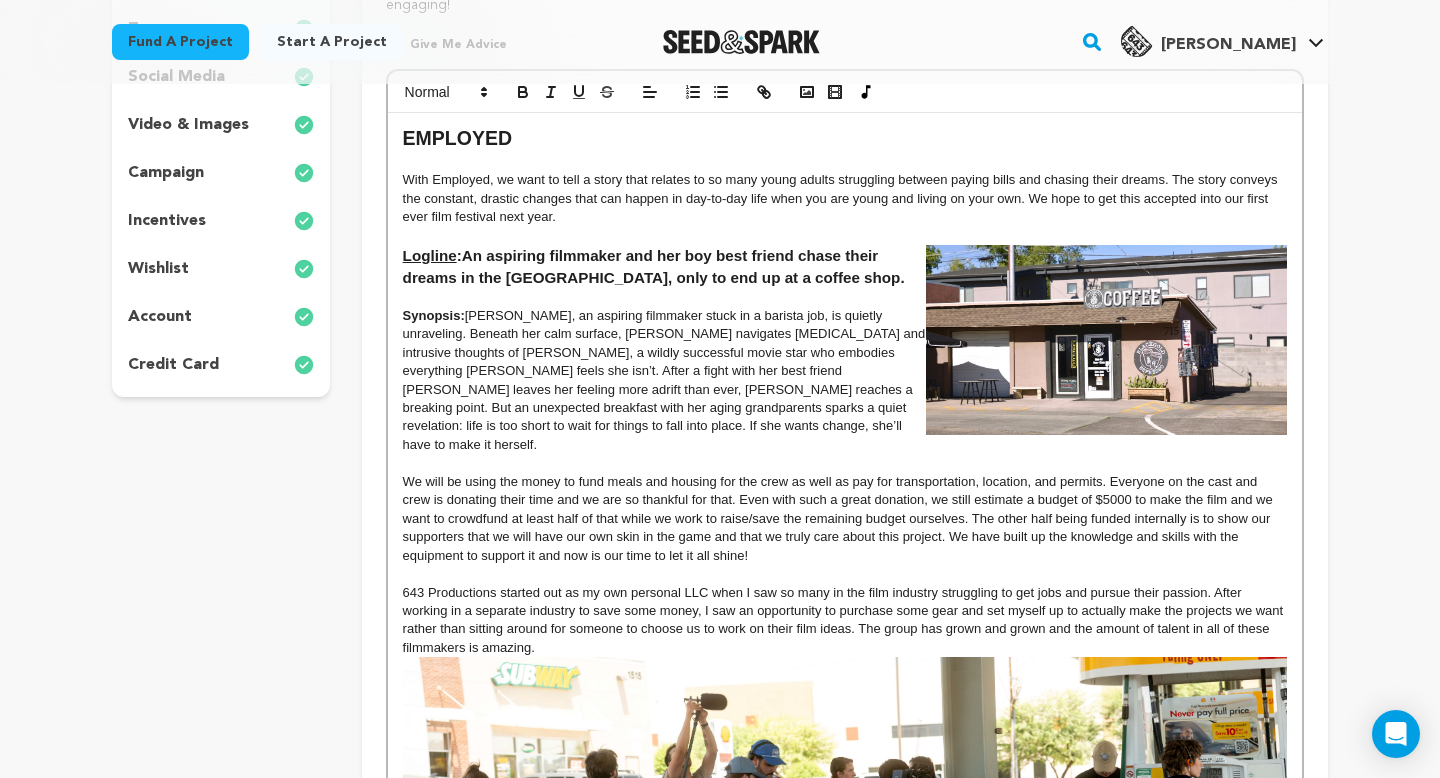 click on "We will be using the money to fund meals and housing for the crew as well as pay for transportation, location, and permits. Everyone on the cast and crew is donating their time and we are so thankful for that. Even with such a great donation, we still estimate a budget of $5000 to make the film and we want to crowdfund at least half of that while we work to raise/save the remaining budget ourselves. The other half being funded internally is to show our supporters that we will have our own skin in the game and that we truly care about this project. We have built up the knowledge and skills with the equipment to support it and now is our time to let it all shine!" at bounding box center (845, 519) 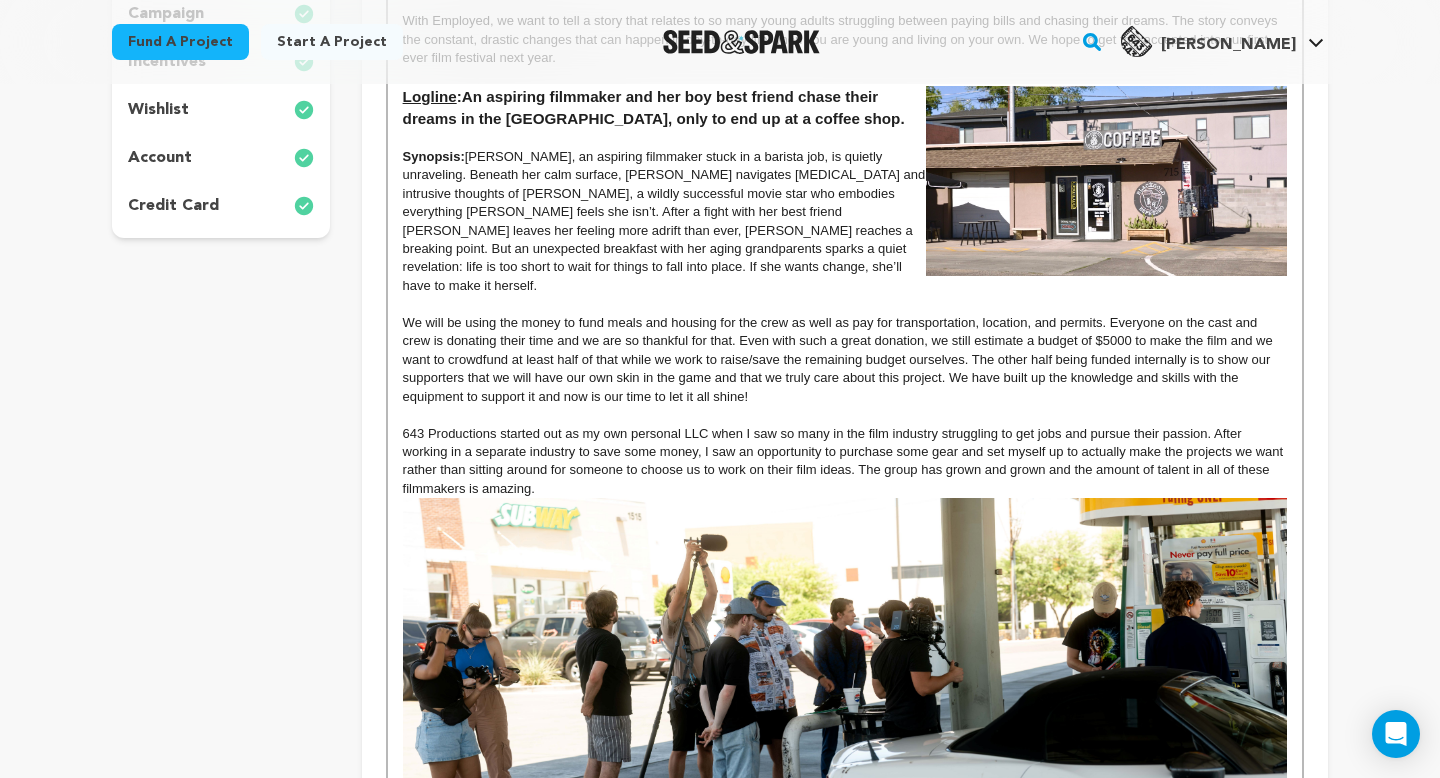 scroll, scrollTop: 584, scrollLeft: 0, axis: vertical 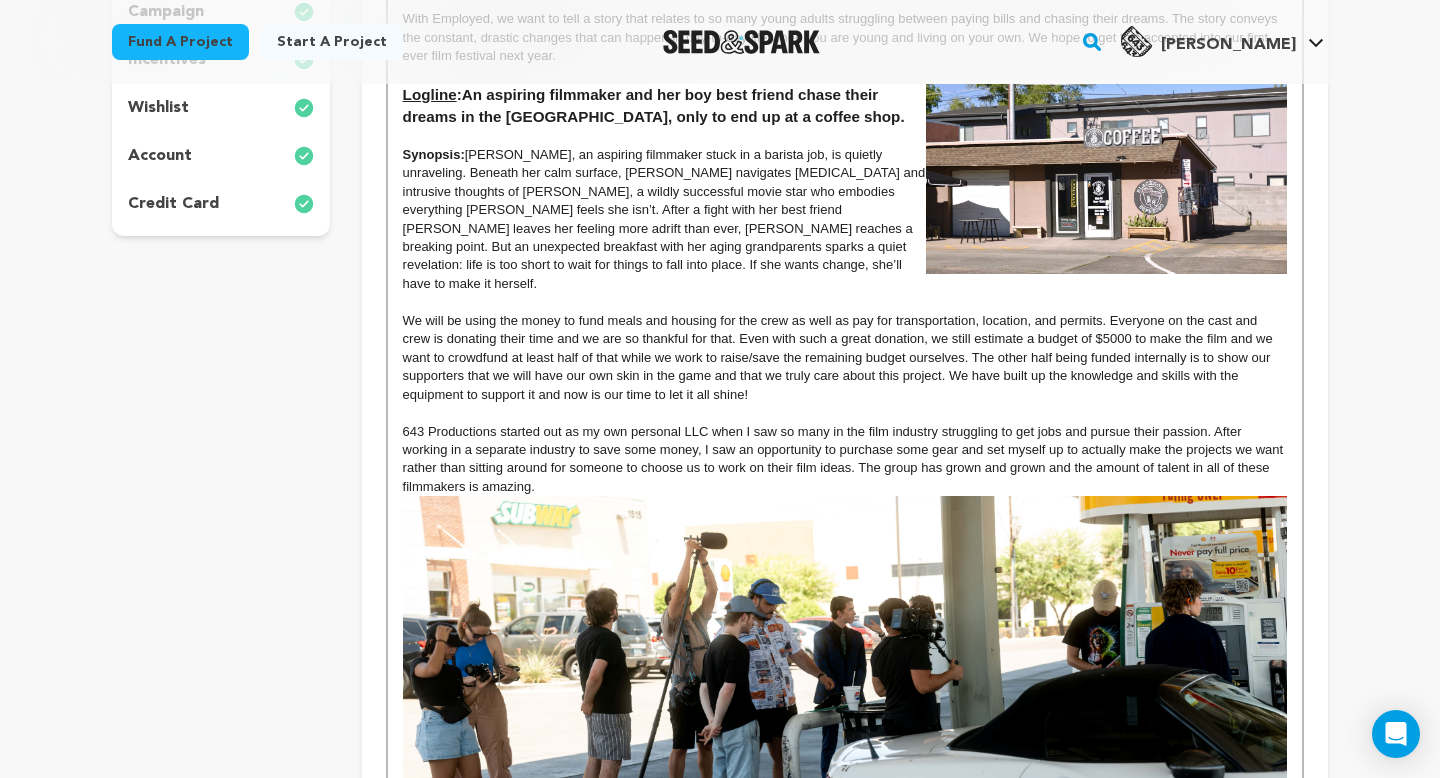 click at bounding box center (845, 652) 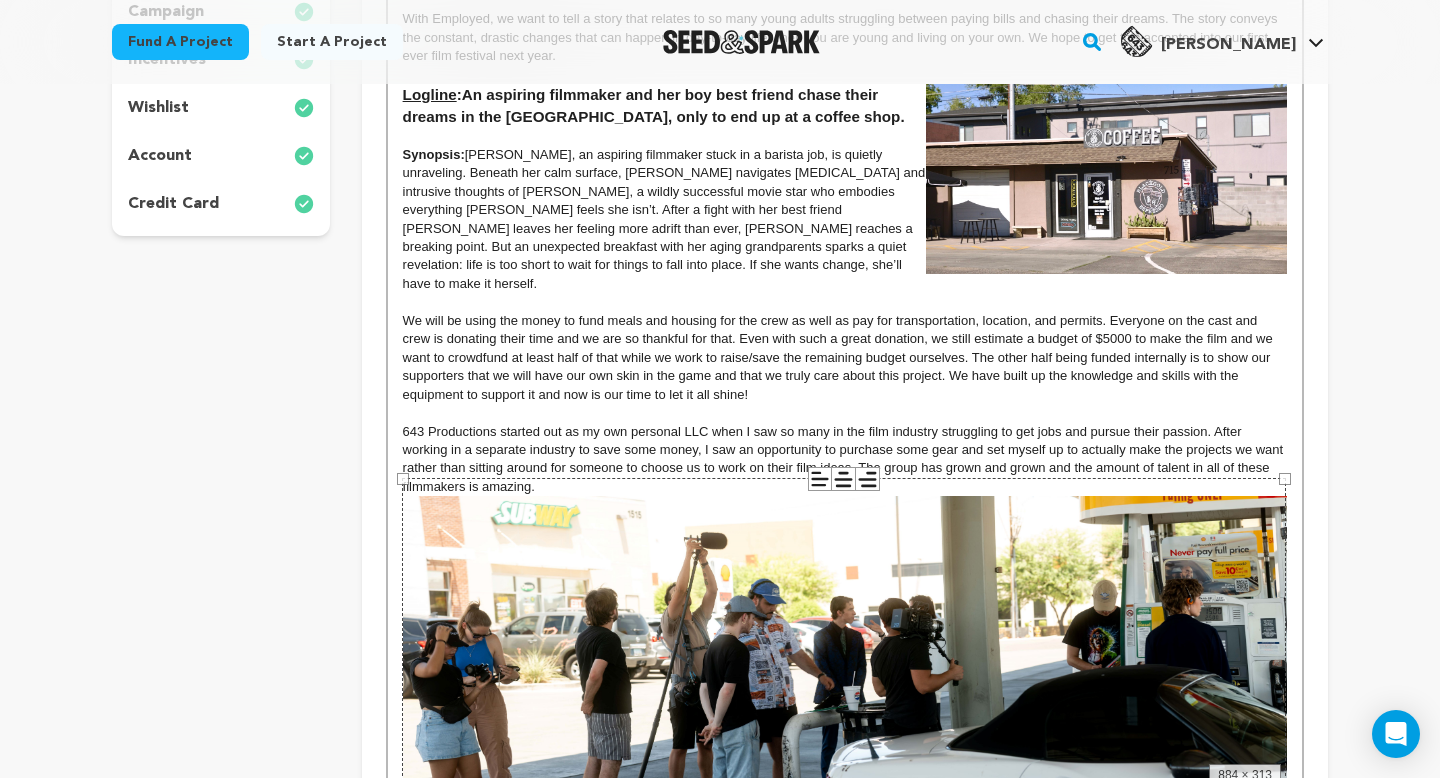 click on "643 Productions started out as my own personal LLC when I saw so many in the film industry struggling to get jobs and pursue their passion. After working in a separate industry to save some money, I saw an opportunity to purchase some gear and set myself up to actually make the projects we want rather than sitting around for someone to choose us to work on their film ideas. The group has grown and grown and the amount of talent in all of these filmmakers is amazing." at bounding box center (845, 460) 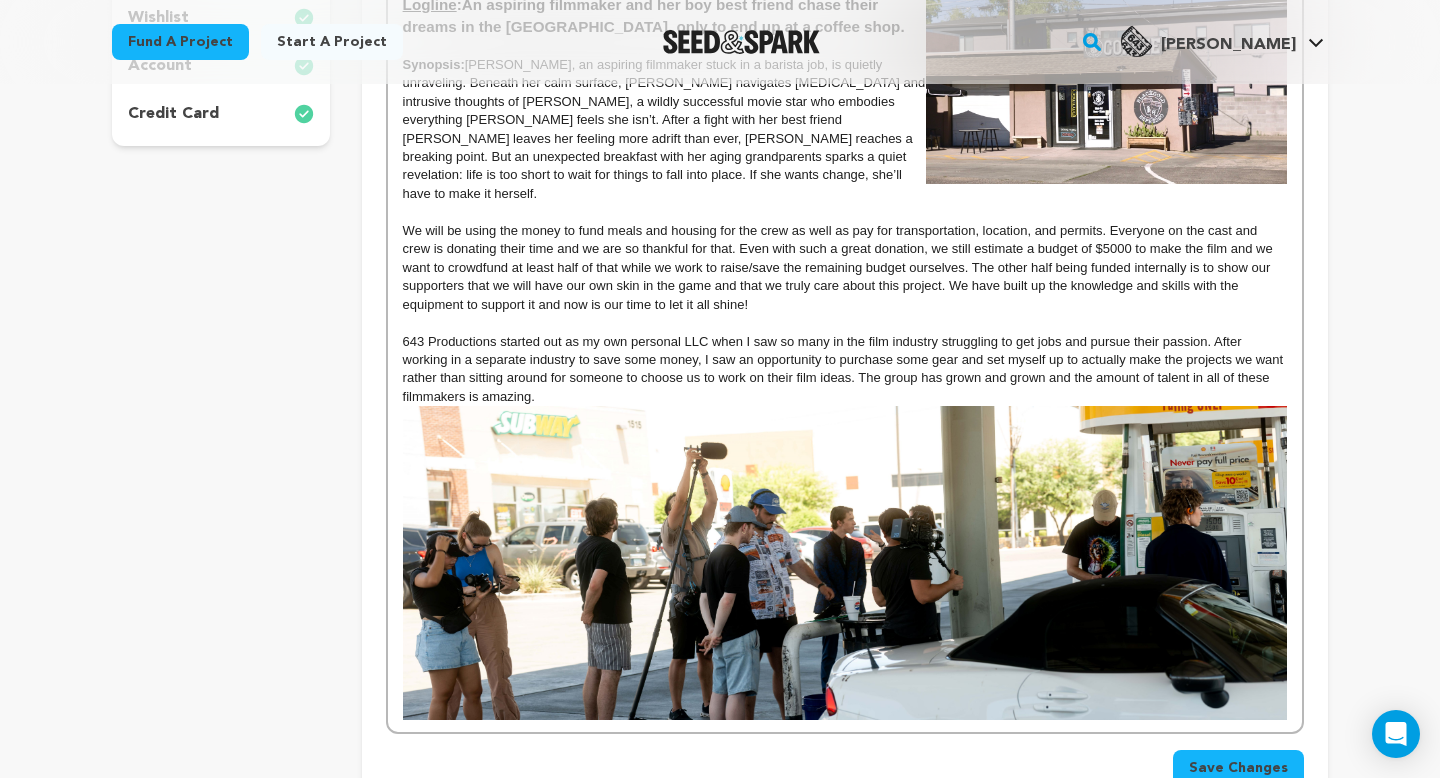 scroll, scrollTop: 673, scrollLeft: 0, axis: vertical 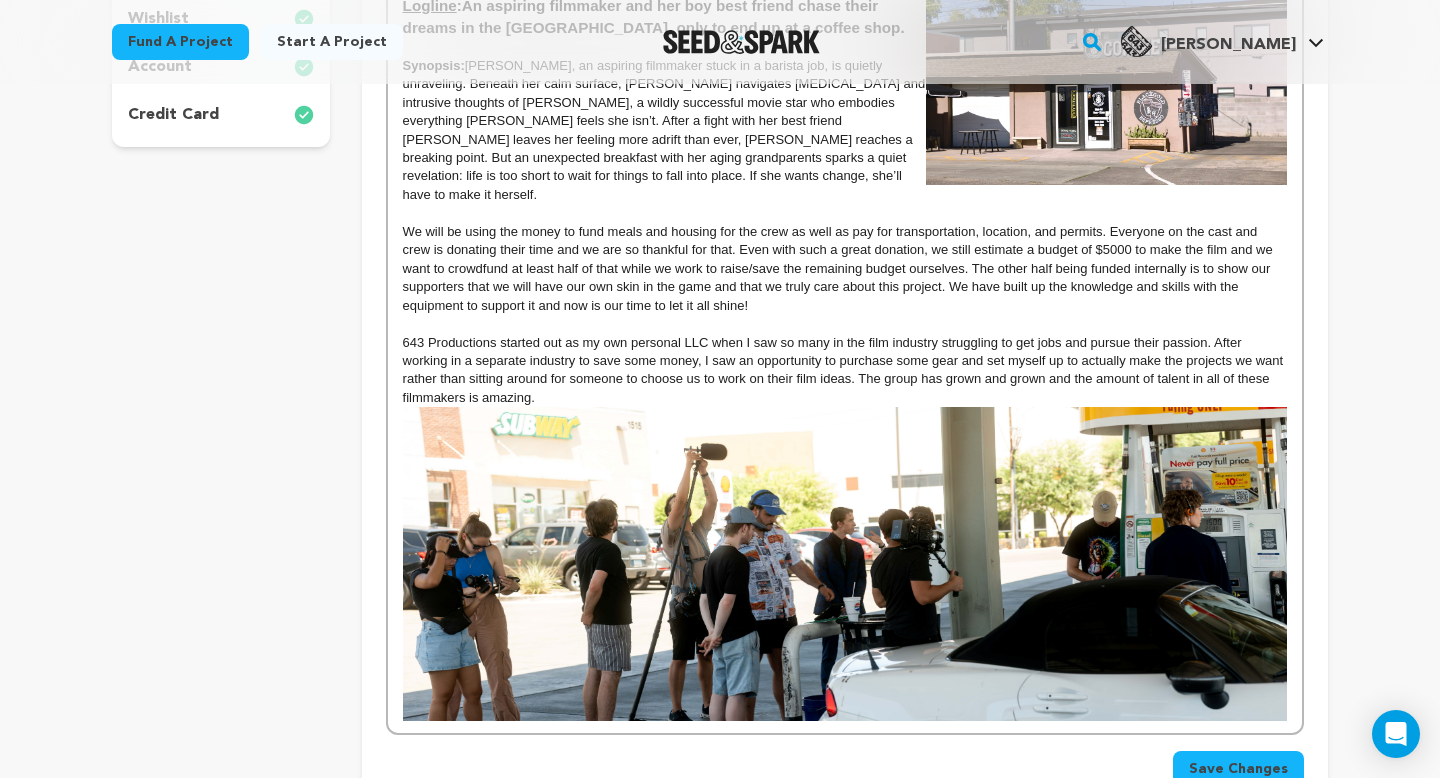 click at bounding box center (845, 563) 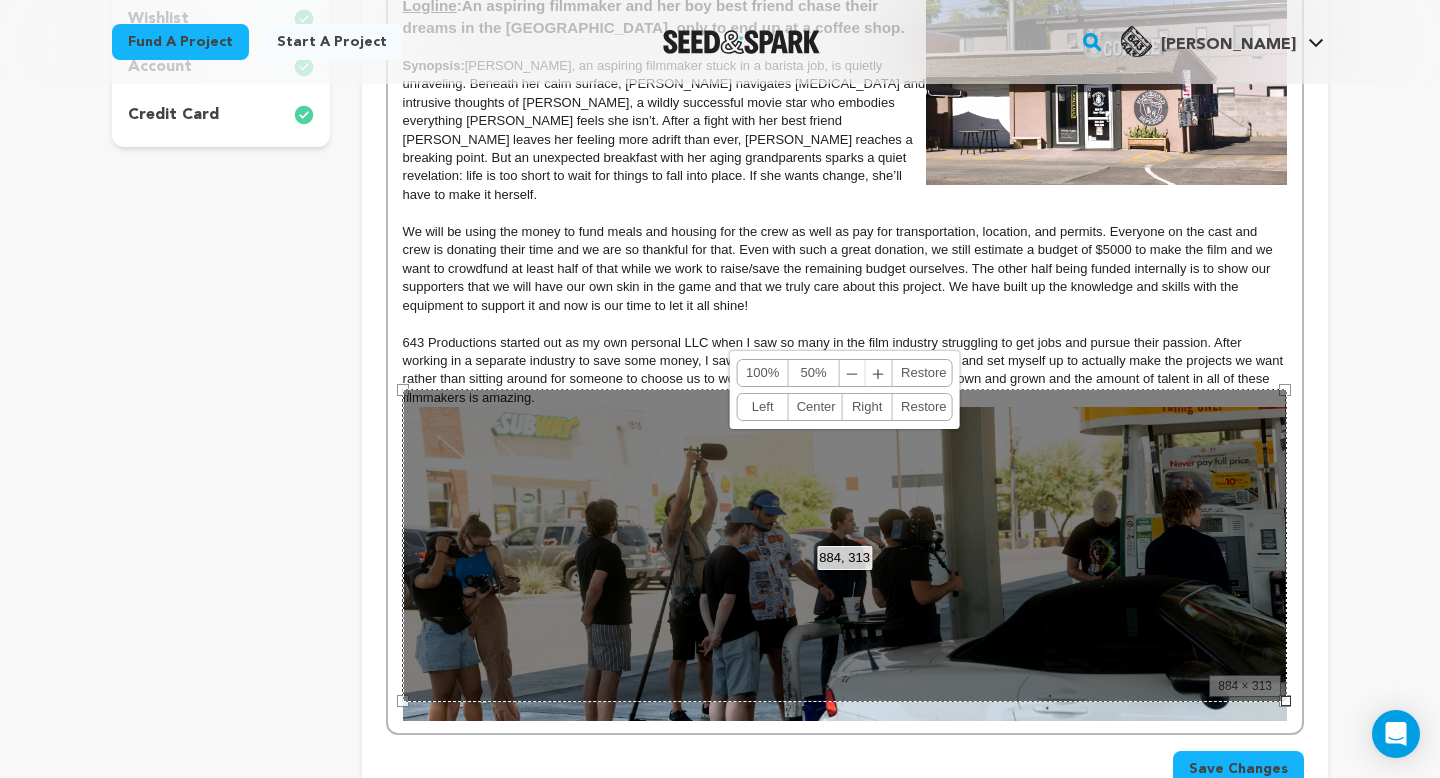 drag, startPoint x: 673, startPoint y: 504, endPoint x: 393, endPoint y: 324, distance: 332.86633 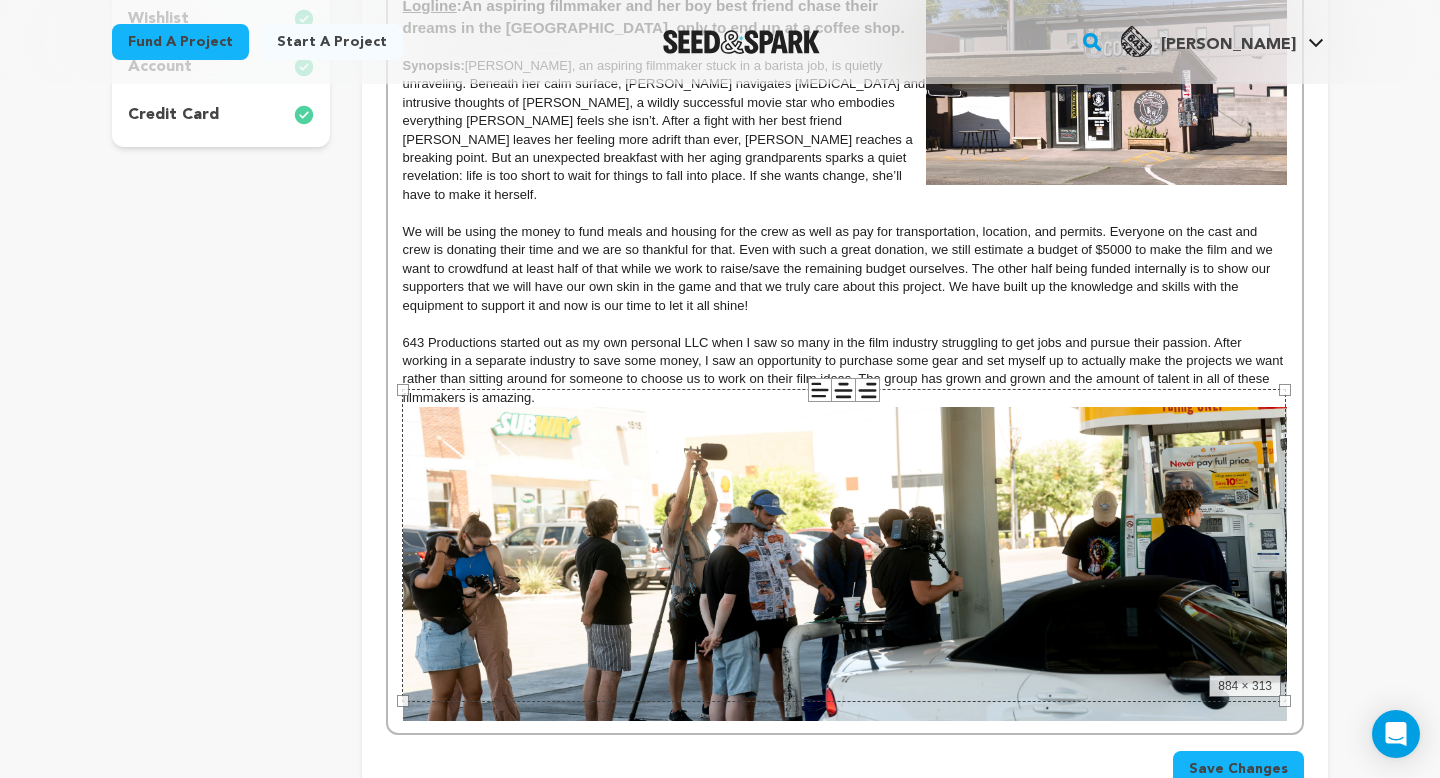 drag, startPoint x: 545, startPoint y: 386, endPoint x: 375, endPoint y: 322, distance: 181.64801 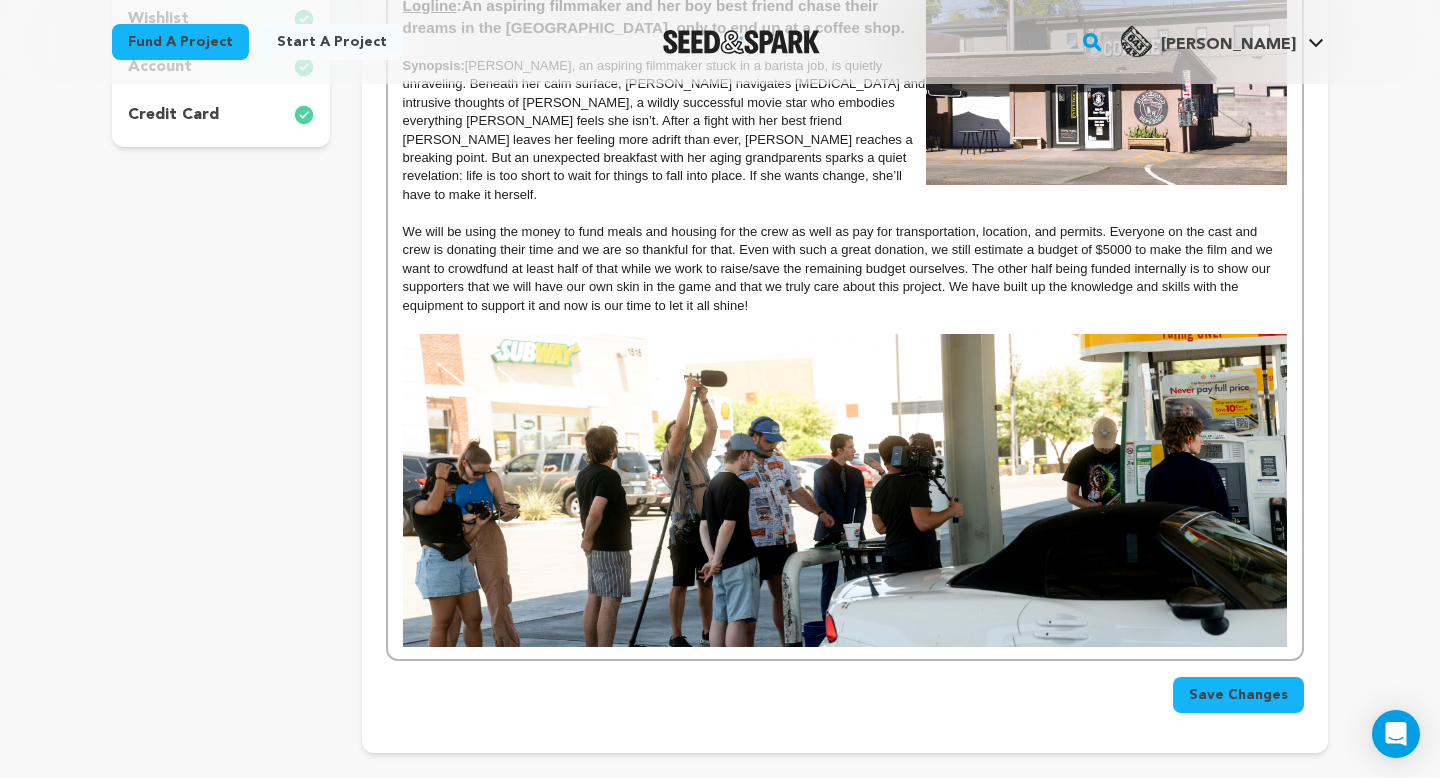 click on "EMPLOYED With Employed, we want to tell a story that relates to so many young adults struggling between paying bills and chasing their dreams. The story conveys the constant, drastic changes that can happen in day-to-day life when you are young and living on your own. We hope to get this accepted into our first ever film festival next year.  Logline :  An aspiring filmmaker and her boy best friend chase their dreams in the big city, only to end up at a coffee shop. Synopsis:" at bounding box center [845, 261] 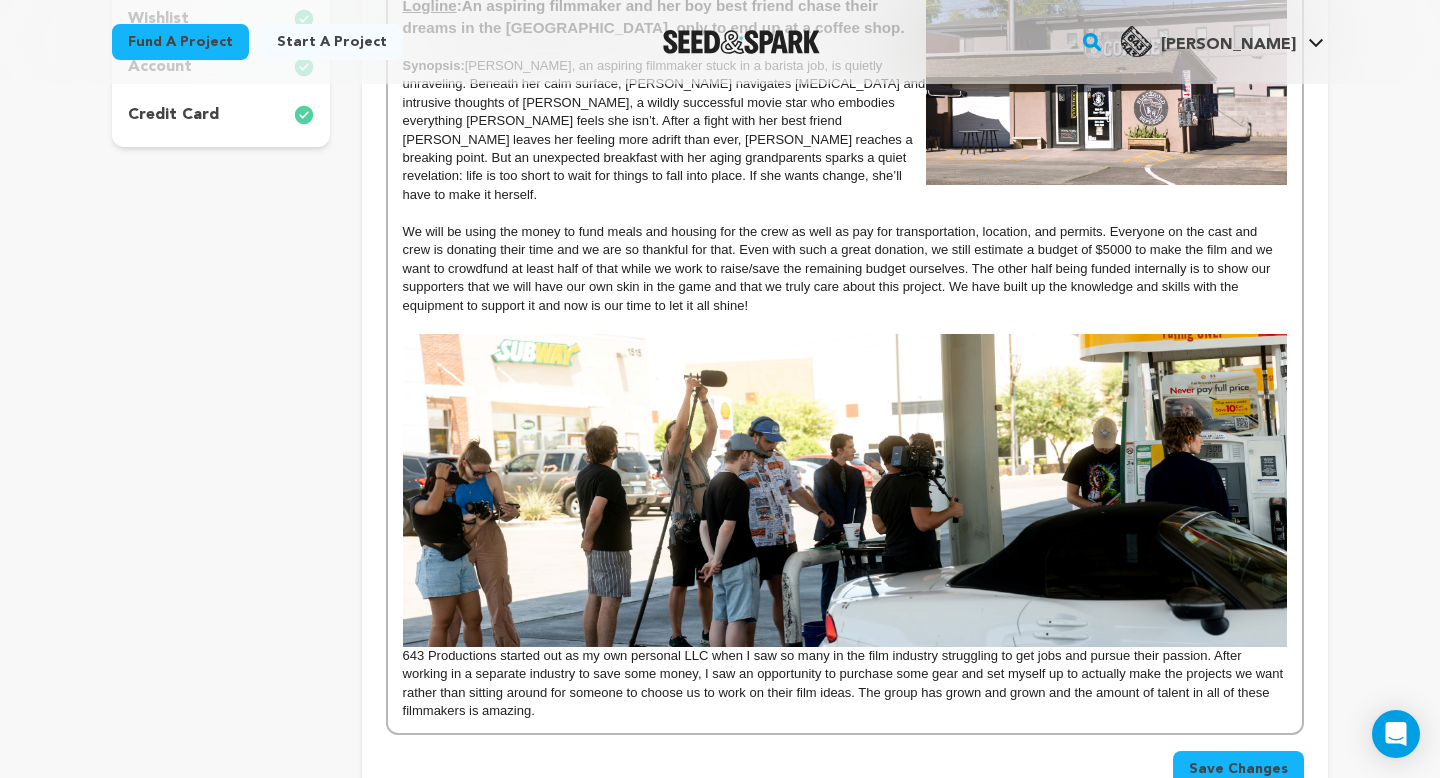 scroll, scrollTop: 0, scrollLeft: 0, axis: both 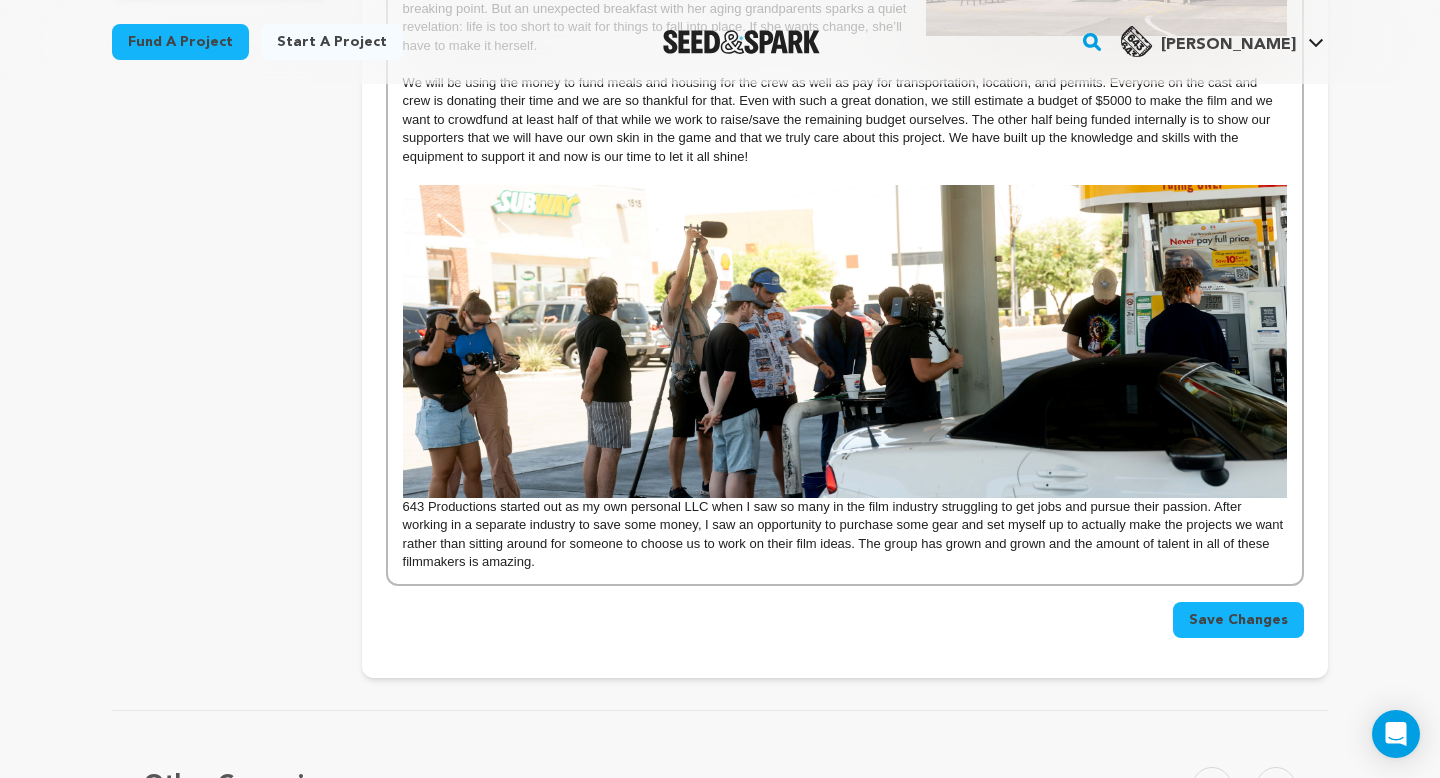 click on "643 Productions started out as my own personal LLC when I saw so many in the film industry struggling to get jobs and pursue their passion. After working in a separate industry to save some money, I saw an opportunity to purchase some gear and set myself up to actually make the projects we want rather than sitting around for someone to choose us to work on their film ideas. The group has grown and grown and the amount of talent in all of these filmmakers is amazing." at bounding box center (845, 534) 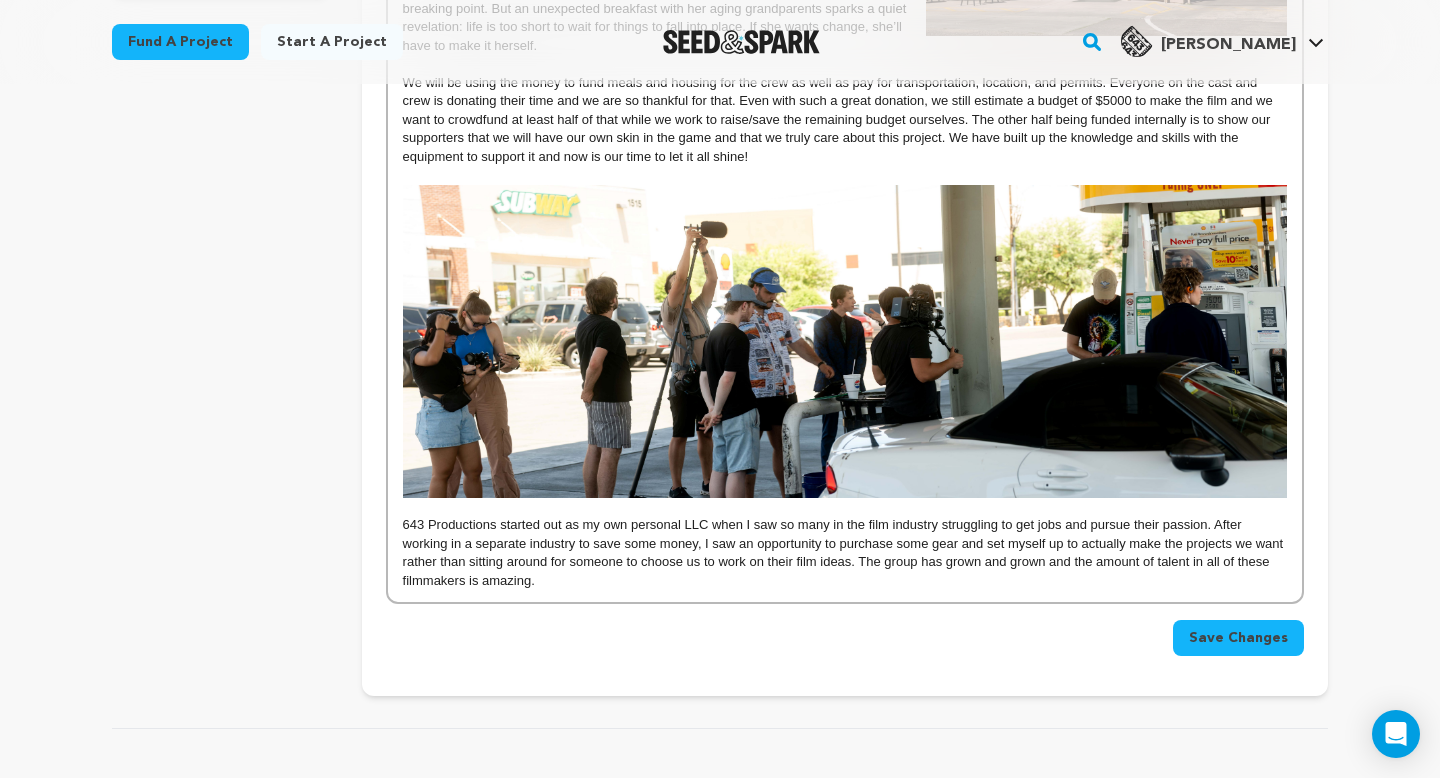 scroll, scrollTop: 634, scrollLeft: 0, axis: vertical 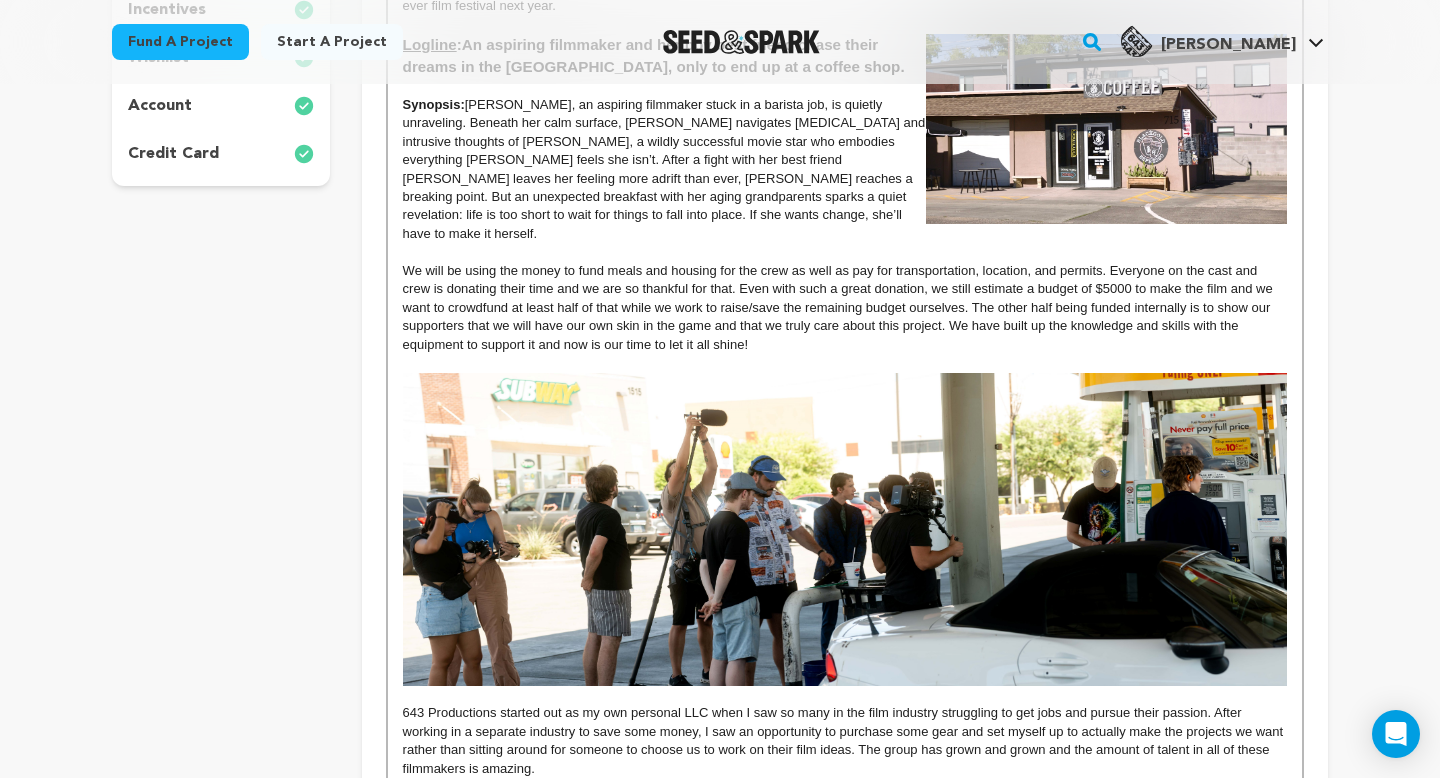 click on "We will be using the money to fund meals and housing for the crew as well as pay for transportation, location, and permits. Everyone on the cast and crew is donating their time and we are so thankful for that. Even with such a great donation, we still estimate a budget of $5000 to make the film and we want to crowdfund at least half of that while we work to raise/save the remaining budget ourselves. The other half being funded internally is to show our supporters that we will have our own skin in the game and that we truly care about this project. We have built up the knowledge and skills with the equipment to support it and now is our time to let it all shine!" at bounding box center (845, 308) 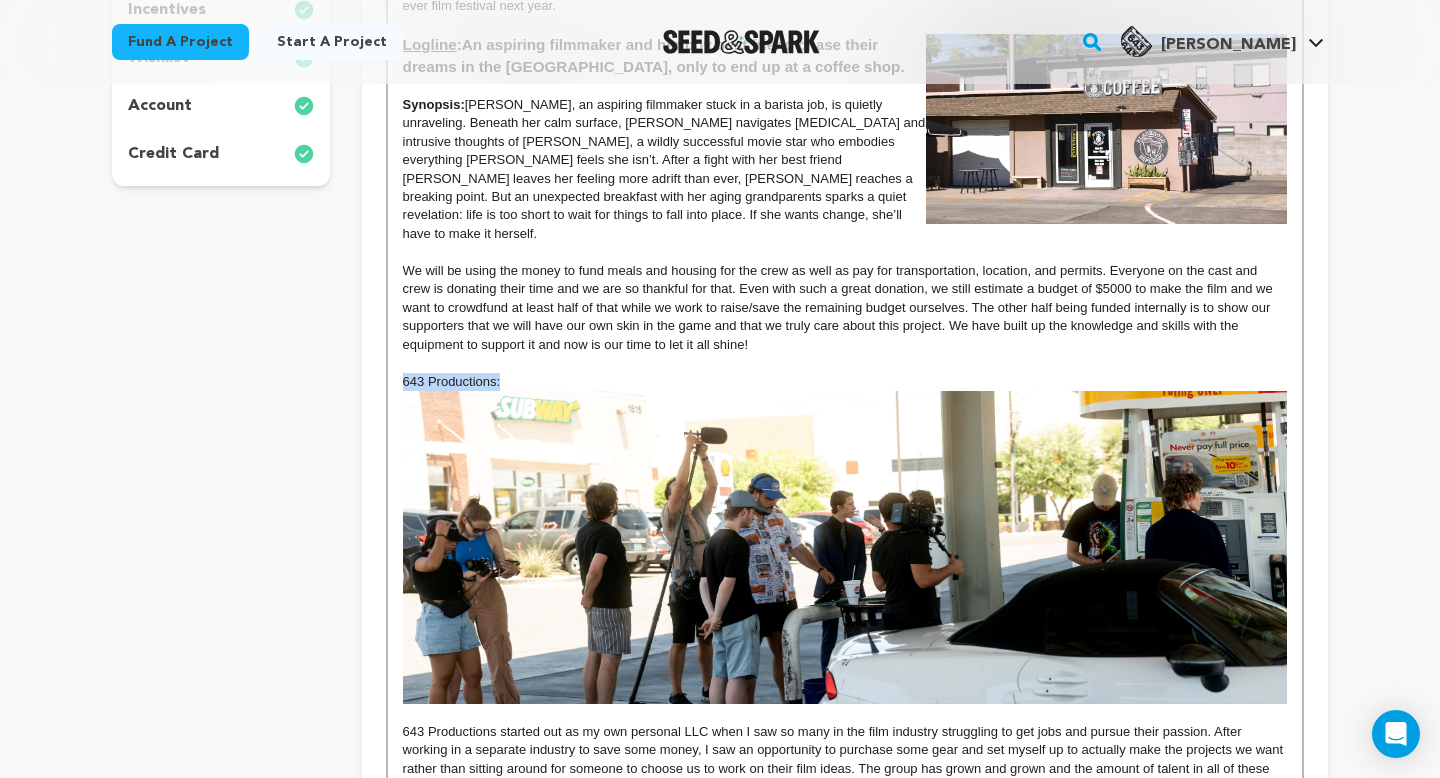 drag, startPoint x: 503, startPoint y: 366, endPoint x: 379, endPoint y: 367, distance: 124.004036 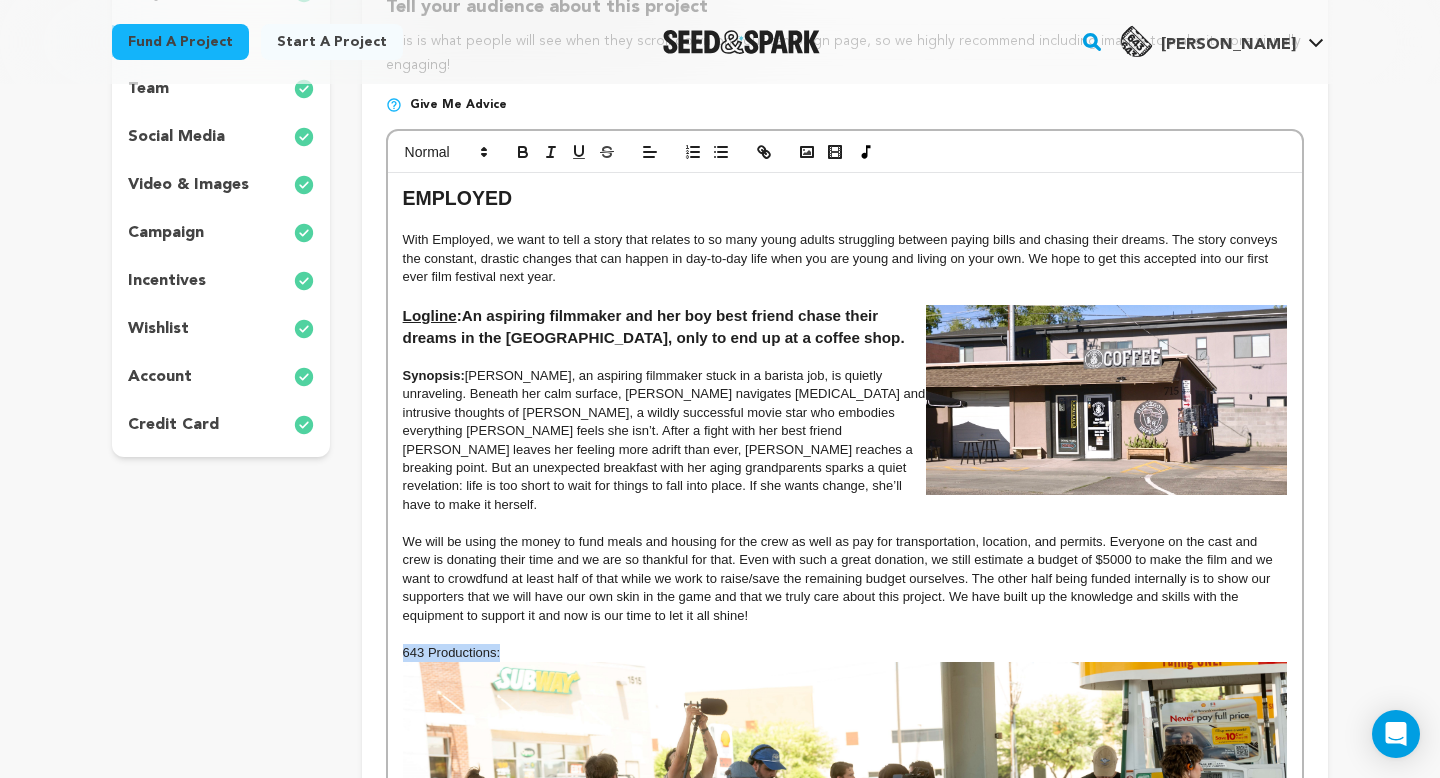 scroll, scrollTop: 304, scrollLeft: 0, axis: vertical 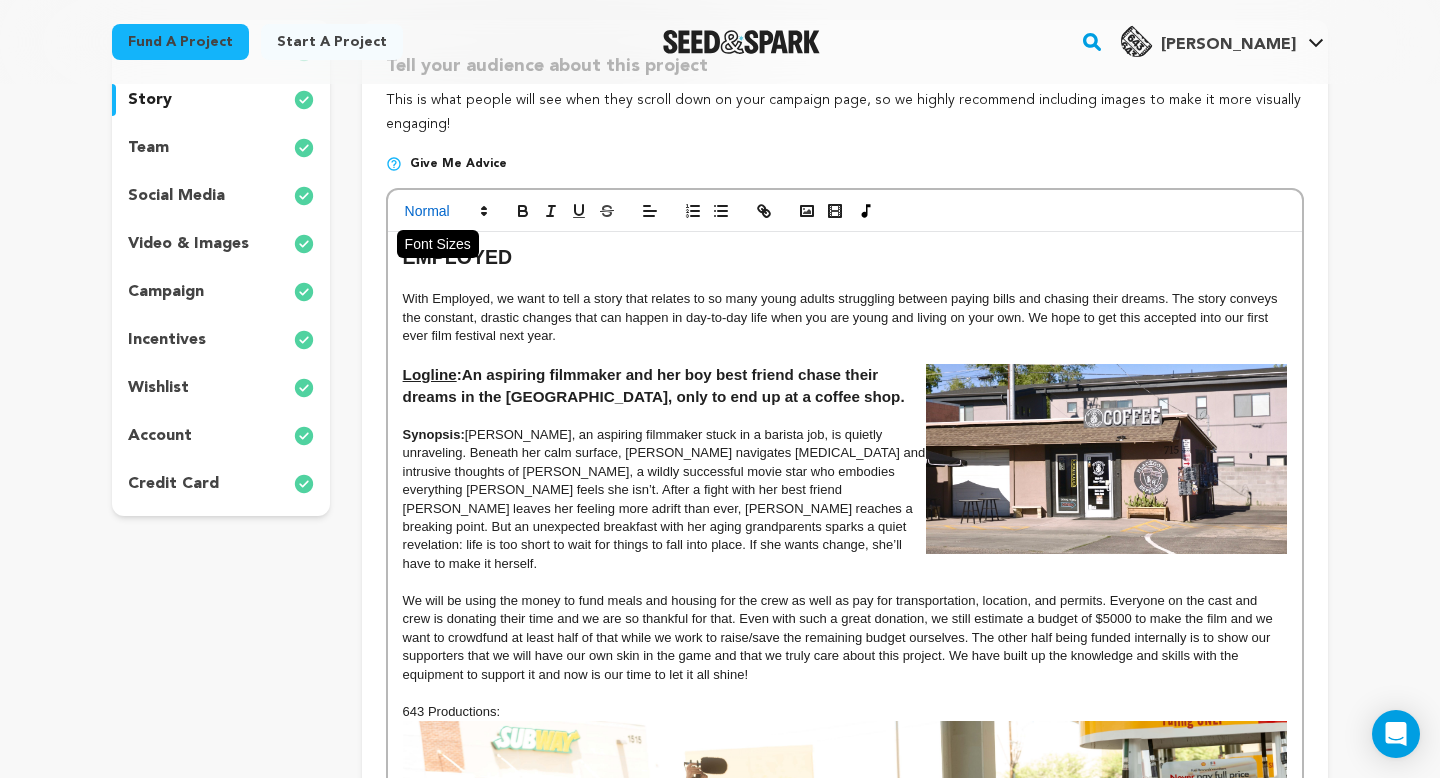 click at bounding box center (445, 211) 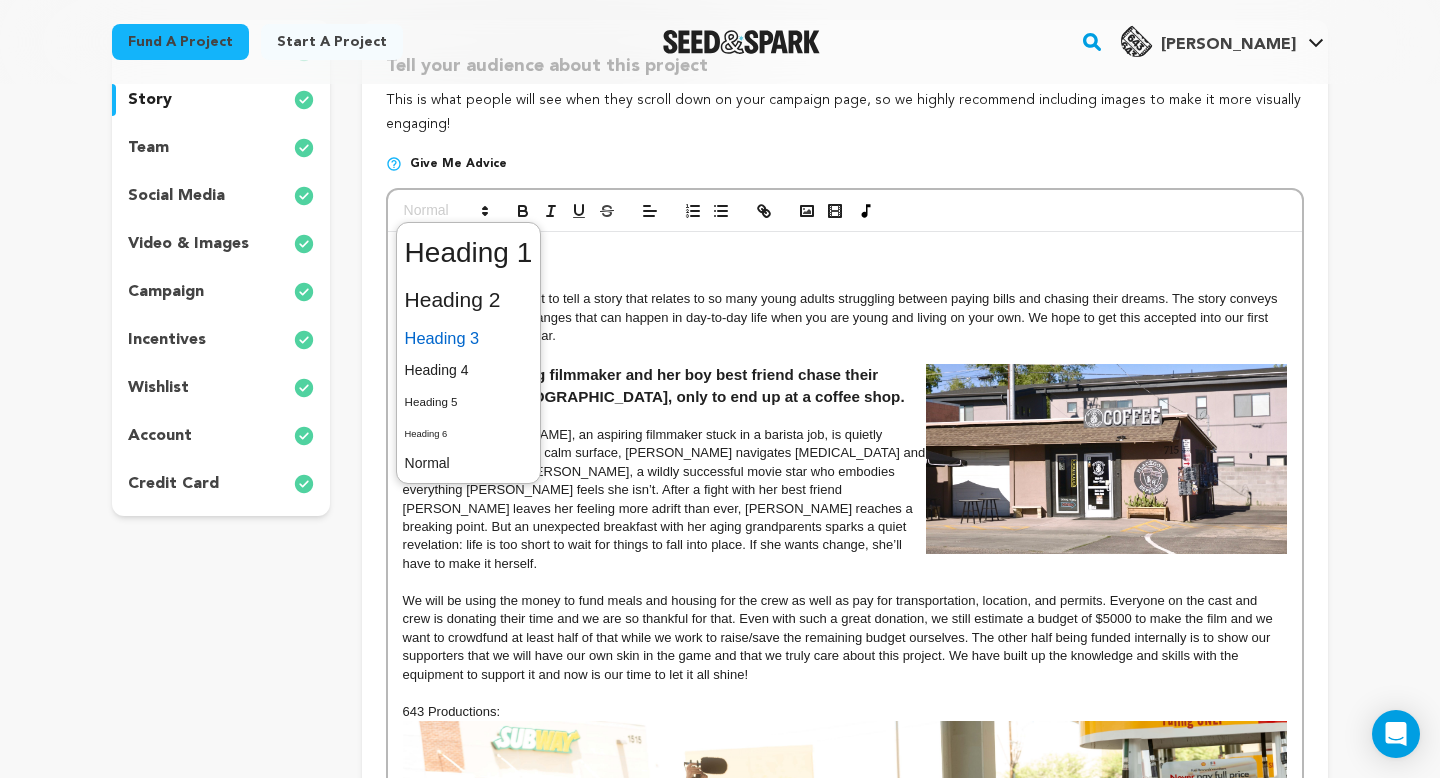 click at bounding box center [469, 338] 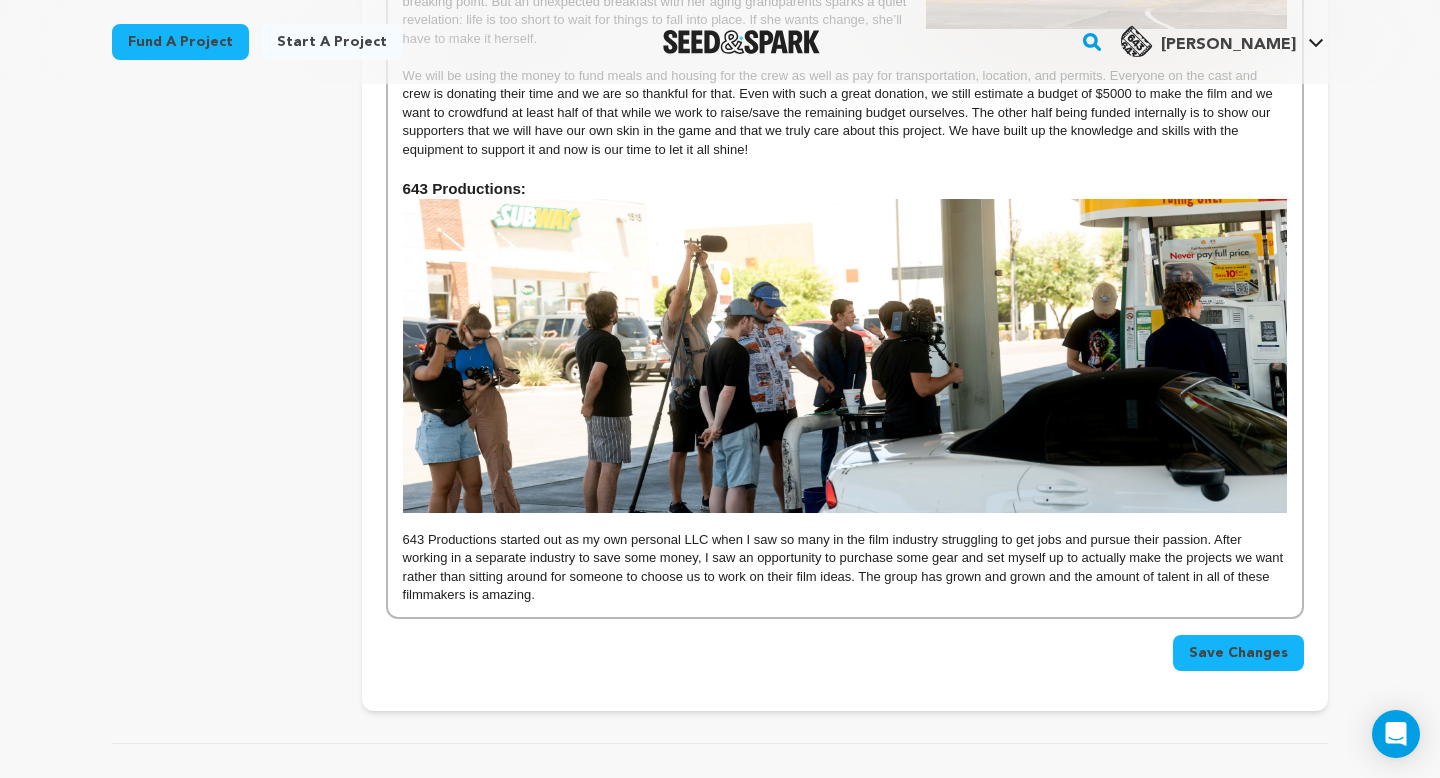 scroll, scrollTop: 847, scrollLeft: 0, axis: vertical 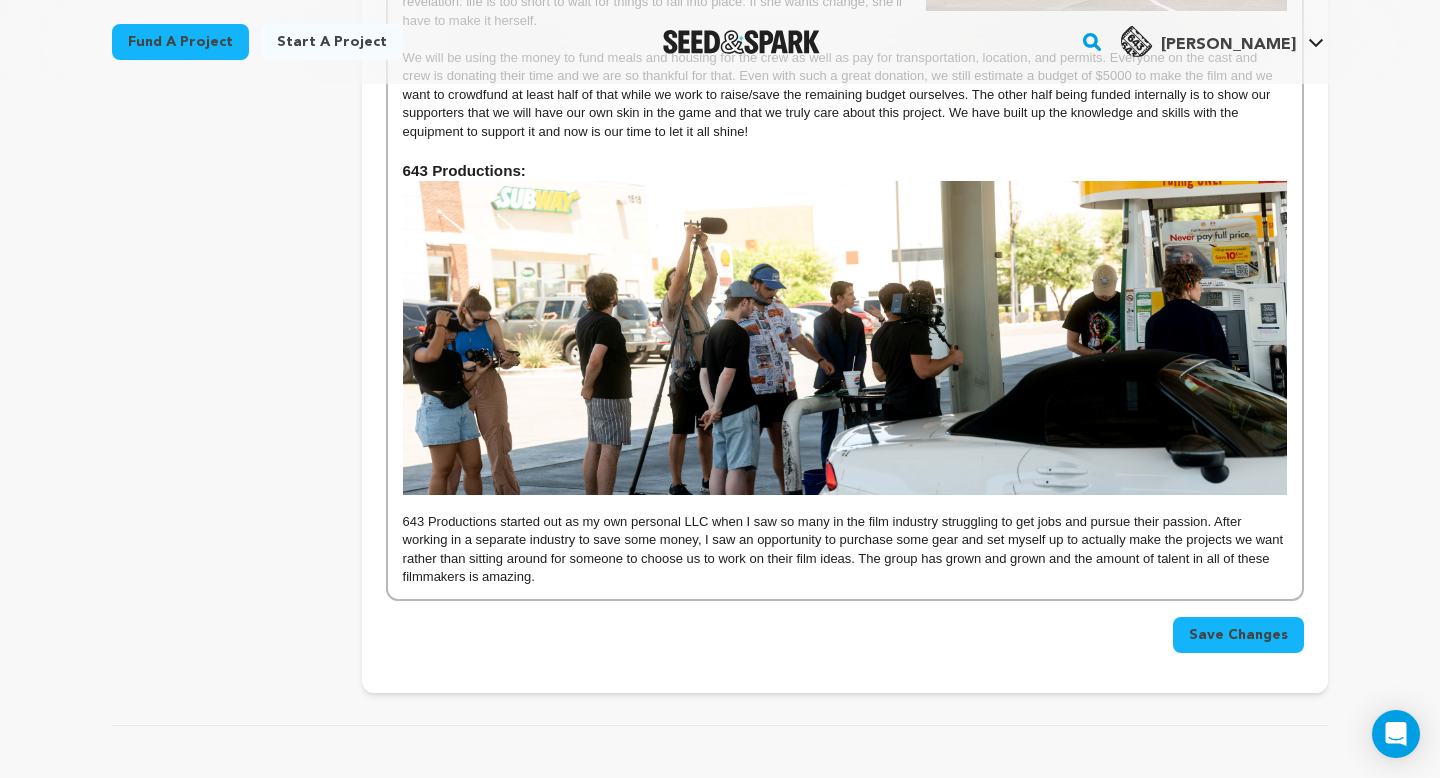 click on "643 Productions started out as my own personal LLC when I saw so many in the film industry struggling to get jobs and pursue their passion. After working in a separate industry to save some money, I saw an opportunity to purchase some gear and set myself up to actually make the projects we want rather than sitting around for someone to choose us to work on their film ideas. The group has grown and grown and the amount of talent in all of these filmmakers is amazing." at bounding box center (845, 550) 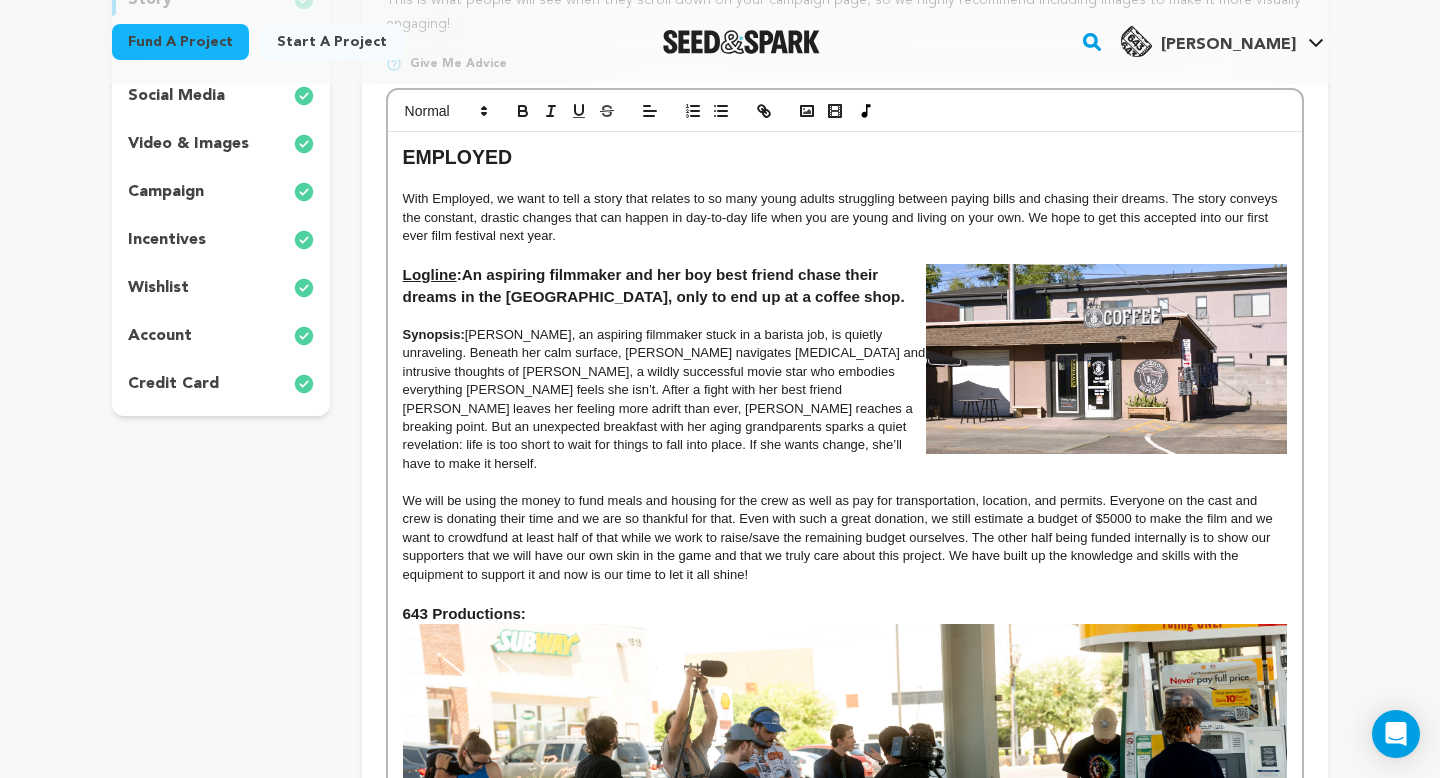 scroll, scrollTop: 403, scrollLeft: 0, axis: vertical 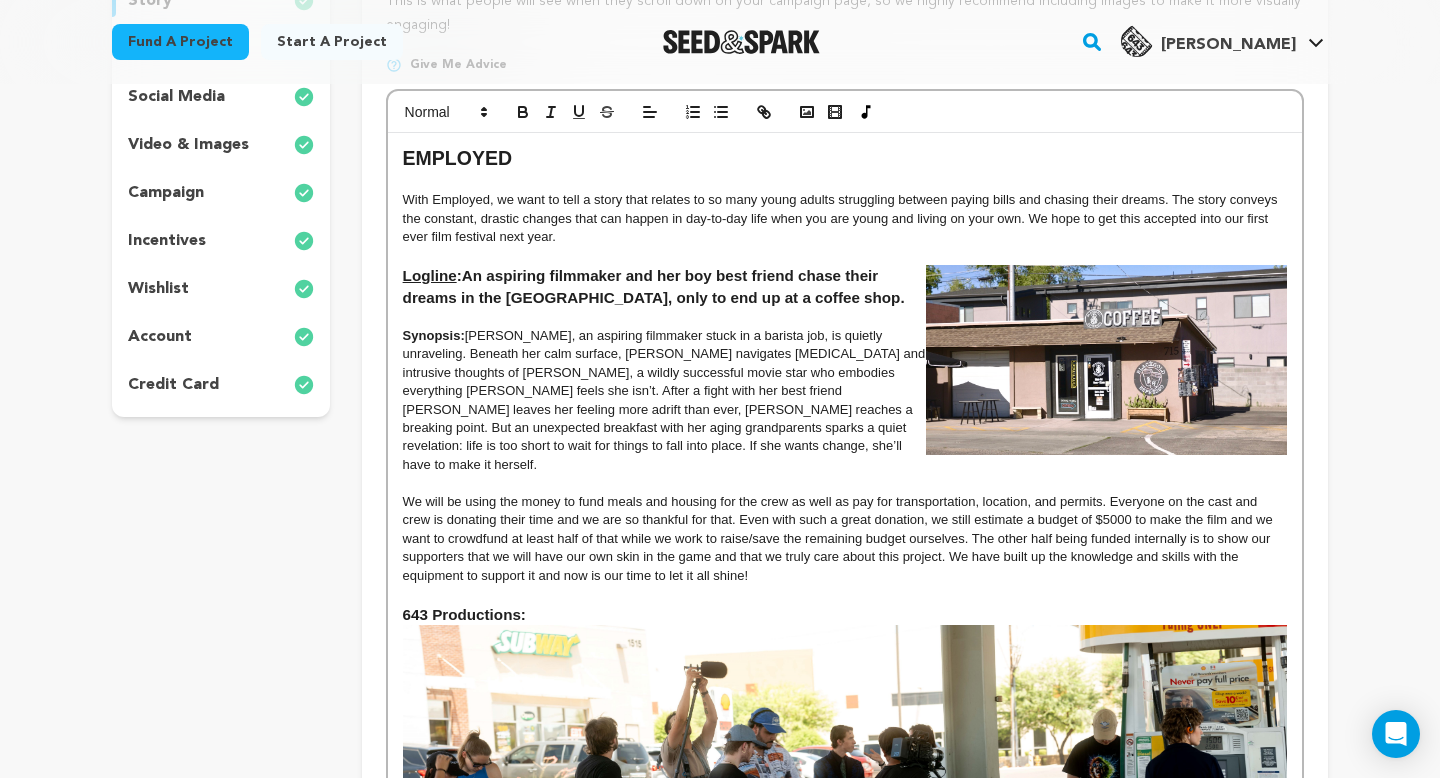 click on "EMPLOYED" at bounding box center (845, 159) 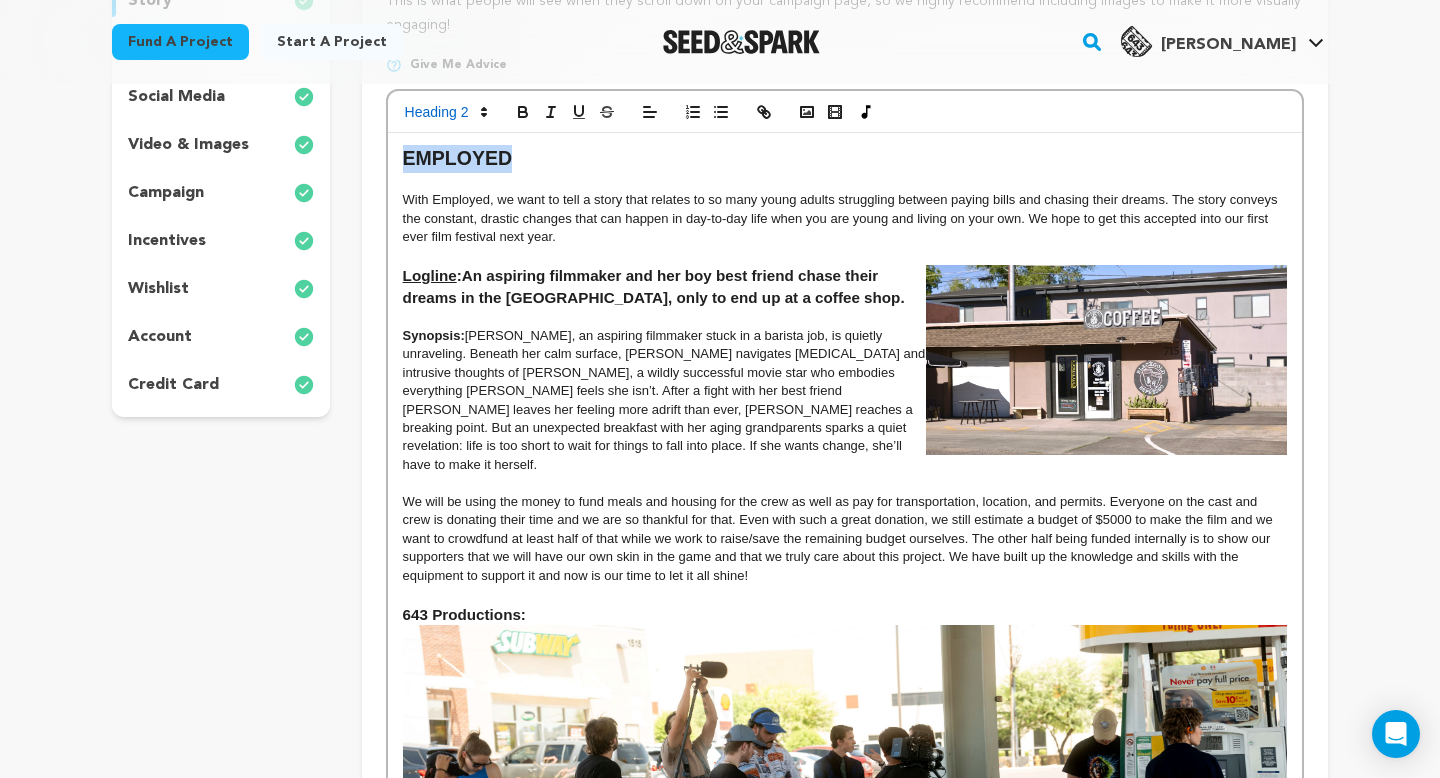 drag, startPoint x: 522, startPoint y: 164, endPoint x: 374, endPoint y: 164, distance: 148 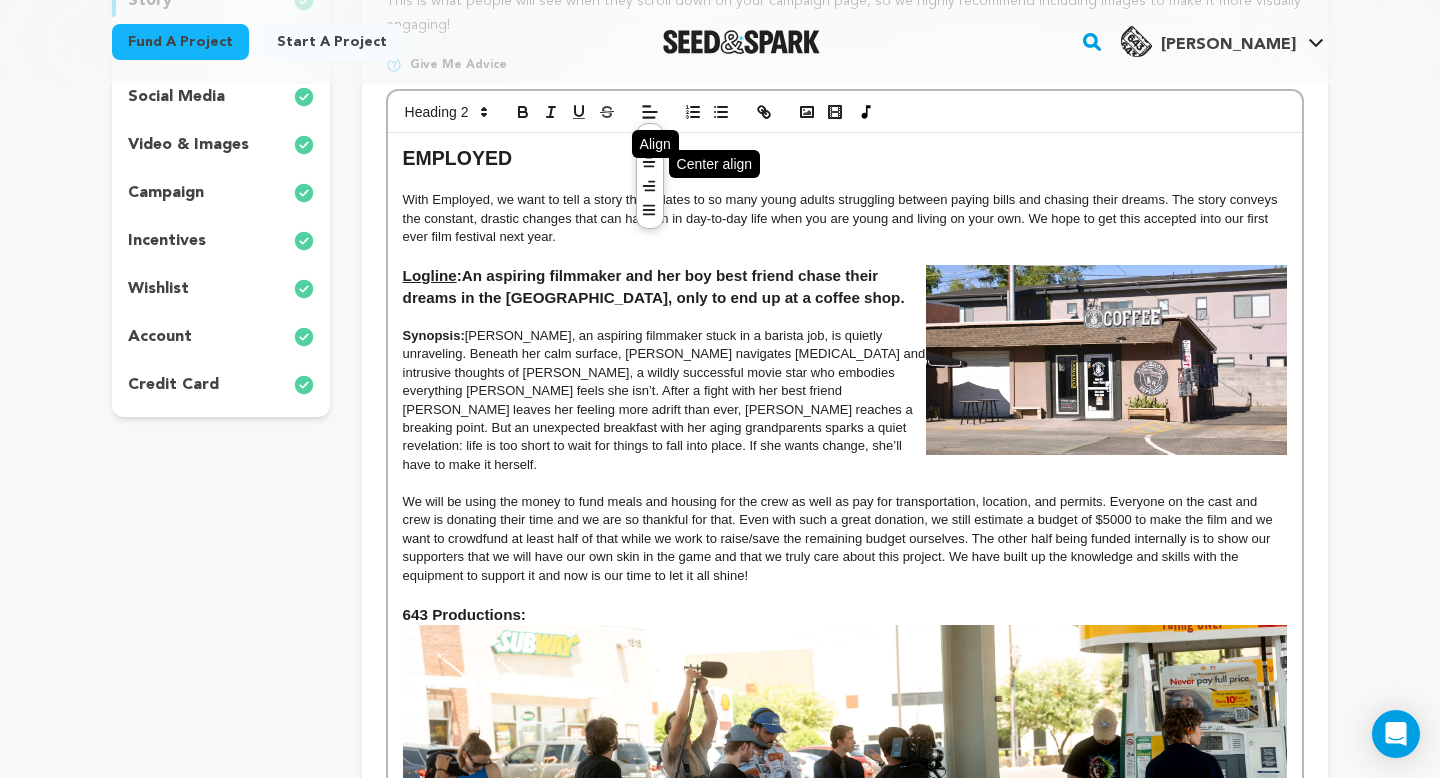 click at bounding box center (649, 164) 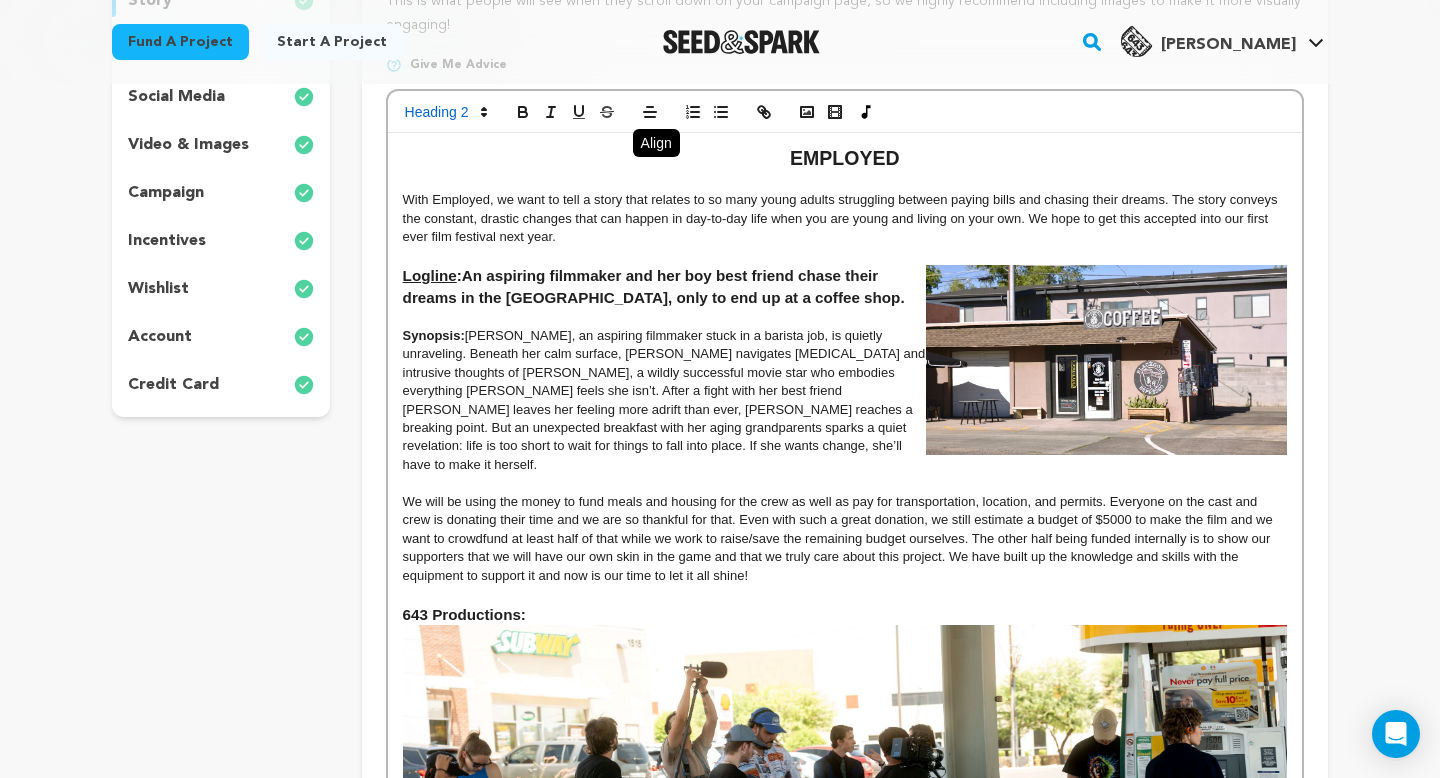 click on "Synopsis:  Hailey, an aspiring filmmaker stuck in a barista job, is quietly unraveling. Beneath her calm surface, Hailey navigates panic attacks and intrusive thoughts of Emily Gorge, a wildly successful movie star who embodies everything Hailey feels she isn’t. After a fight with her best friend Nick leaves her feeling more adrift than ever, Hailey reaches a breaking point. But an unexpected breakfast with her aging grandparents sparks a quiet revelation: life is too short to wait for things to fall into place. If she wants change, she’ll have to make it herself." at bounding box center (845, 401) 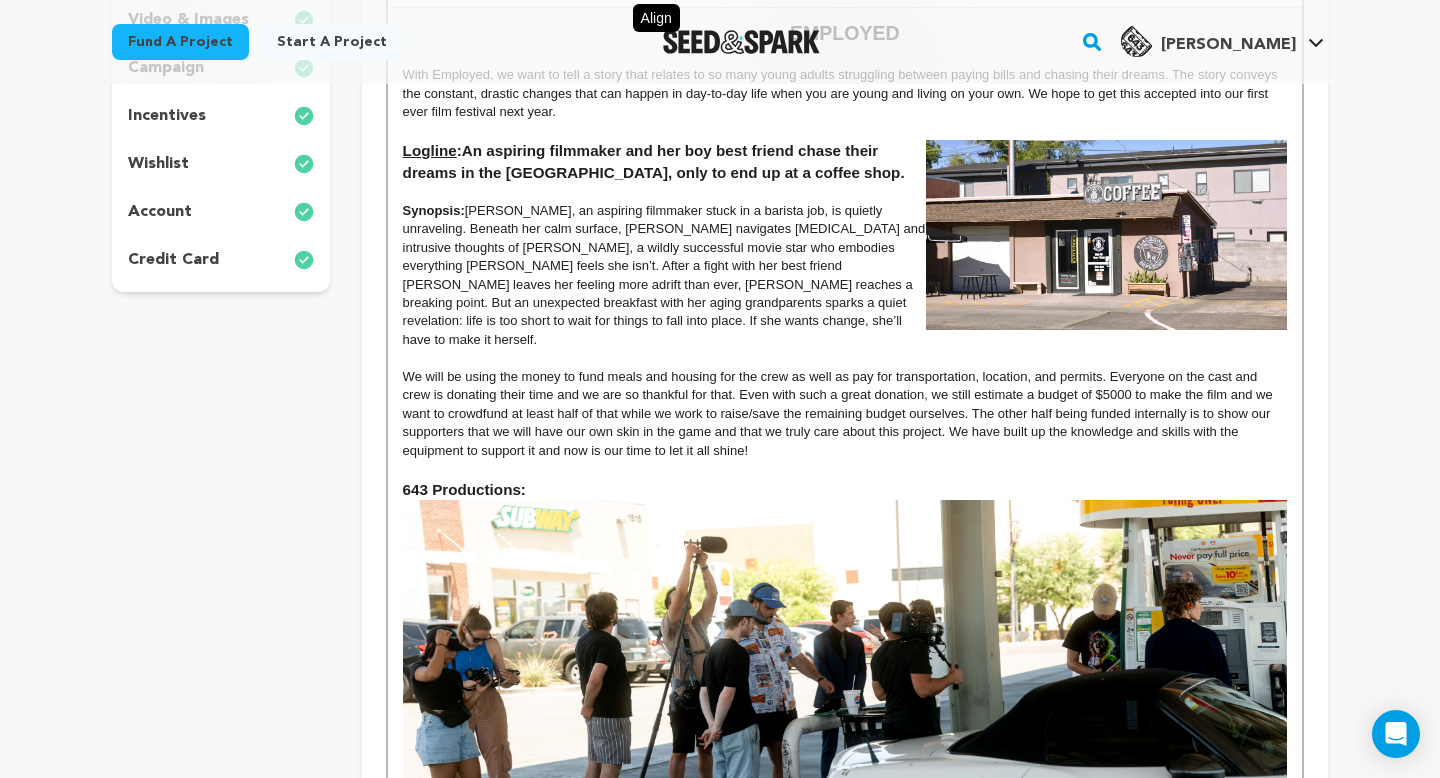 scroll, scrollTop: 619, scrollLeft: 0, axis: vertical 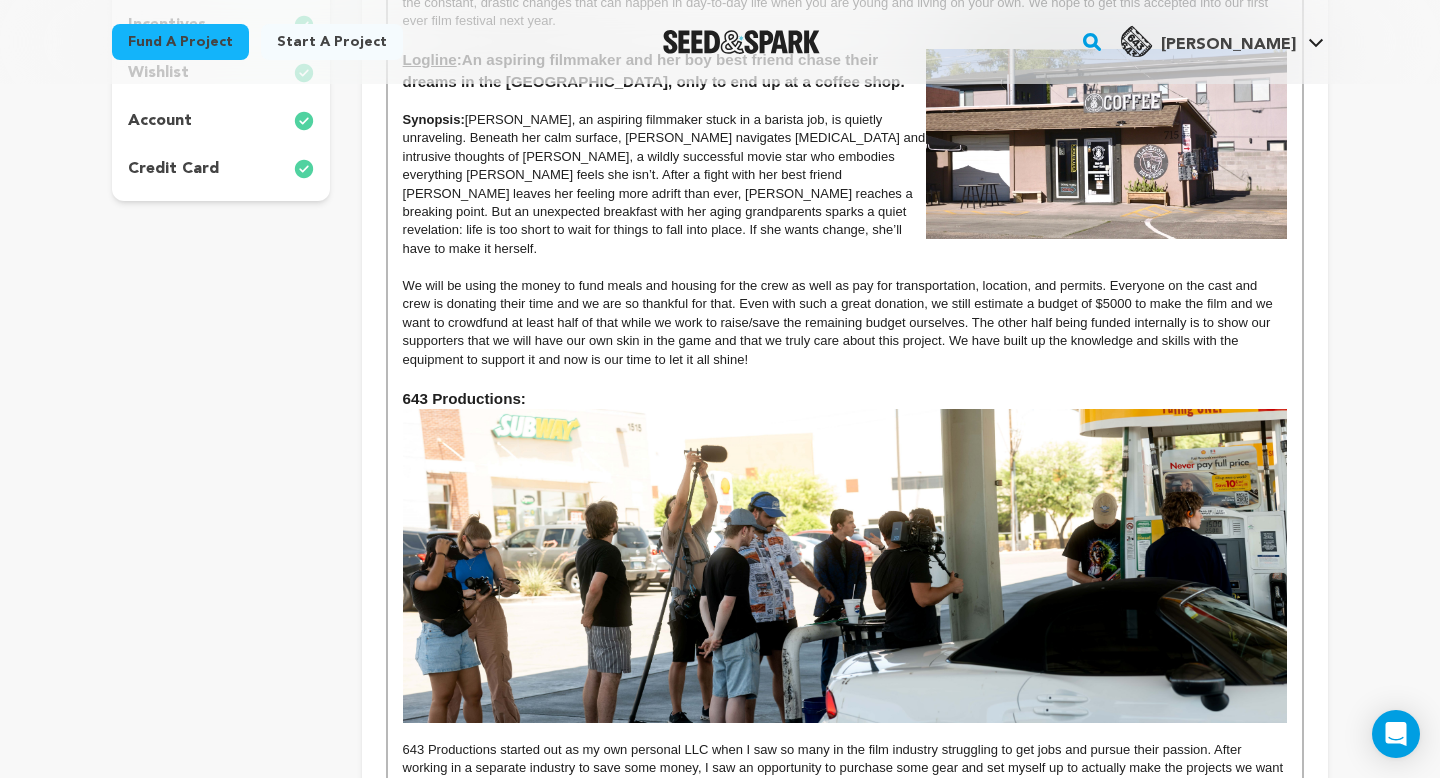 click on "643 Productions:" at bounding box center (845, 399) 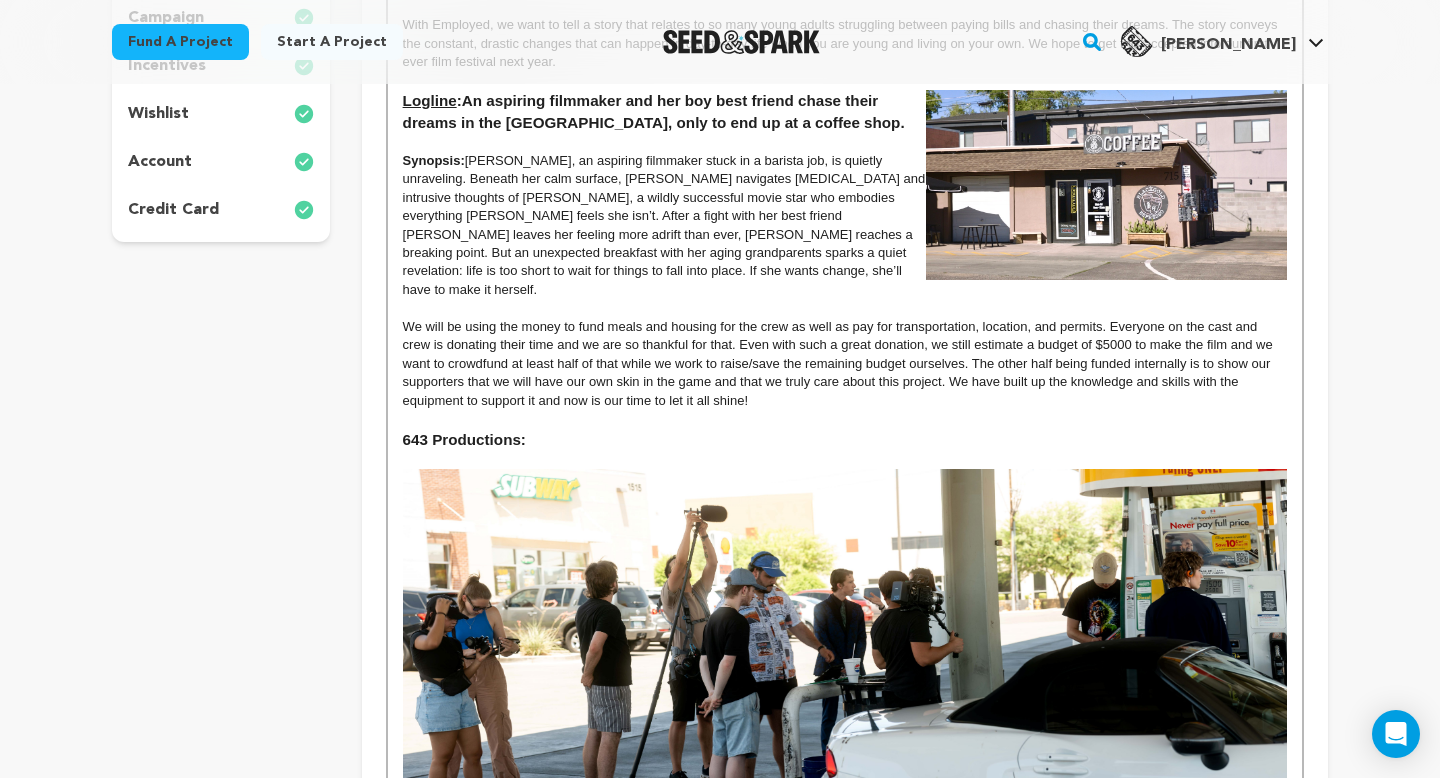 scroll, scrollTop: 554, scrollLeft: 0, axis: vertical 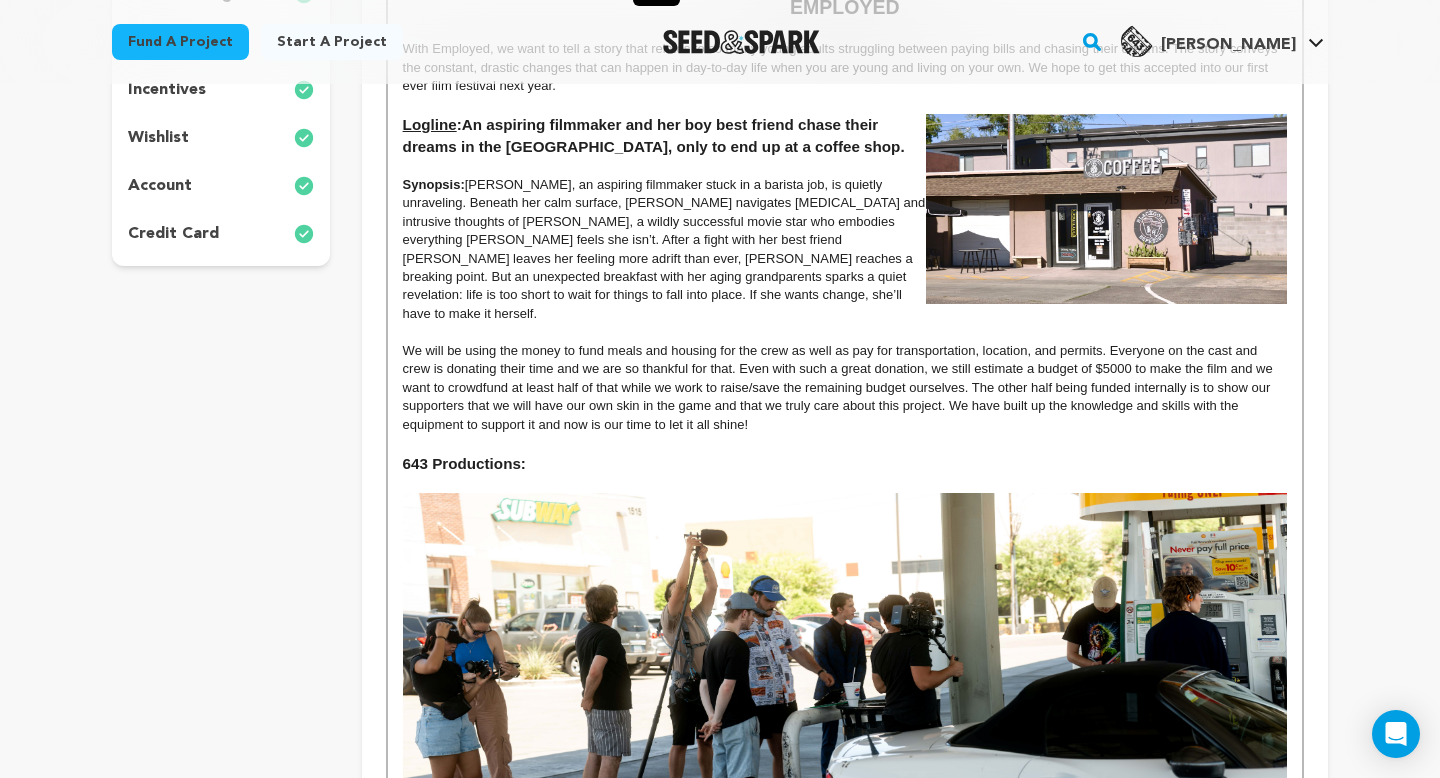 click on "Synopsis:  Hailey, an aspiring filmmaker stuck in a barista job, is quietly unraveling. Beneath her calm surface, Hailey navigates panic attacks and intrusive thoughts of Emily Gorge, a wildly successful movie star who embodies everything Hailey feels she isn’t. After a fight with her best friend Nick leaves her feeling more adrift than ever, Hailey reaches a breaking point. But an unexpected breakfast with her aging grandparents sparks a quiet revelation: life is too short to wait for things to fall into place. If she wants change, she’ll have to make it herself." at bounding box center (845, 250) 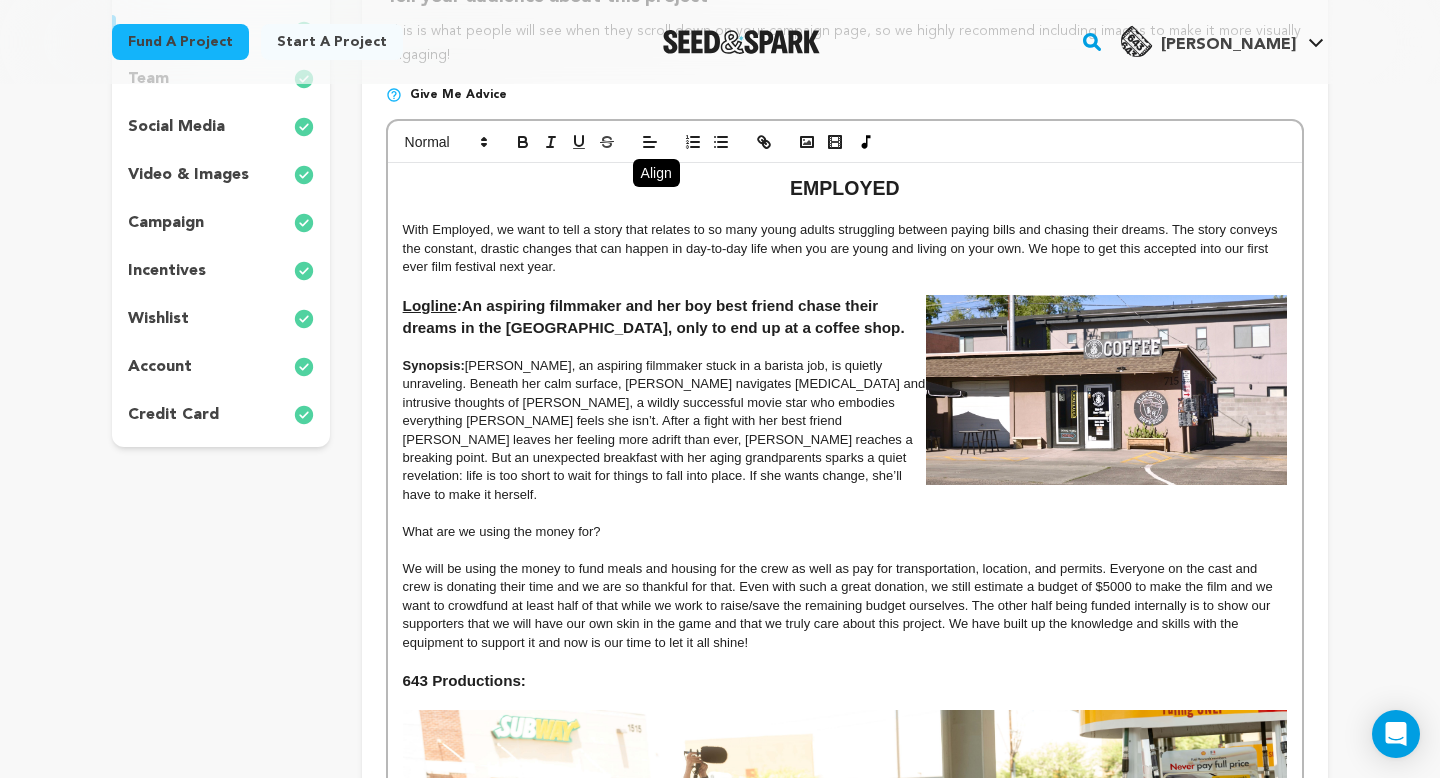 scroll, scrollTop: 323, scrollLeft: 0, axis: vertical 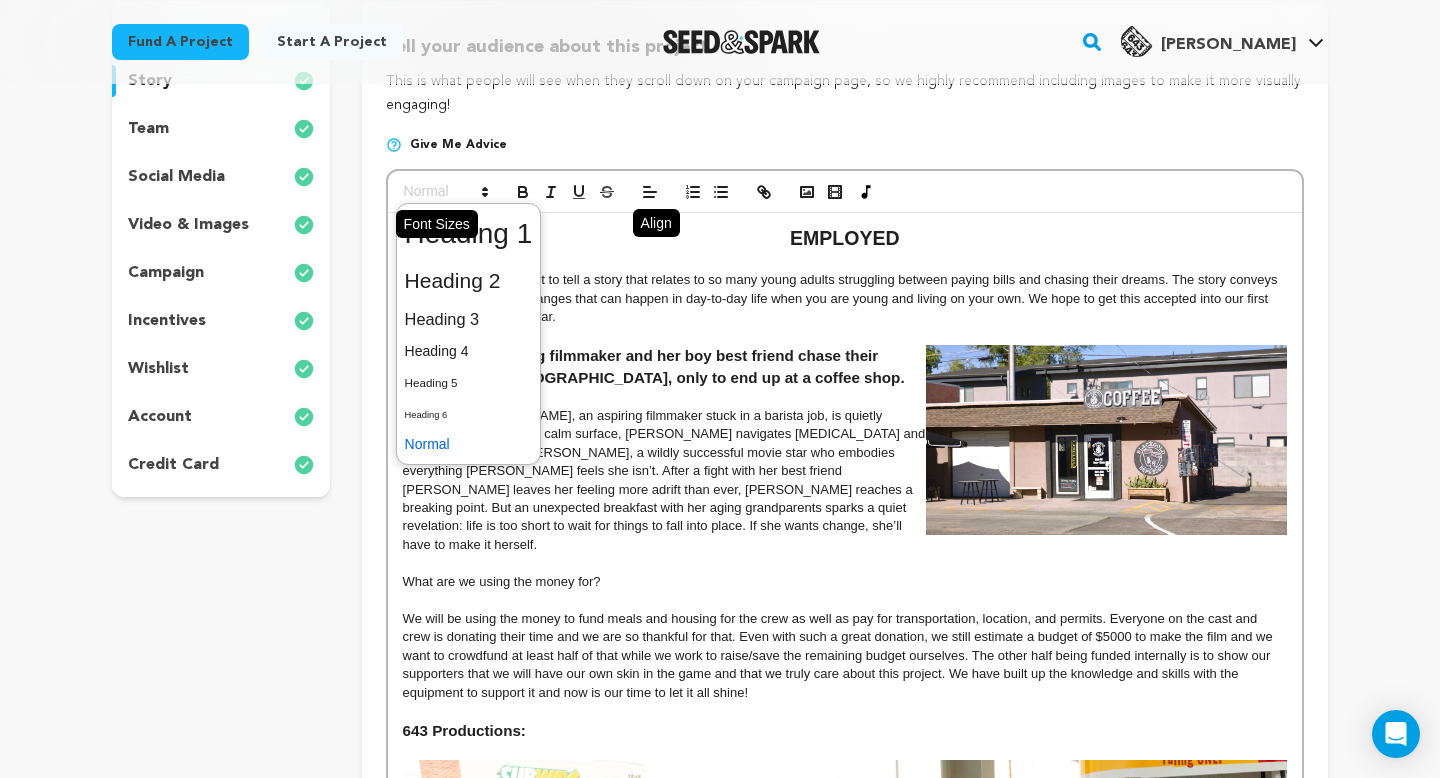 click at bounding box center [445, 192] 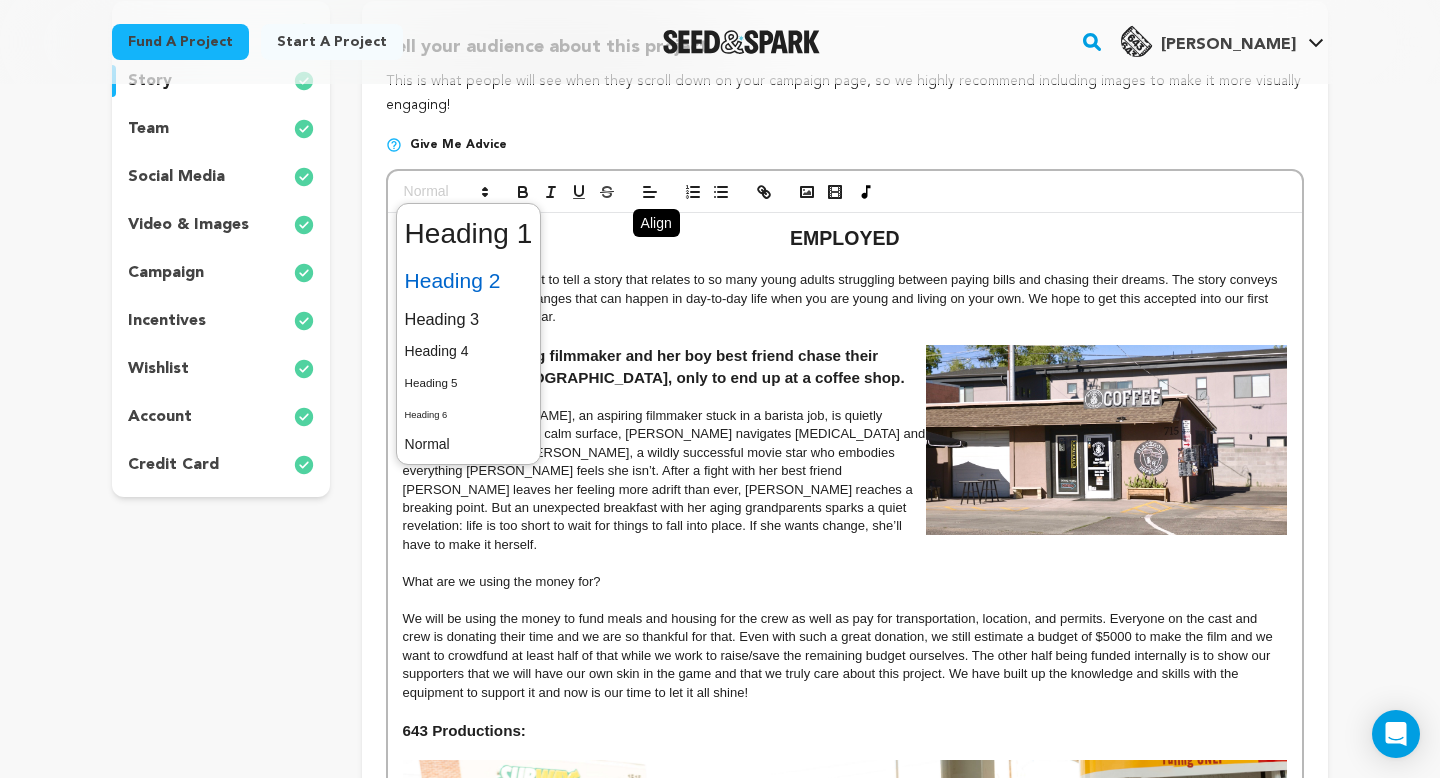 click at bounding box center (469, 281) 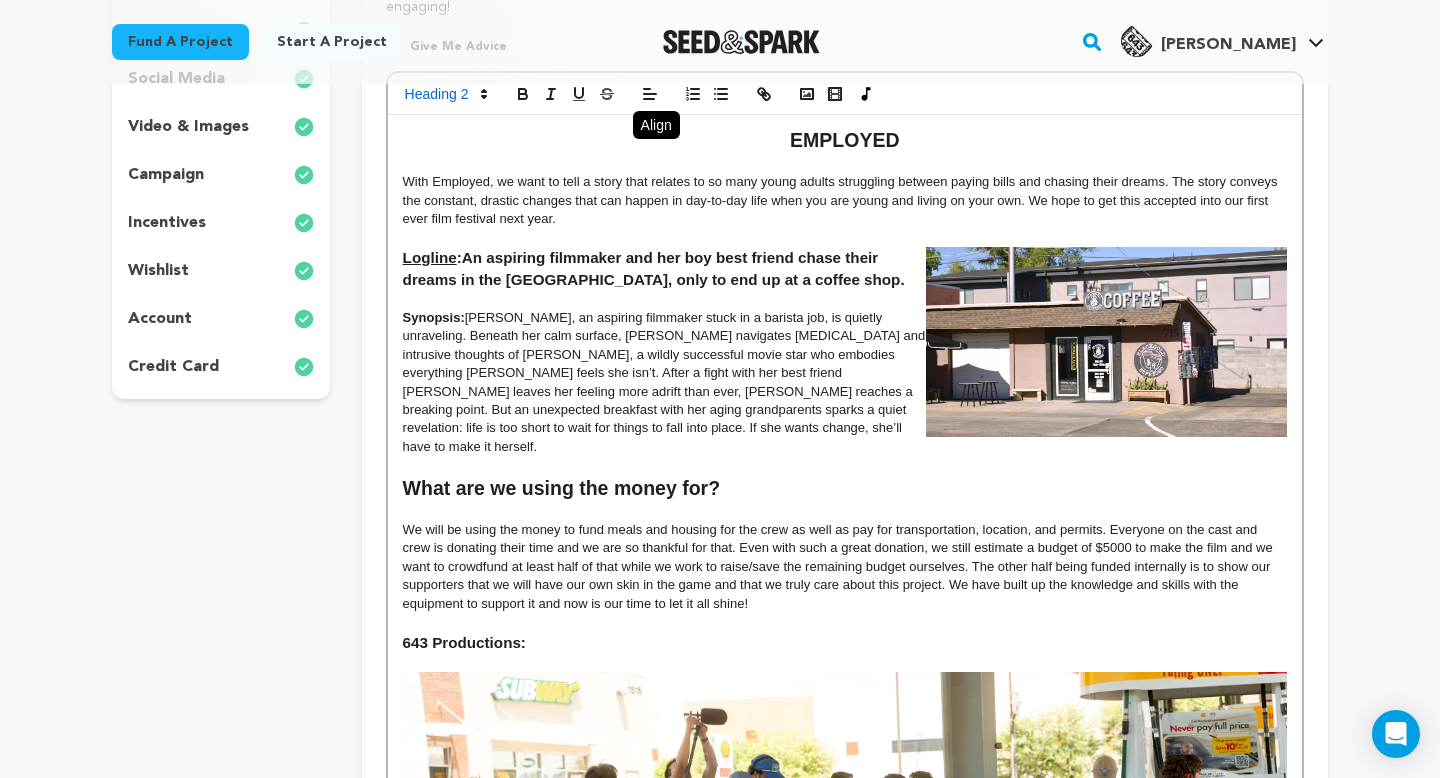 scroll, scrollTop: 414, scrollLeft: 0, axis: vertical 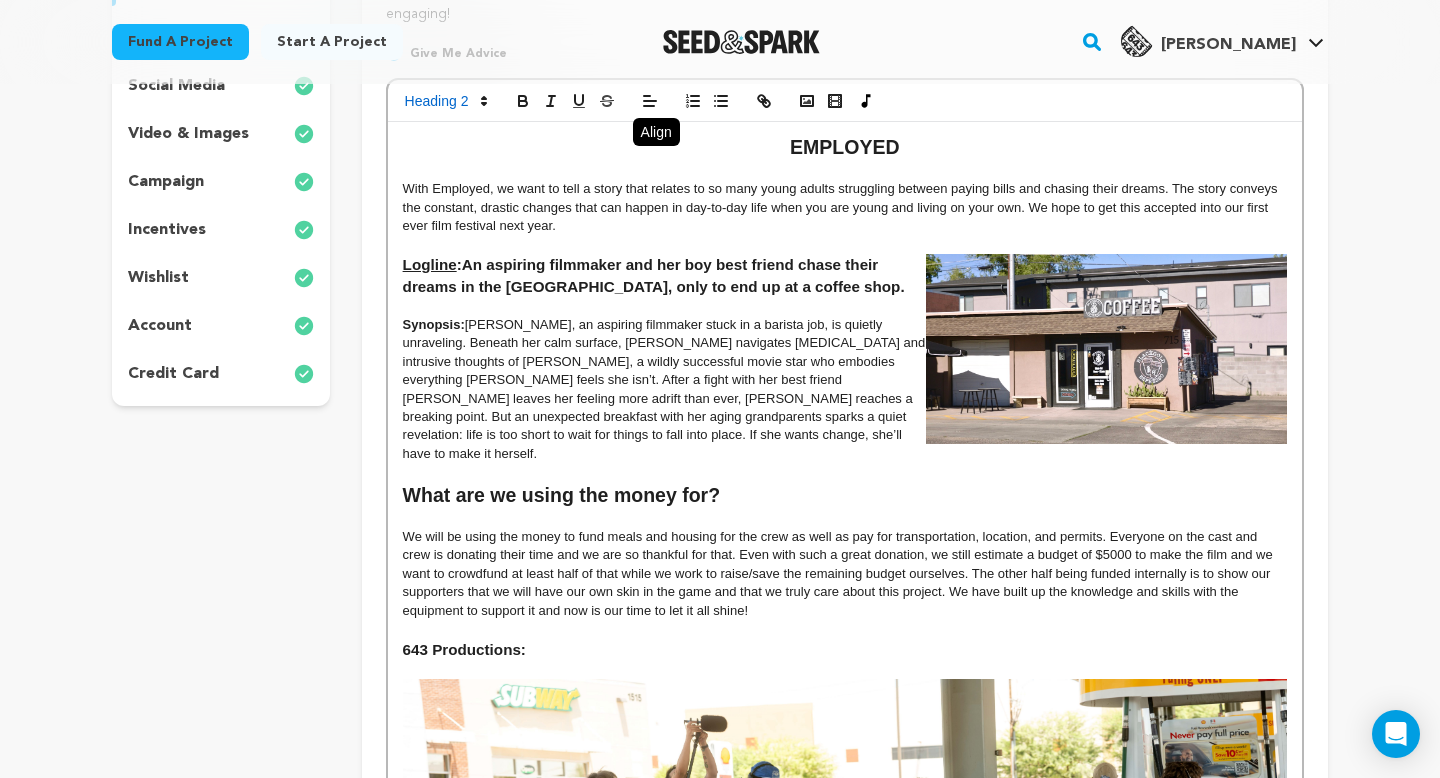 click on "Fund a project
Start a project
Search" at bounding box center [720, 42] 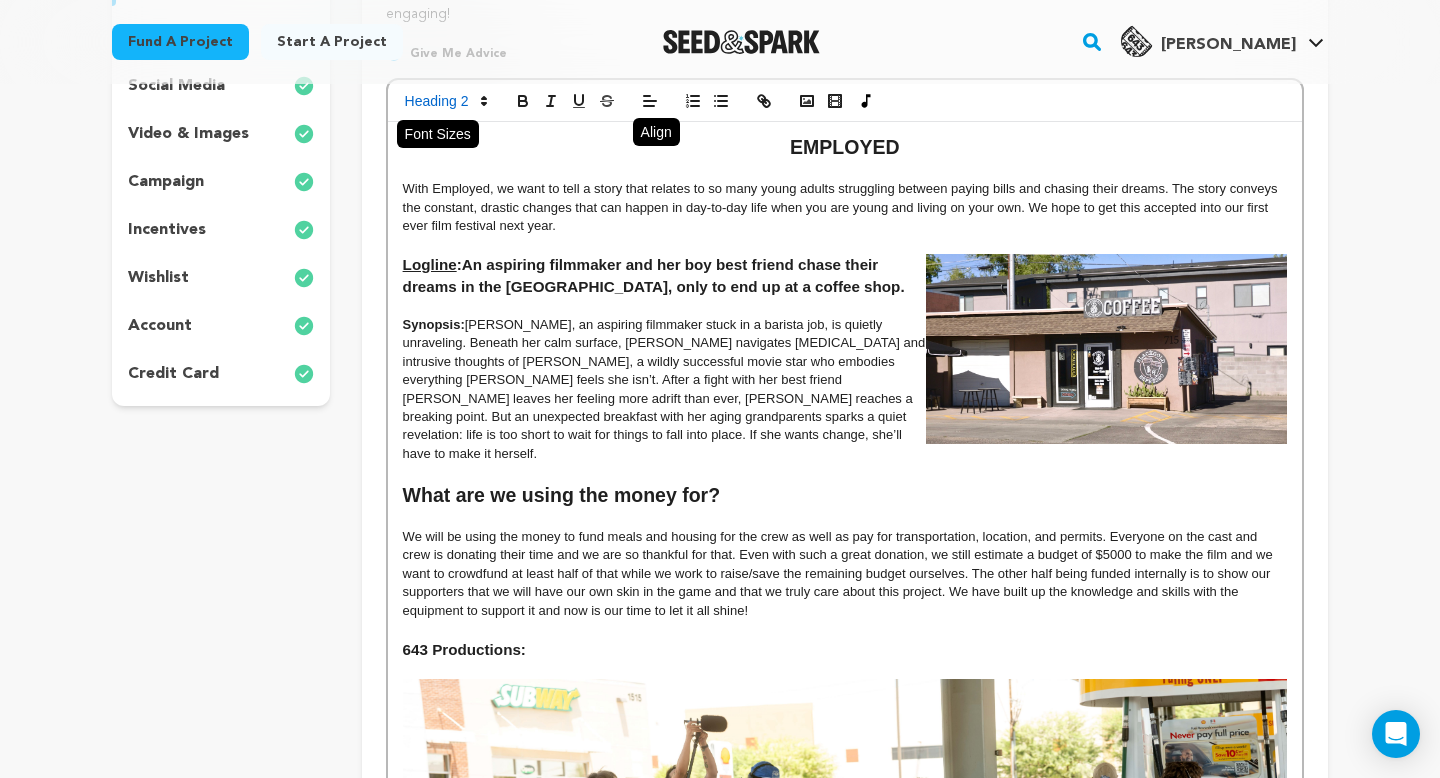 click at bounding box center [445, 101] 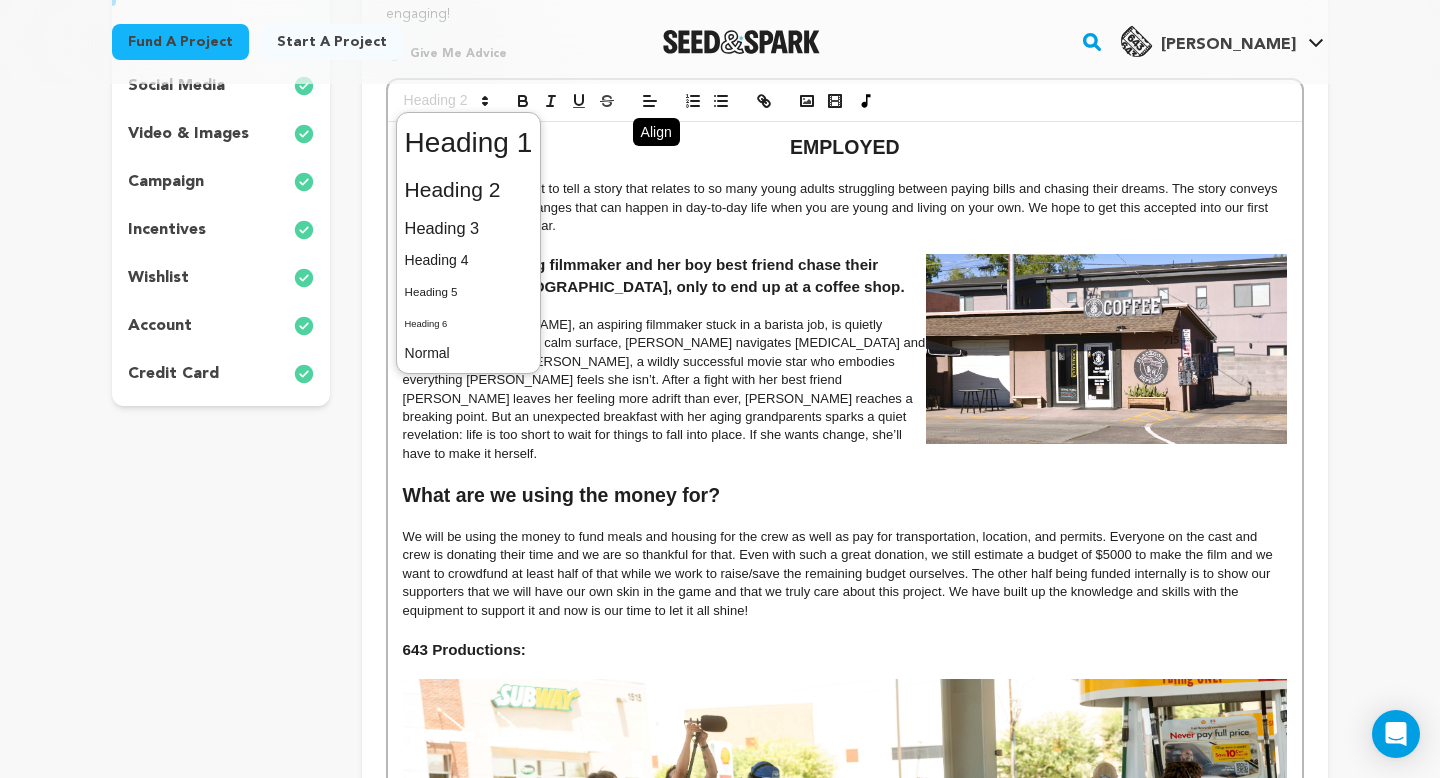 click at bounding box center [845, 669] 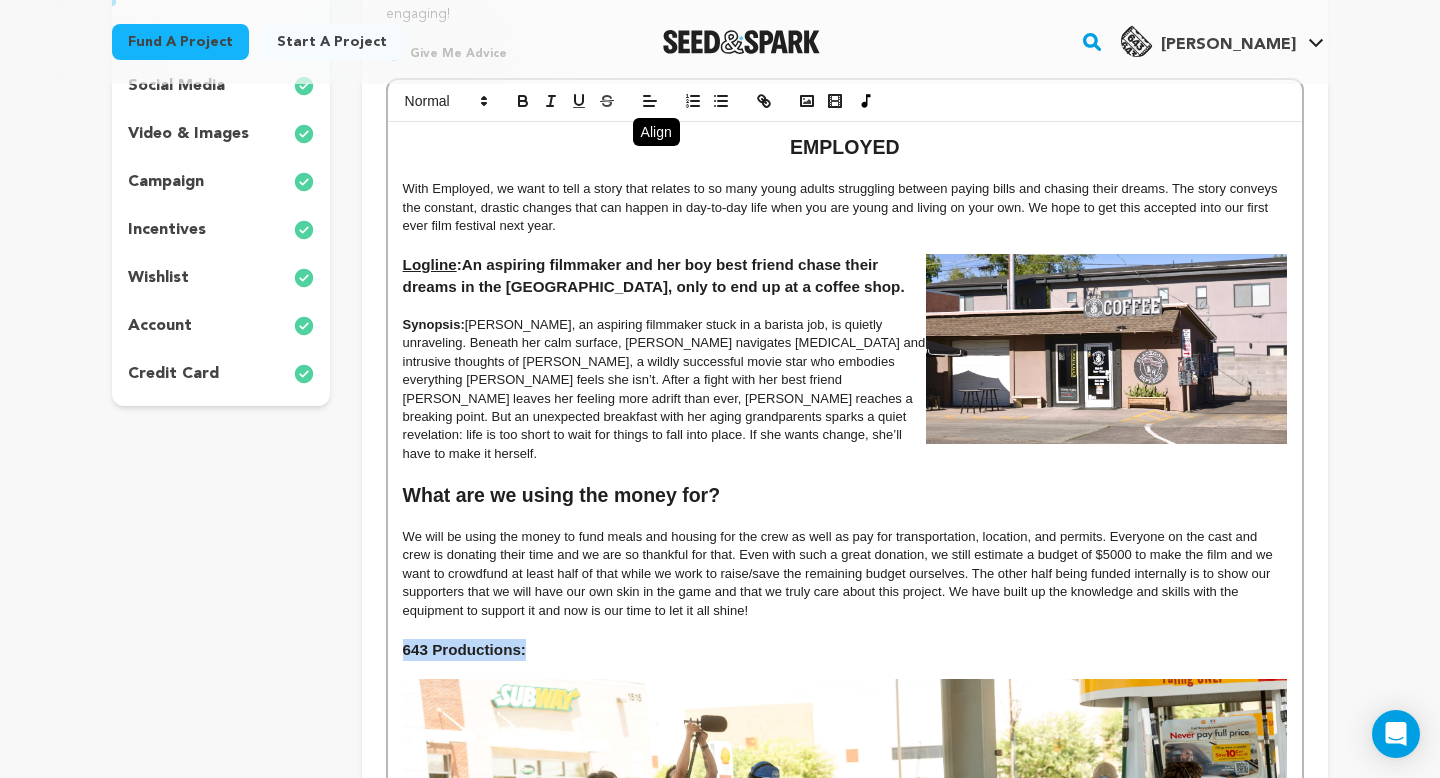 drag, startPoint x: 529, startPoint y: 628, endPoint x: 303, endPoint y: 622, distance: 226.07964 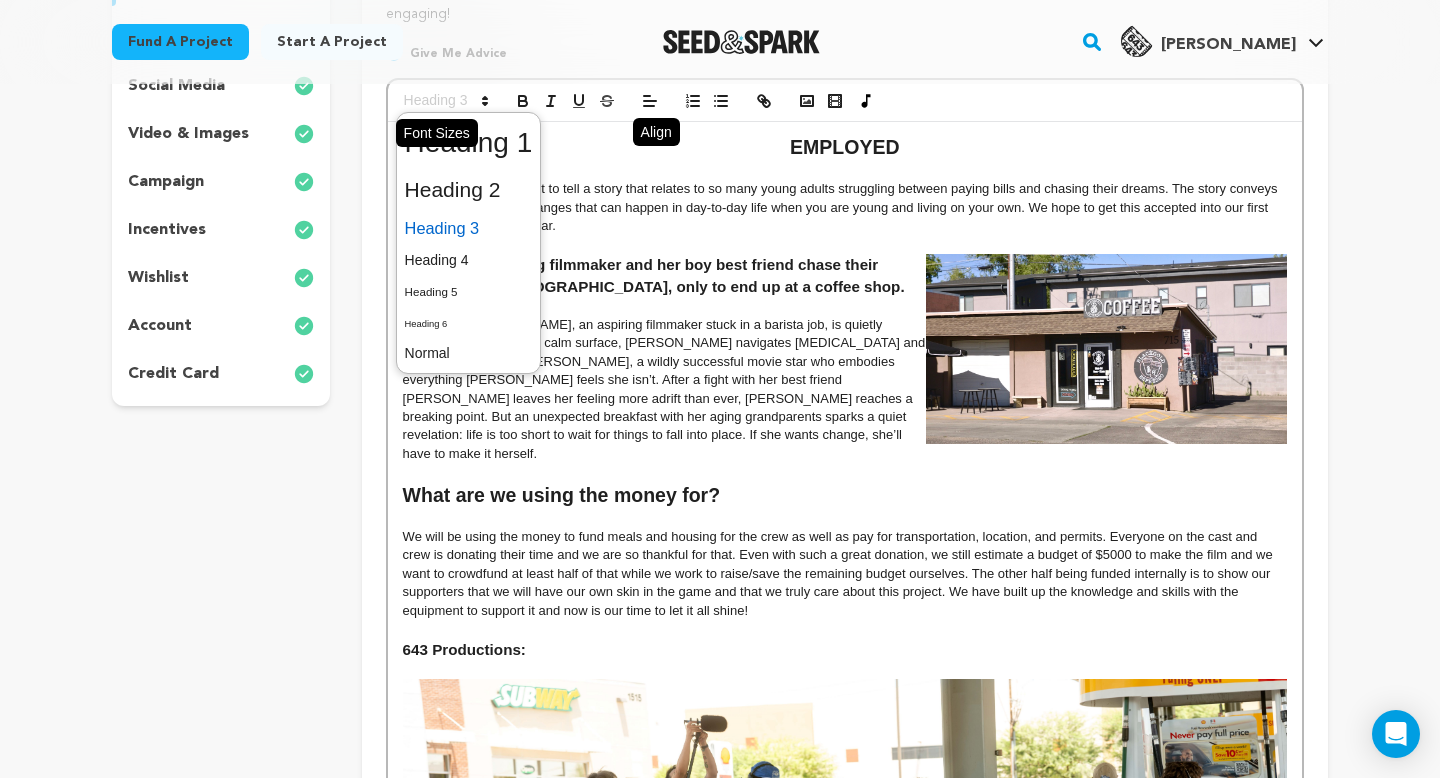 click at bounding box center [445, 101] 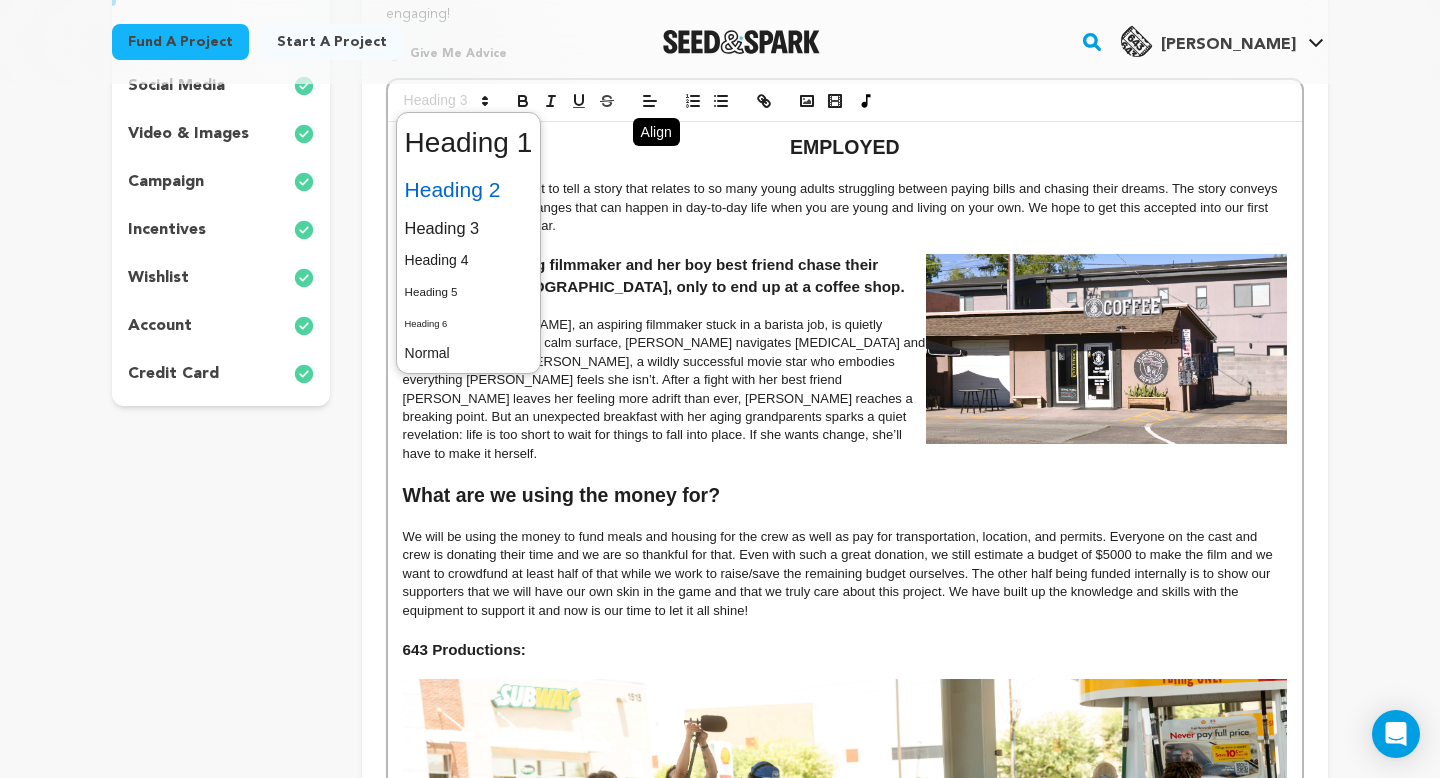 click at bounding box center (469, 190) 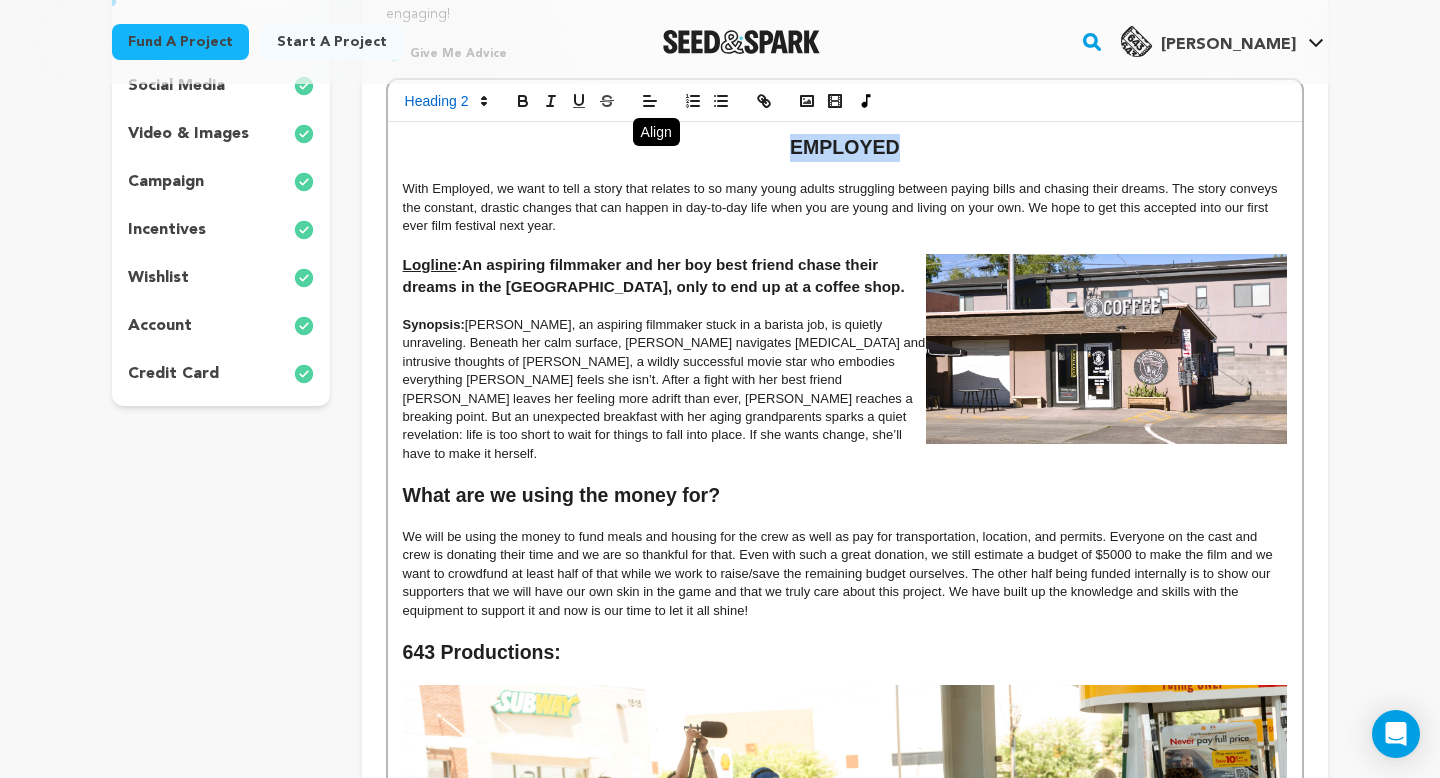 drag, startPoint x: 894, startPoint y: 156, endPoint x: 681, endPoint y: 137, distance: 213.84573 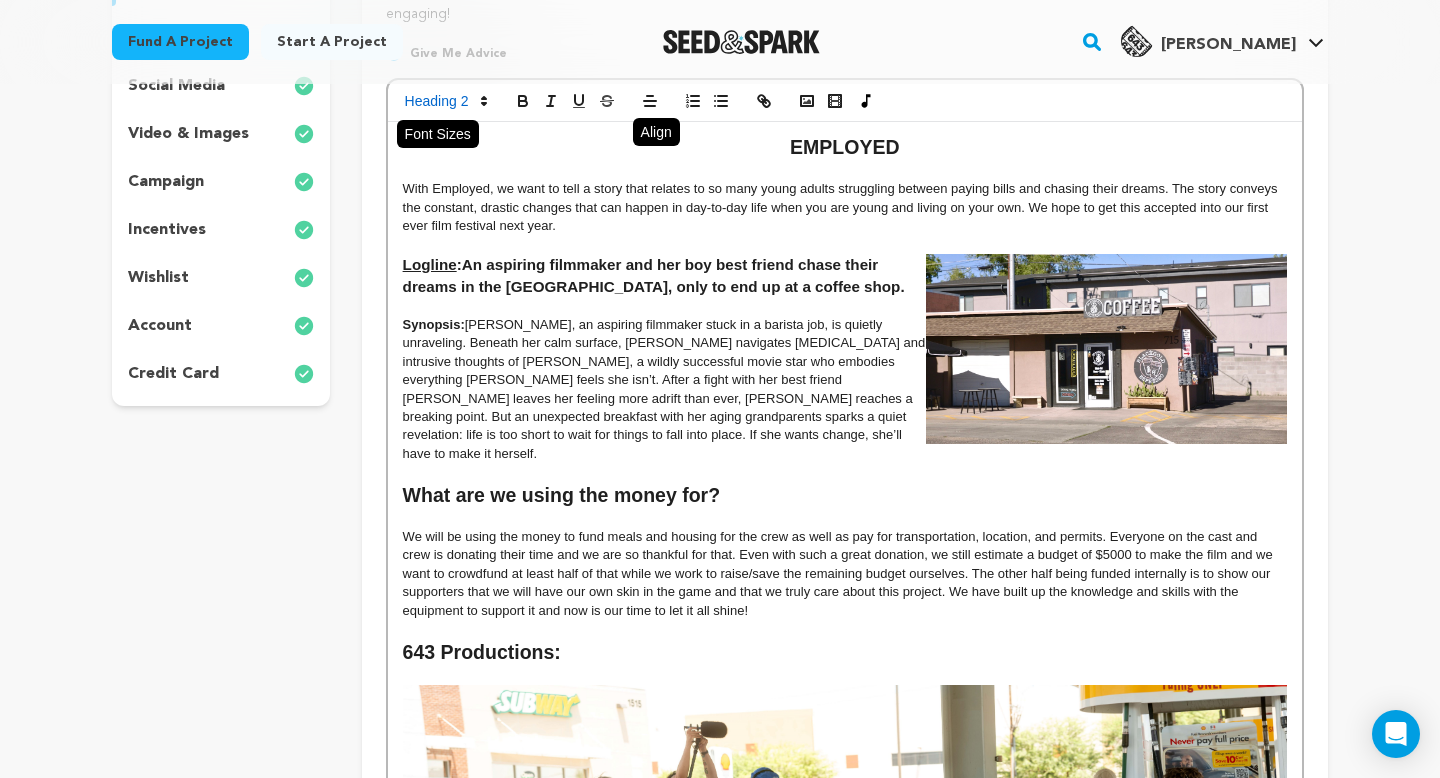click at bounding box center [445, 101] 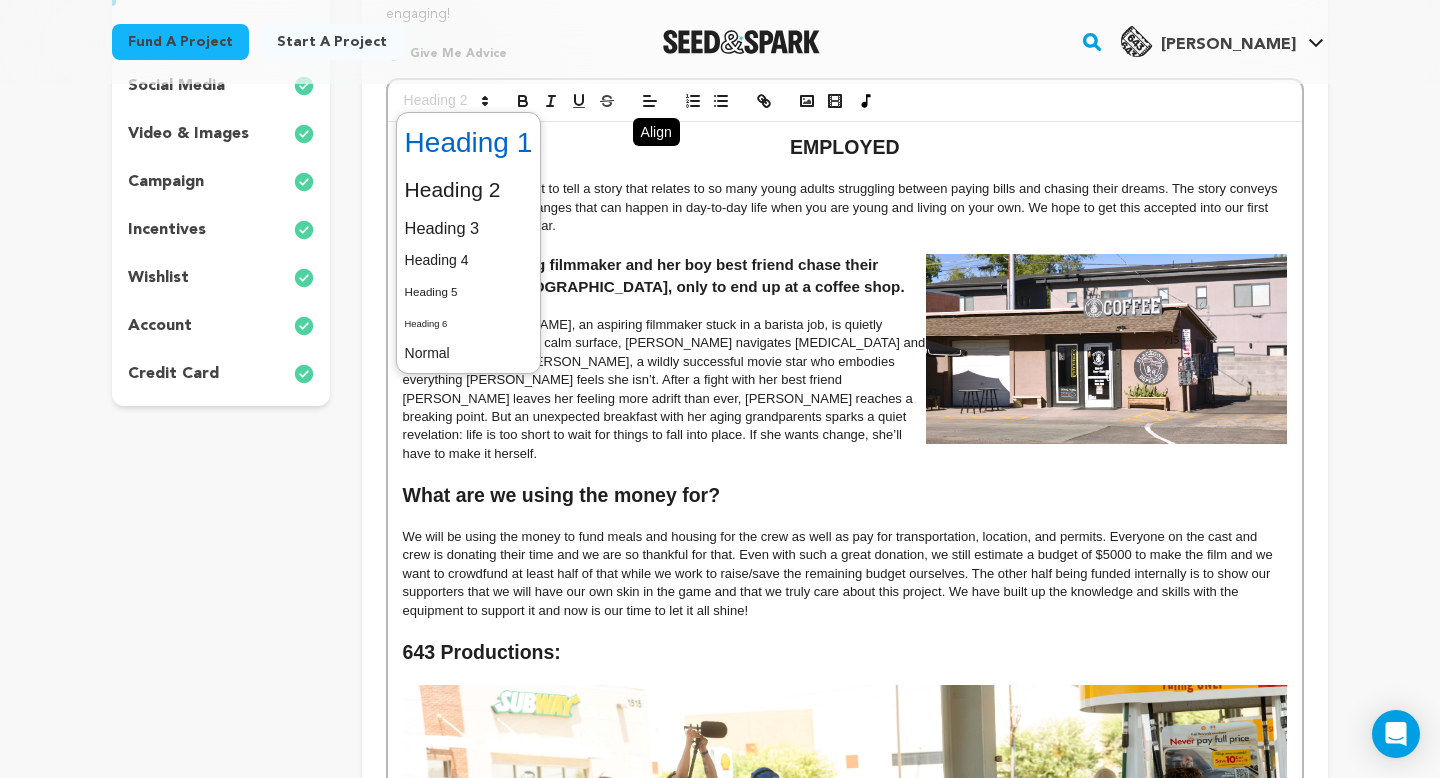 click at bounding box center (469, 143) 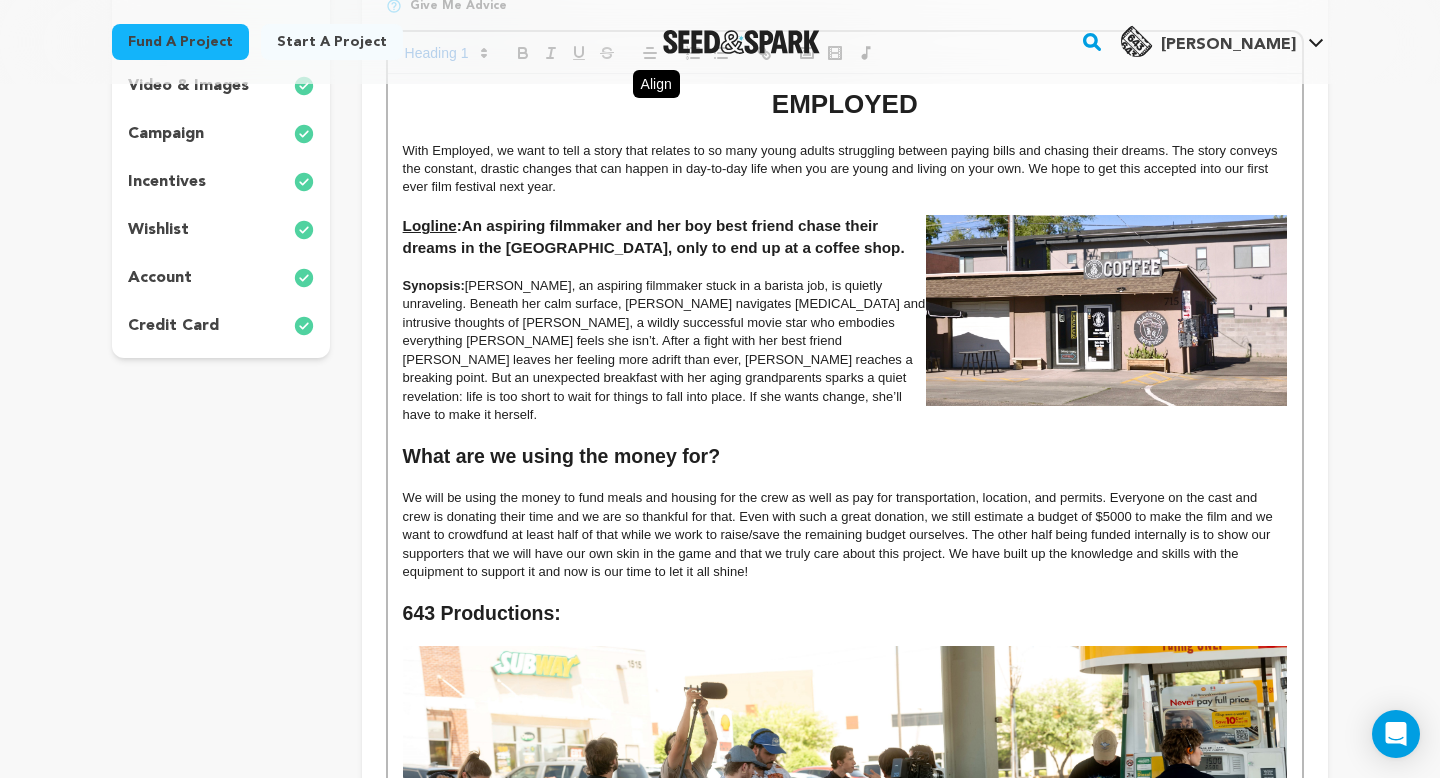 scroll, scrollTop: 464, scrollLeft: 0, axis: vertical 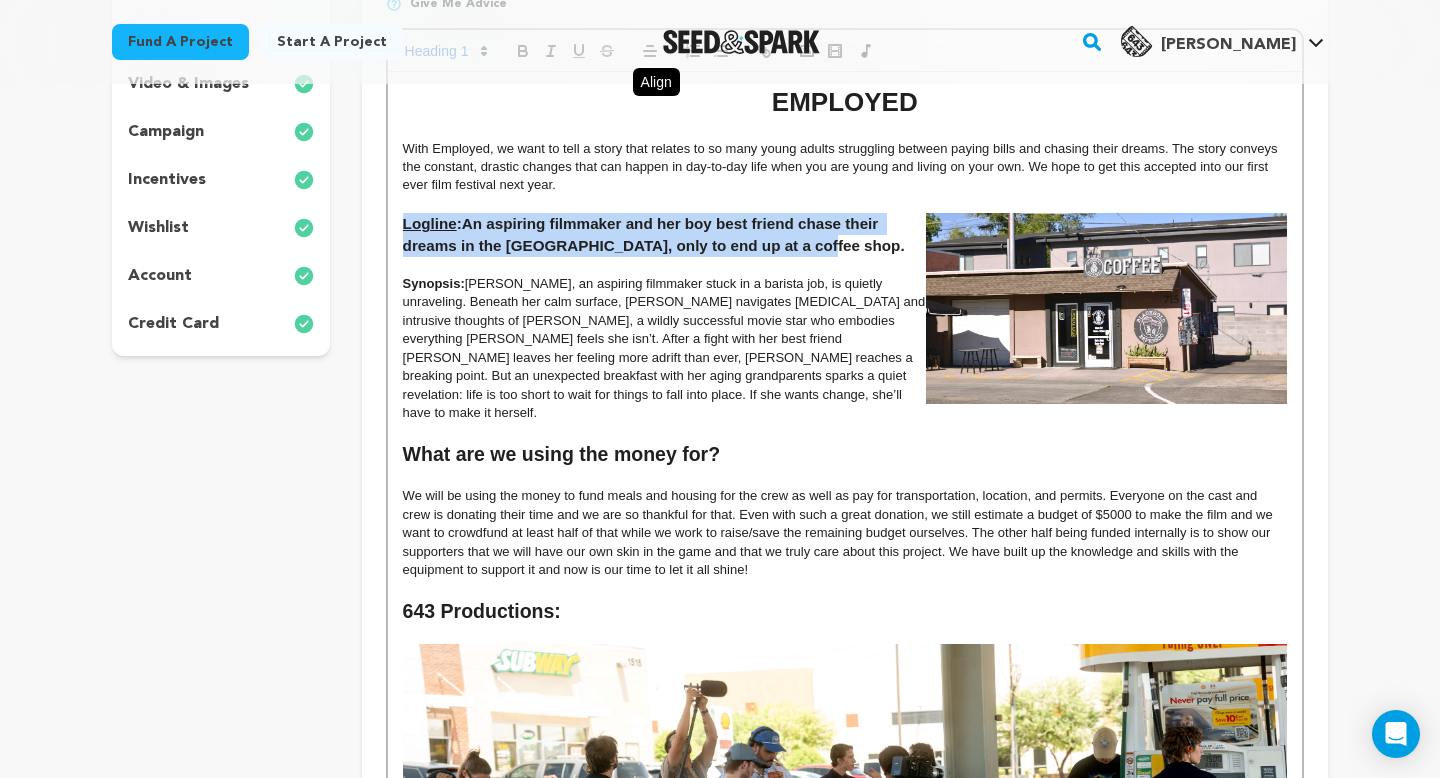 drag, startPoint x: 809, startPoint y: 255, endPoint x: 389, endPoint y: 226, distance: 421 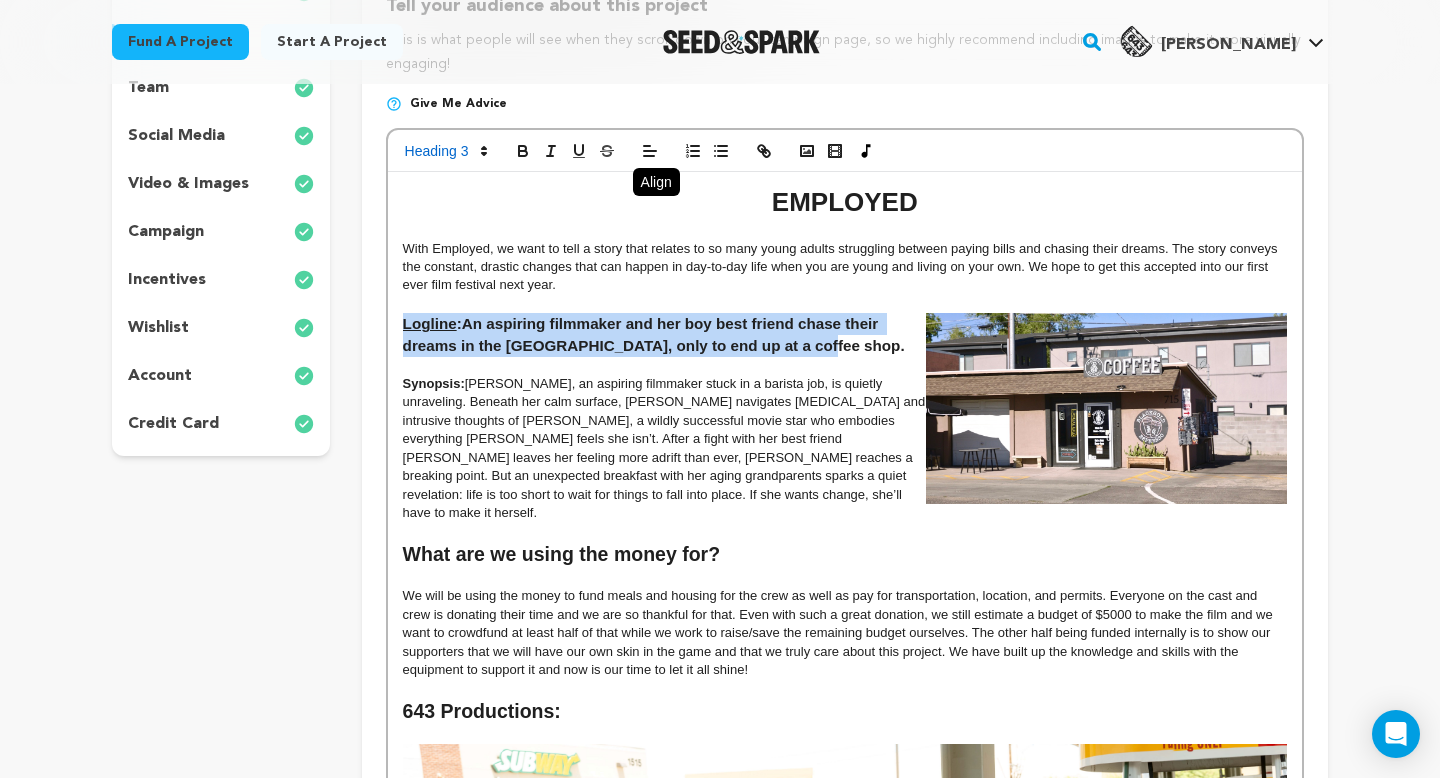 scroll, scrollTop: 328, scrollLeft: 0, axis: vertical 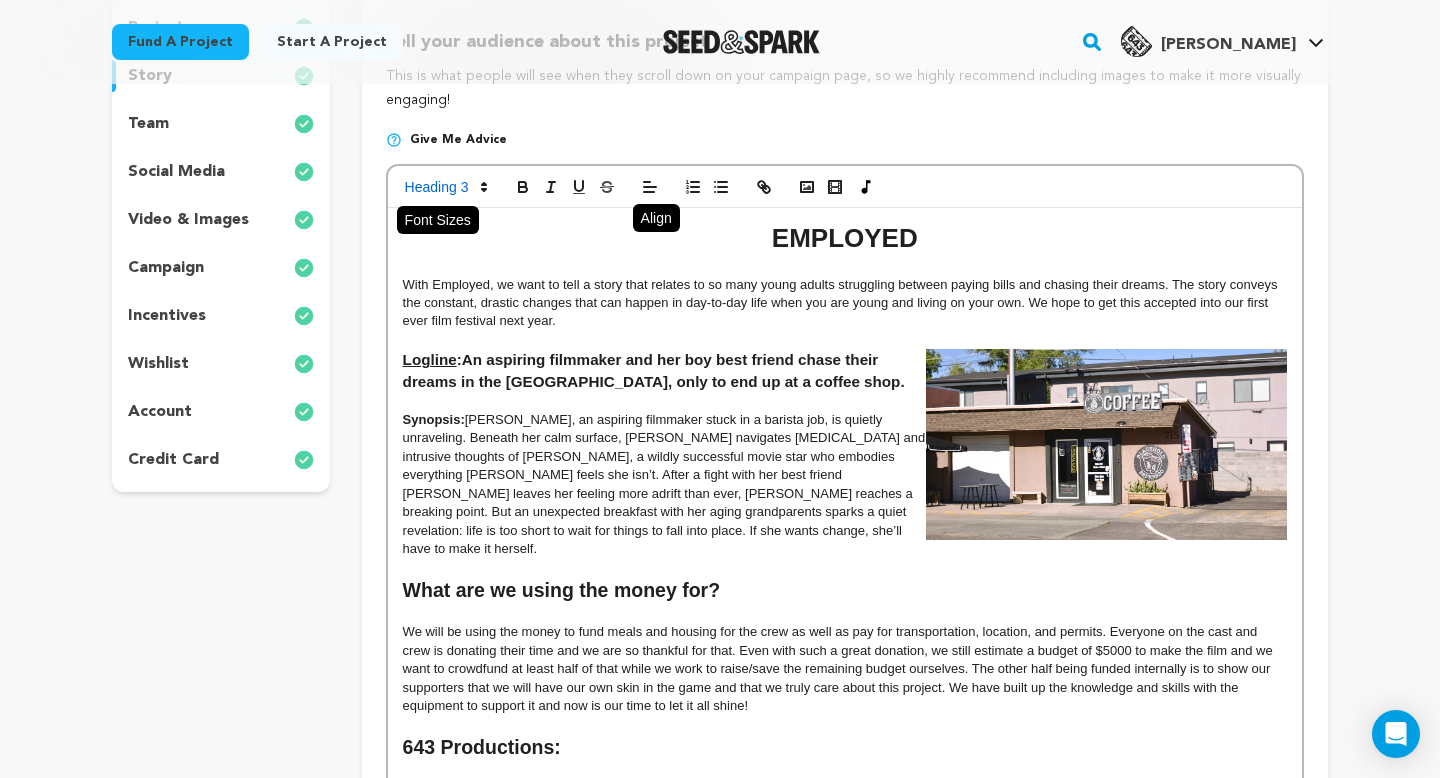 click at bounding box center (445, 187) 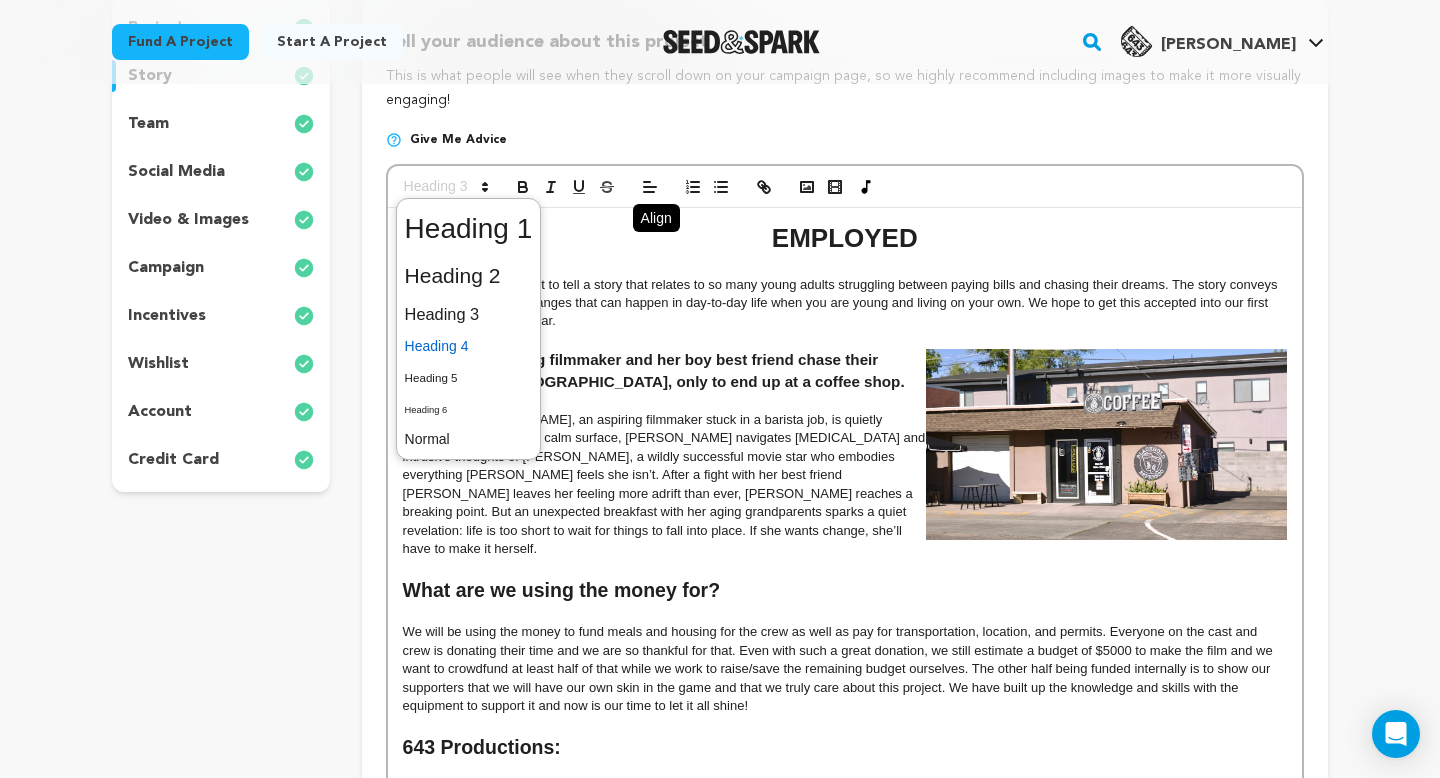 click at bounding box center (469, 346) 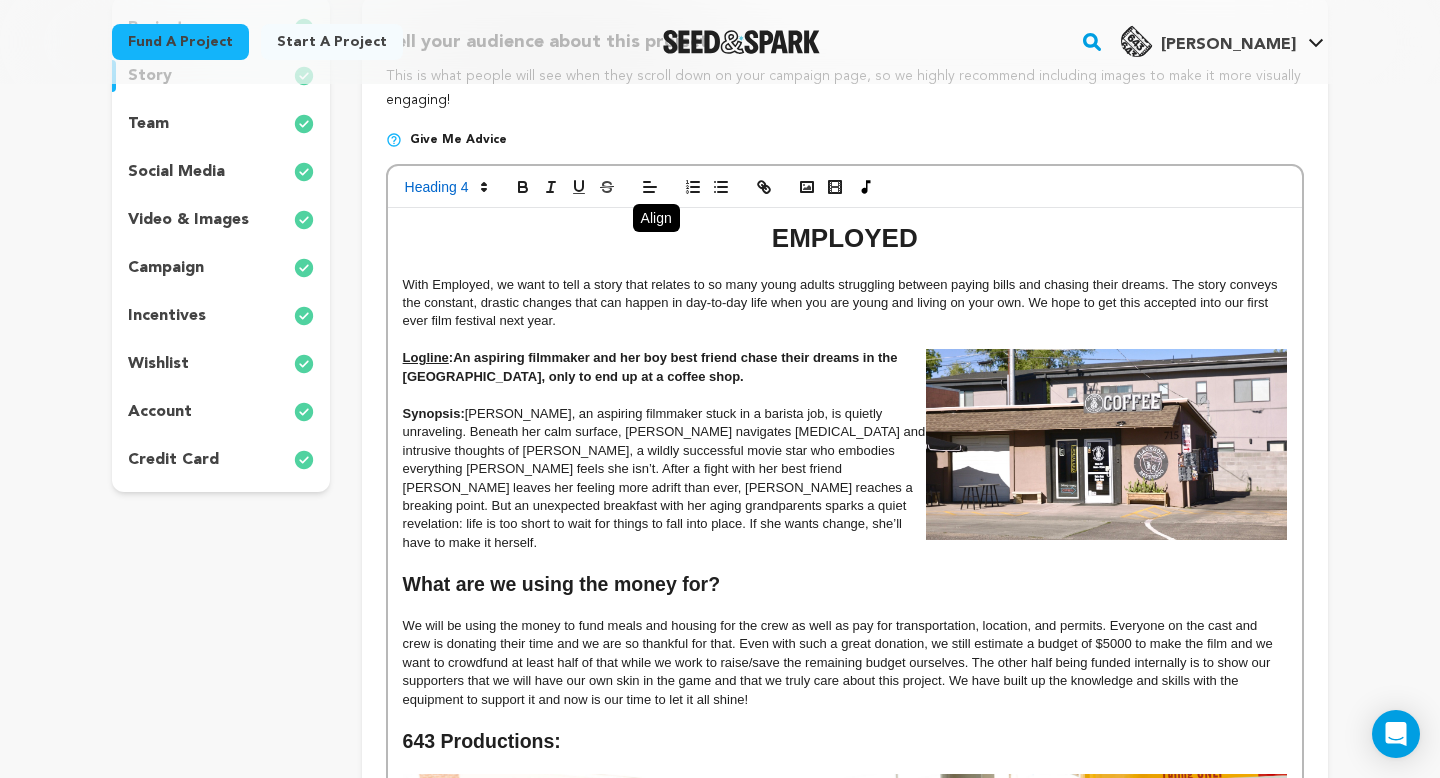 click on "Synopsis:  Hailey, an aspiring filmmaker stuck in a barista job, is quietly unraveling. Beneath her calm surface, Hailey navigates panic attacks and intrusive thoughts of Emily Gorge, a wildly successful movie star who embodies everything Hailey feels she isn’t. After a fight with her best friend Nick leaves her feeling more adrift than ever, Hailey reaches a breaking point. But an unexpected breakfast with her aging grandparents sparks a quiet revelation: life is too short to wait for things to fall into place. If she wants change, she’ll have to make it herself." at bounding box center (845, 479) 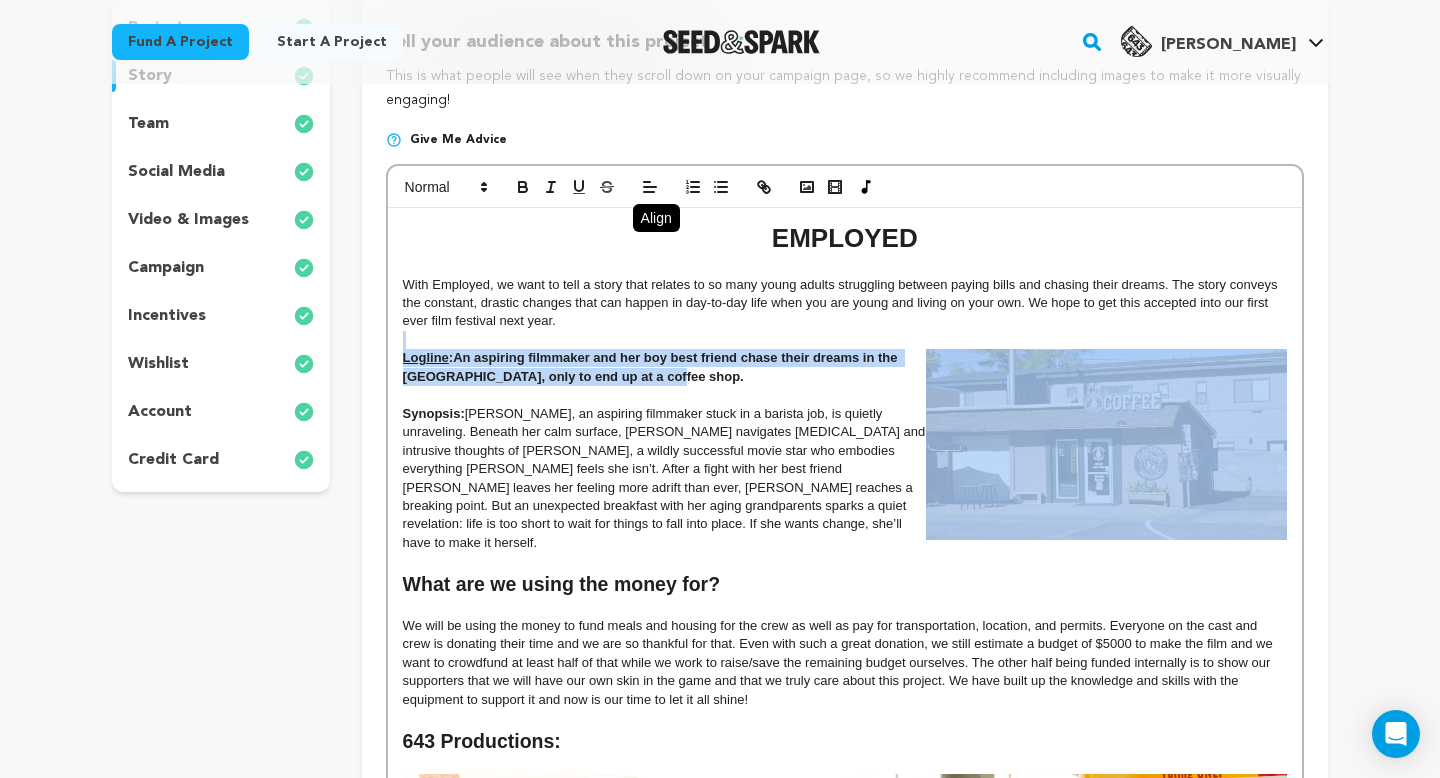 drag, startPoint x: 664, startPoint y: 381, endPoint x: 394, endPoint y: 348, distance: 272.0092 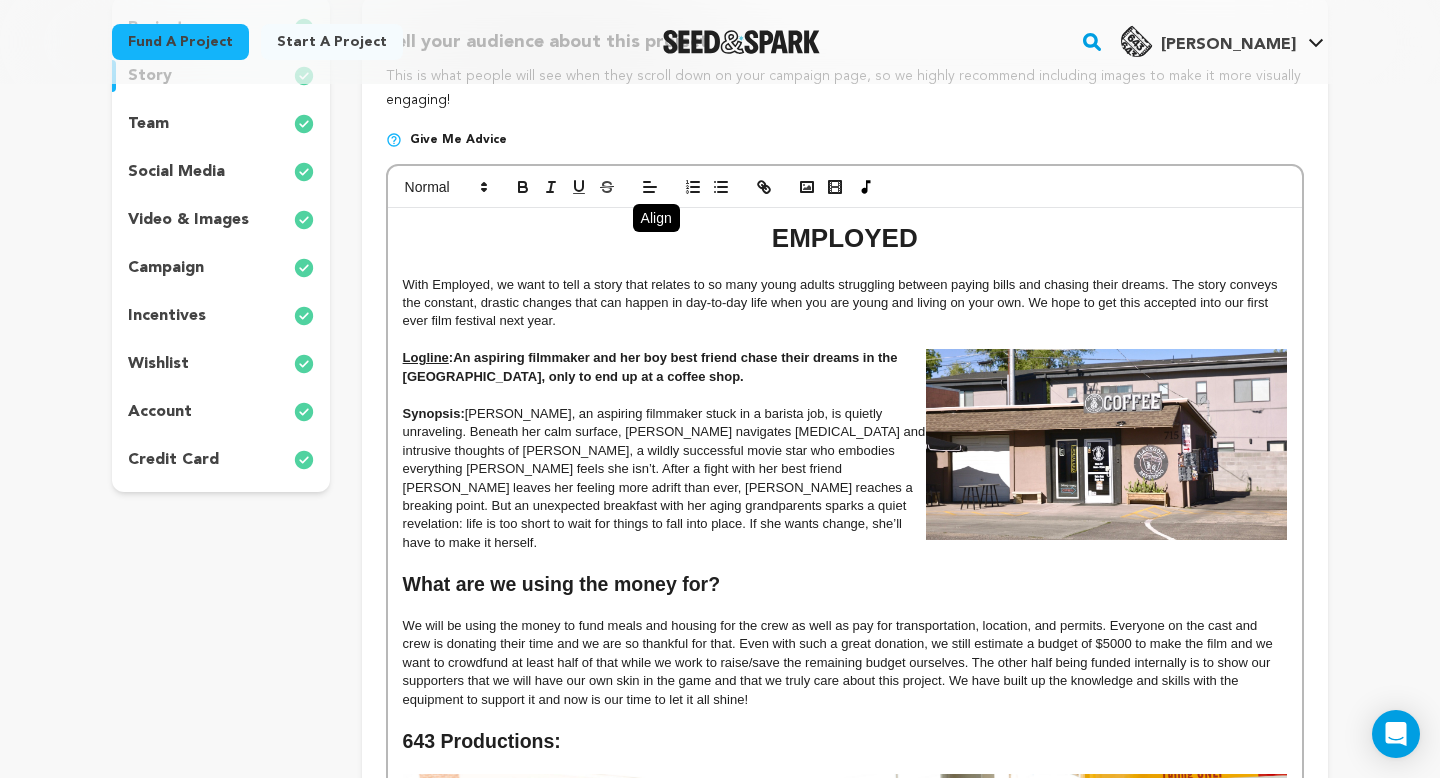 click on "Synopsis:  Hailey, an aspiring filmmaker stuck in a barista job, is quietly unraveling. Beneath her calm surface, Hailey navigates panic attacks and intrusive thoughts of Emily Gorge, a wildly successful movie star who embodies everything Hailey feels she isn’t. After a fight with her best friend Nick leaves her feeling more adrift than ever, Hailey reaches a breaking point. But an unexpected breakfast with her aging grandparents sparks a quiet revelation: life is too short to wait for things to fall into place. If she wants change, she’ll have to make it herself." at bounding box center [845, 479] 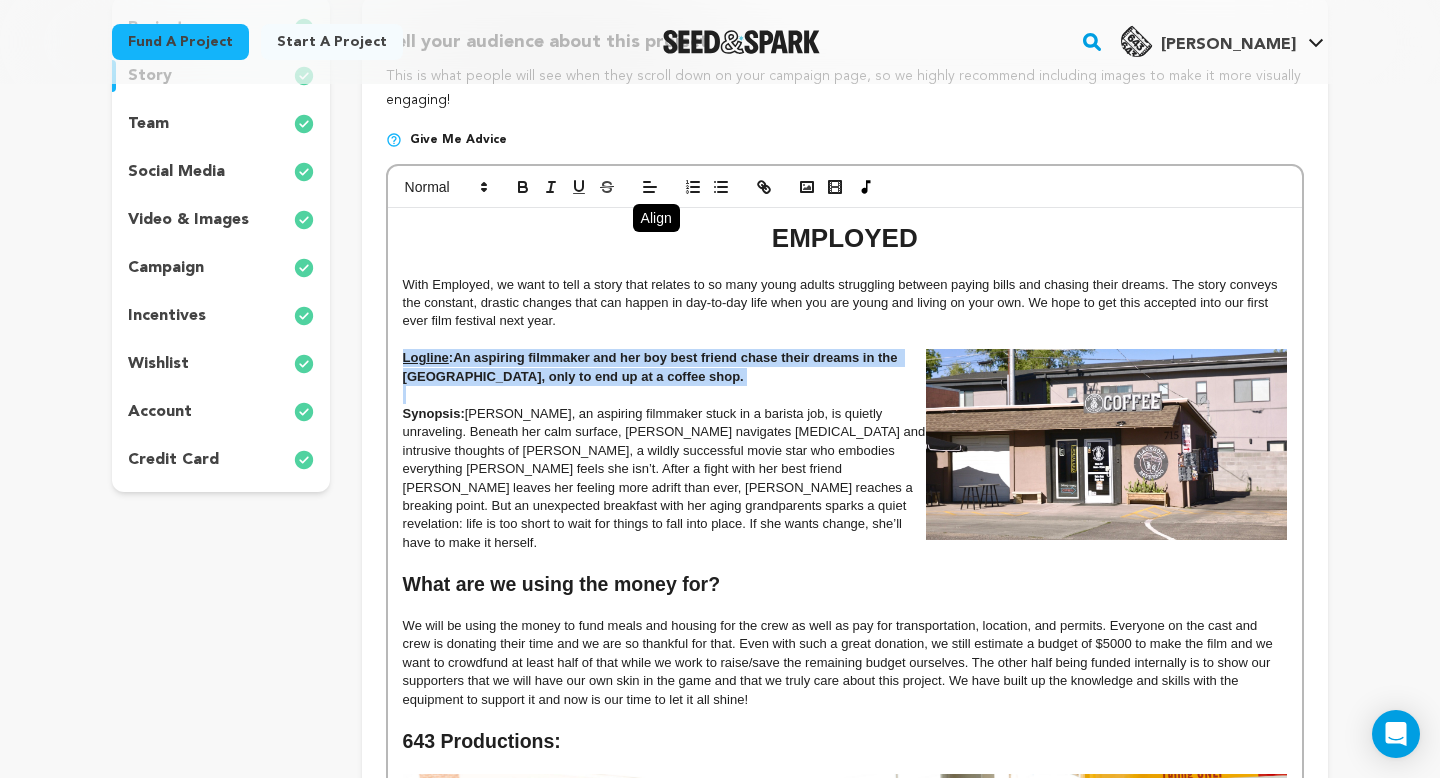 drag, startPoint x: 643, startPoint y: 388, endPoint x: 401, endPoint y: 355, distance: 244.23964 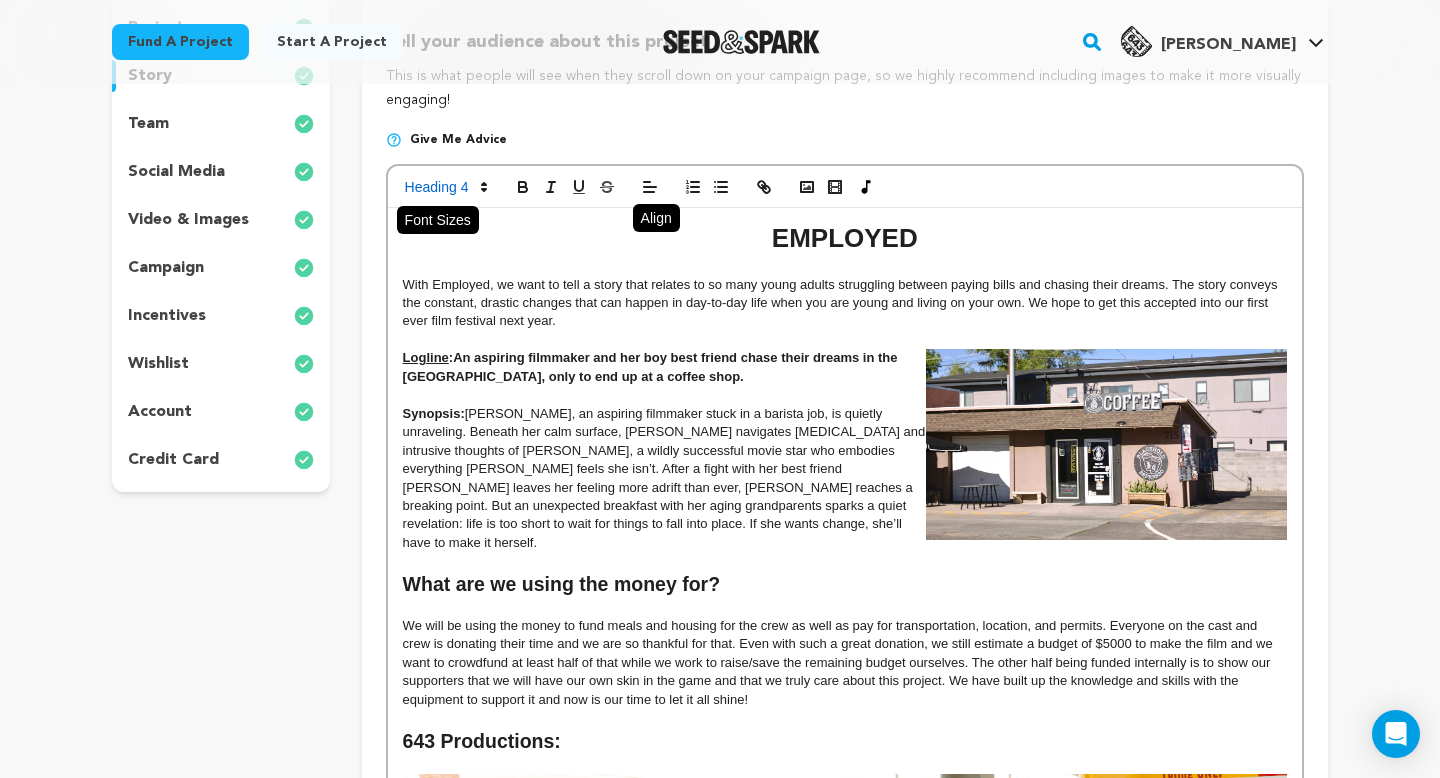 click at bounding box center (445, 187) 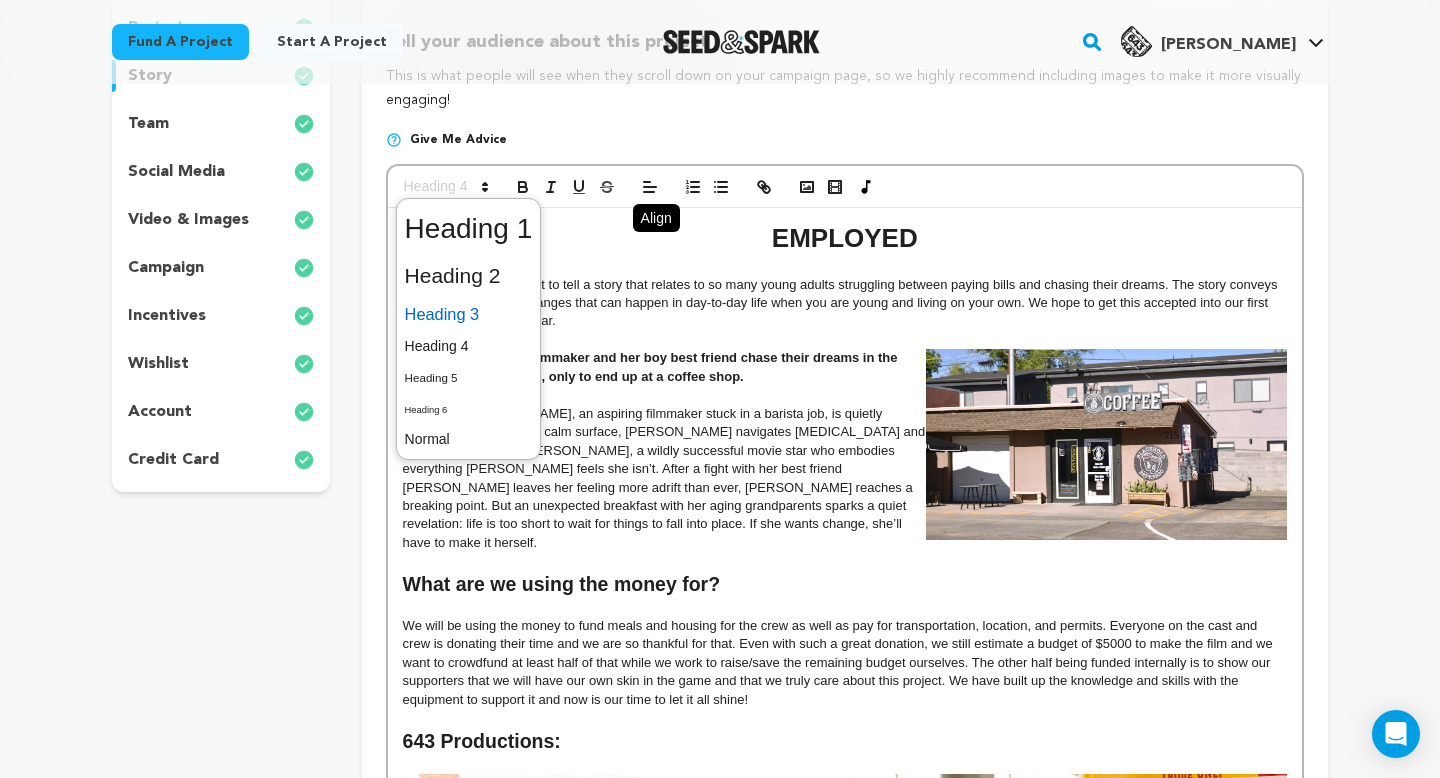 click at bounding box center [469, 314] 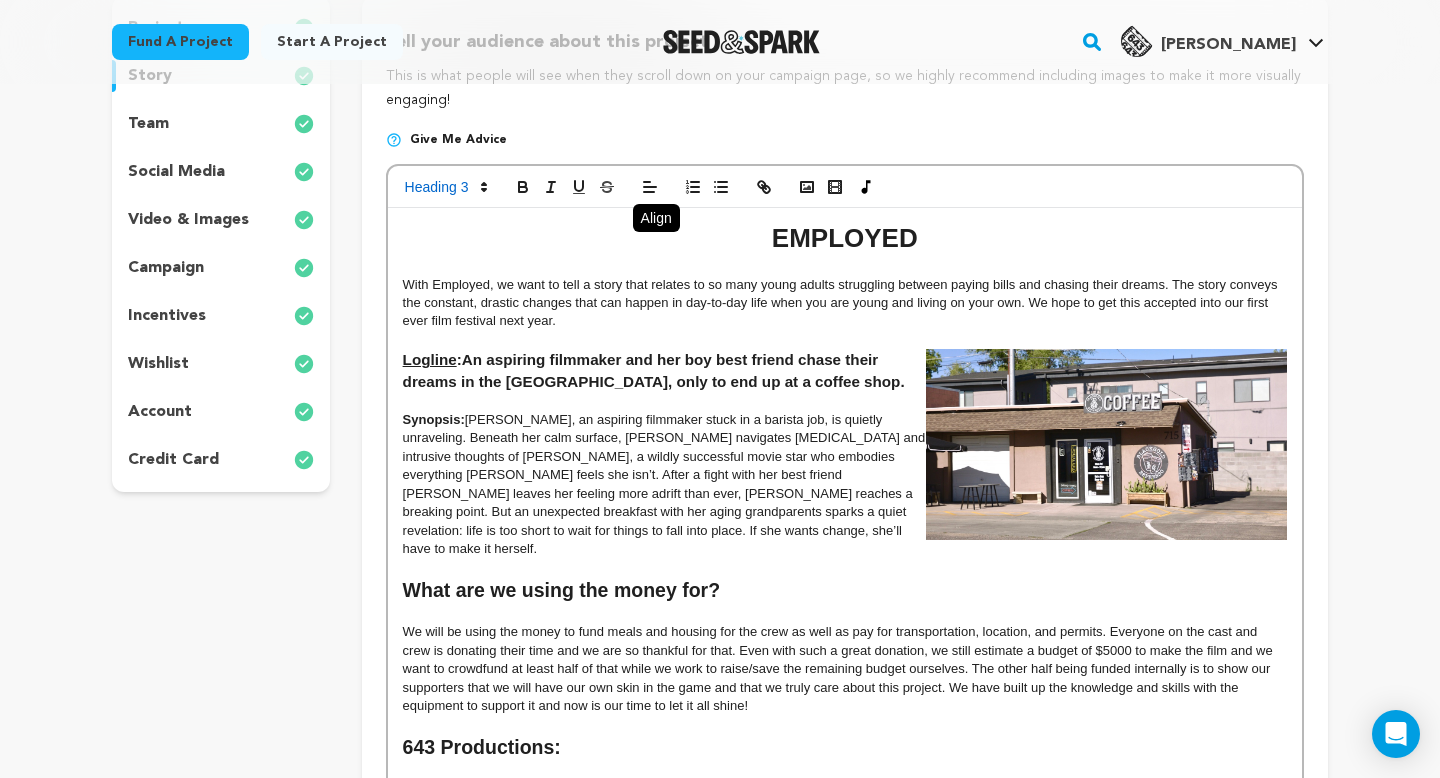 click on "Synopsis:  Hailey, an aspiring filmmaker stuck in a barista job, is quietly unraveling. Beneath her calm surface, Hailey navigates panic attacks and intrusive thoughts of Emily Gorge, a wildly successful movie star who embodies everything Hailey feels she isn’t. After a fight with her best friend Nick leaves her feeling more adrift than ever, Hailey reaches a breaking point. But an unexpected breakfast with her aging grandparents sparks a quiet revelation: life is too short to wait for things to fall into place. If she wants change, she’ll have to make it herself." at bounding box center (845, 485) 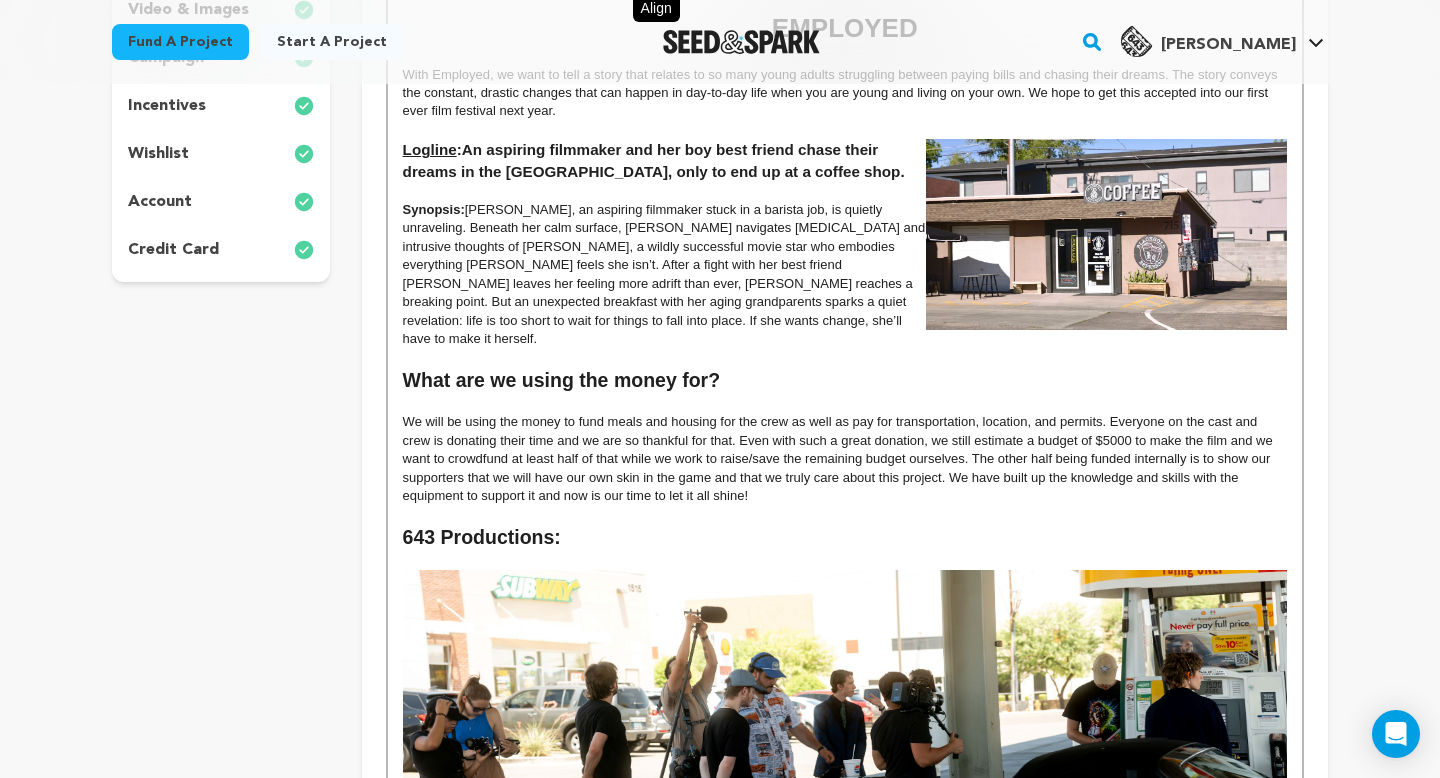 scroll, scrollTop: 604, scrollLeft: 0, axis: vertical 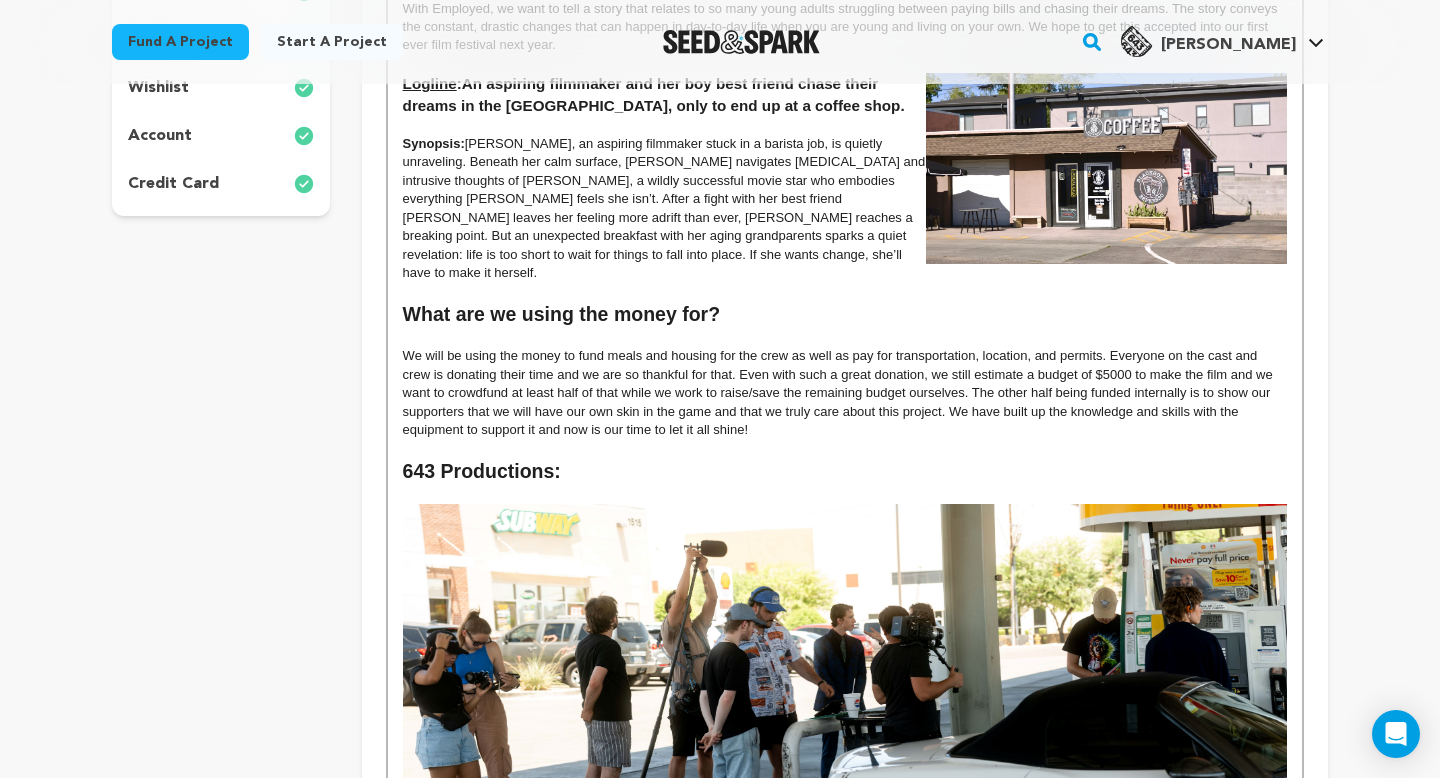 click on "We will be using the money to fund meals and housing for the crew as well as pay for transportation, location, and permits. Everyone on the cast and crew is donating their time and we are so thankful for that. Even with such a great donation, we still estimate a budget of $5000 to make the film and we want to crowdfund at least half of that while we work to raise/save the remaining budget ourselves. The other half being funded internally is to show our supporters that we will have our own skin in the game and that we truly care about this project. We have built up the knowledge and skills with the equipment to support it and now is our time to let it all shine!" at bounding box center [845, 393] 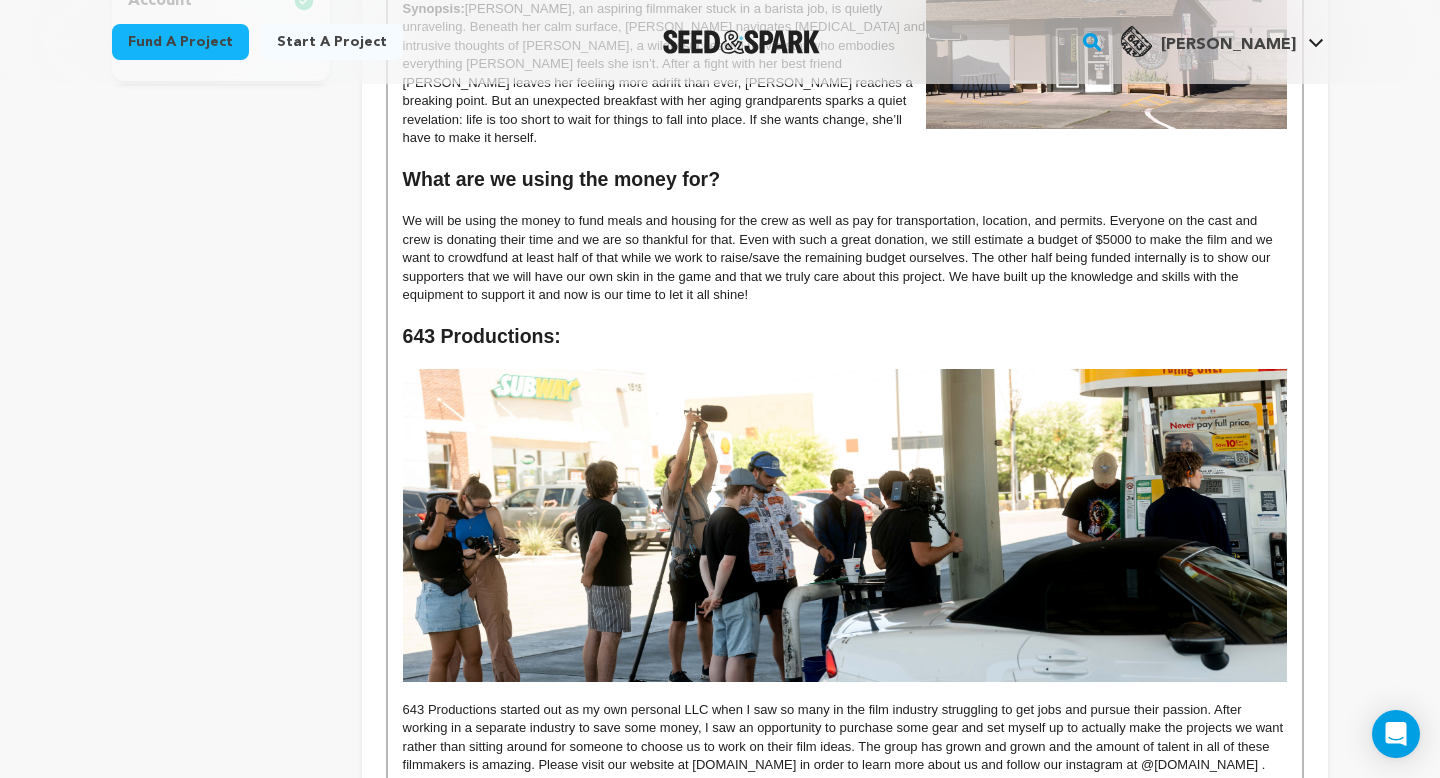 scroll, scrollTop: 735, scrollLeft: 0, axis: vertical 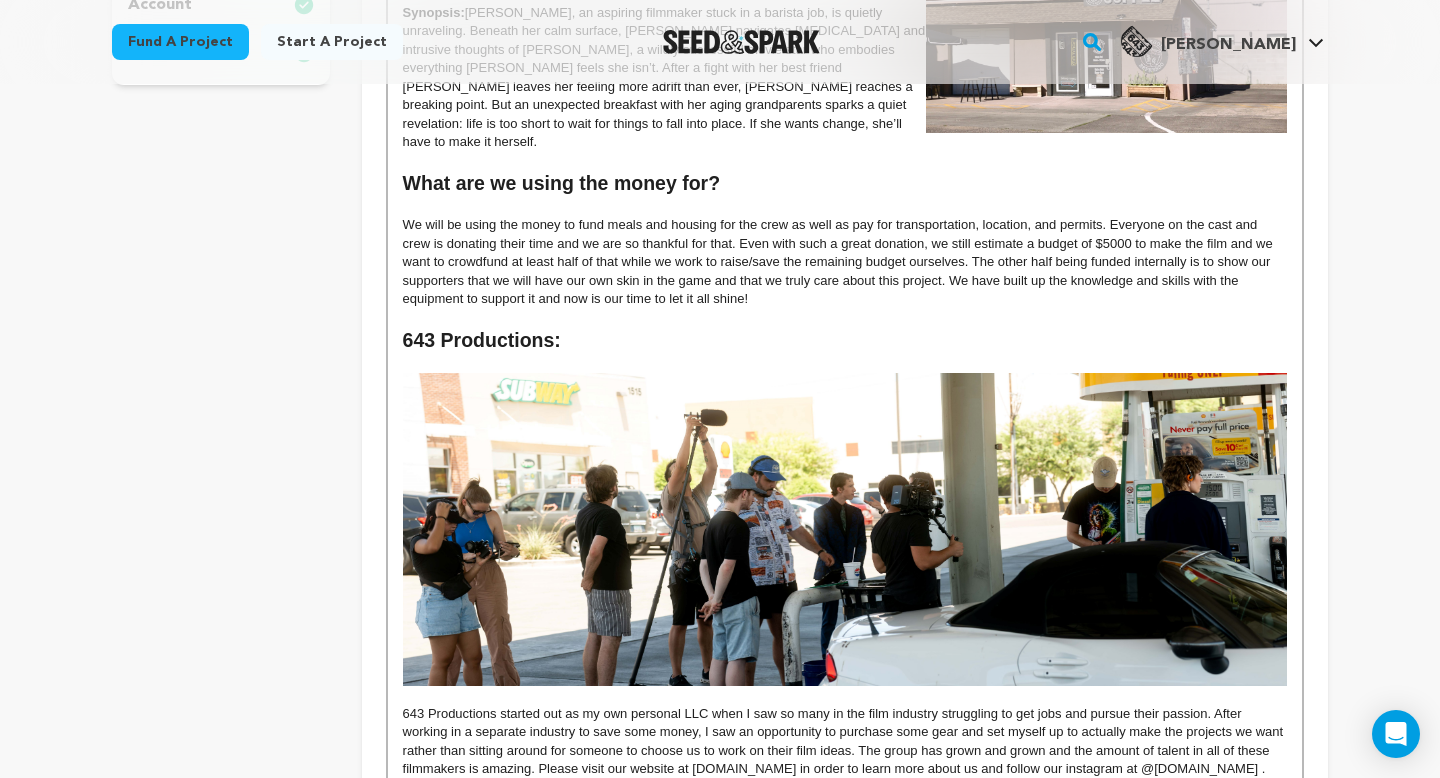 click on "We will be using the money to fund meals and housing for the crew as well as pay for transportation, location, and permits. Everyone on the cast and crew is donating their time and we are so thankful for that. Even with such a great donation, we still estimate a budget of $5000 to make the film and we want to crowdfund at least half of that while we work to raise/save the remaining budget ourselves. The other half being funded internally is to show our supporters that we will have our own skin in the game and that we truly care about this project. We have built up the knowledge and skills with the equipment to support it and now is our time to let it all shine!" at bounding box center (845, 262) 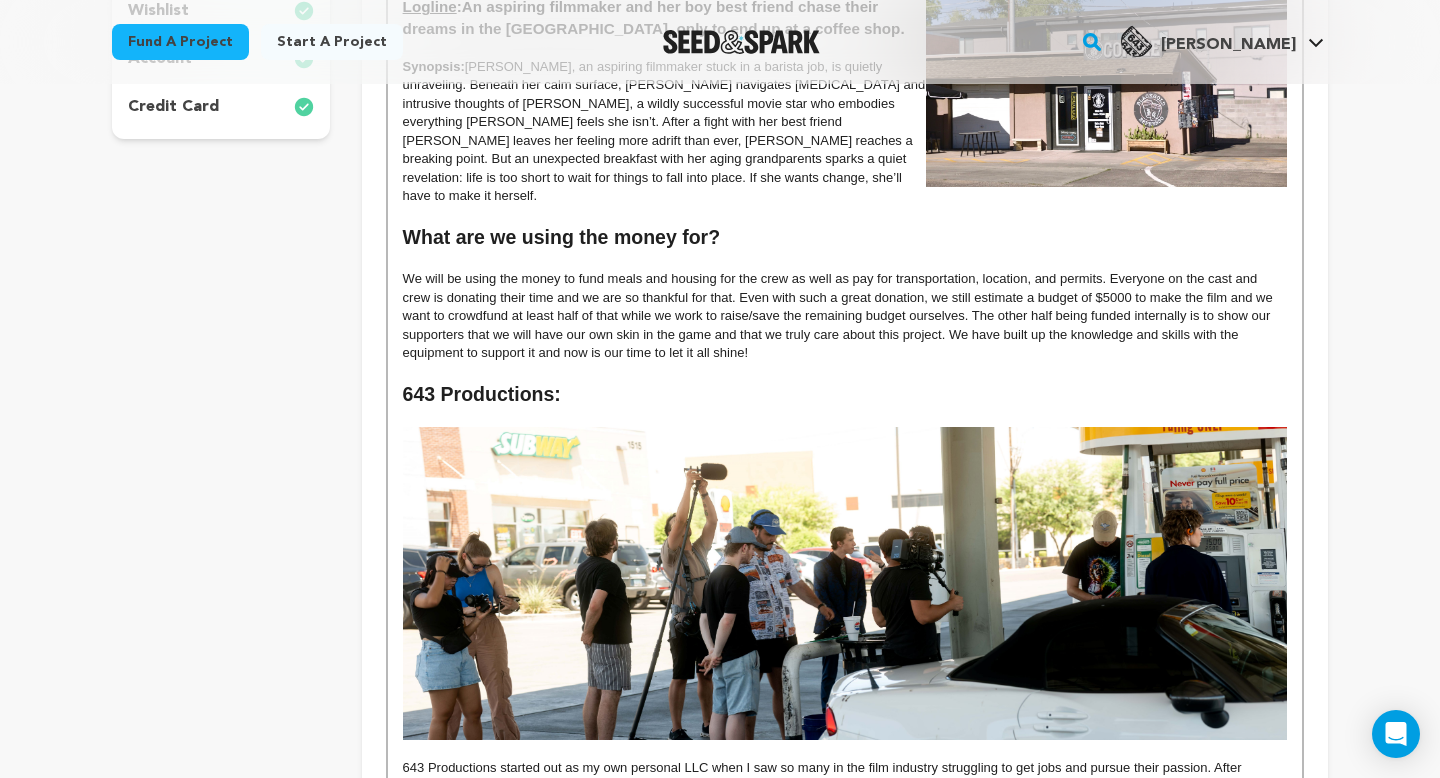 scroll, scrollTop: 677, scrollLeft: 0, axis: vertical 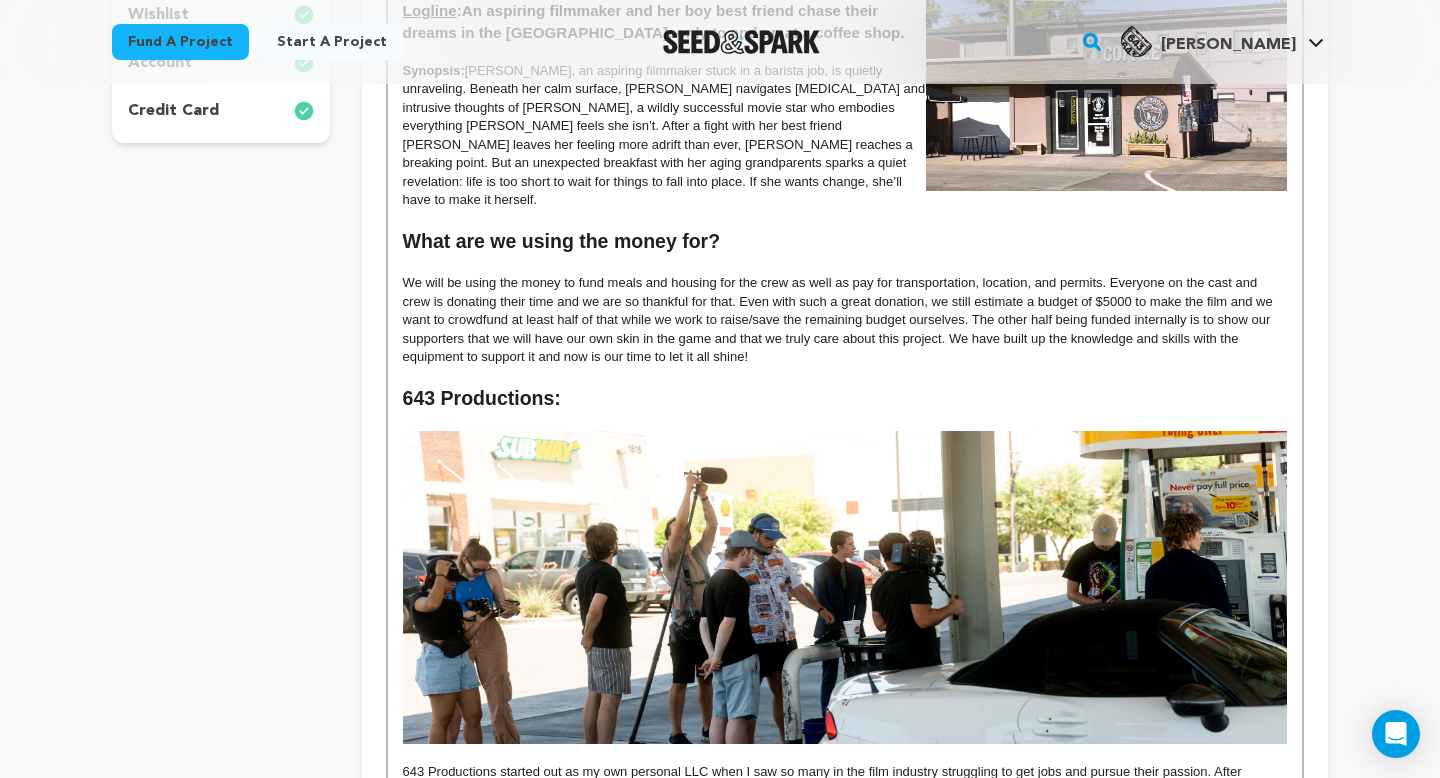 click on "We will be using the money to fund meals and housing for the crew as well as pay for transportation, location, and permits. Everyone on the cast and crew is donating their time and we are so thankful for that. Even with such a great donation, we still estimate a budget of $5000 to make the film and we want to crowdfund at least half of that while we work to raise/save the remaining budget ourselves. The other half being funded internally is to show our supporters that we will have our own skin in the game and that we truly care about this project. We have built up the knowledge and skills with the equipment to support it and now is our time to let it all shine!" at bounding box center [845, 320] 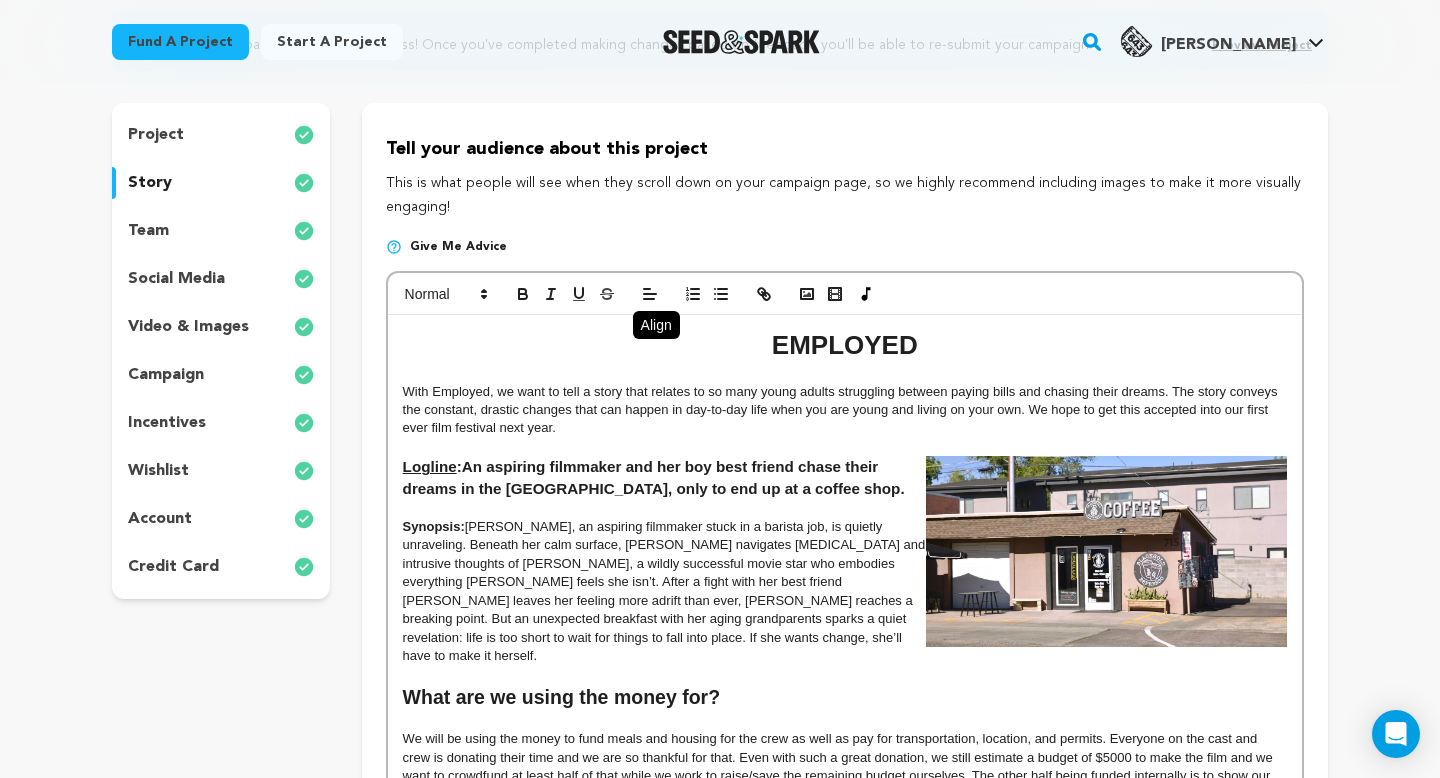 scroll, scrollTop: 215, scrollLeft: 0, axis: vertical 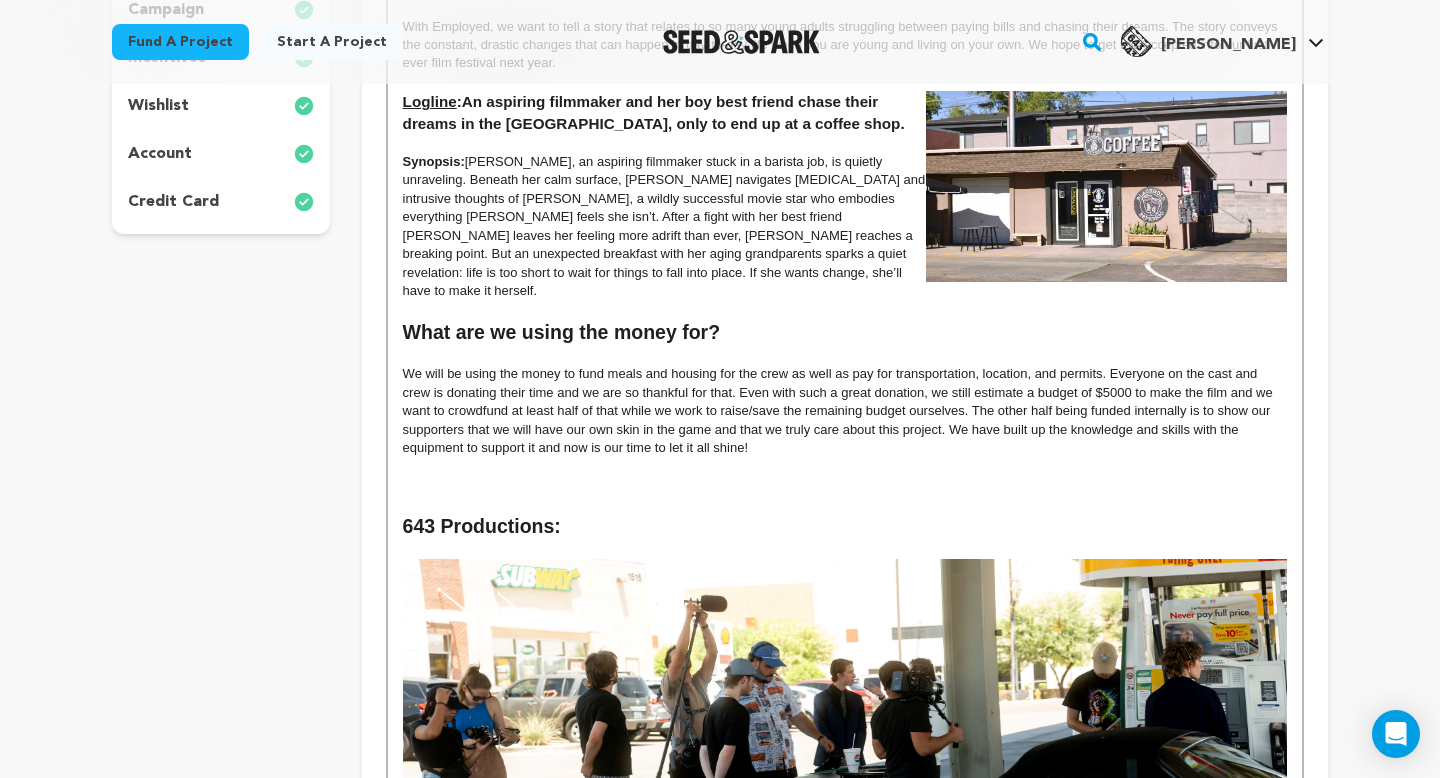 click at bounding box center (845, 485) 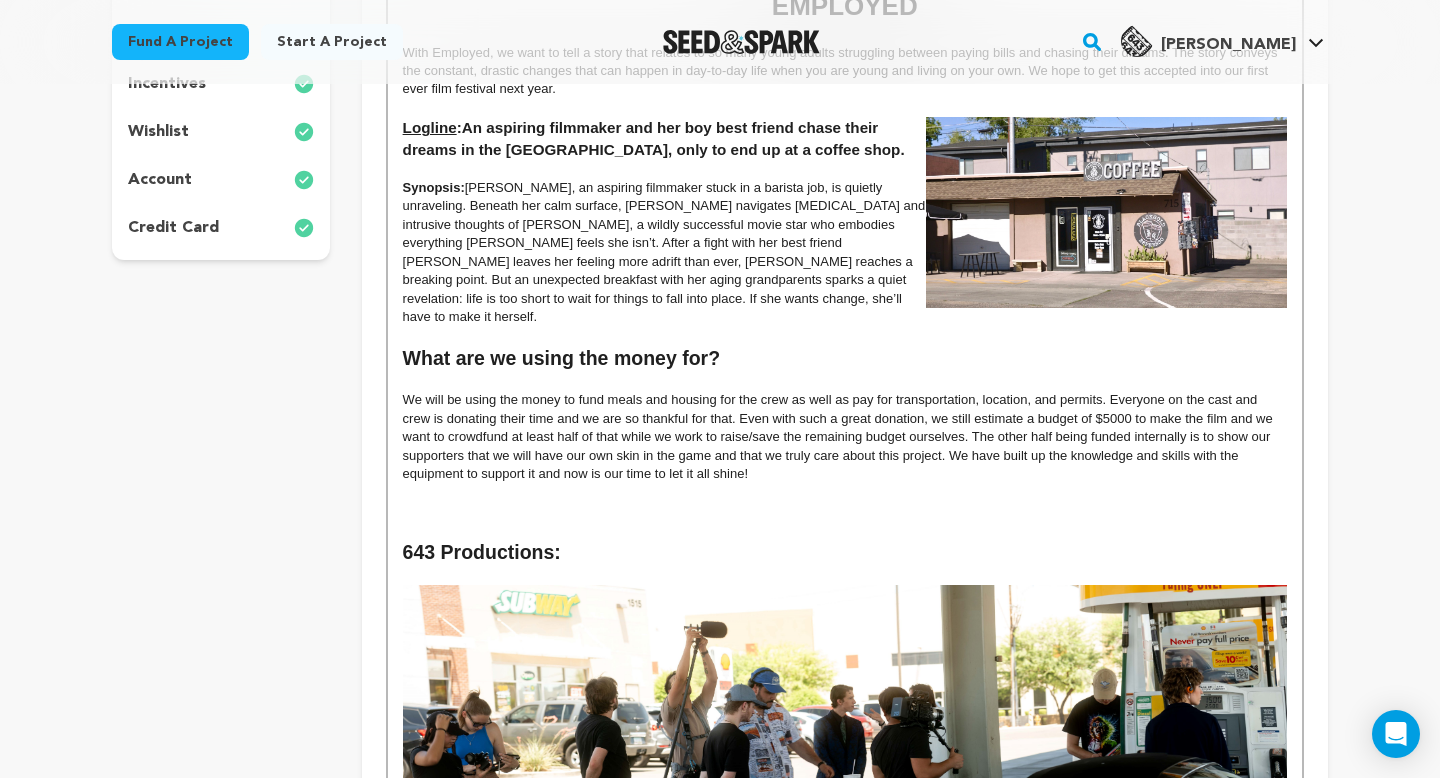 scroll, scrollTop: 553, scrollLeft: 0, axis: vertical 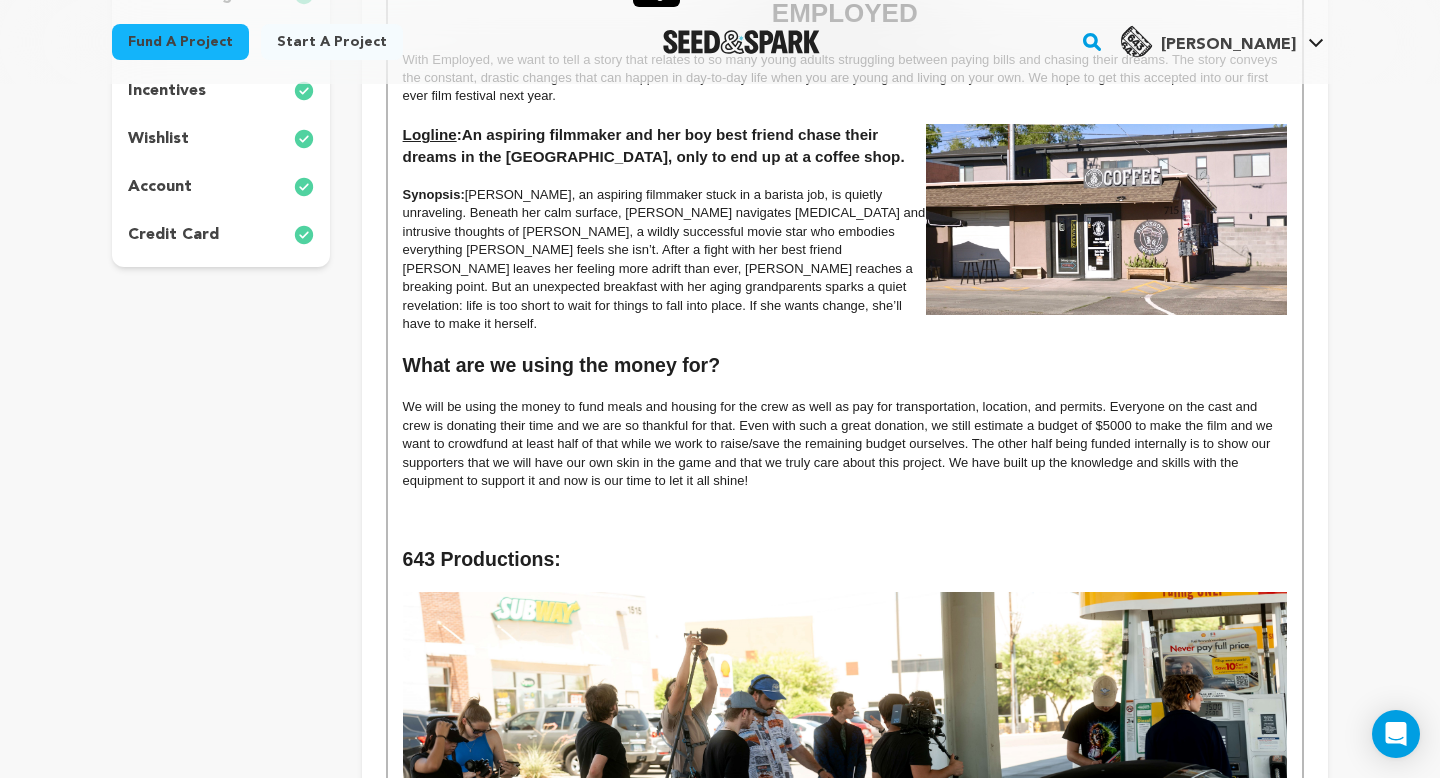 click at bounding box center (845, 536) 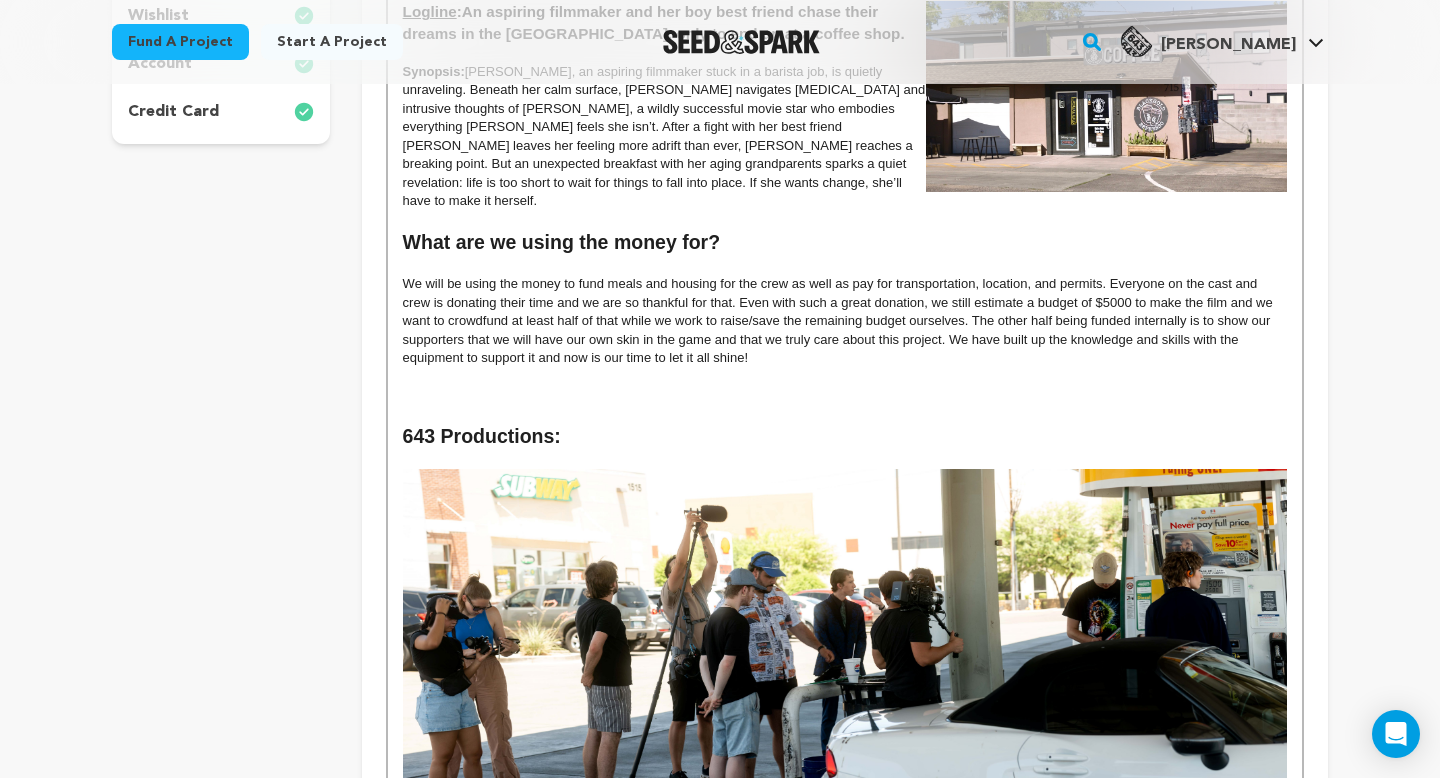 scroll, scrollTop: 679, scrollLeft: 0, axis: vertical 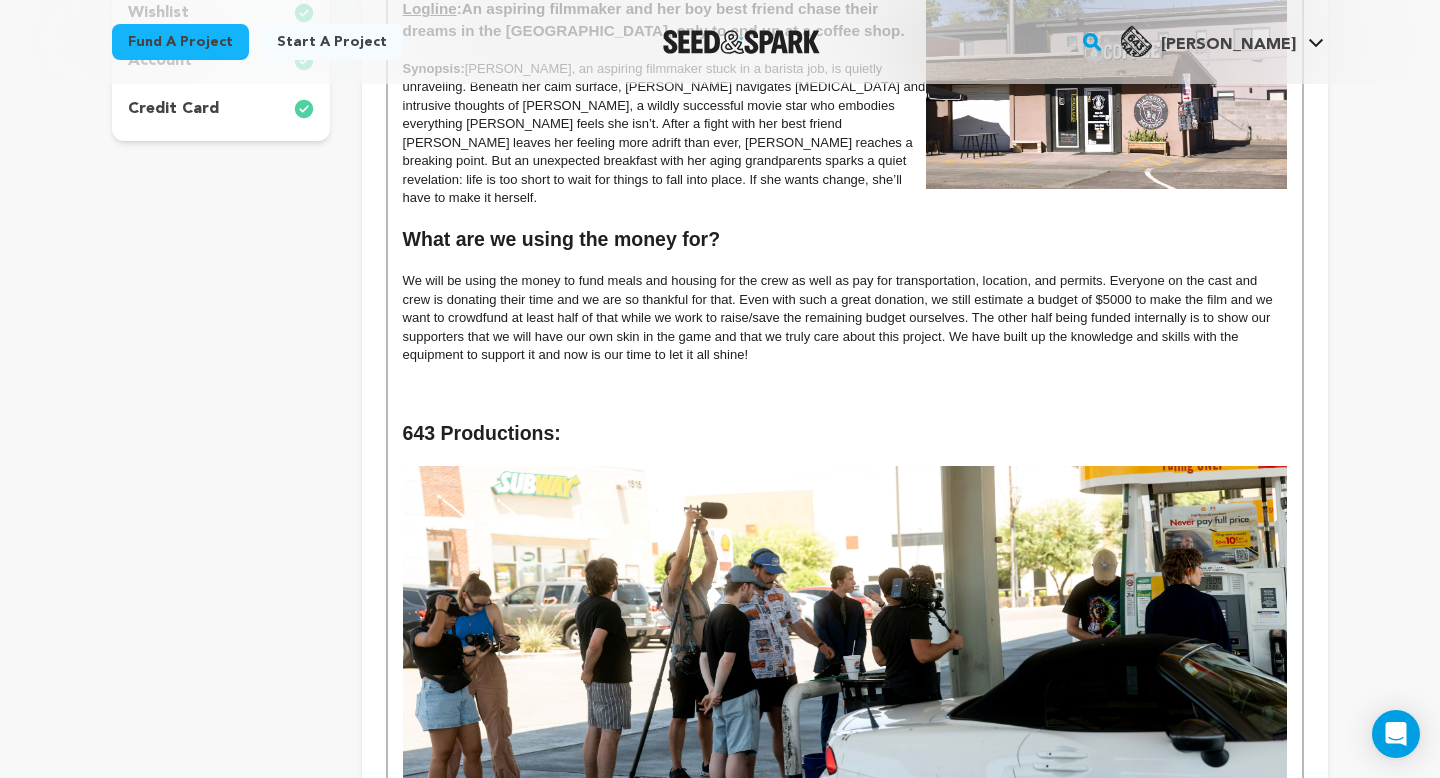click on "We will be using the money to fund meals and housing for the crew as well as pay for transportation, location, and permits. Everyone on the cast and crew is donating their time and we are so thankful for that. Even with such a great donation, we still estimate a budget of $5000 to make the film and we want to crowdfund at least half of that while we work to raise/save the remaining budget ourselves. The other half being funded internally is to show our supporters that we will have our own skin in the game and that we truly care about this project. We have built up the knowledge and skills with the equipment to support it and now is our time to let it all shine!" at bounding box center [845, 318] 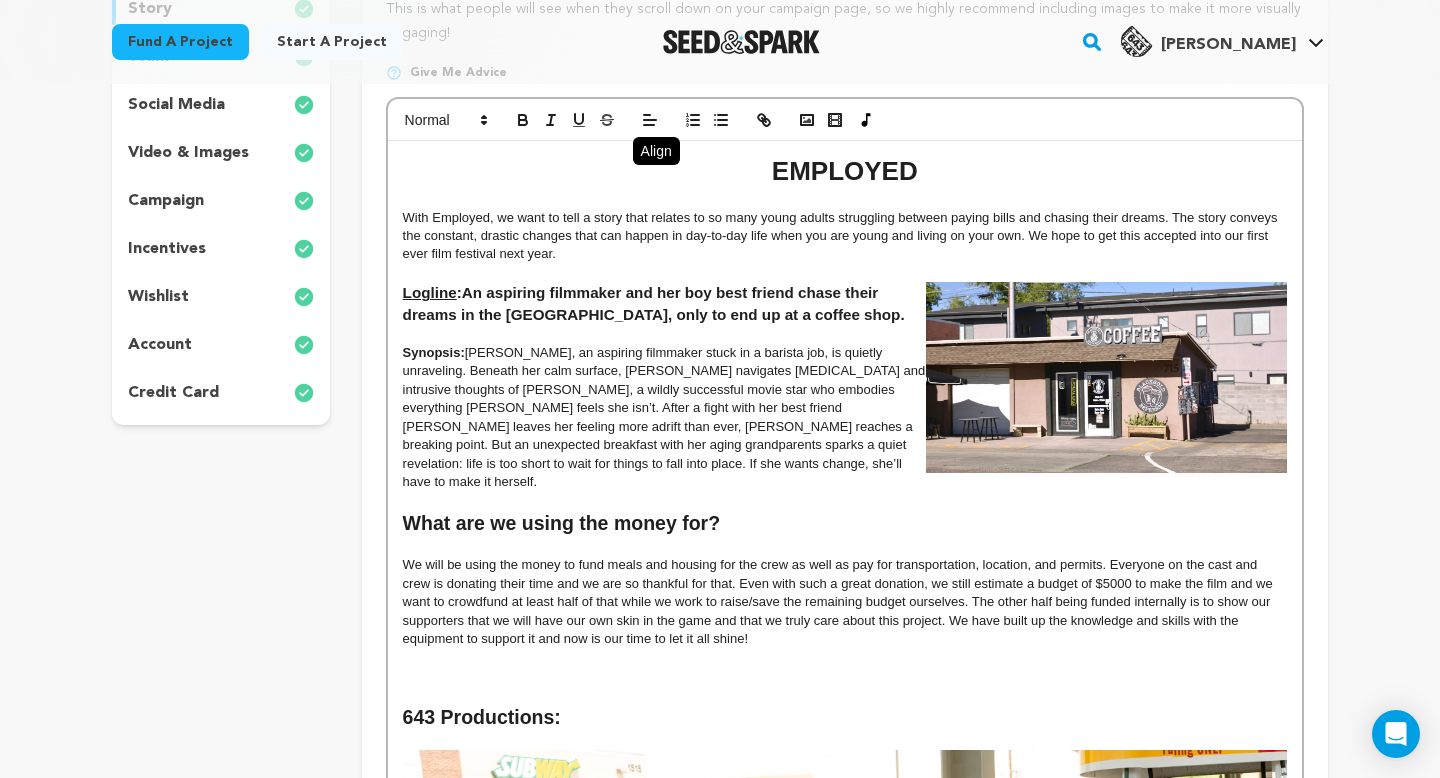 scroll, scrollTop: 397, scrollLeft: 0, axis: vertical 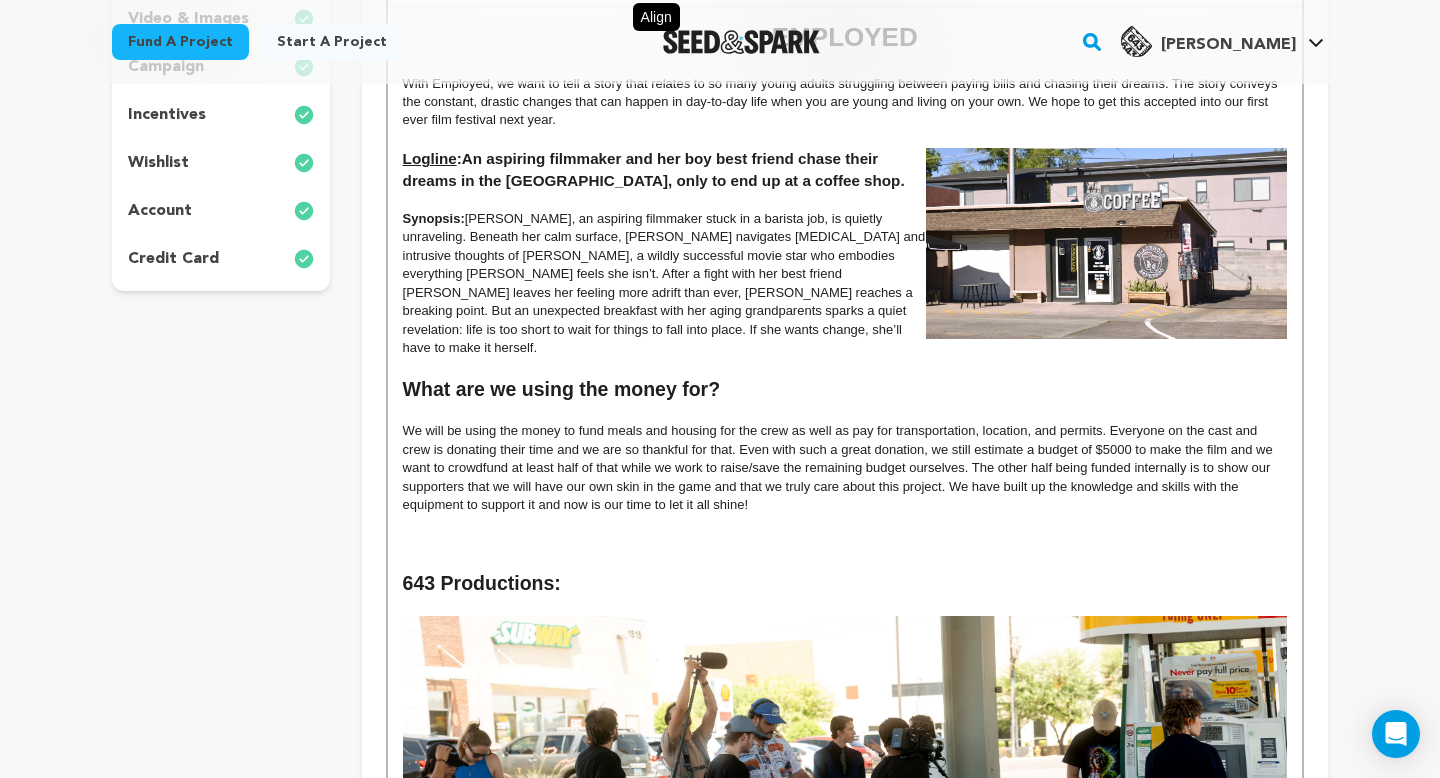 click at bounding box center [845, 542] 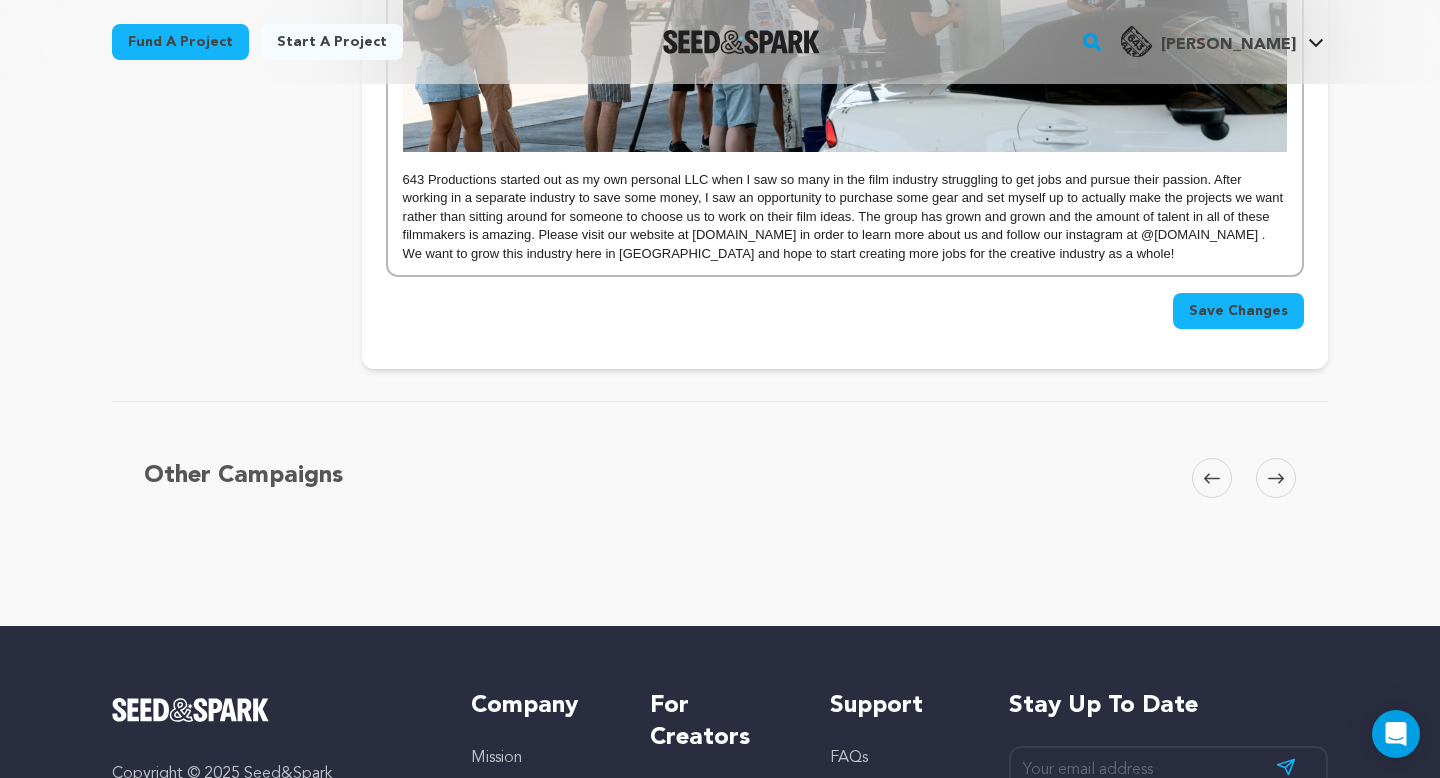 scroll, scrollTop: 1258, scrollLeft: 0, axis: vertical 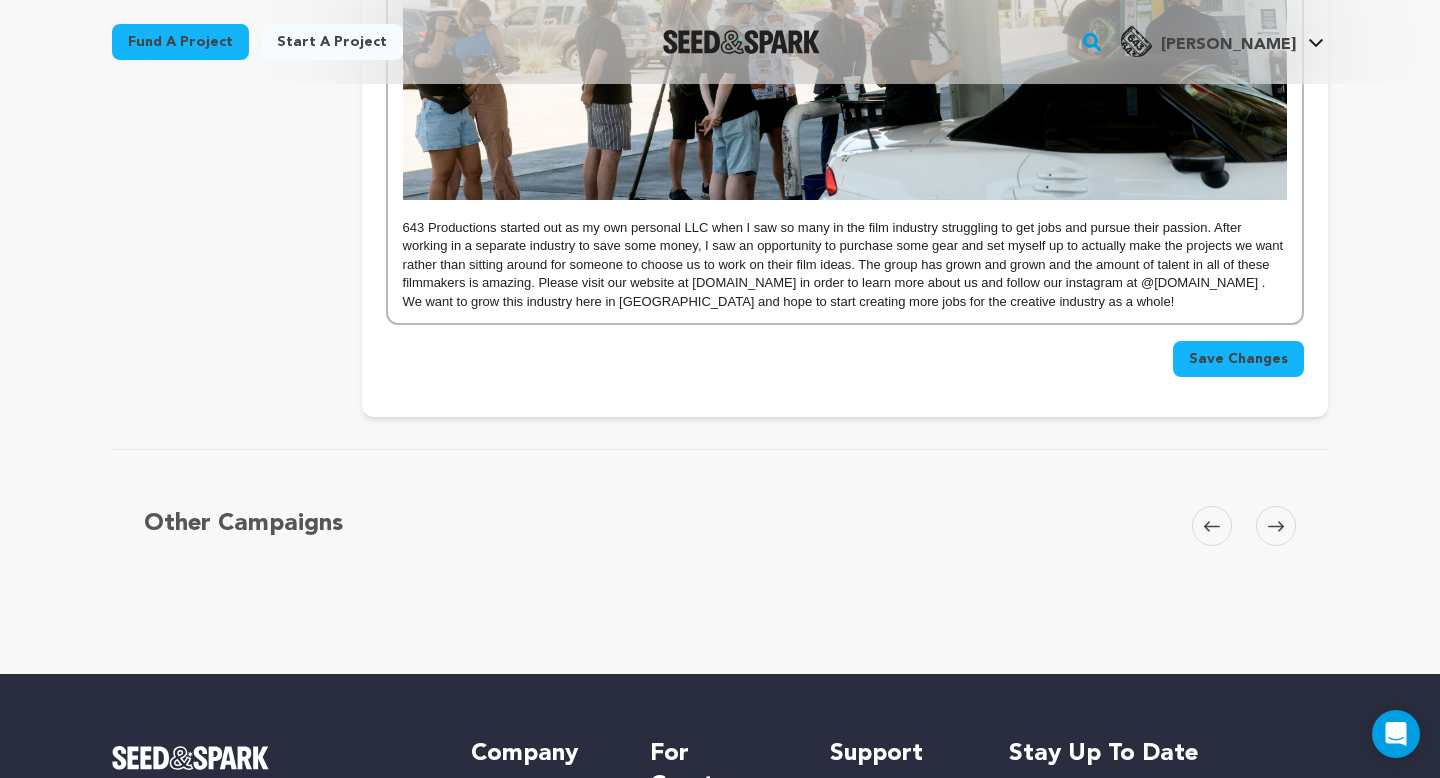 click on "Save Changes" at bounding box center [1238, 359] 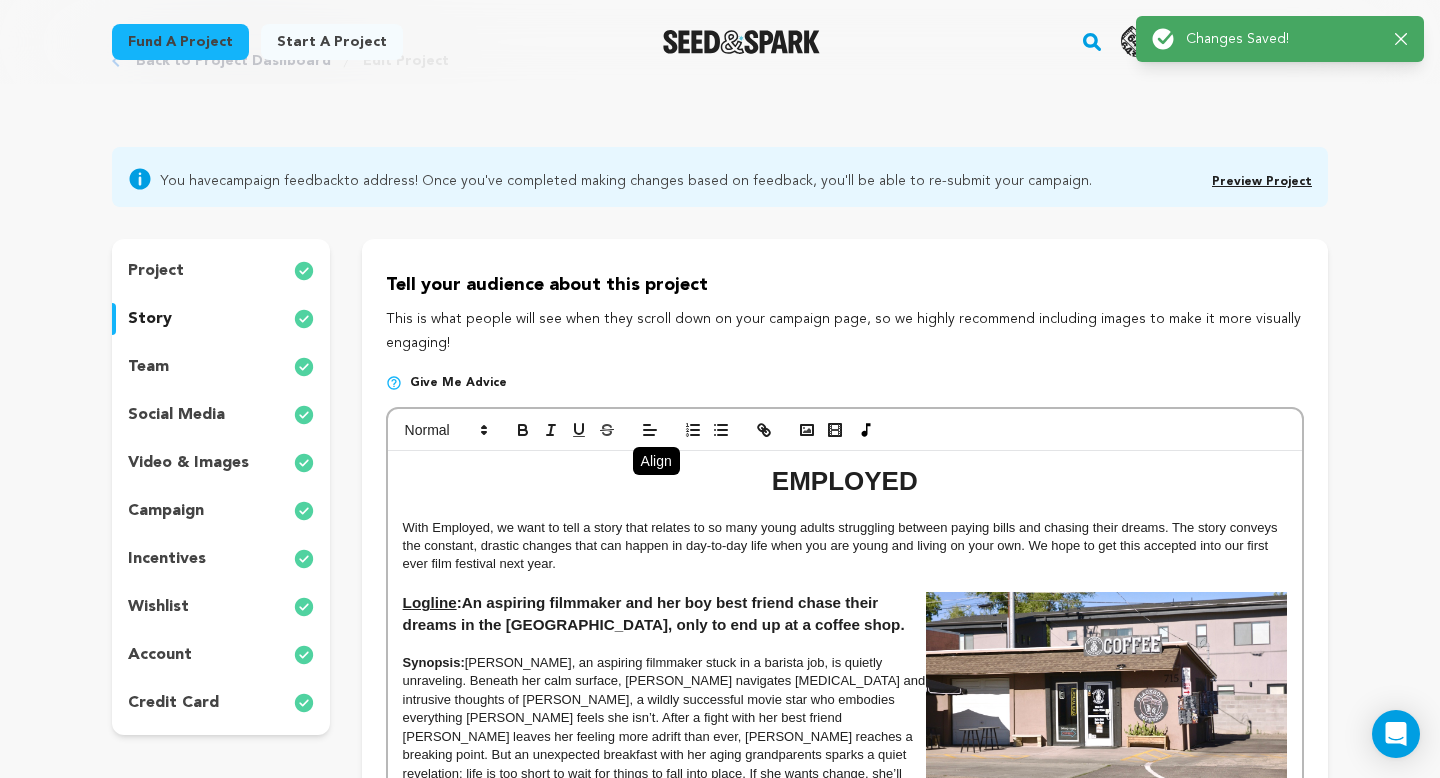 scroll, scrollTop: 99, scrollLeft: 0, axis: vertical 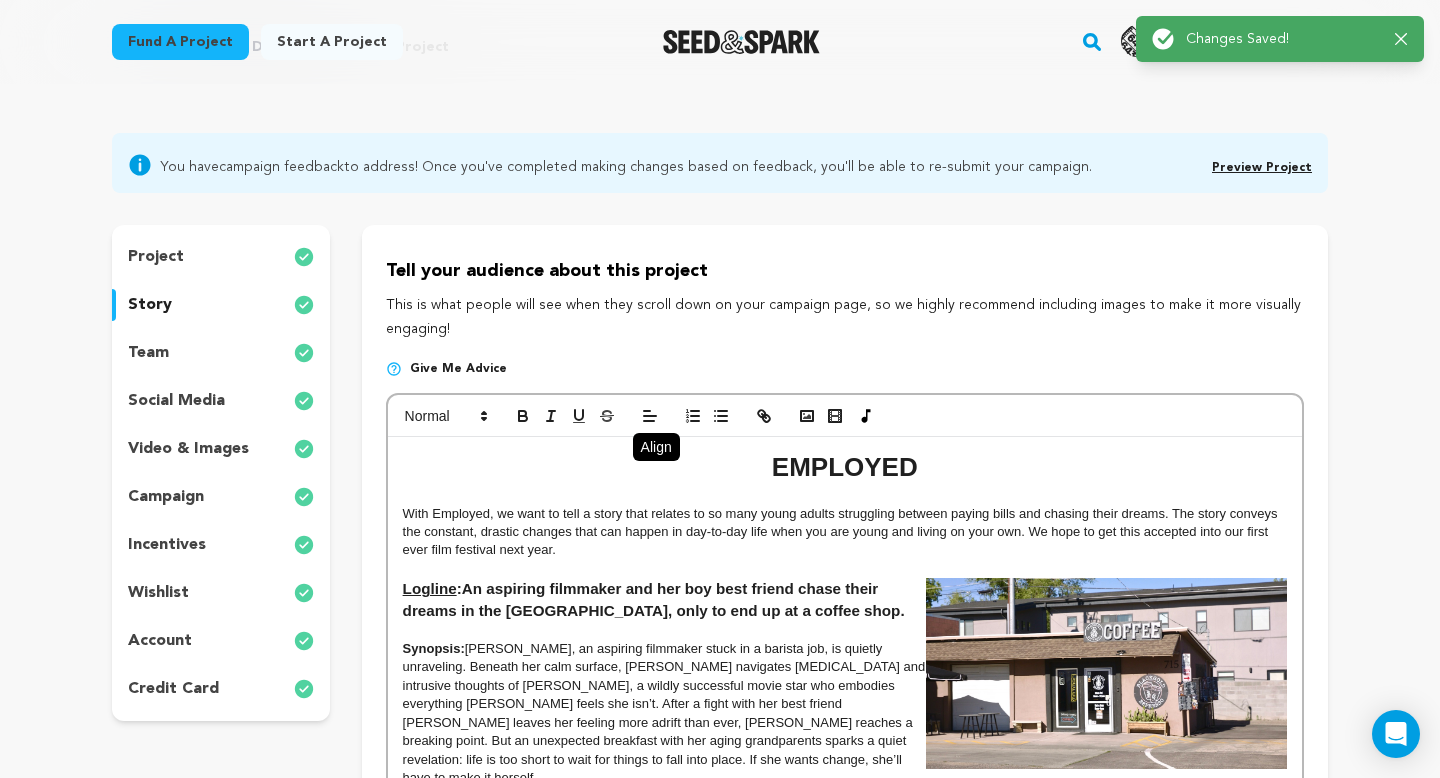 click on "incentives" at bounding box center [167, 545] 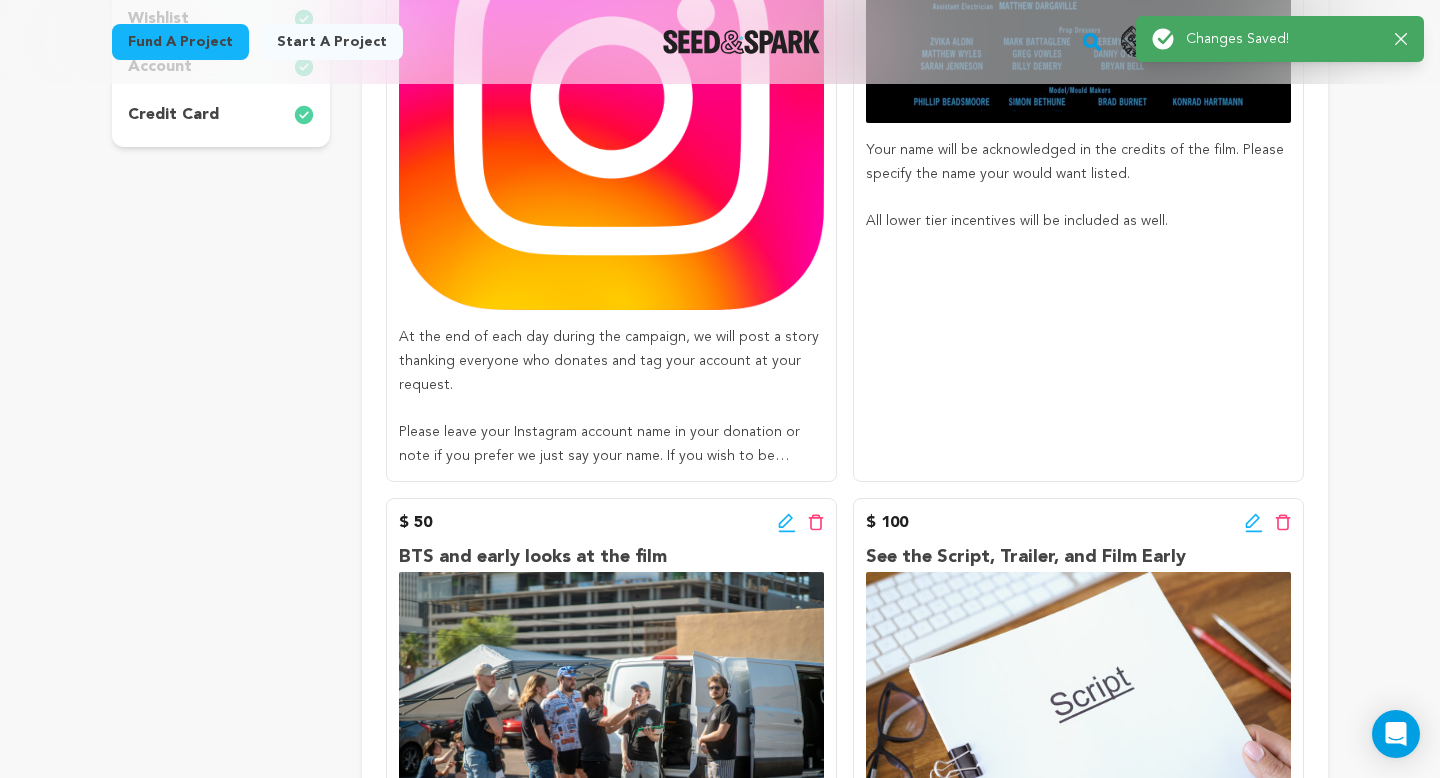scroll, scrollTop: 161, scrollLeft: 0, axis: vertical 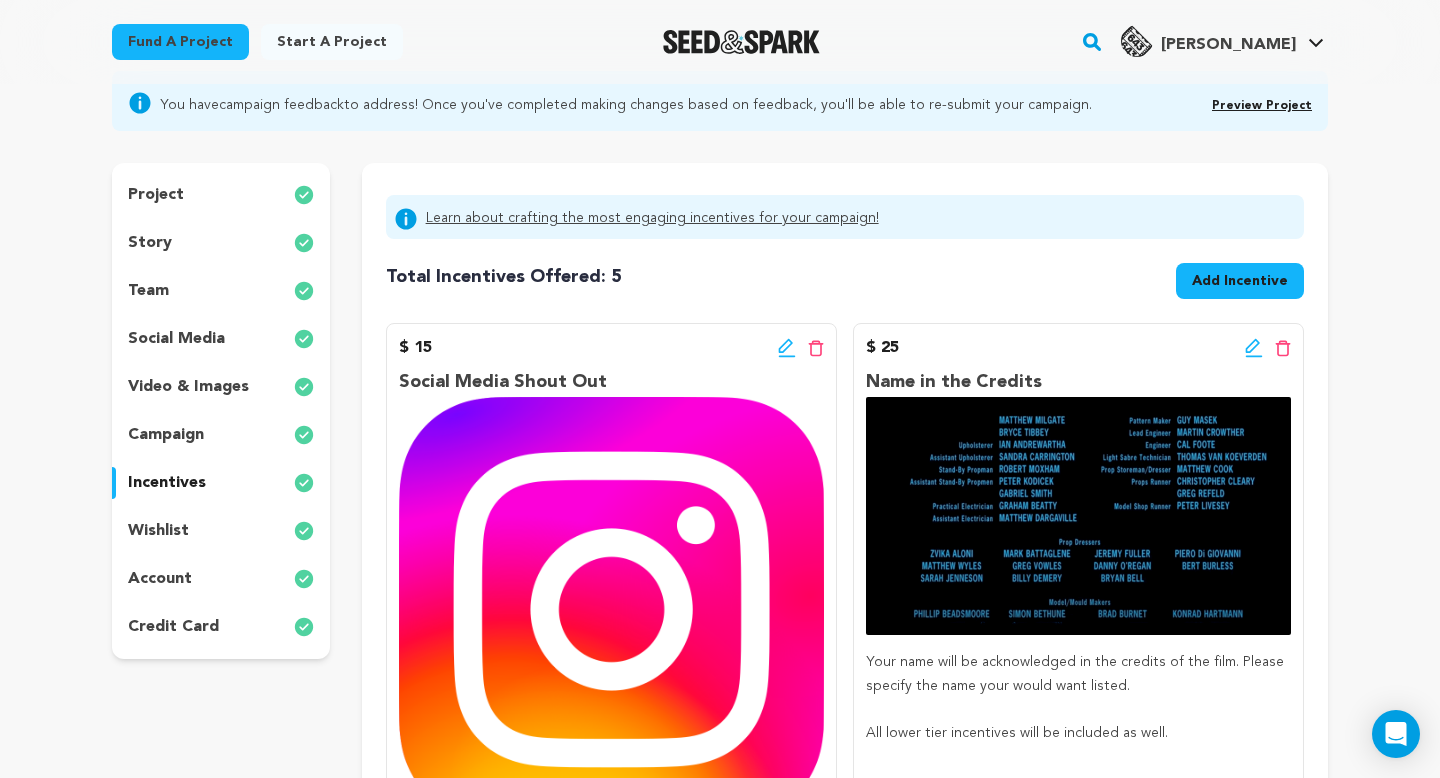 click on "campaign" at bounding box center [166, 435] 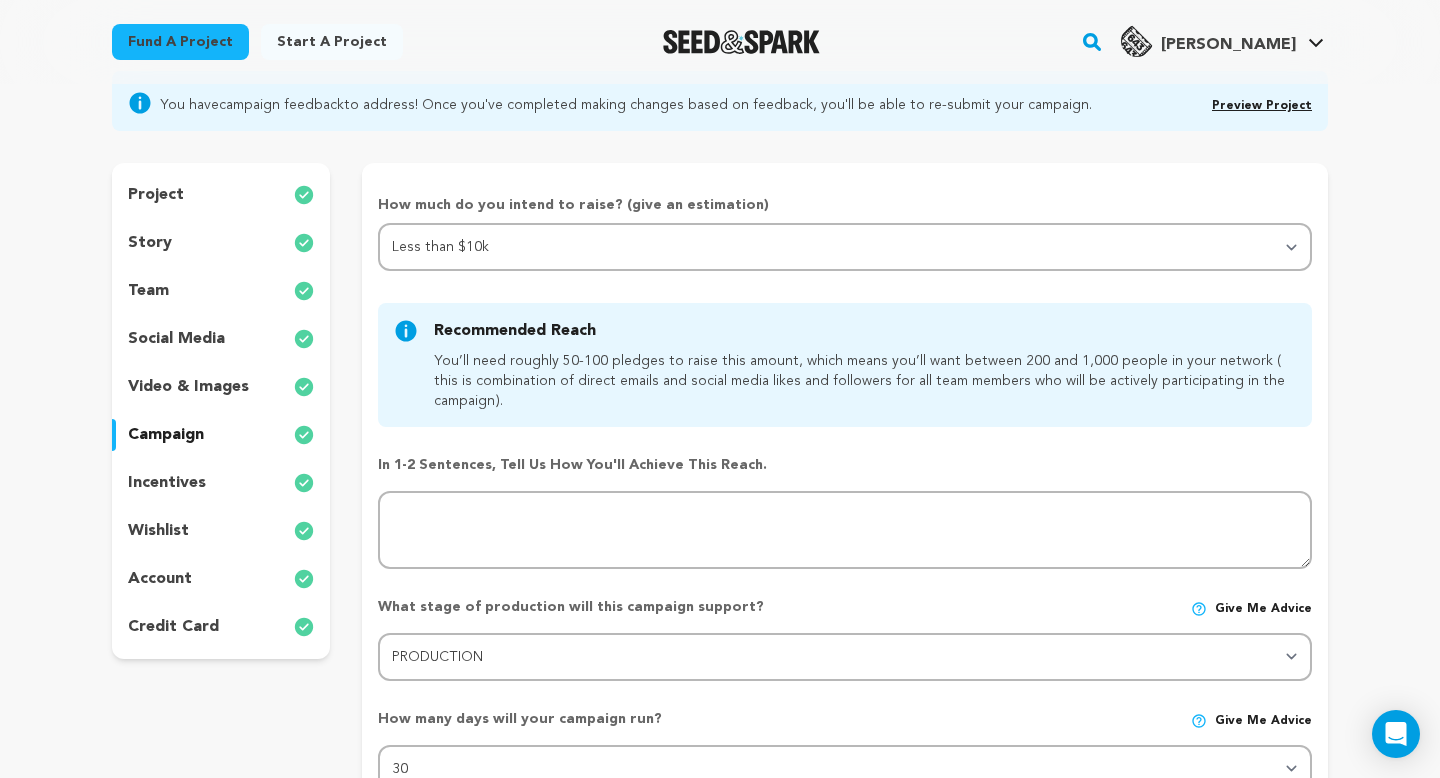 click on "project
story
team
social media
video & images
campaign
incentives
wishlist account" at bounding box center (221, 411) 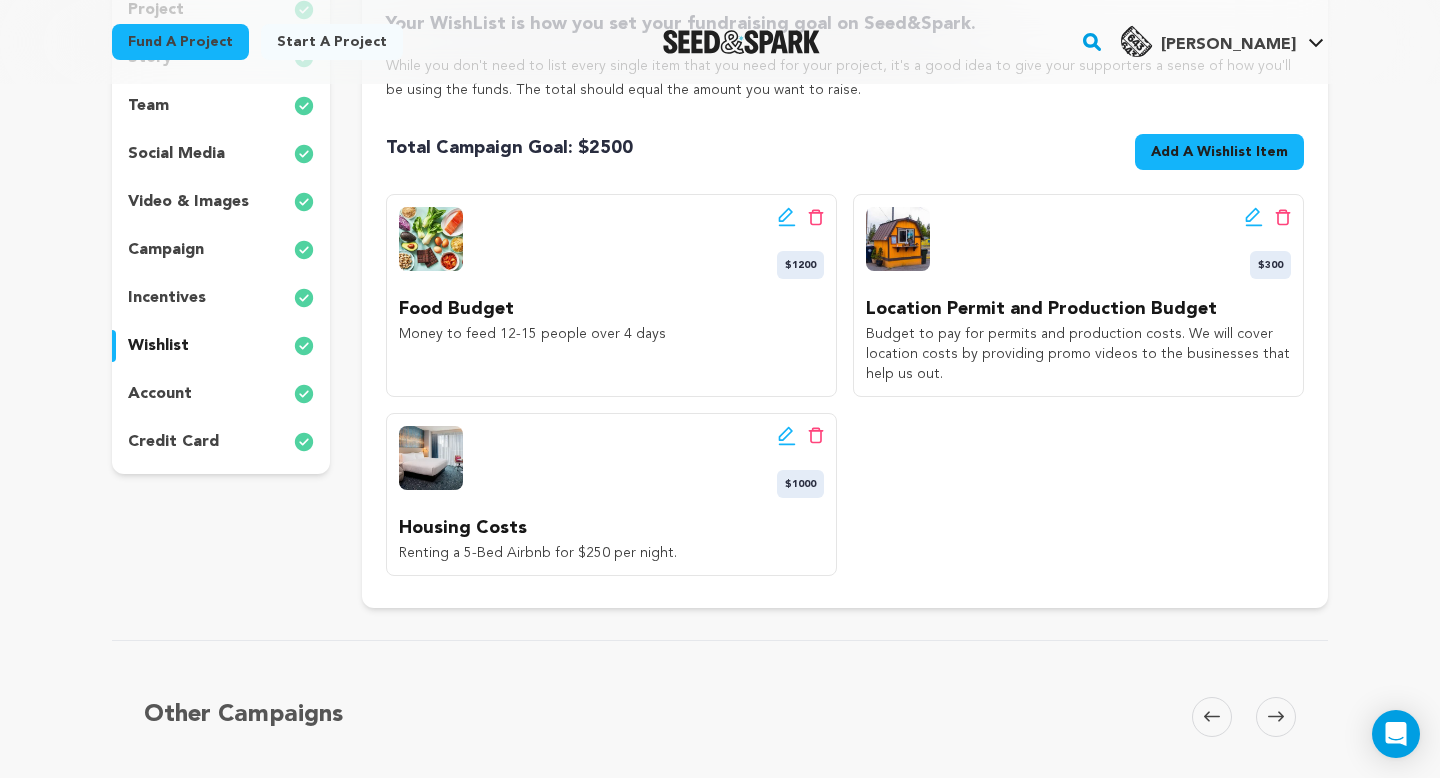 scroll, scrollTop: 353, scrollLeft: 0, axis: vertical 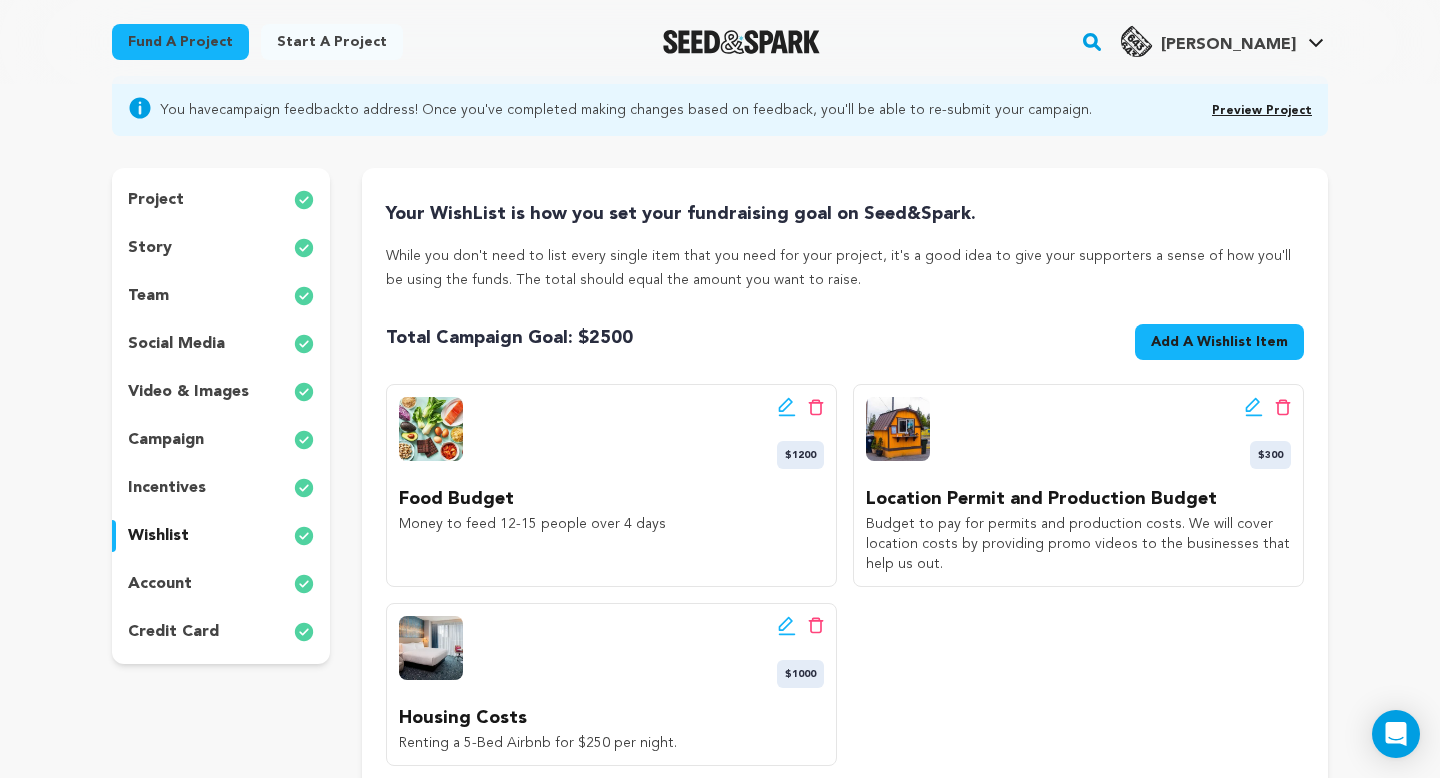 click on "video & images" at bounding box center [188, 392] 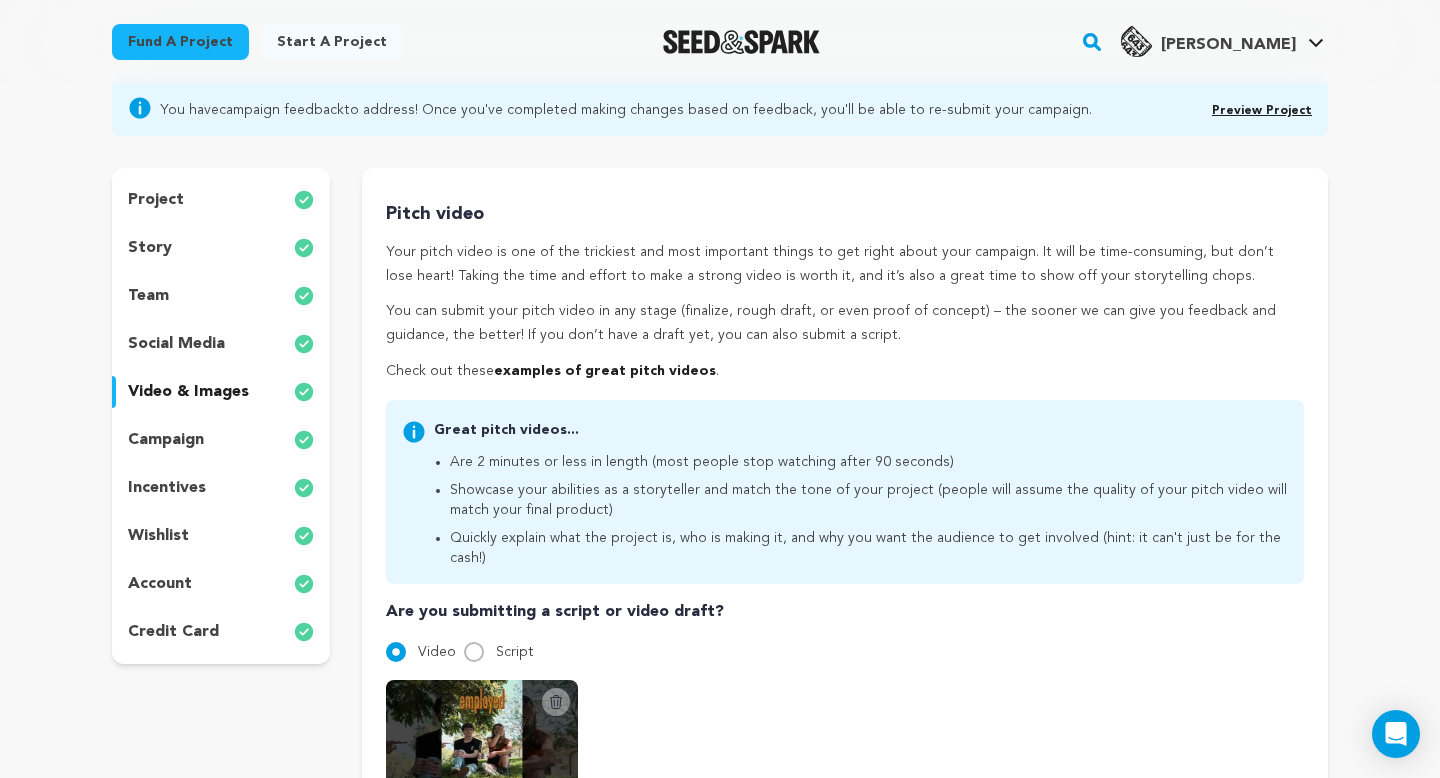 click on "project
story
team
social media
video & images
campaign
incentives
wishlist account" at bounding box center (221, 416) 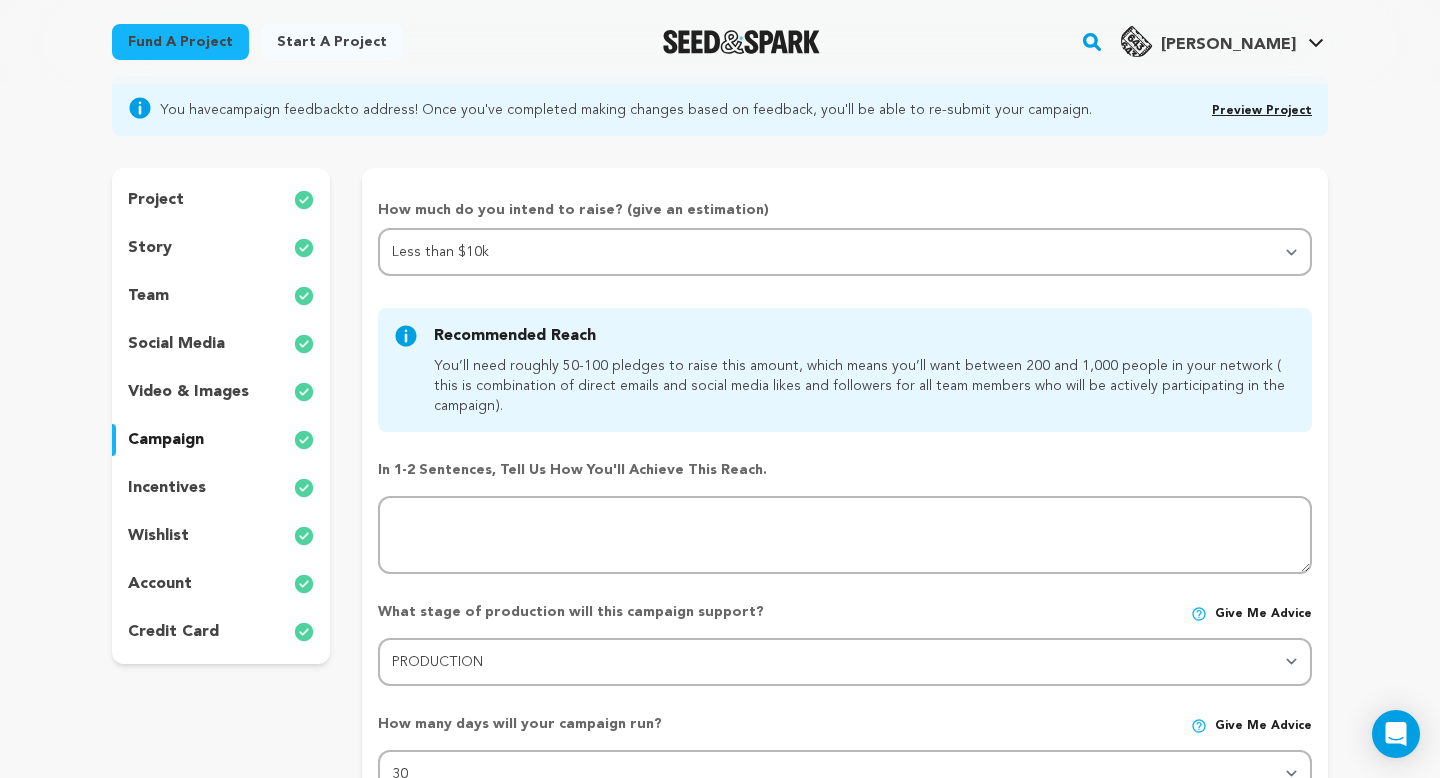 click on "team" at bounding box center [221, 296] 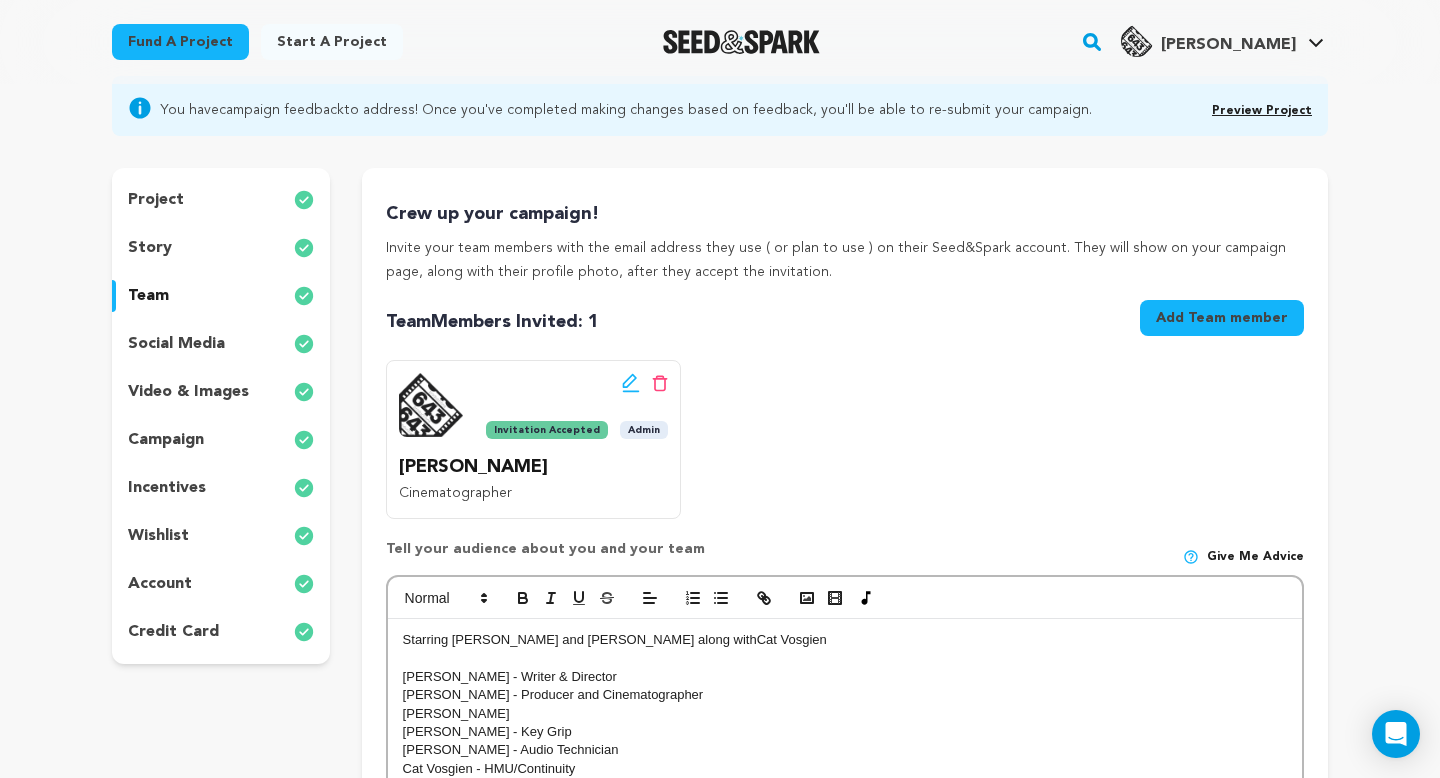 click on "social media" at bounding box center [176, 344] 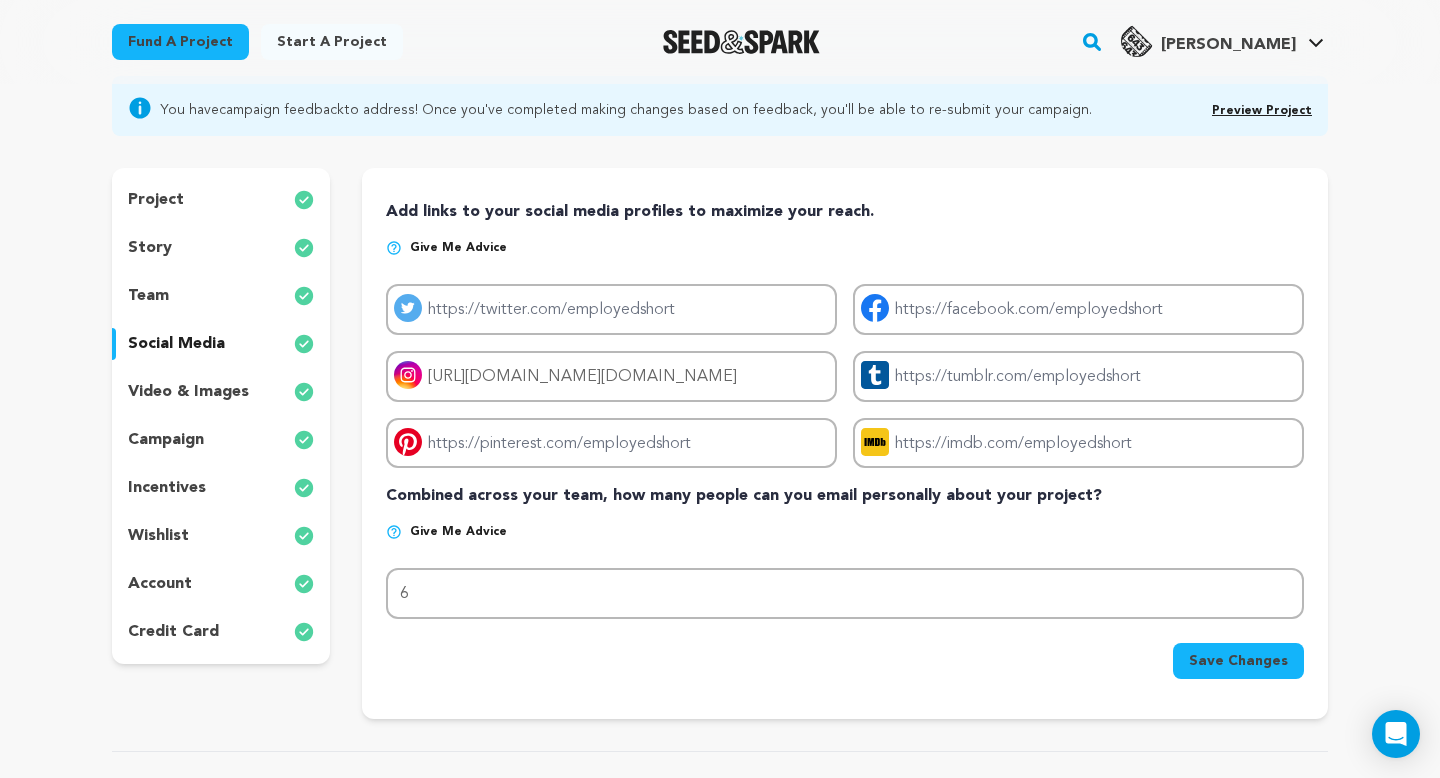 click on "project
story
team
social media
video & images
campaign
incentives
wishlist account" at bounding box center [221, 416] 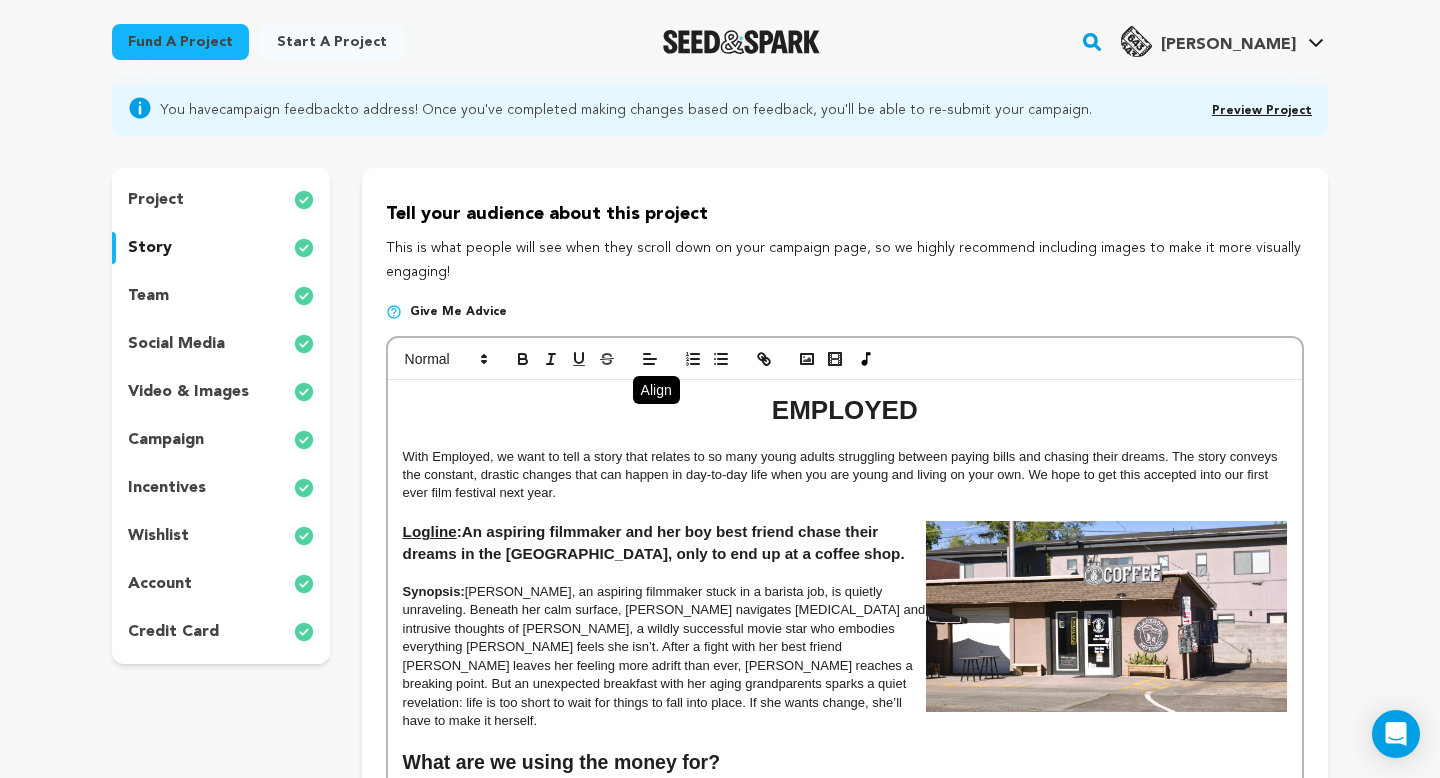click on "team" at bounding box center [221, 296] 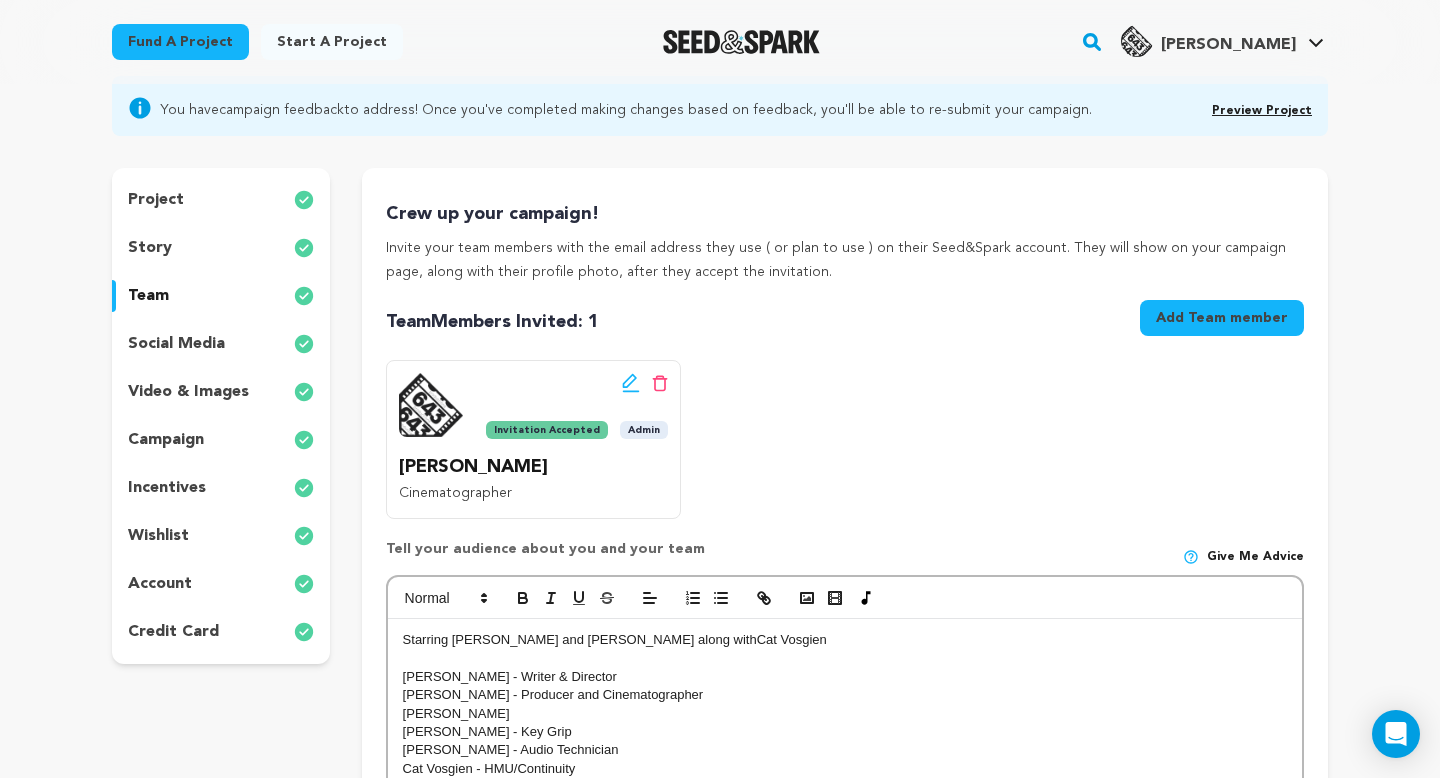click on "story" at bounding box center [221, 248] 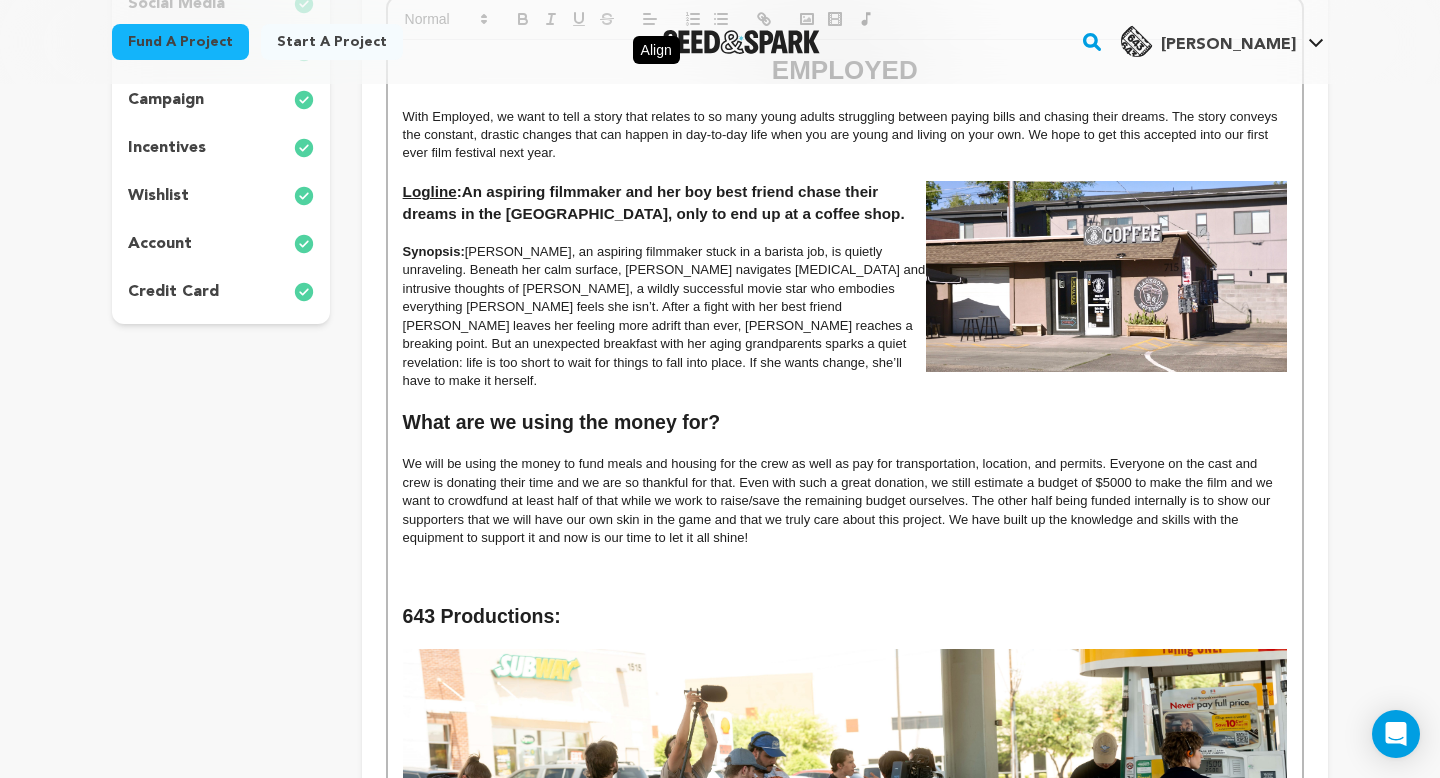 scroll, scrollTop: 503, scrollLeft: 0, axis: vertical 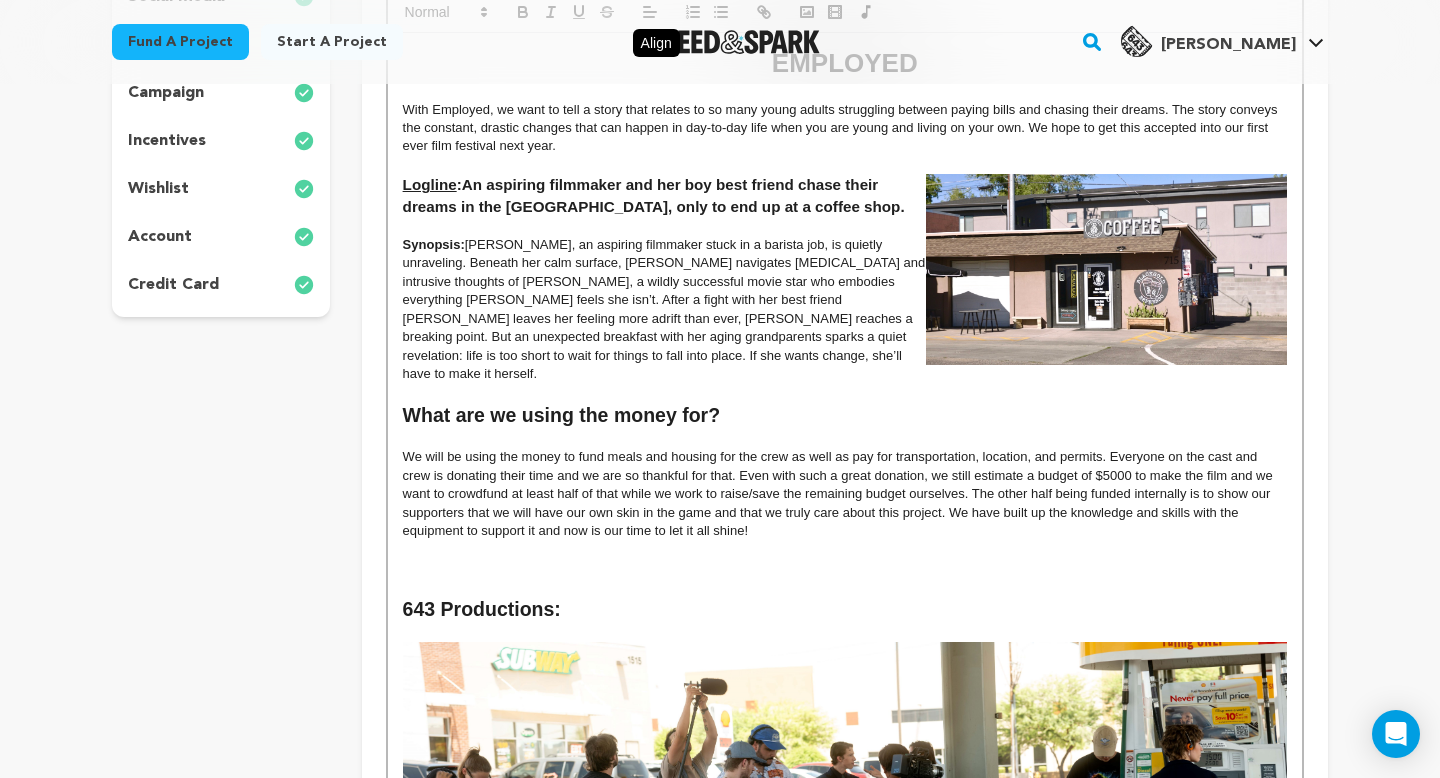 click at bounding box center (845, 549) 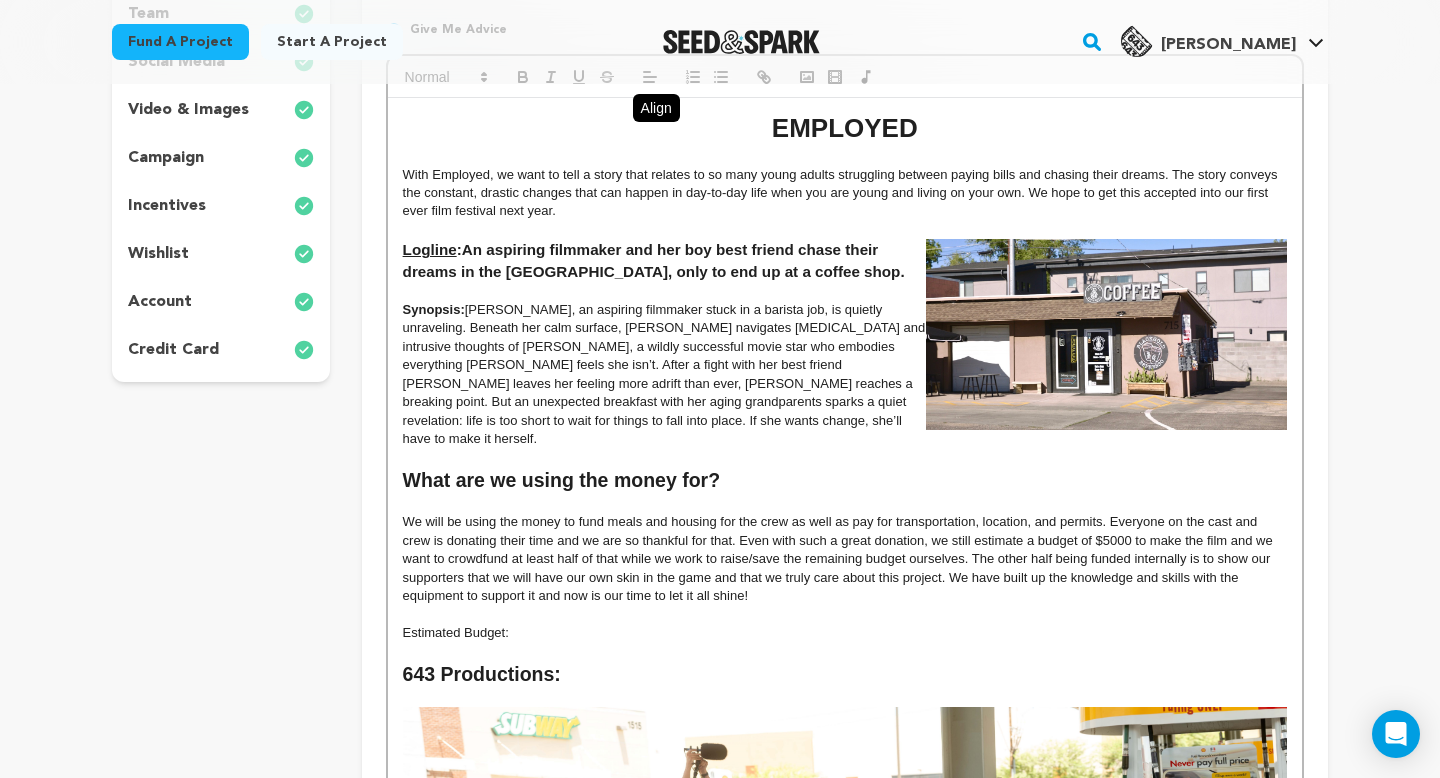 scroll, scrollTop: 336, scrollLeft: 0, axis: vertical 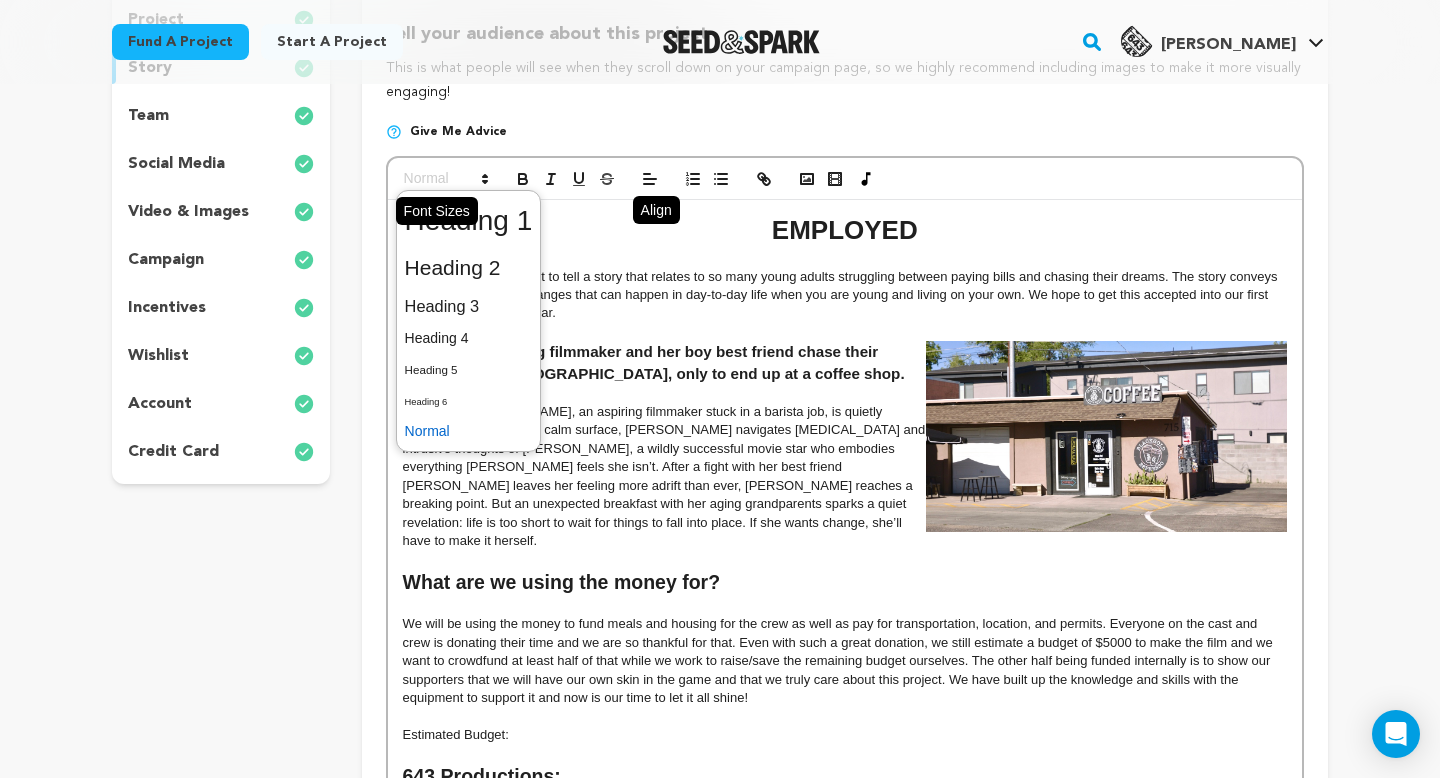 click at bounding box center [445, 179] 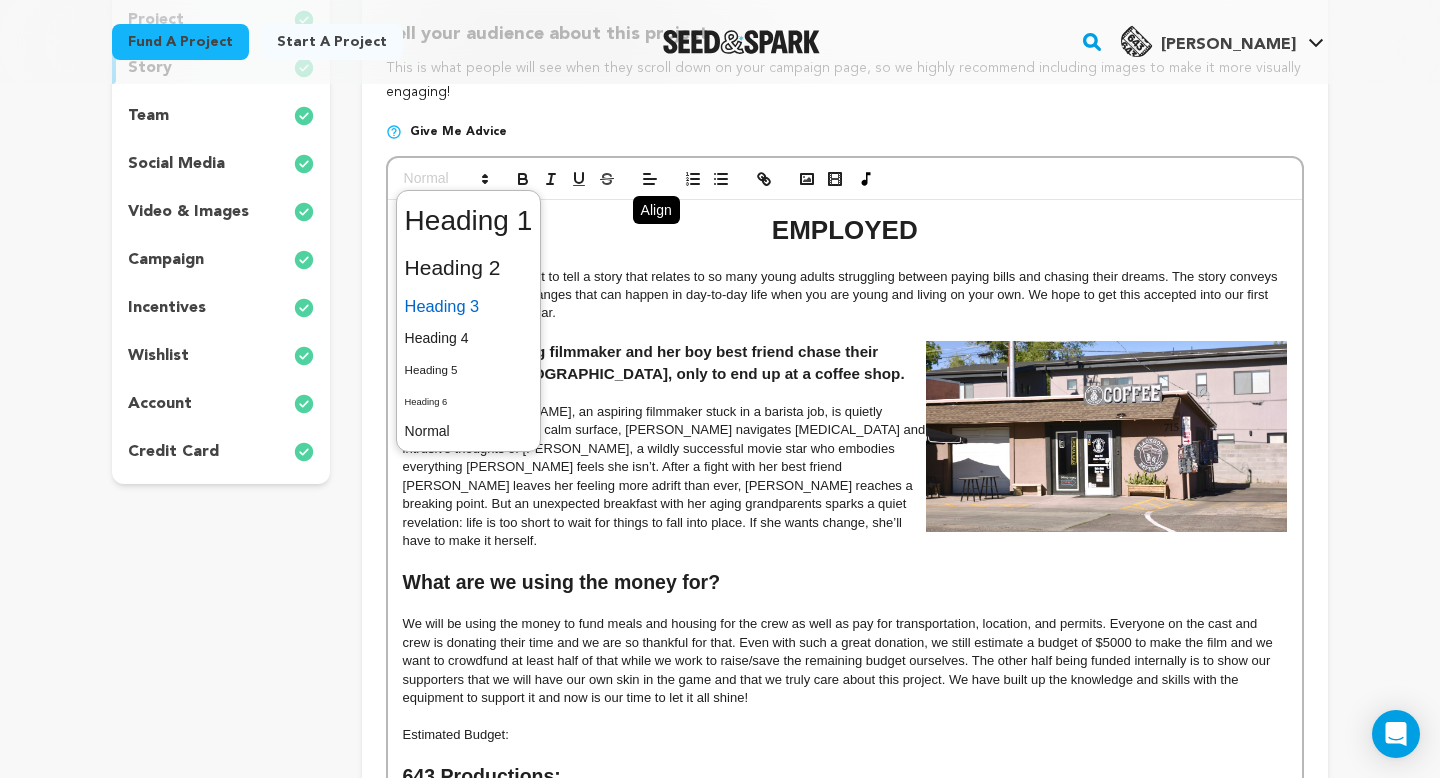click at bounding box center [469, 306] 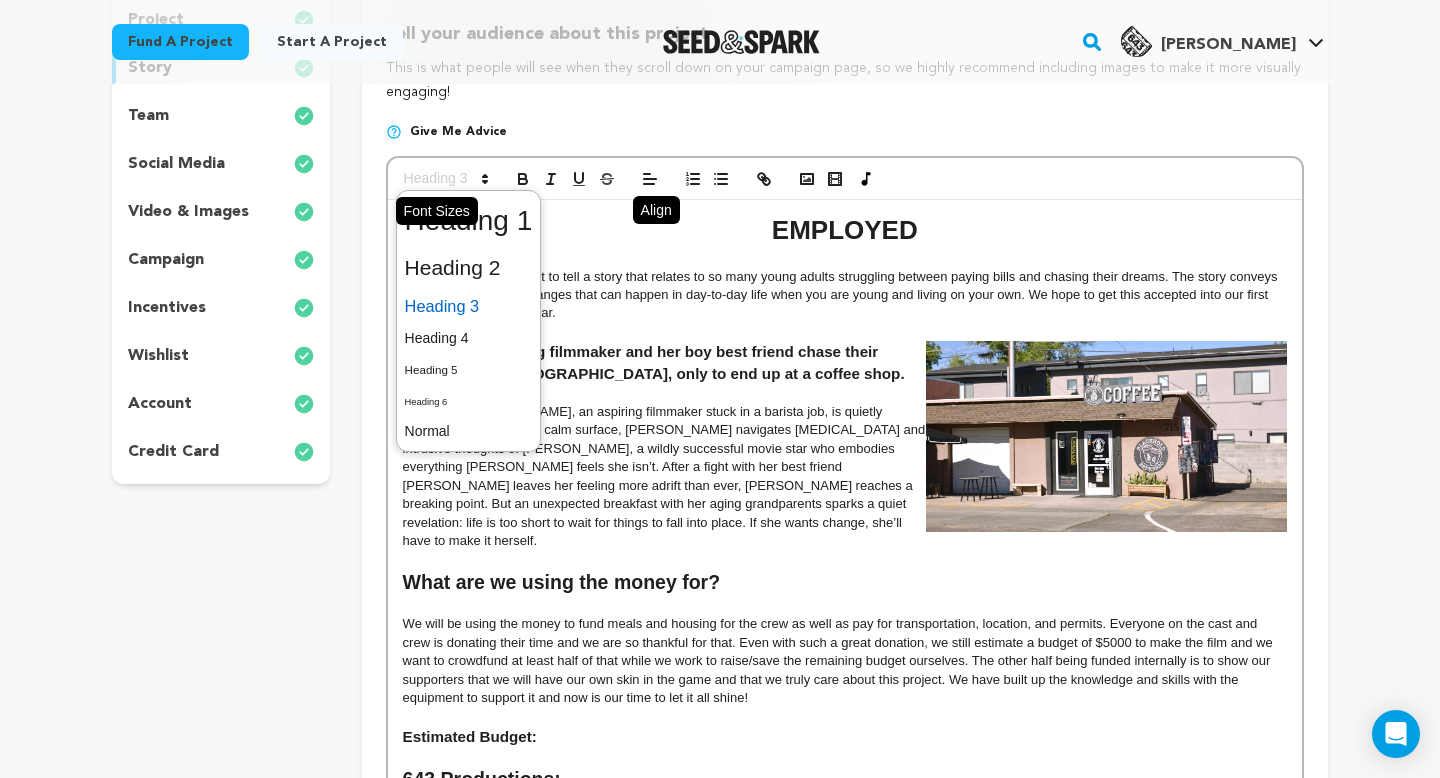 click at bounding box center [445, 179] 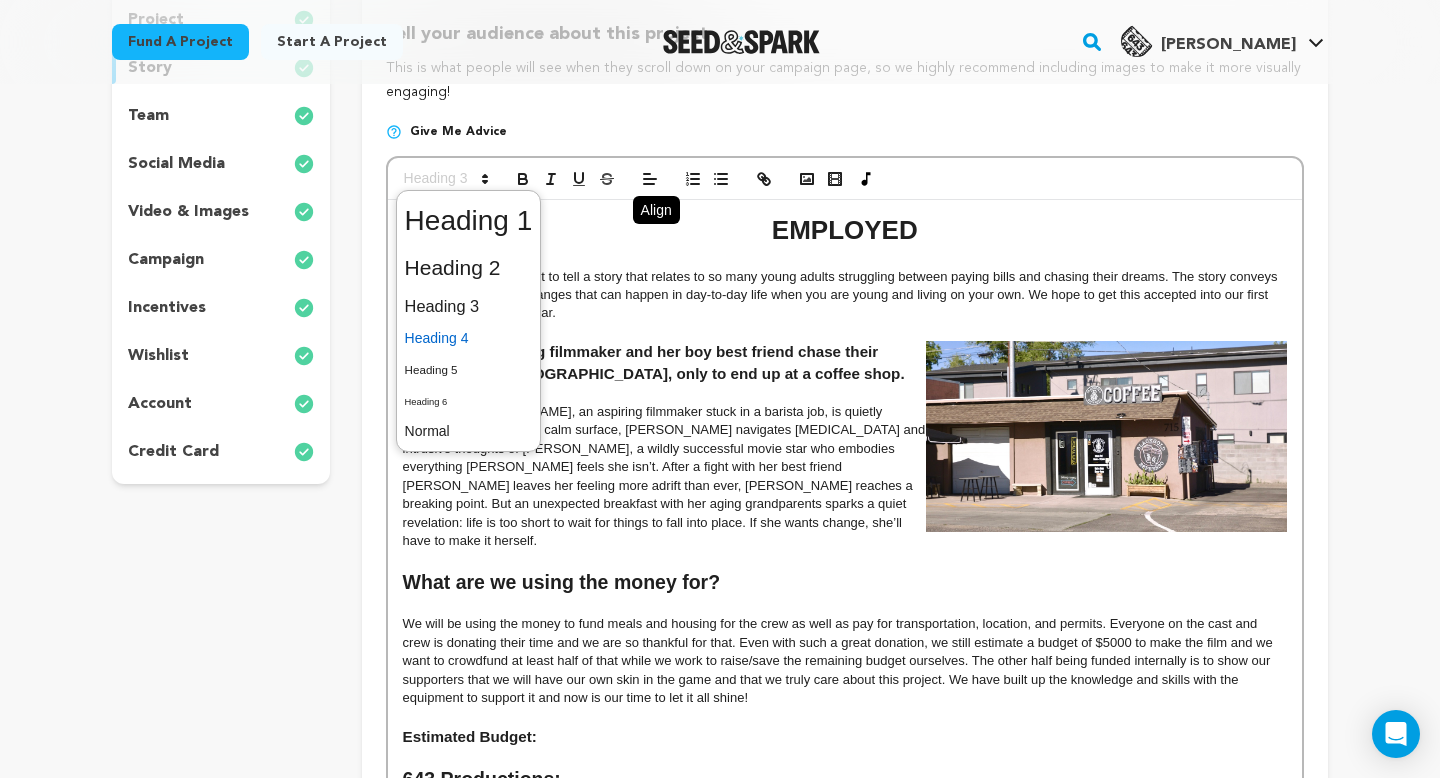 click at bounding box center (469, 338) 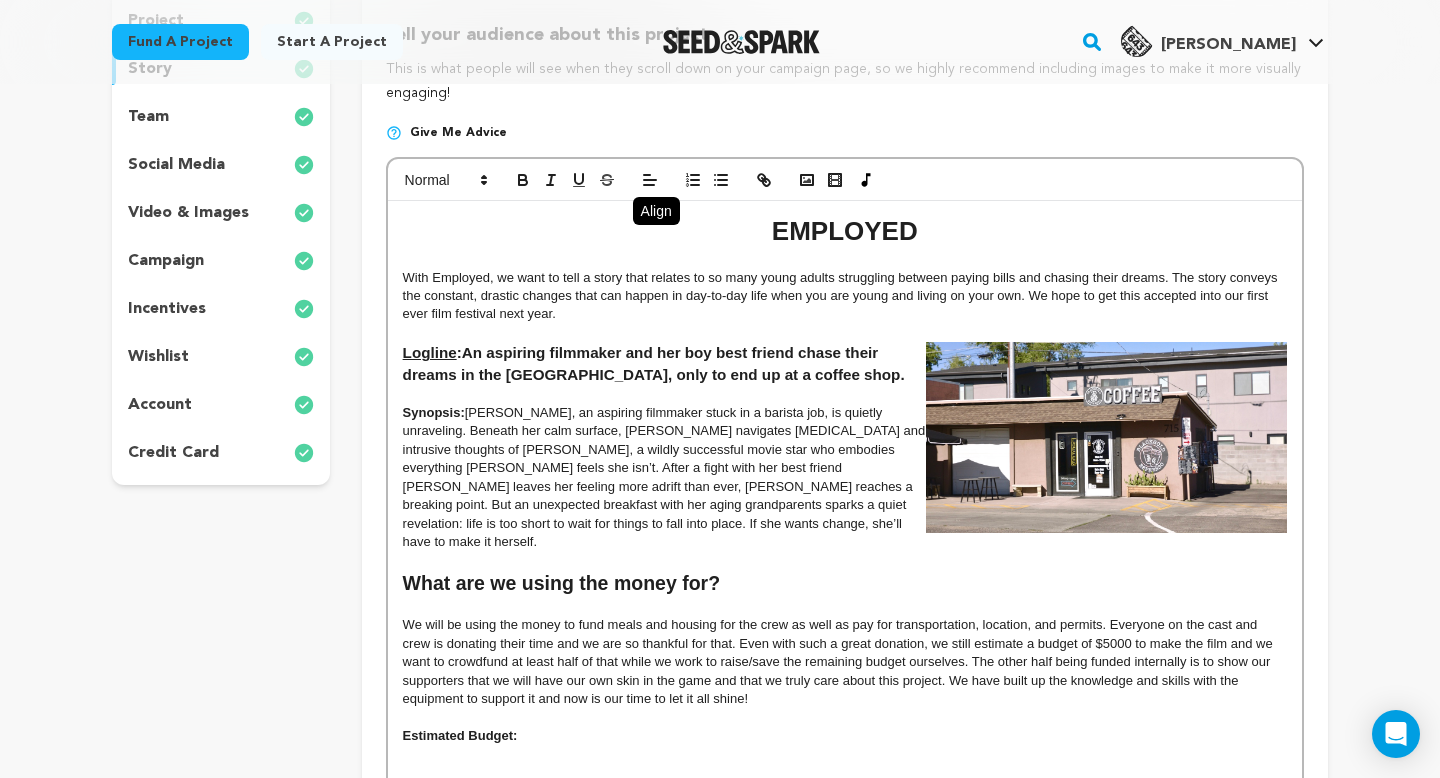 scroll, scrollTop: 100, scrollLeft: 0, axis: vertical 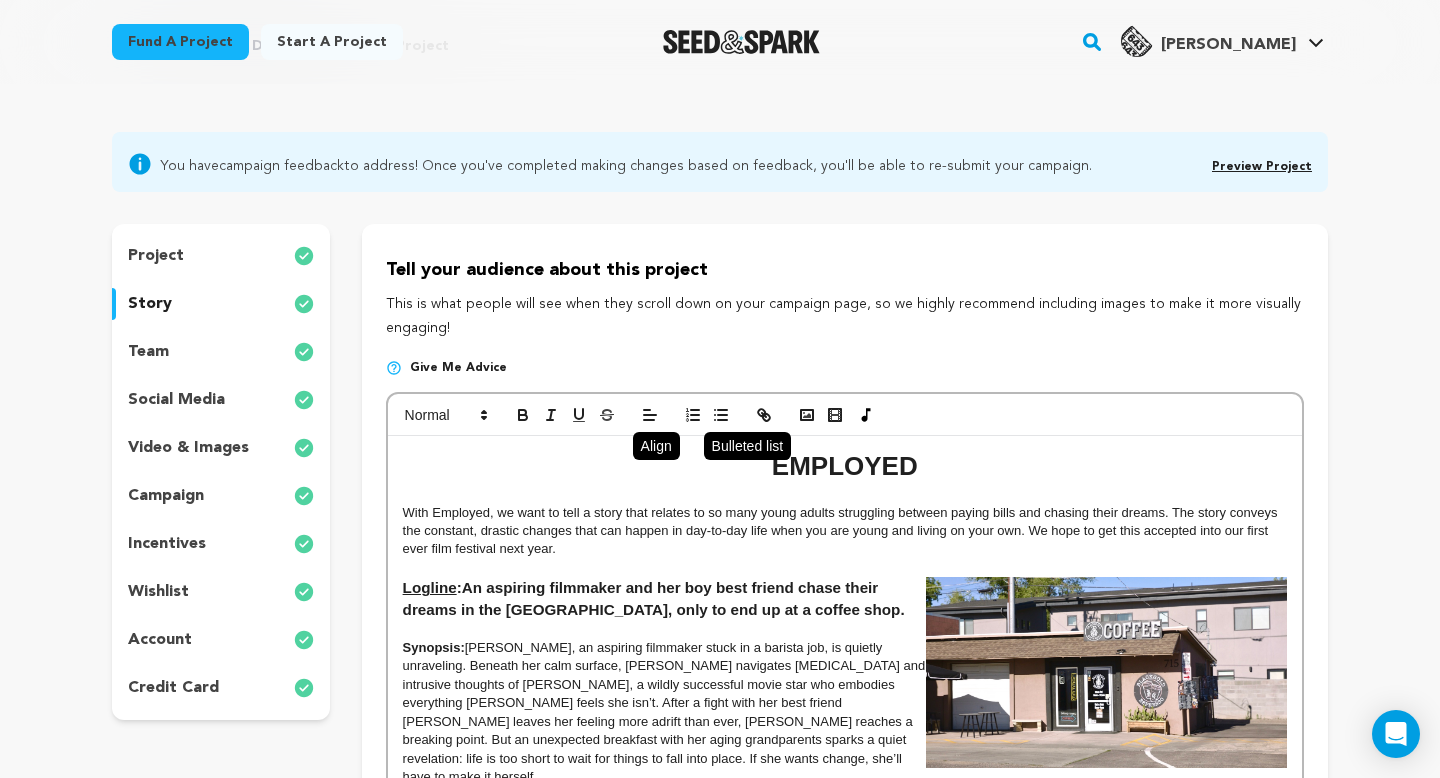 click 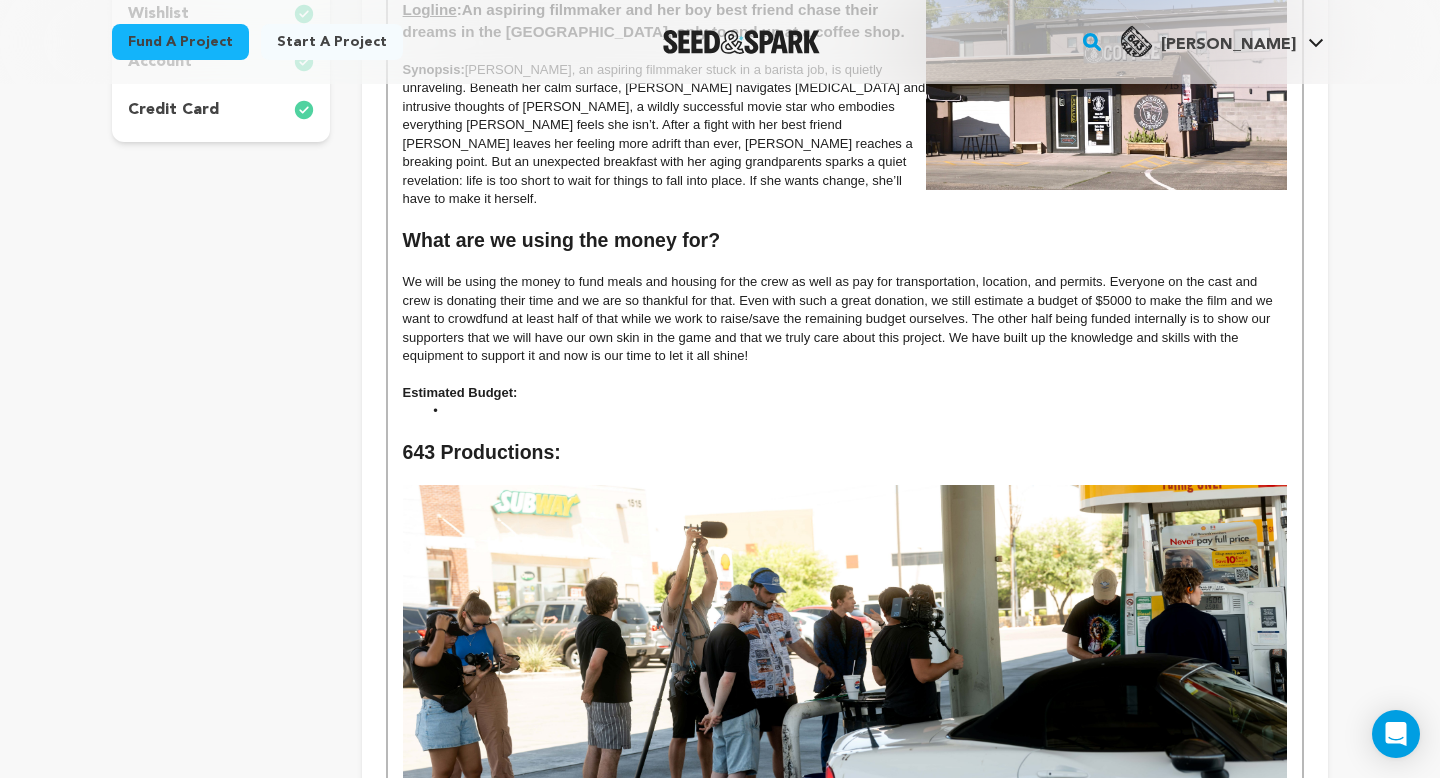 scroll, scrollTop: 681, scrollLeft: 0, axis: vertical 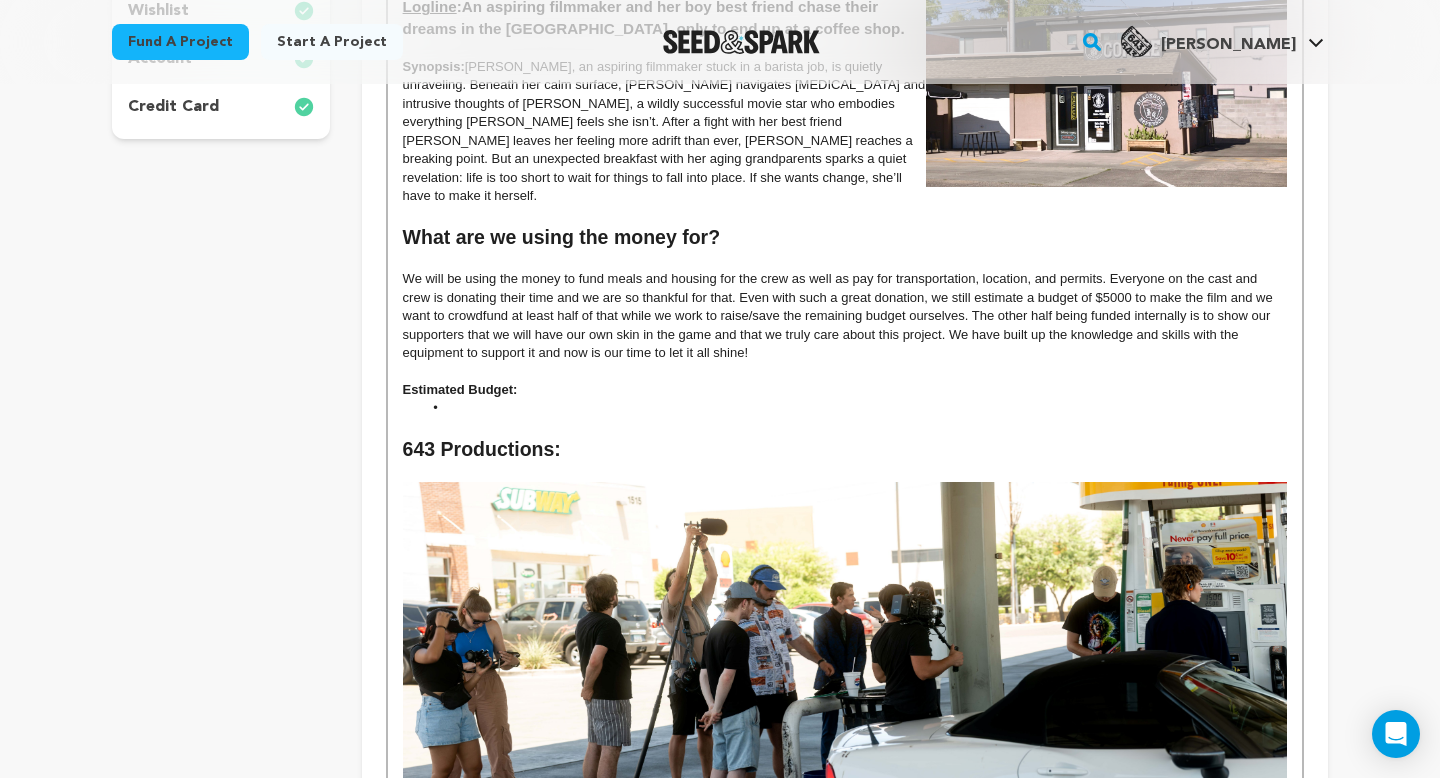 click at bounding box center [845, 638] 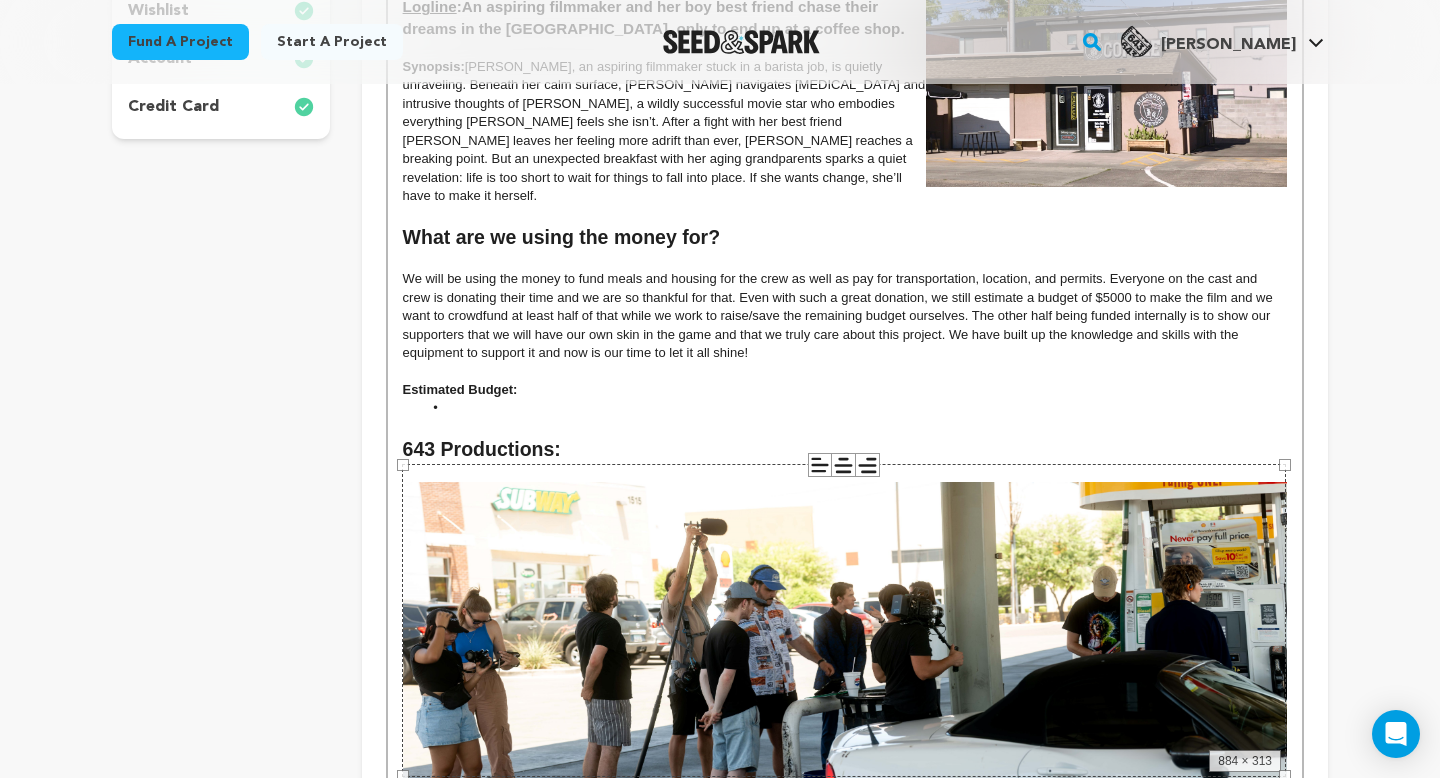 click at bounding box center [854, 408] 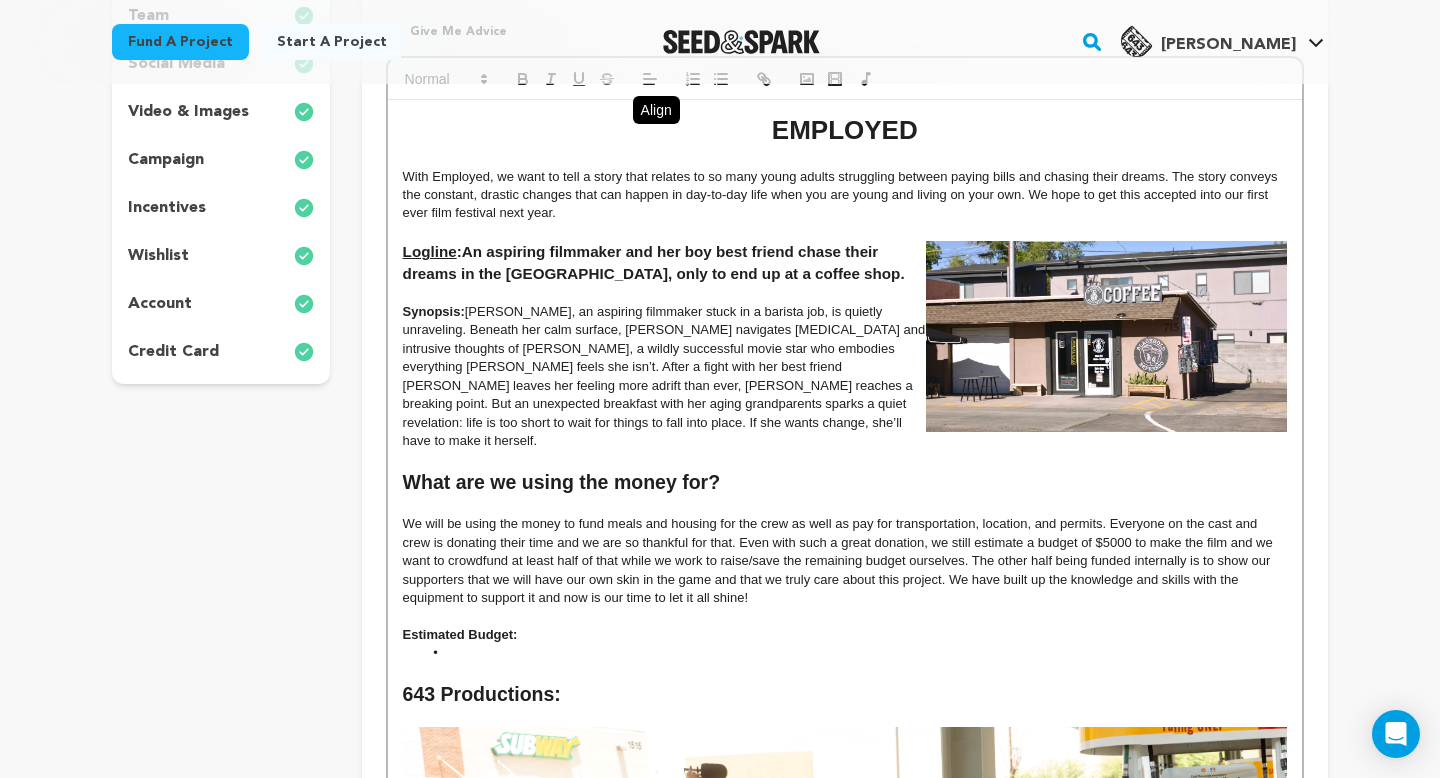 scroll, scrollTop: 437, scrollLeft: 0, axis: vertical 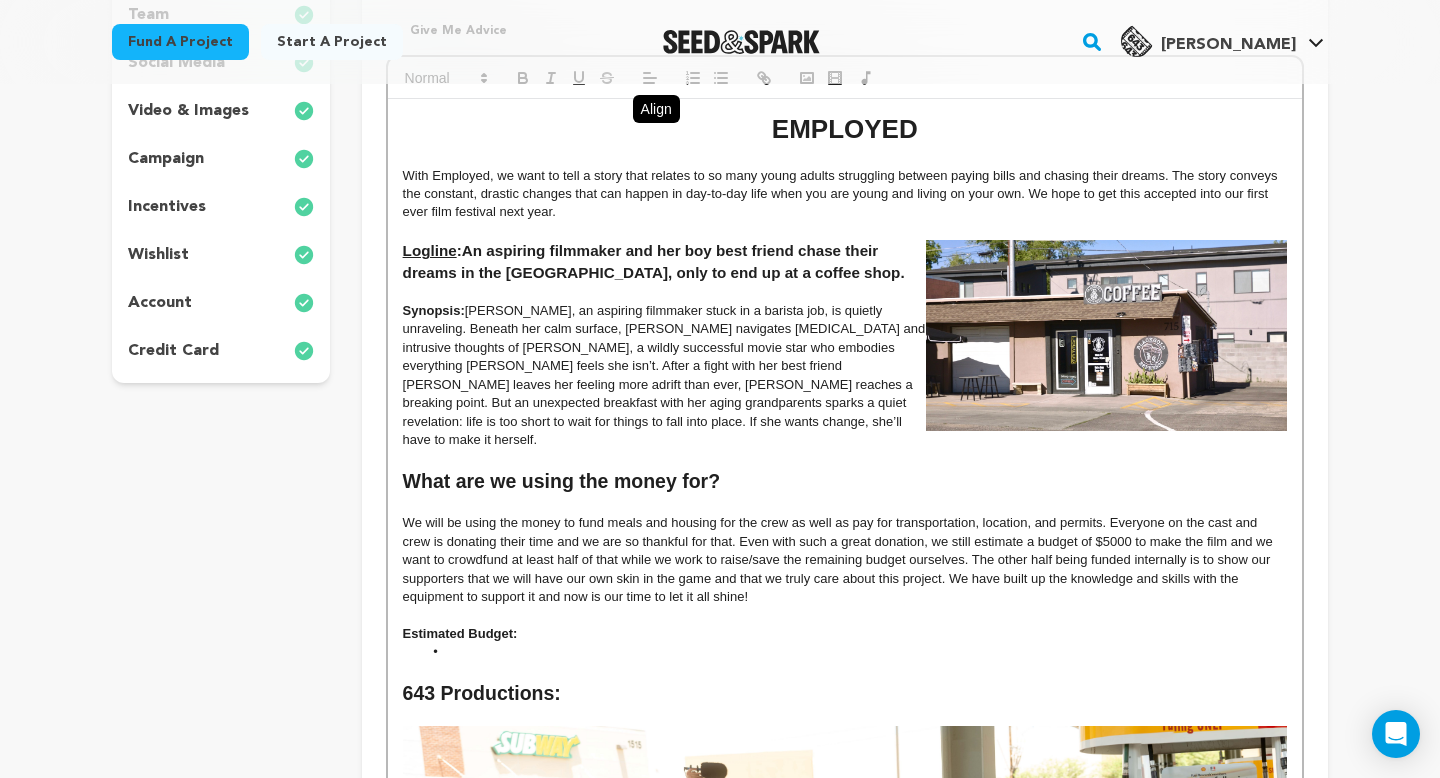 click on "We will be using the money to fund meals and housing for the crew as well as pay for transportation, location, and permits. Everyone on the cast and crew is donating their time and we are so thankful for that. Even with such a great donation, we still estimate a budget of $5000 to make the film and we want to crowdfund at least half of that while we work to raise/save the remaining budget ourselves. The other half being funded internally is to show our supporters that we will have our own skin in the game and that we truly care about this project. We have built up the knowledge and skills with the equipment to support it and now is our time to let it all shine!" at bounding box center [845, 560] 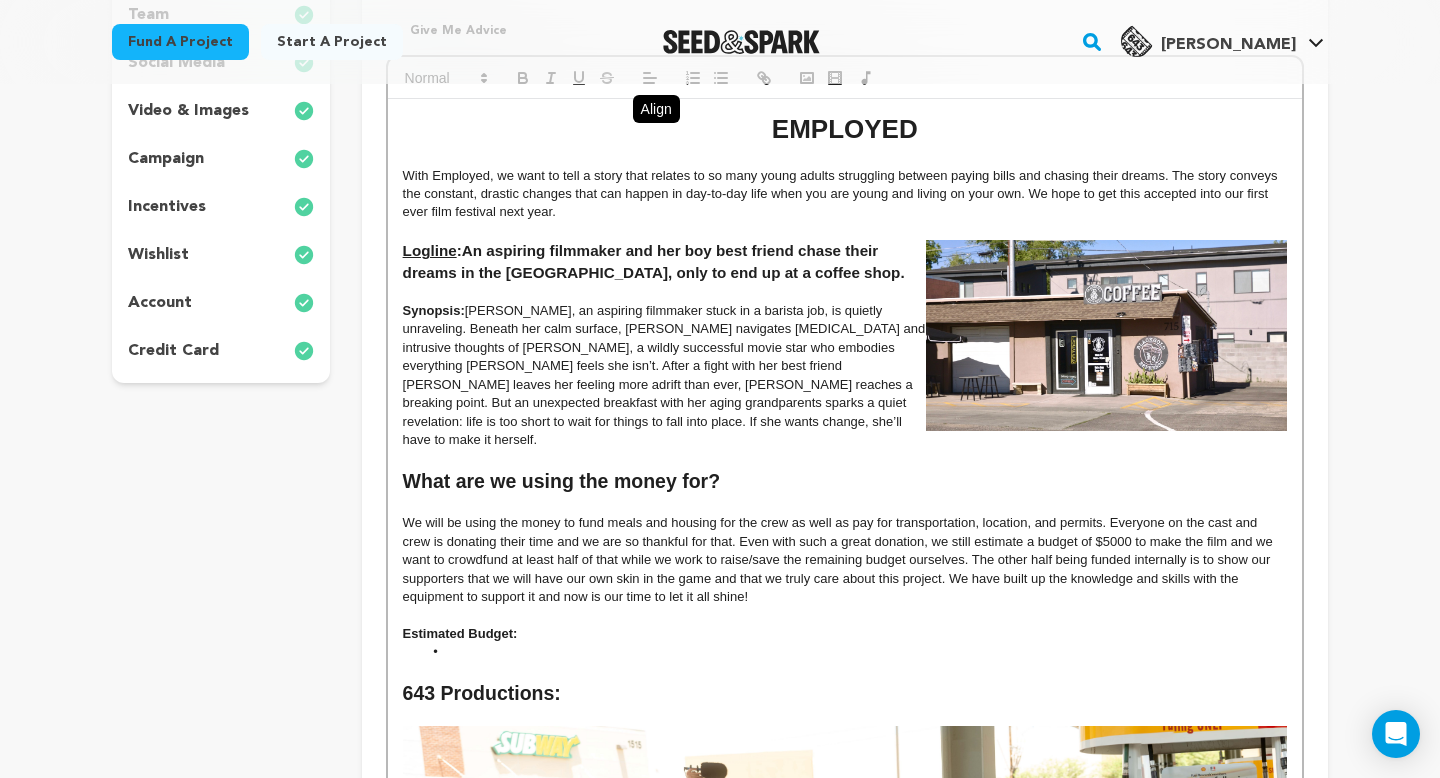 click at bounding box center [854, 652] 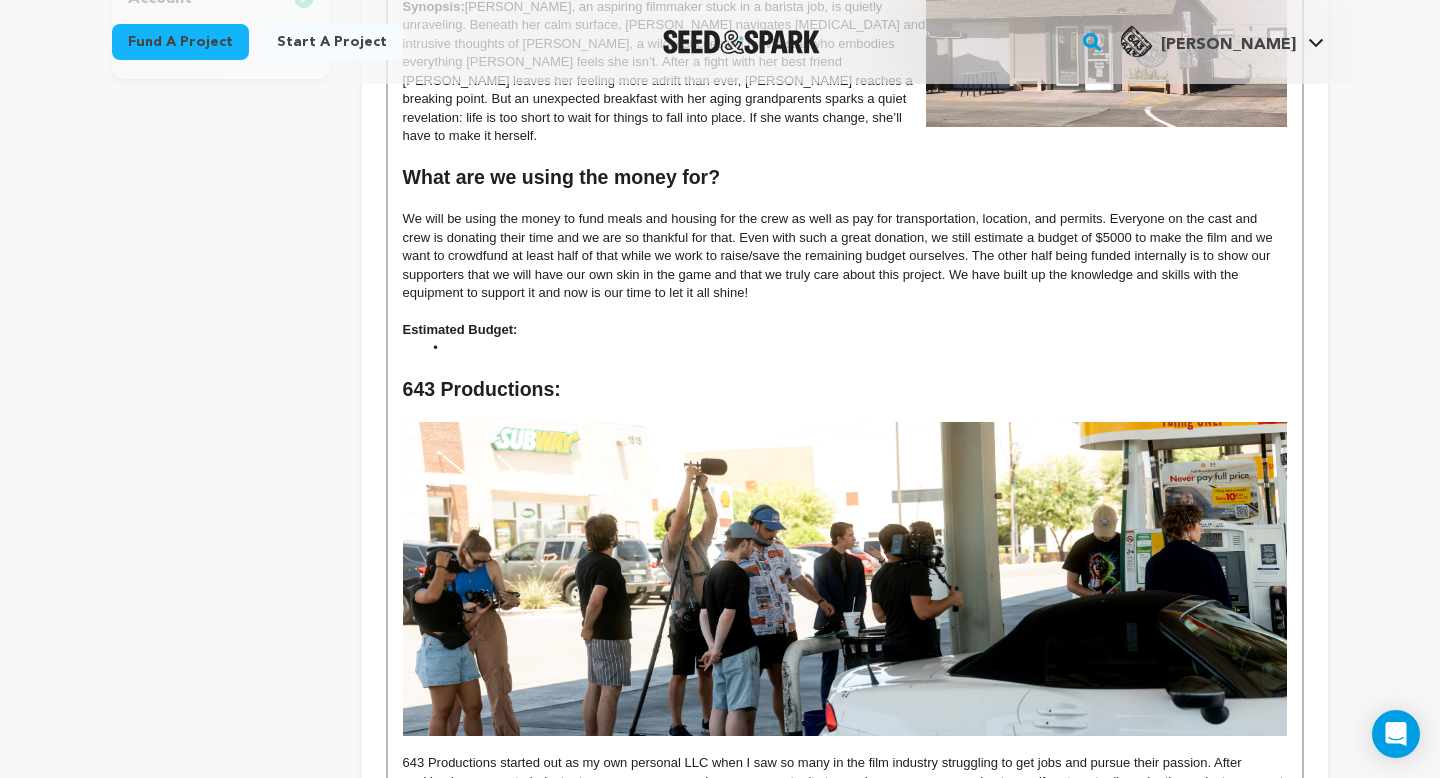 scroll, scrollTop: 946, scrollLeft: 0, axis: vertical 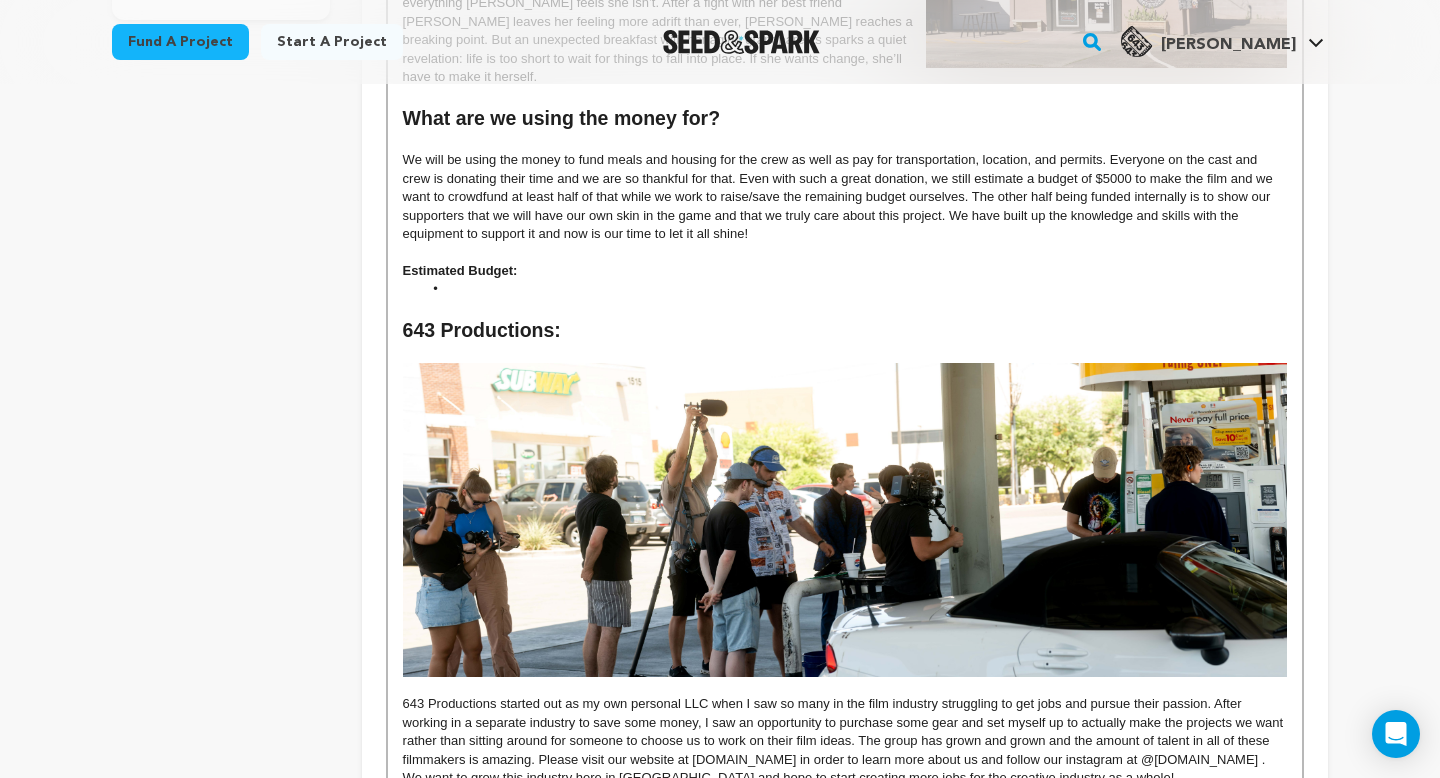 click at bounding box center (854, 289) 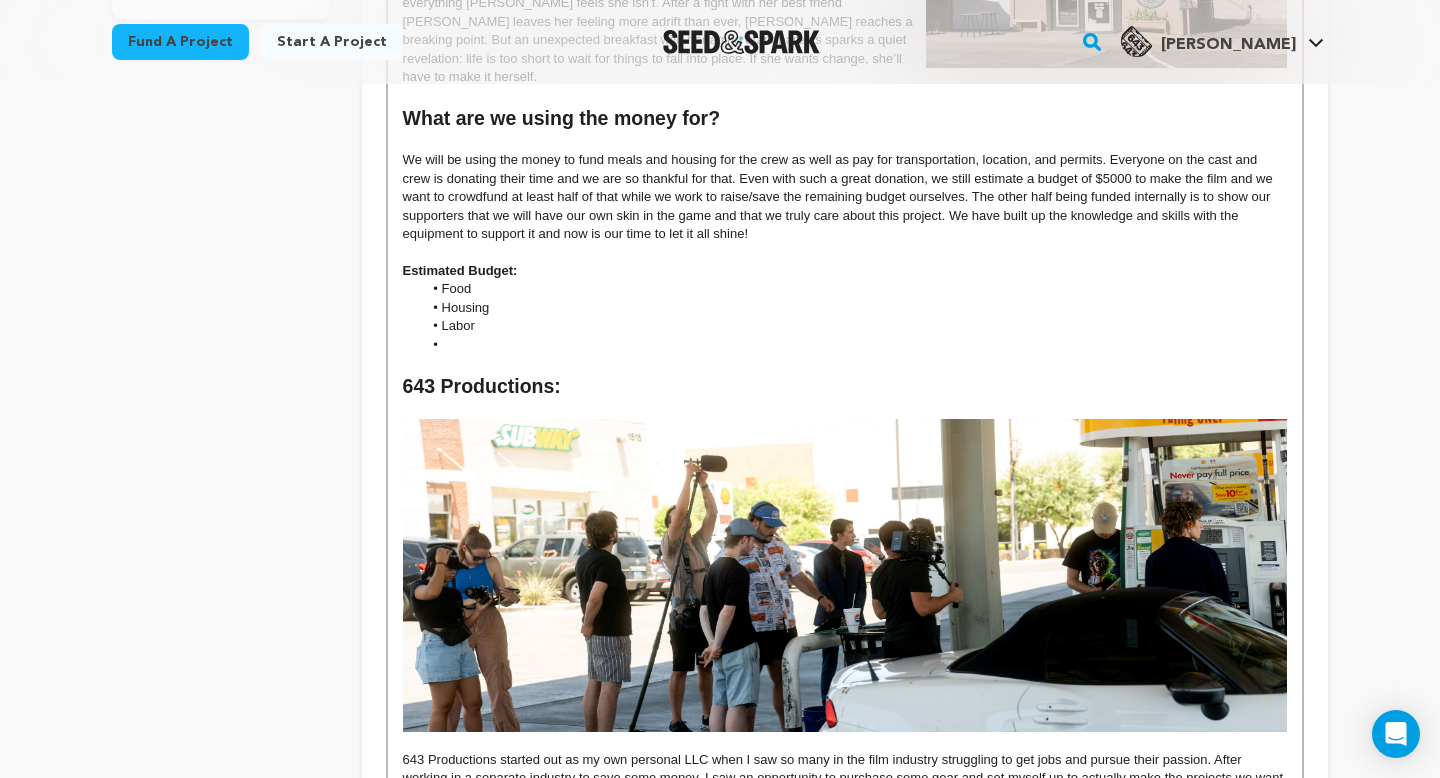 click at bounding box center (854, 345) 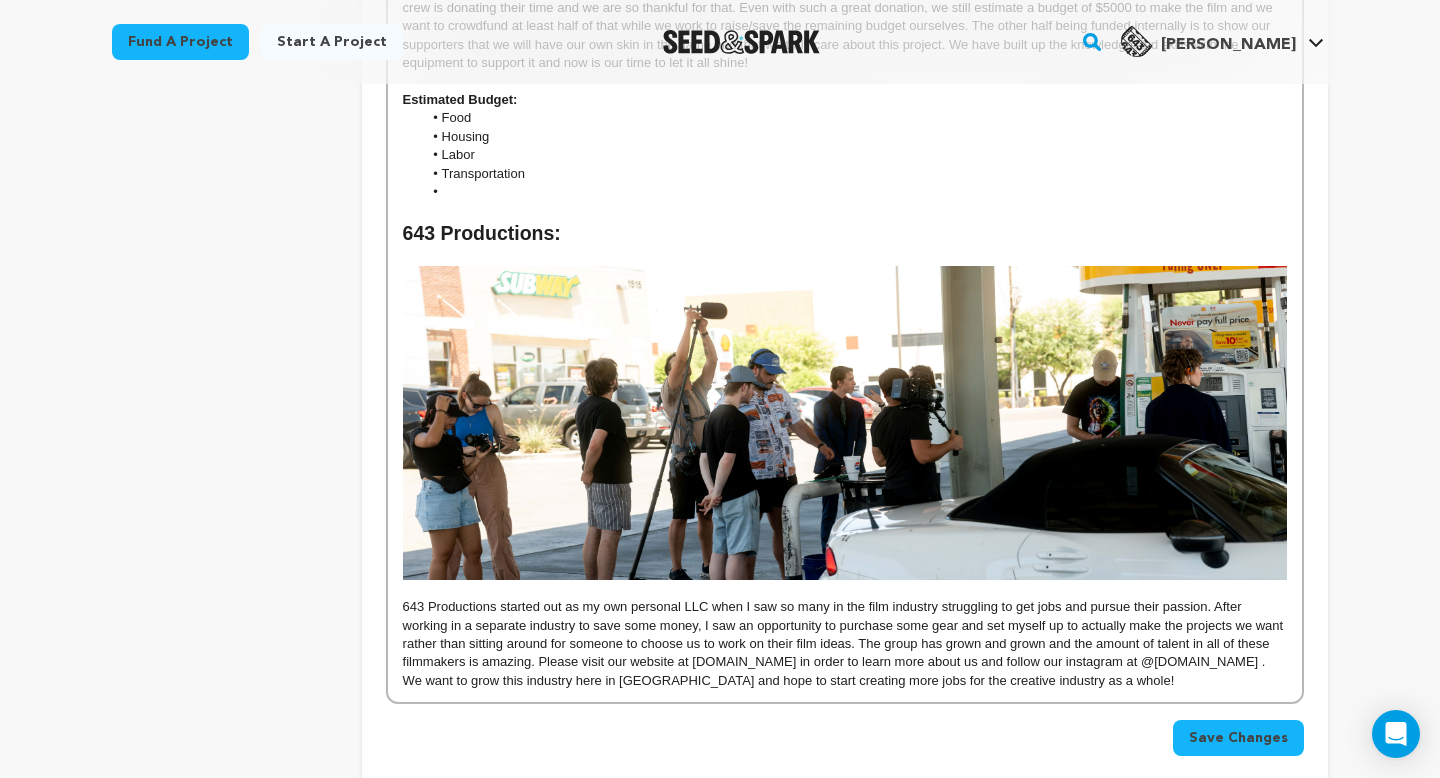 scroll, scrollTop: 964, scrollLeft: 0, axis: vertical 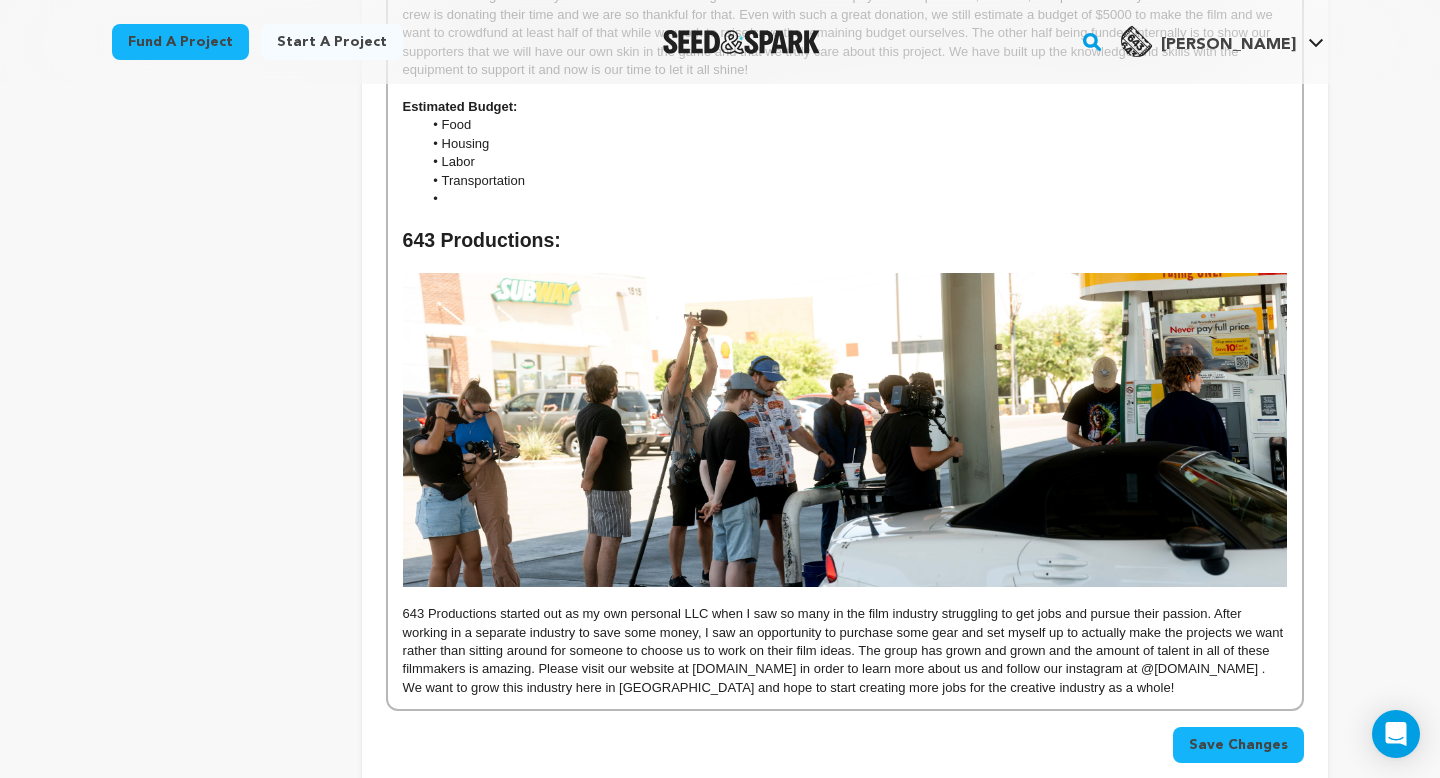 click at bounding box center [854, 199] 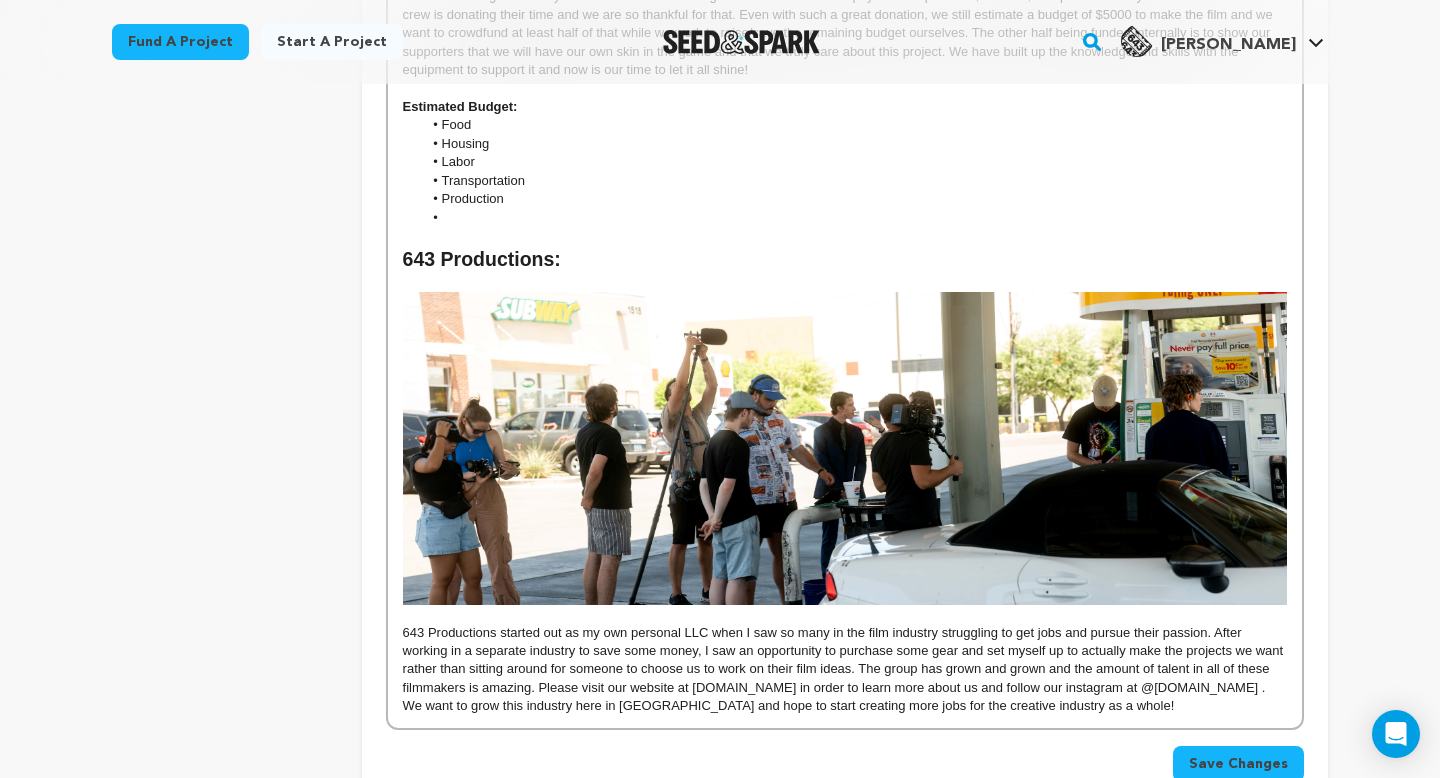click on "Production" at bounding box center (854, 199) 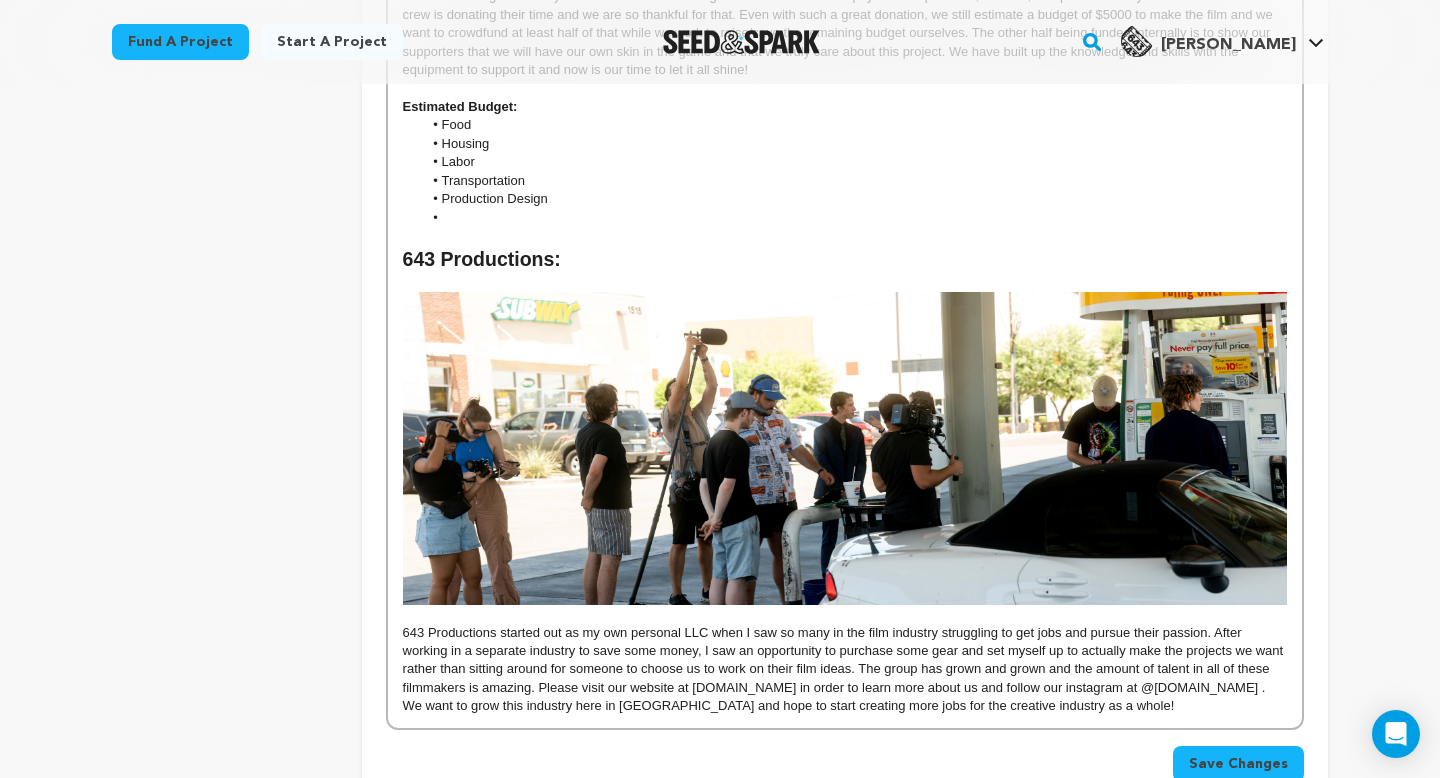 click at bounding box center [845, 236] 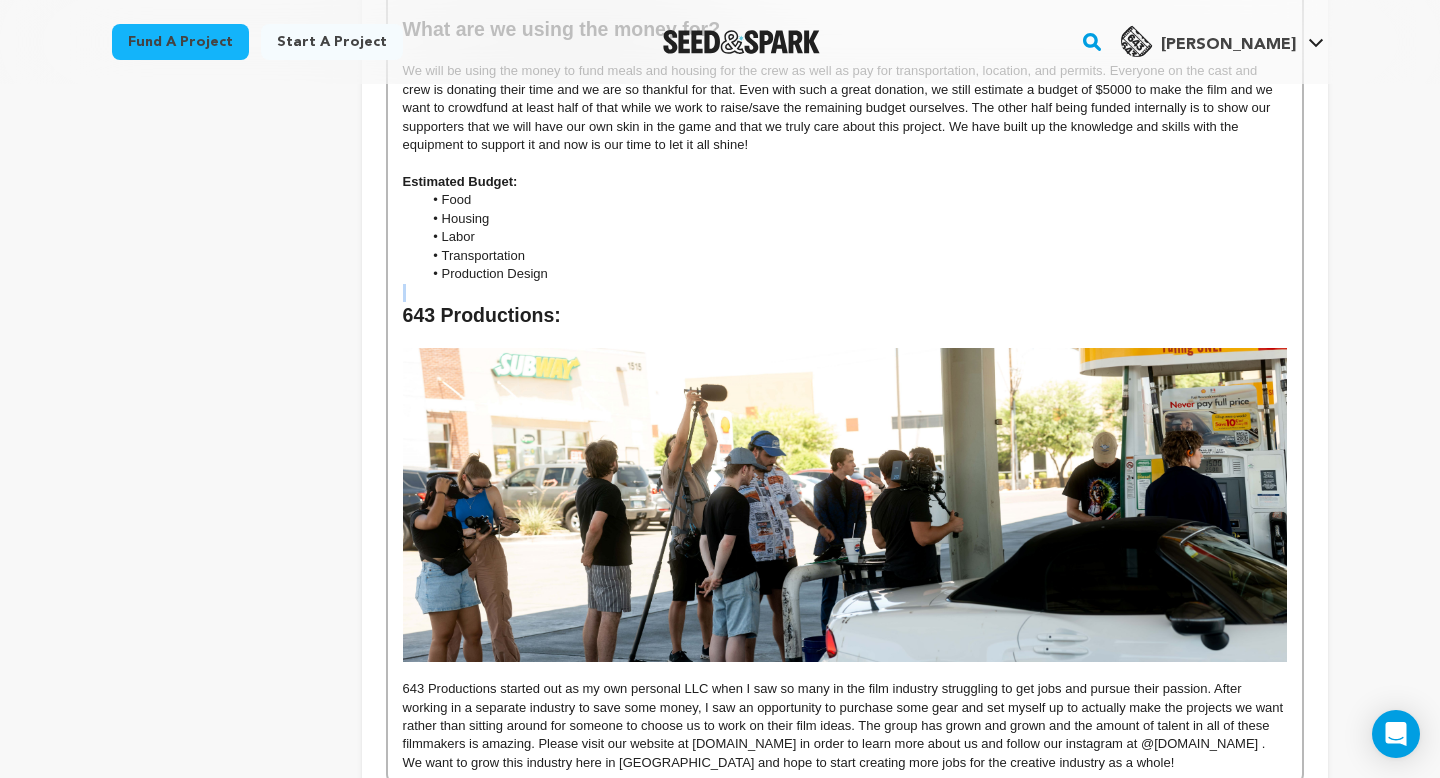 scroll, scrollTop: 867, scrollLeft: 0, axis: vertical 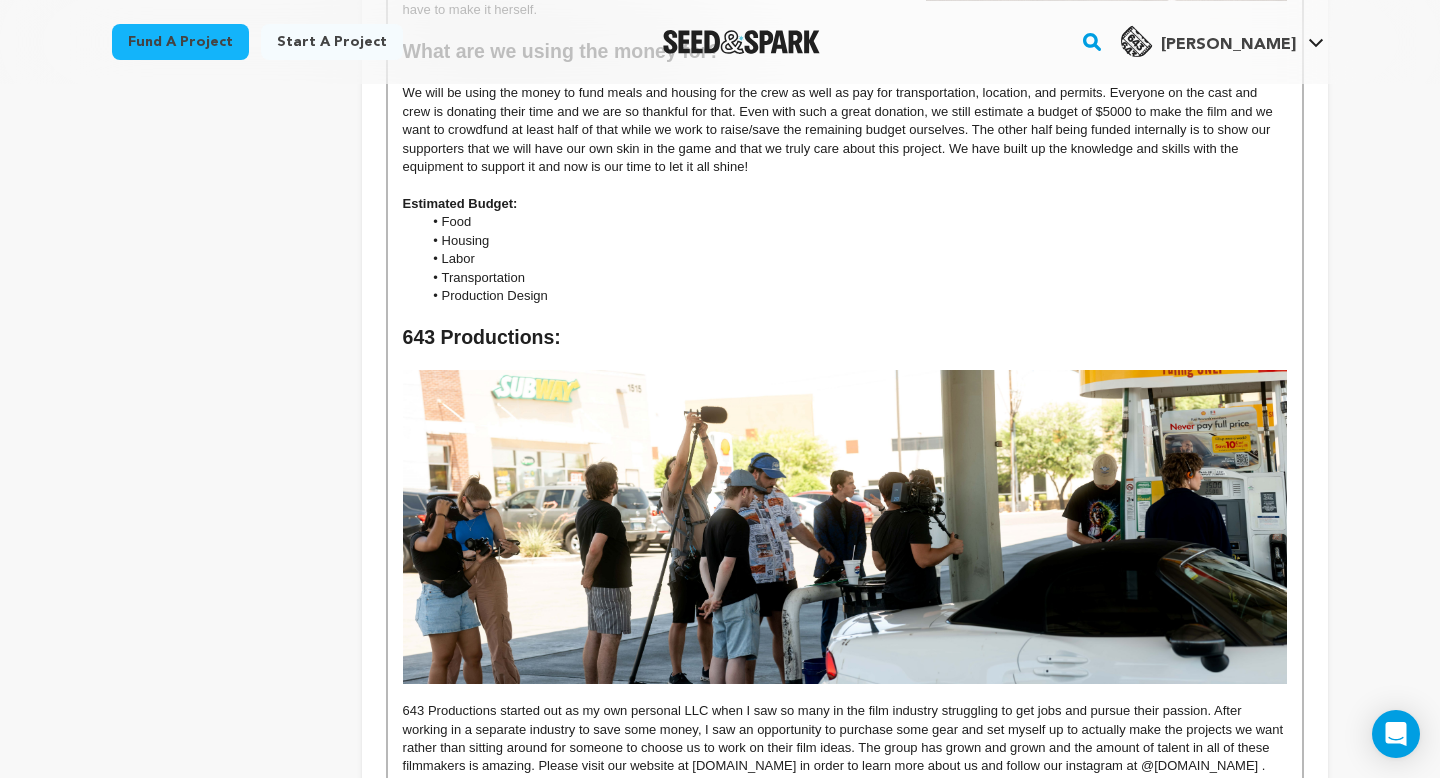 click on "Production Design" at bounding box center [854, 296] 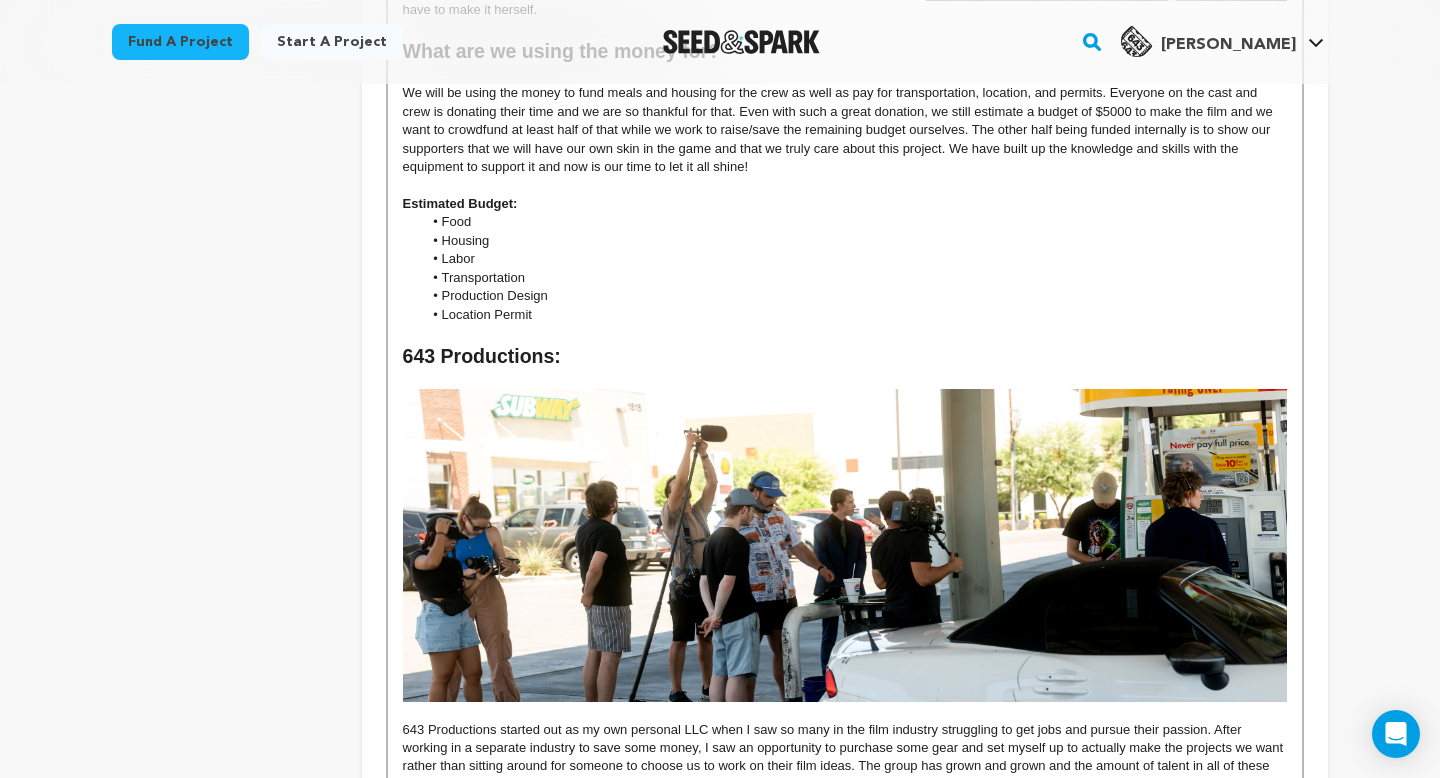 click on "Estimated Budget:" at bounding box center [845, 204] 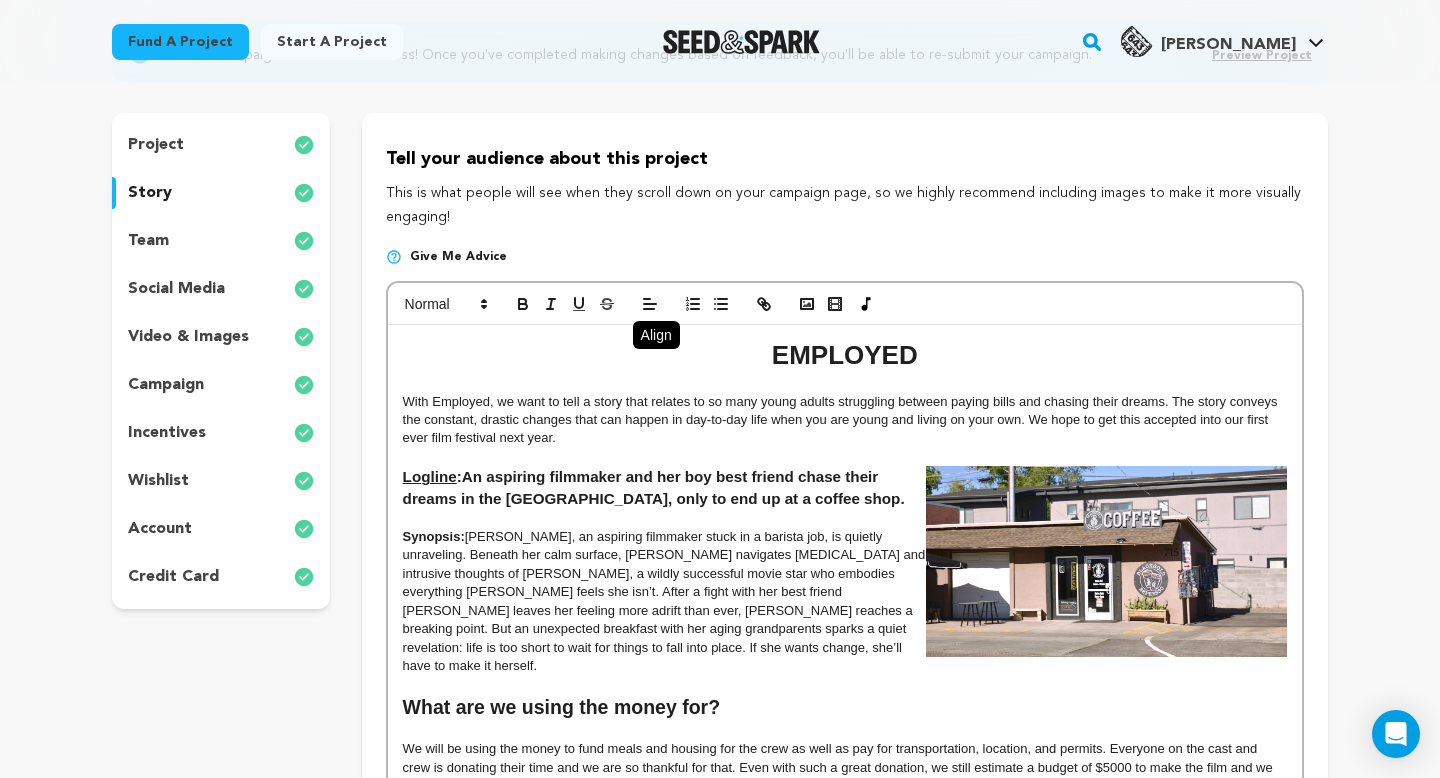 scroll, scrollTop: 0, scrollLeft: 0, axis: both 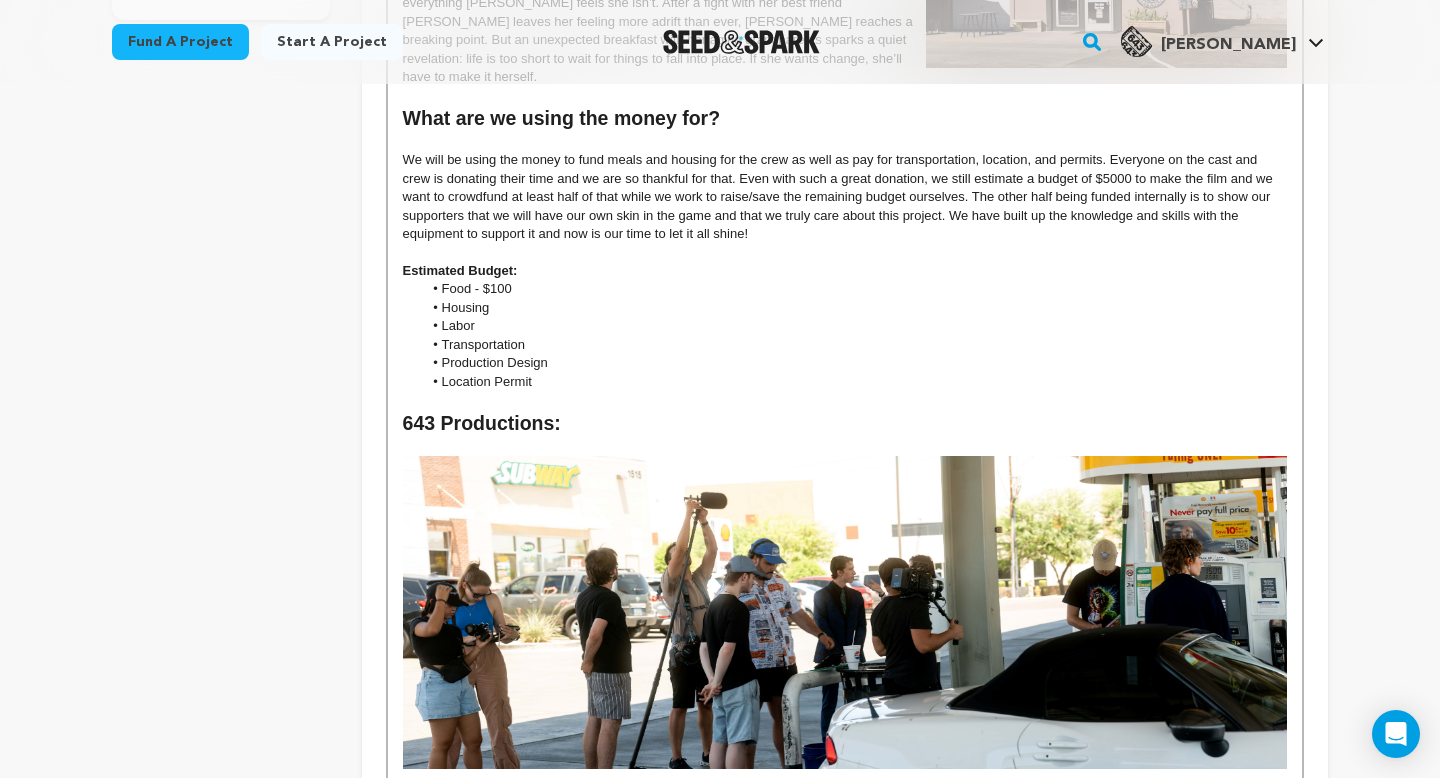 click on "Transportation" at bounding box center (854, 345) 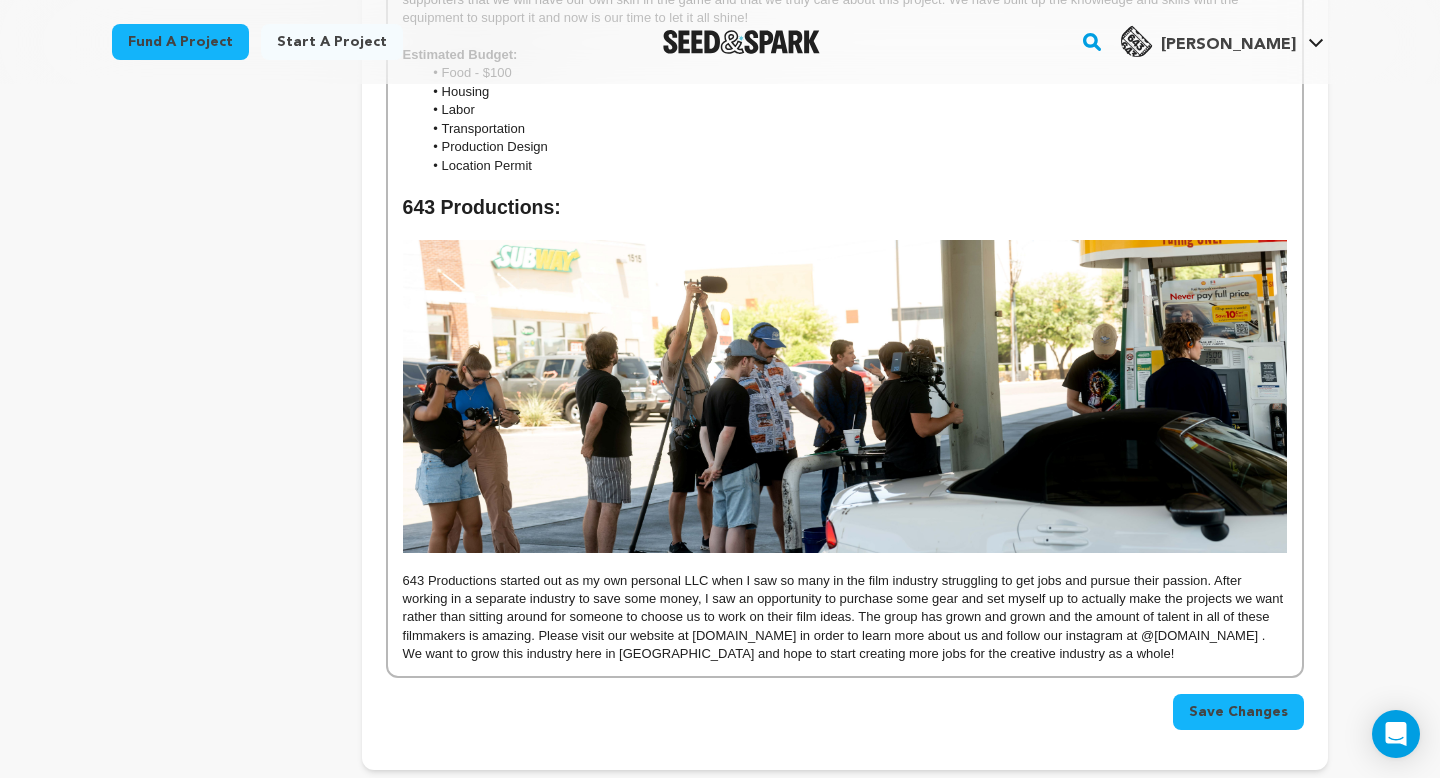scroll, scrollTop: 1366, scrollLeft: 0, axis: vertical 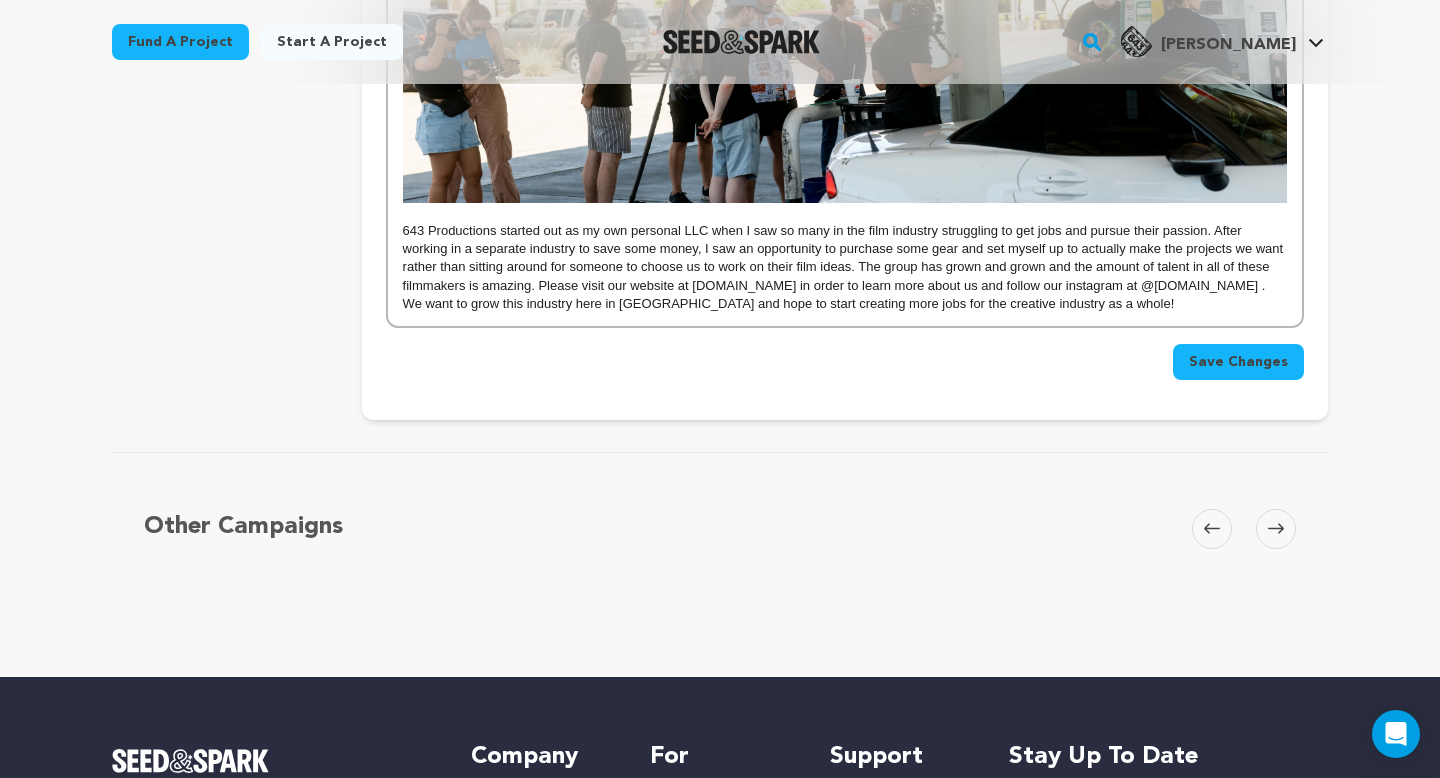 click on "Save Changes" at bounding box center (1238, 362) 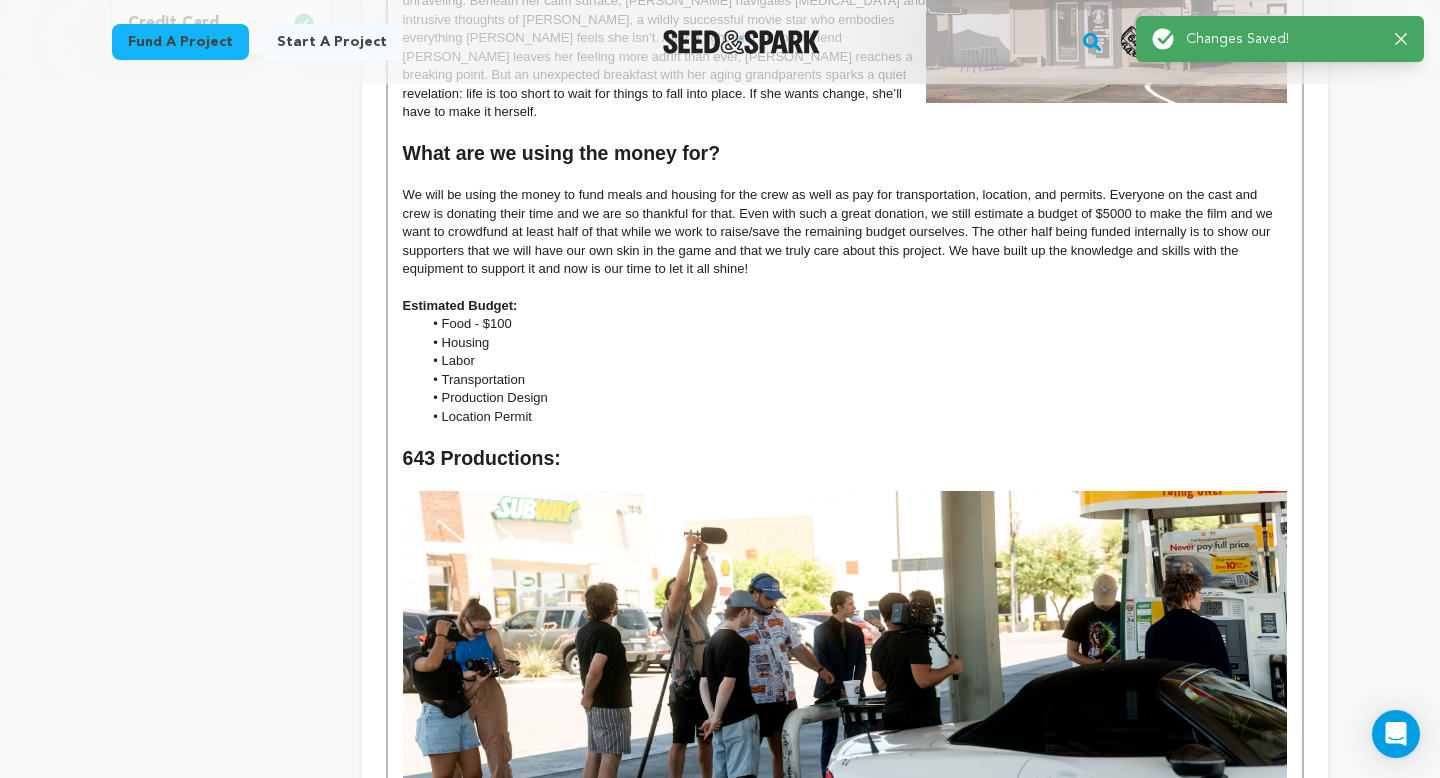 scroll, scrollTop: 745, scrollLeft: 0, axis: vertical 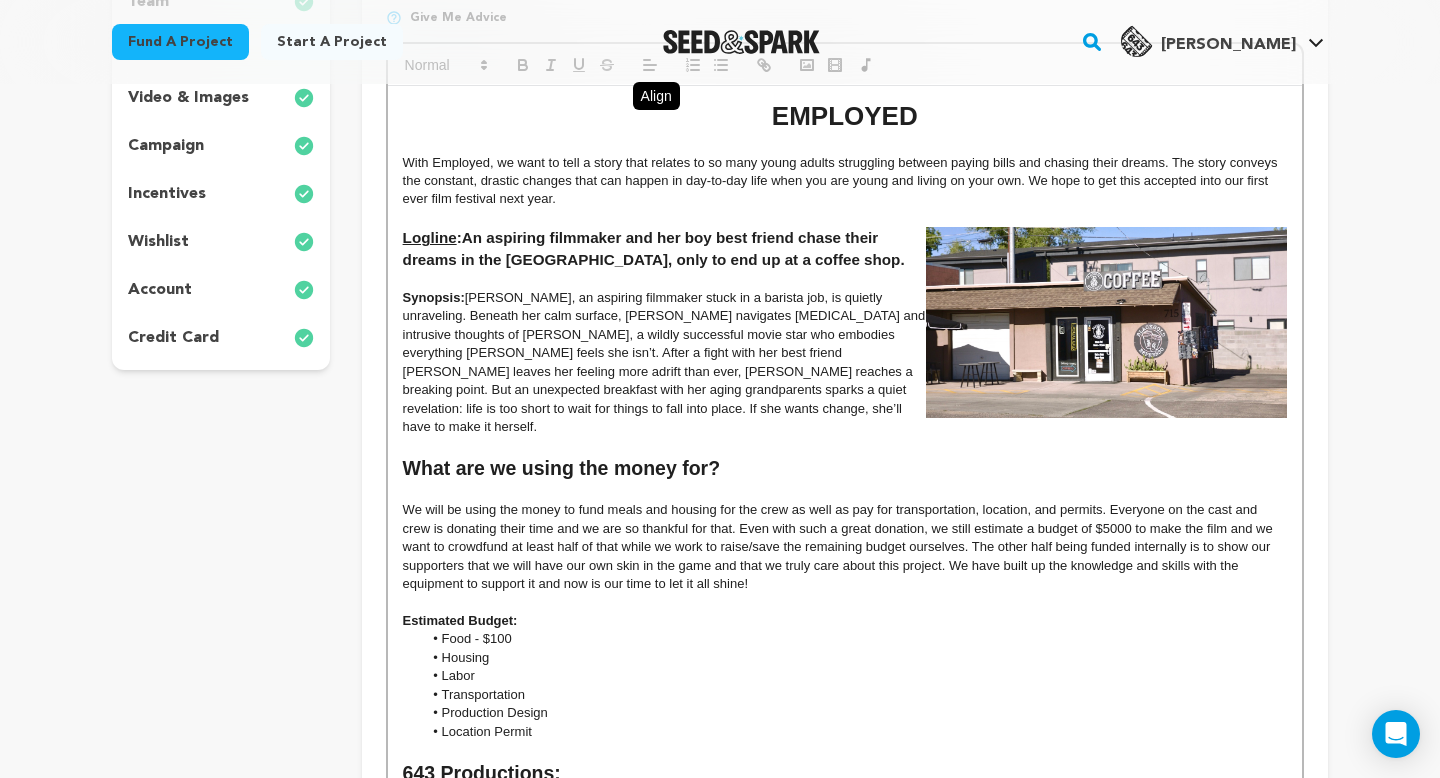 click on "Food - $100" at bounding box center (854, 639) 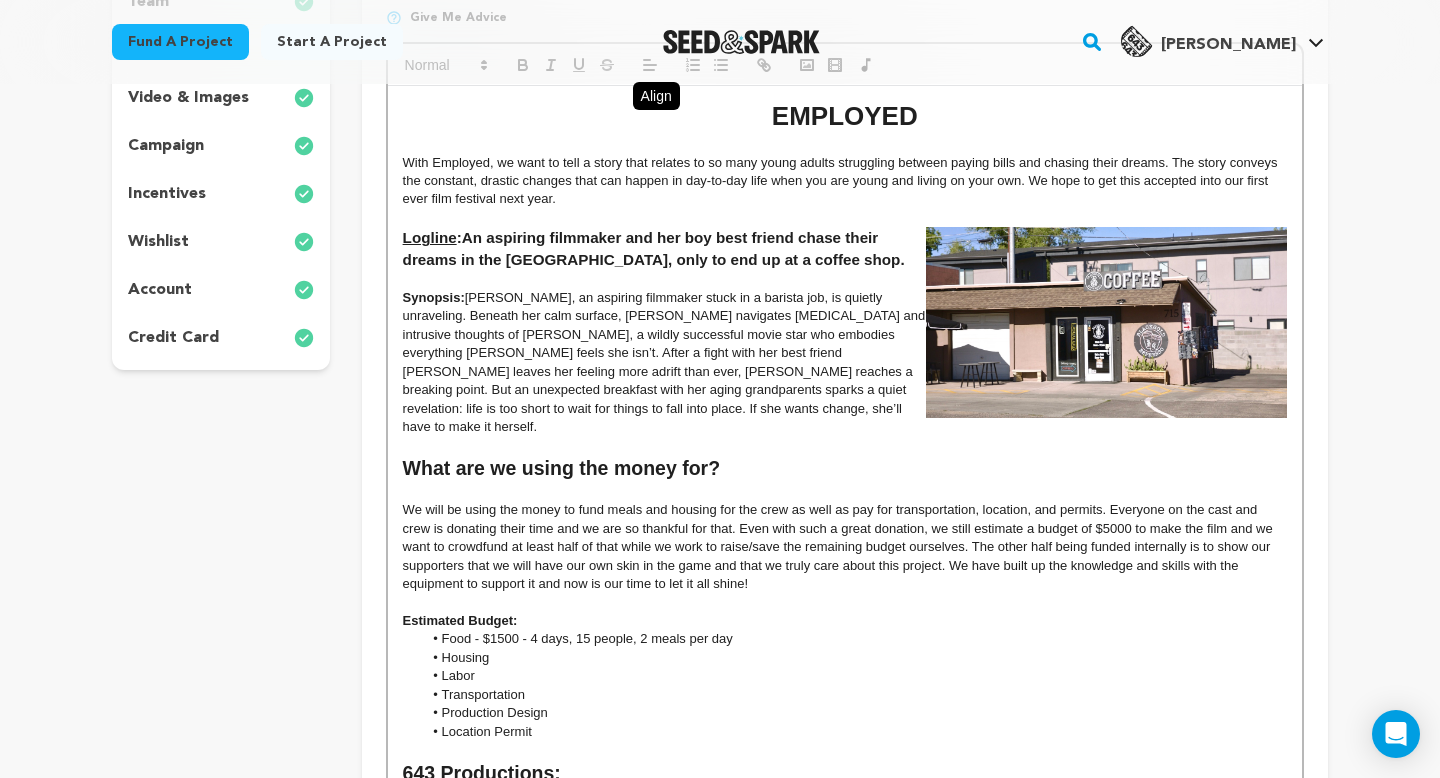click on "Food - $1500 - 4 days, 15 people, 2 meals per day" at bounding box center (854, 639) 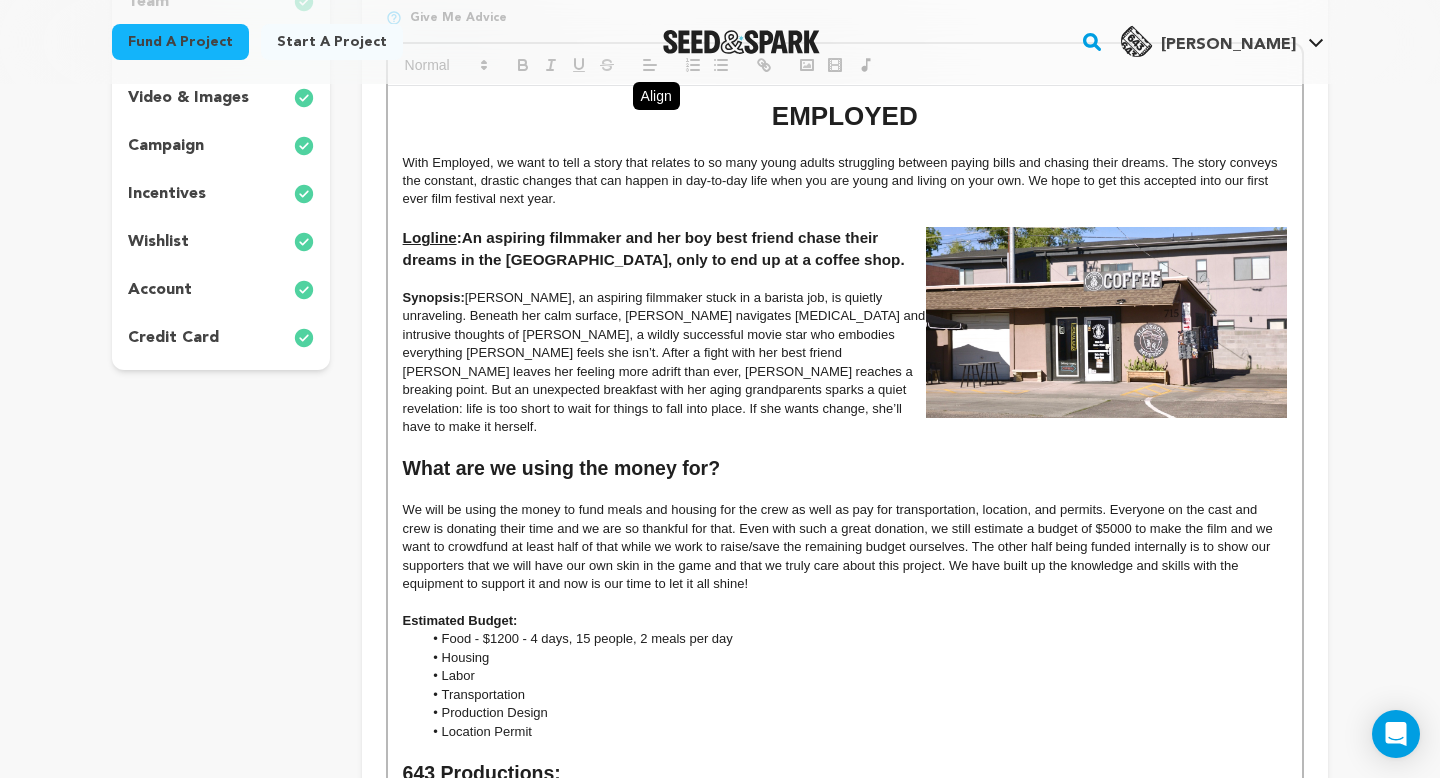 click on "Food - $1200 - 4 days, 15 people, 2 meals per day" at bounding box center (854, 639) 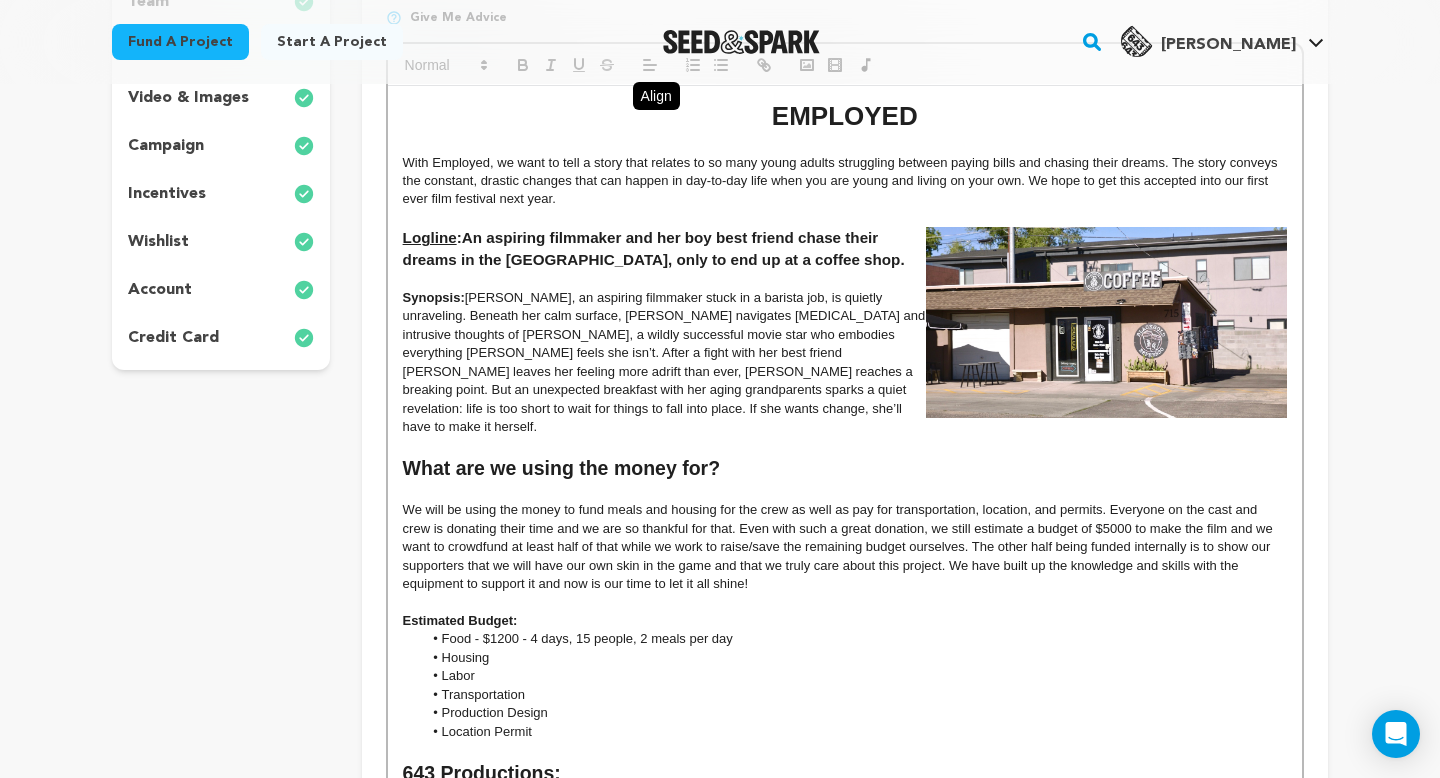 click on "Labor" at bounding box center (854, 676) 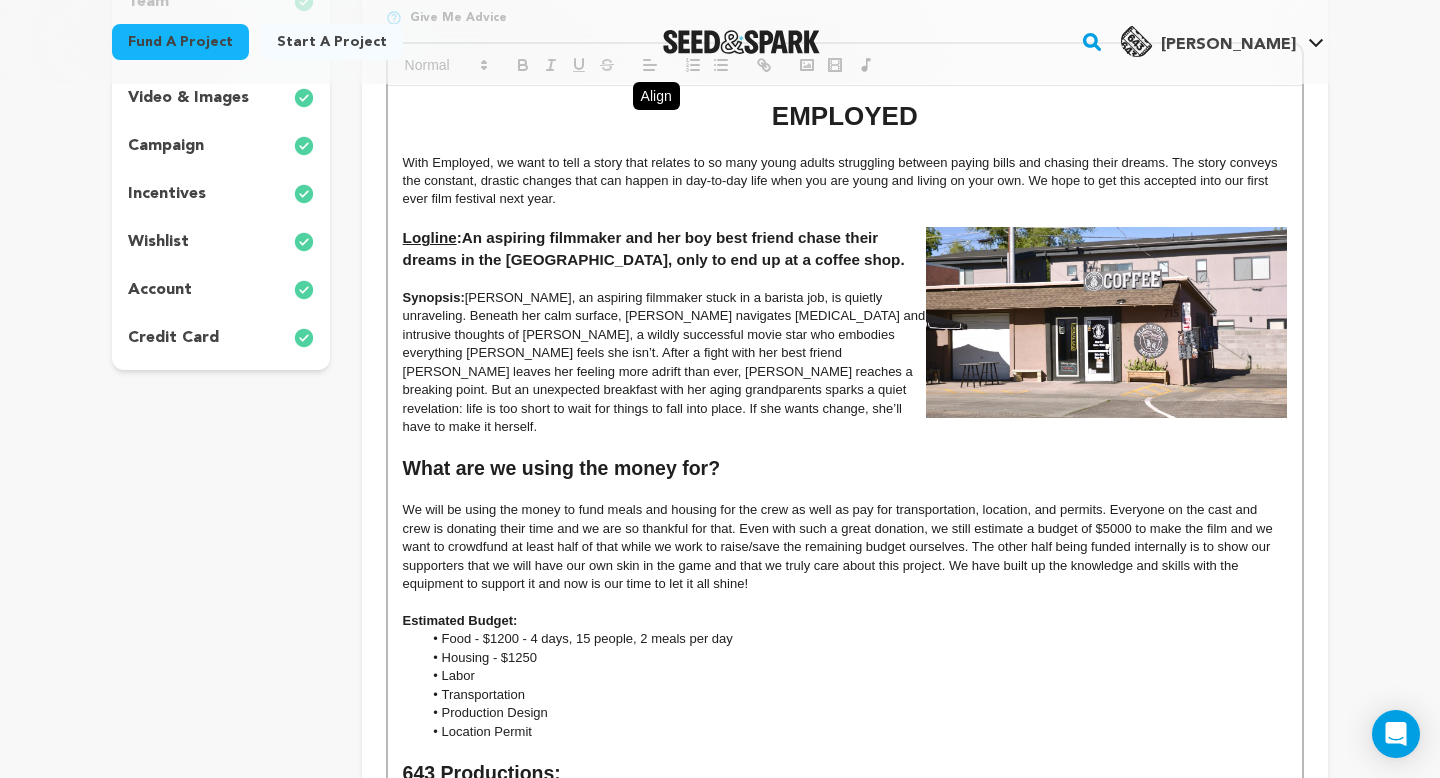 click on "Labor" at bounding box center [854, 676] 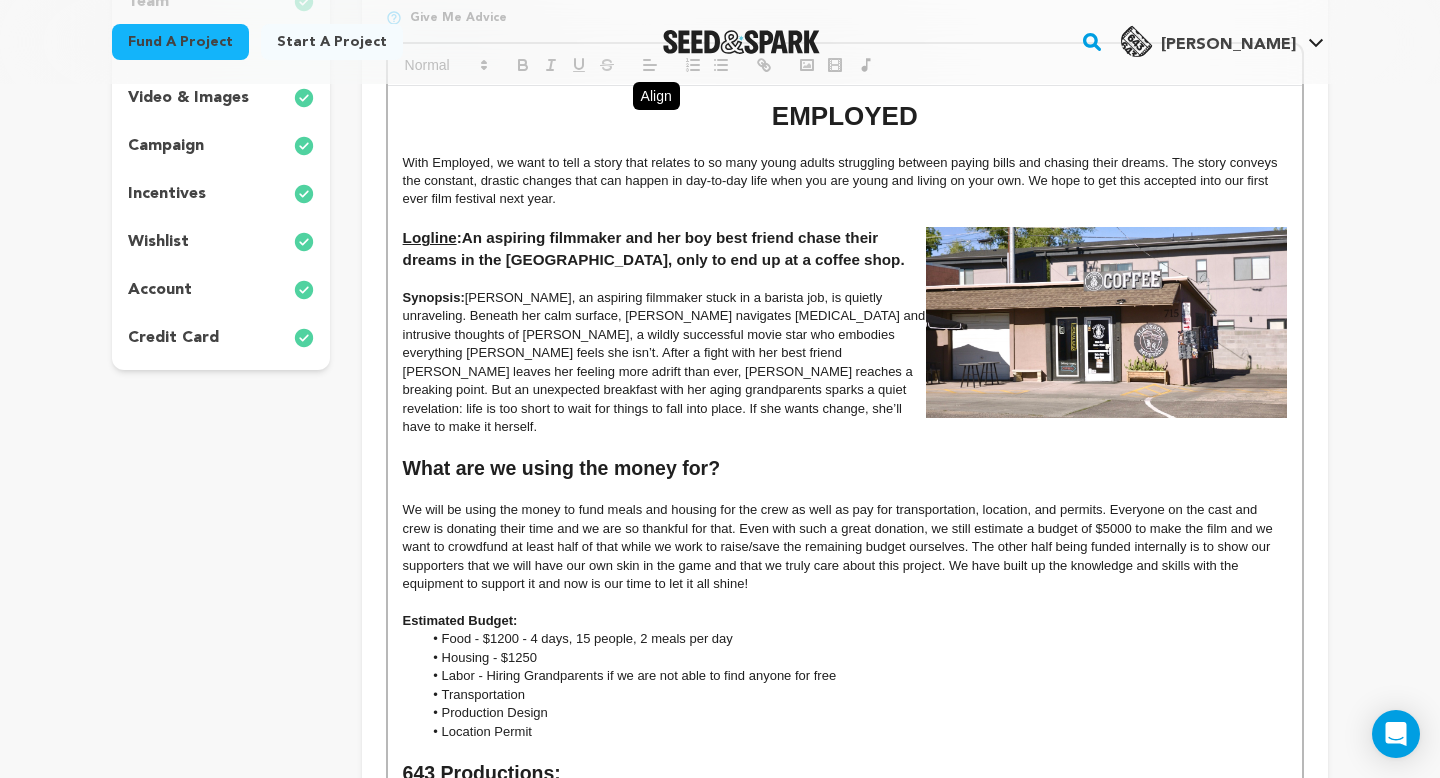 click on "Transportation" at bounding box center [854, 695] 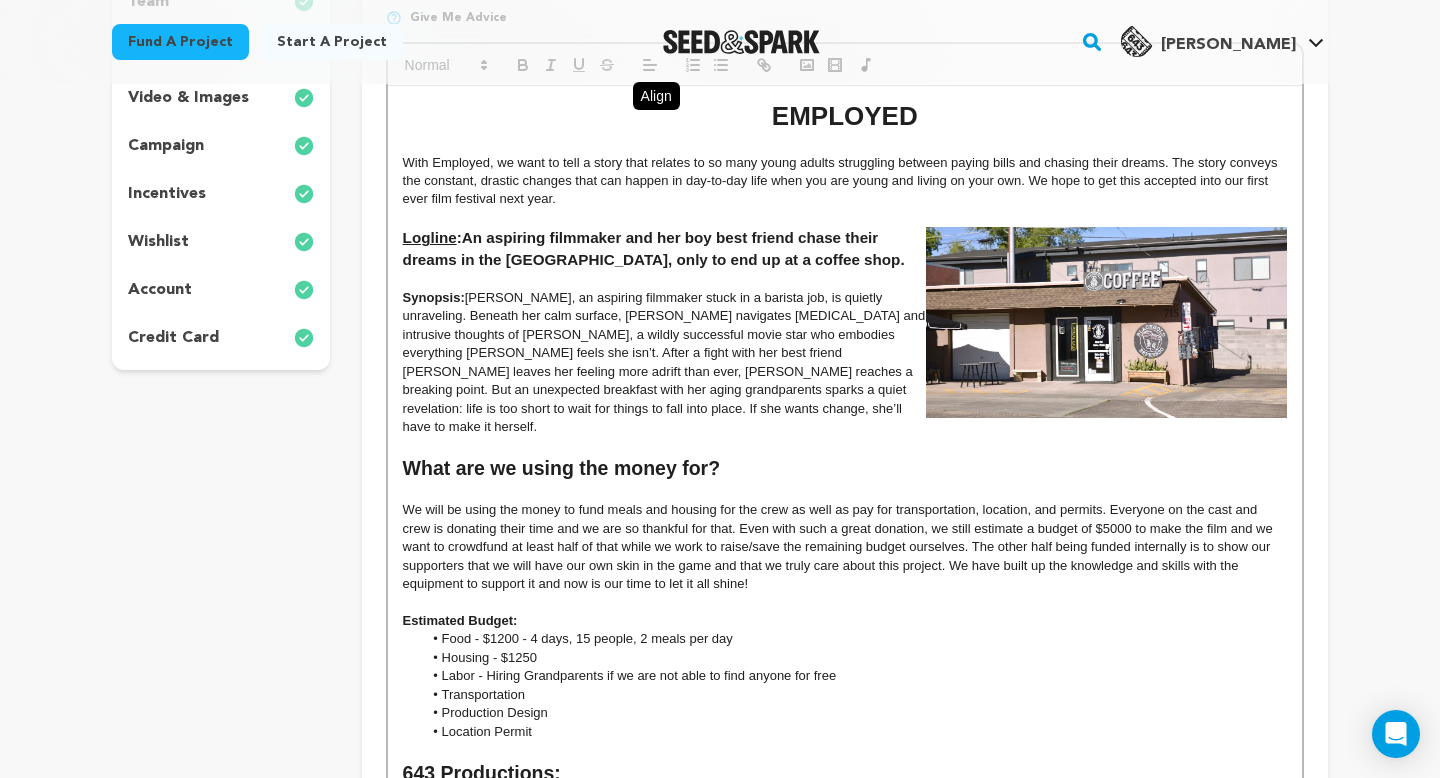click on "Labor - Hiring Grandparents if we are not able to find anyone for free" at bounding box center (854, 676) 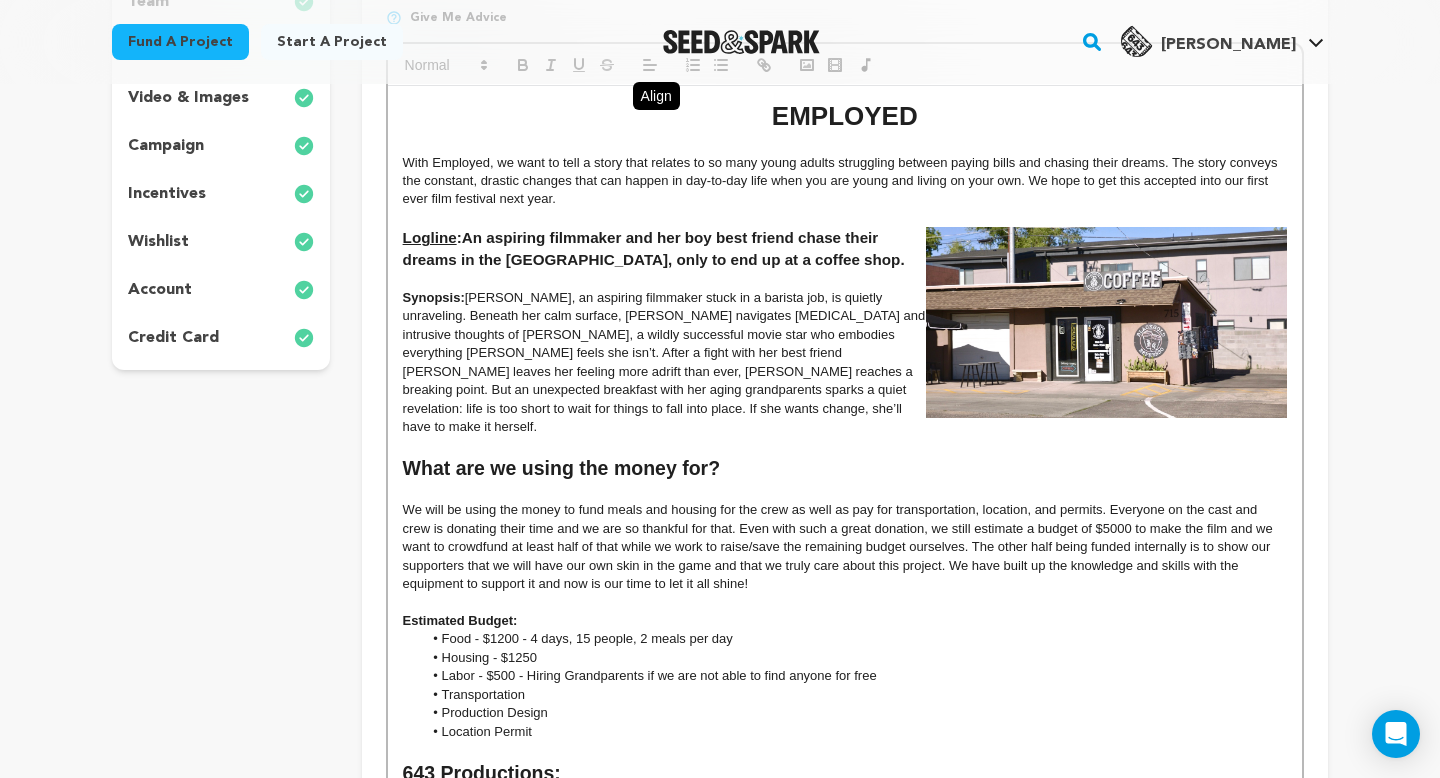 click on "Production Design" at bounding box center [854, 713] 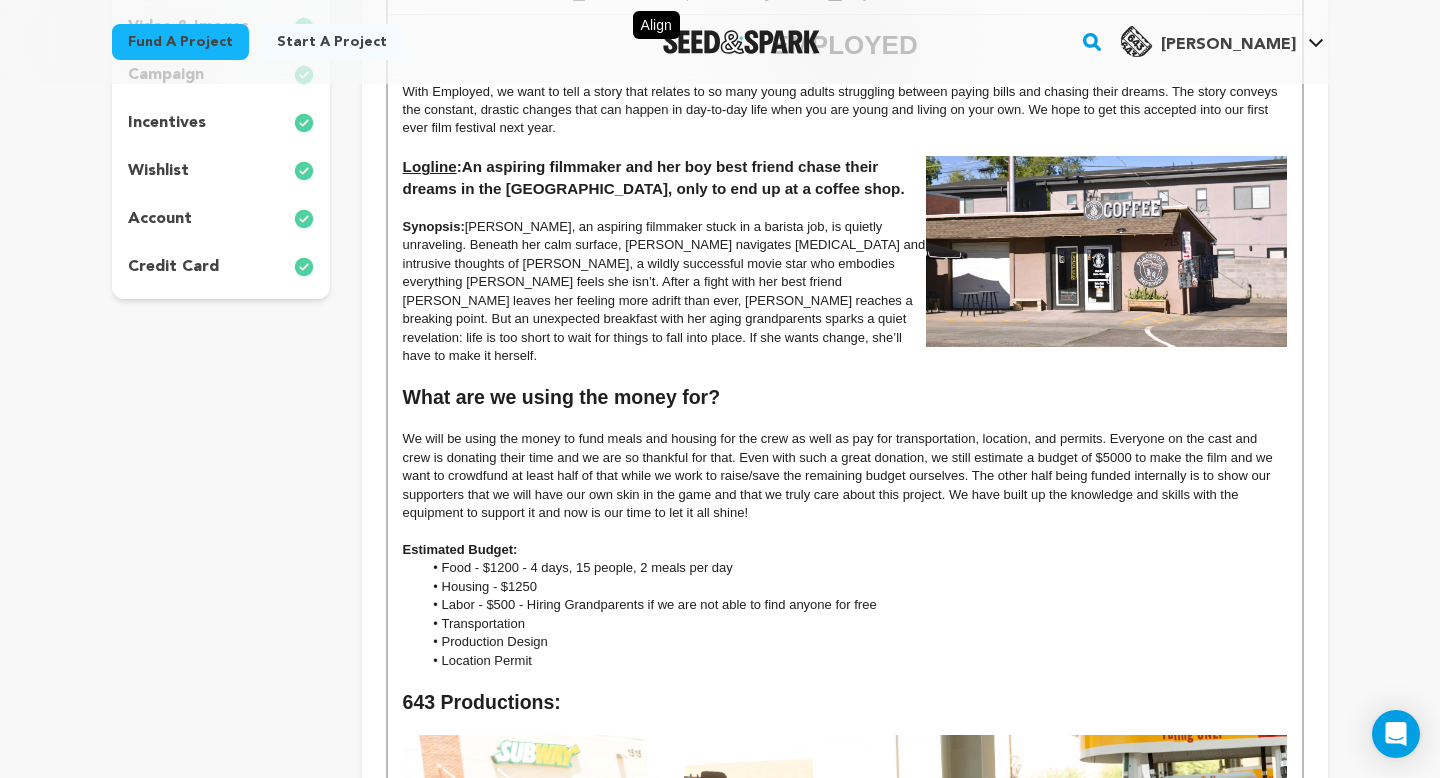 scroll, scrollTop: 522, scrollLeft: 0, axis: vertical 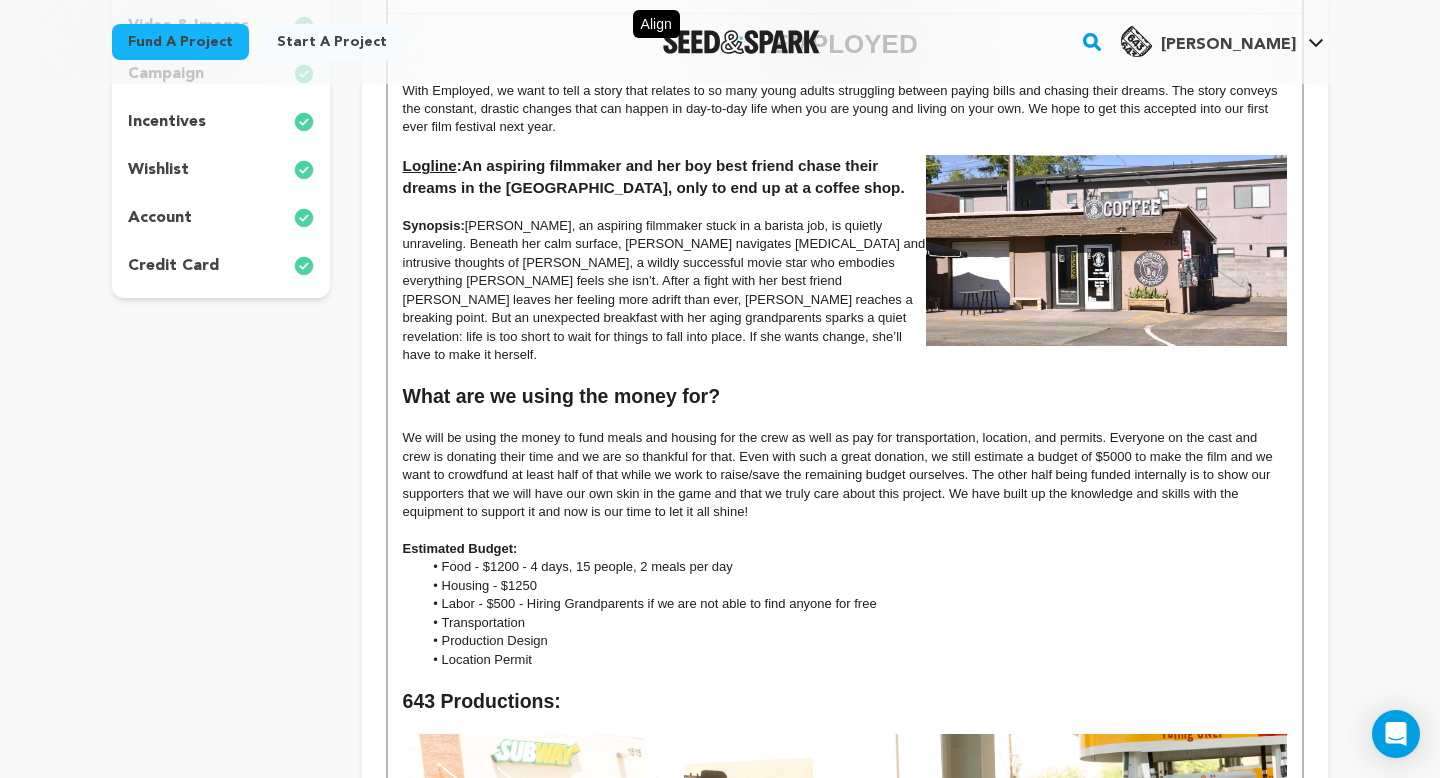 click on "Production Design" at bounding box center (854, 641) 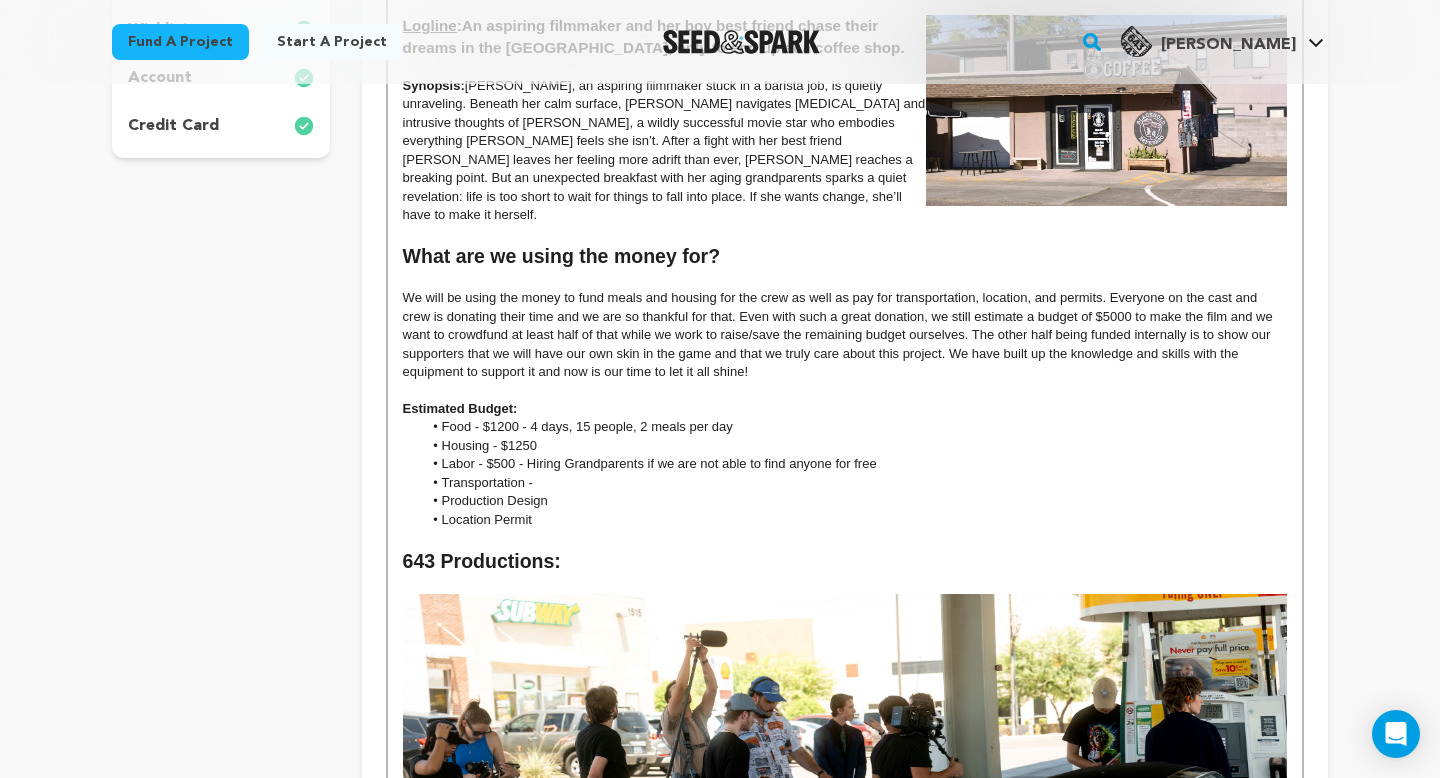 scroll, scrollTop: 677, scrollLeft: 0, axis: vertical 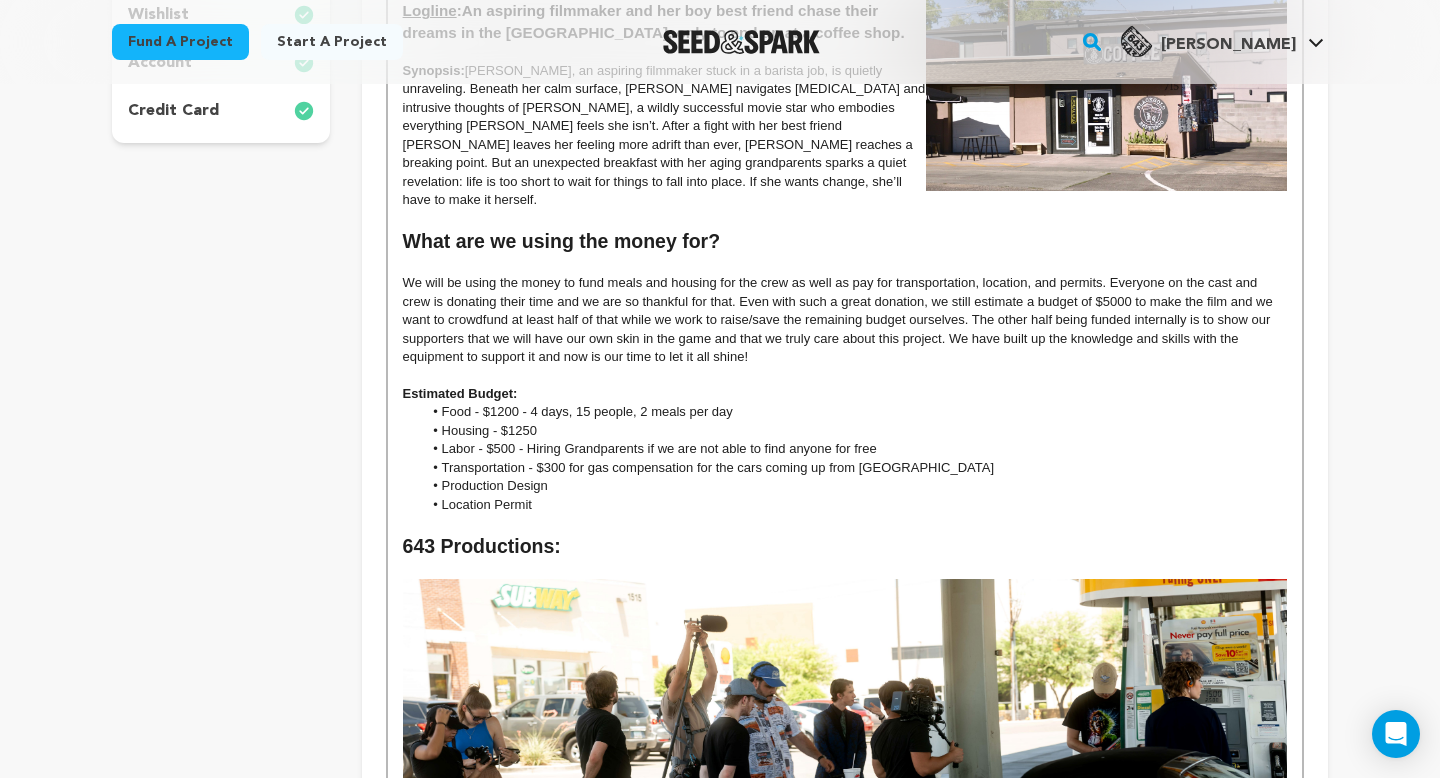 click on "Housing - $1250" at bounding box center (854, 431) 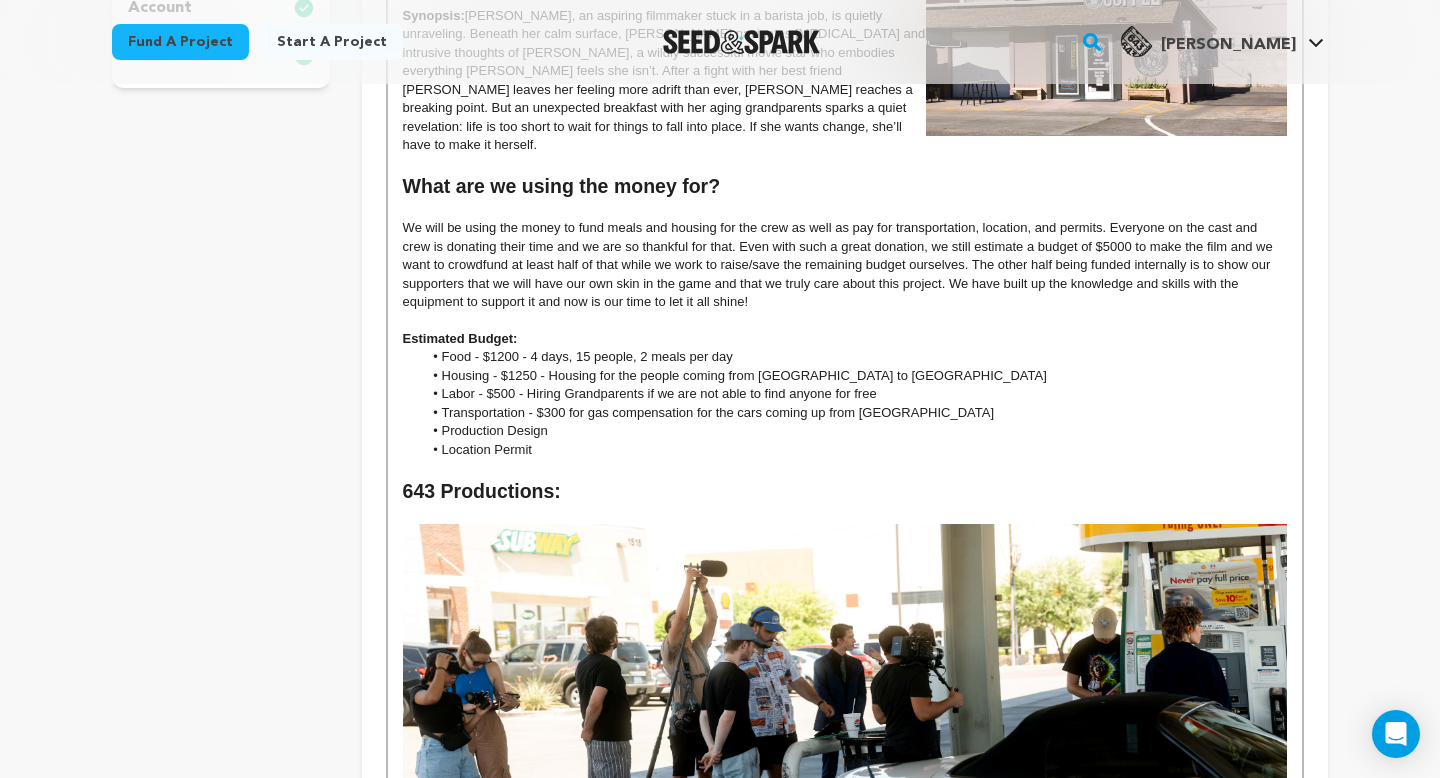 scroll, scrollTop: 750, scrollLeft: 0, axis: vertical 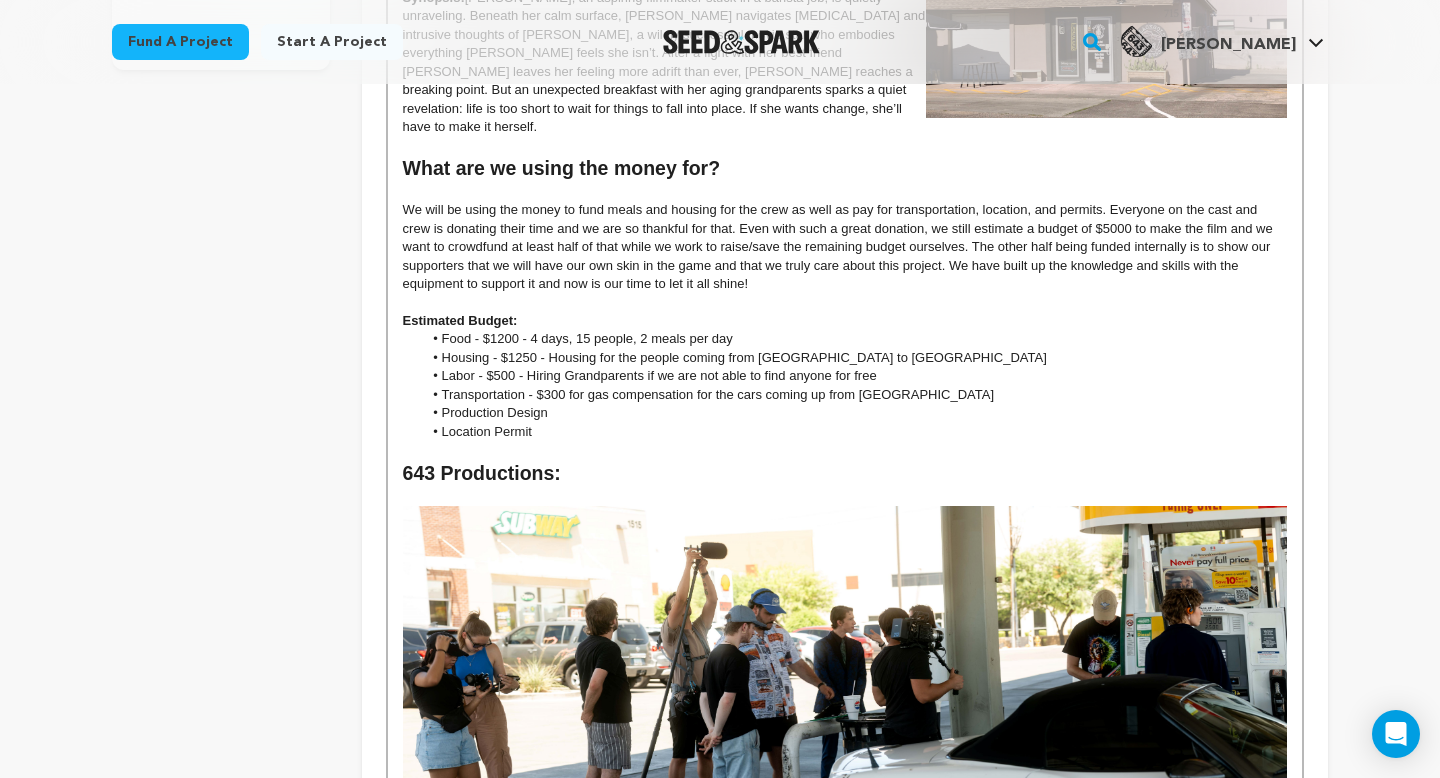 click on "Production Design" at bounding box center (854, 413) 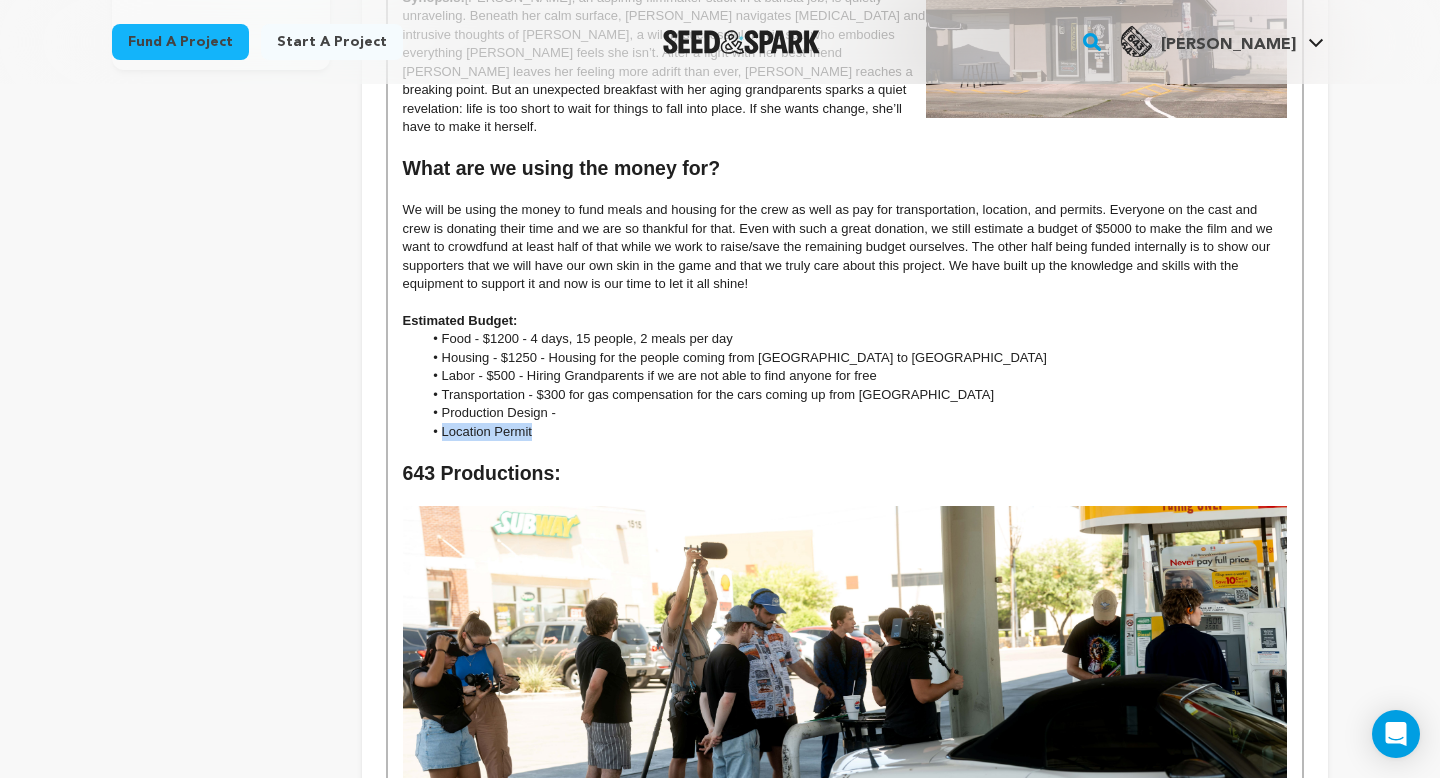 drag, startPoint x: 628, startPoint y: 416, endPoint x: 298, endPoint y: 422, distance: 330.05453 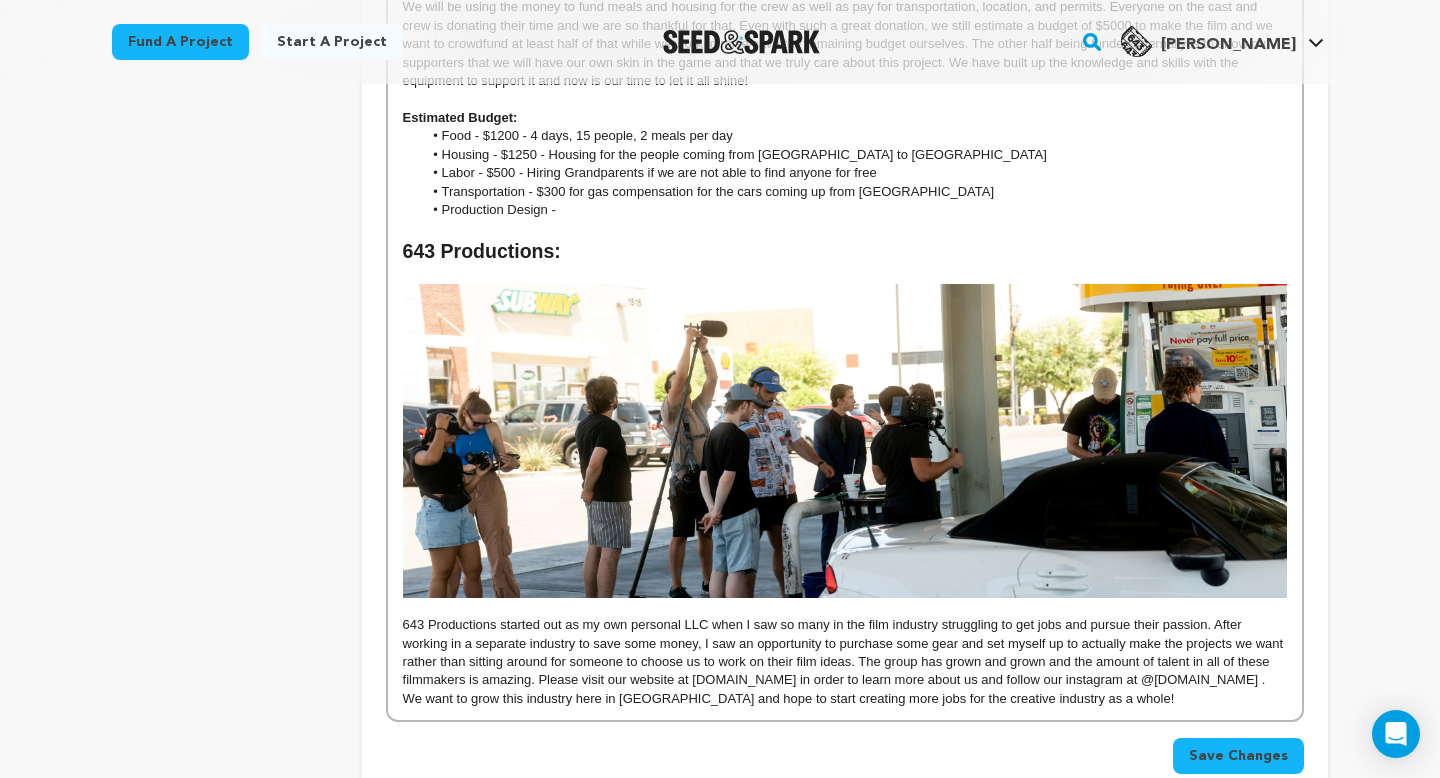 scroll, scrollTop: 954, scrollLeft: 0, axis: vertical 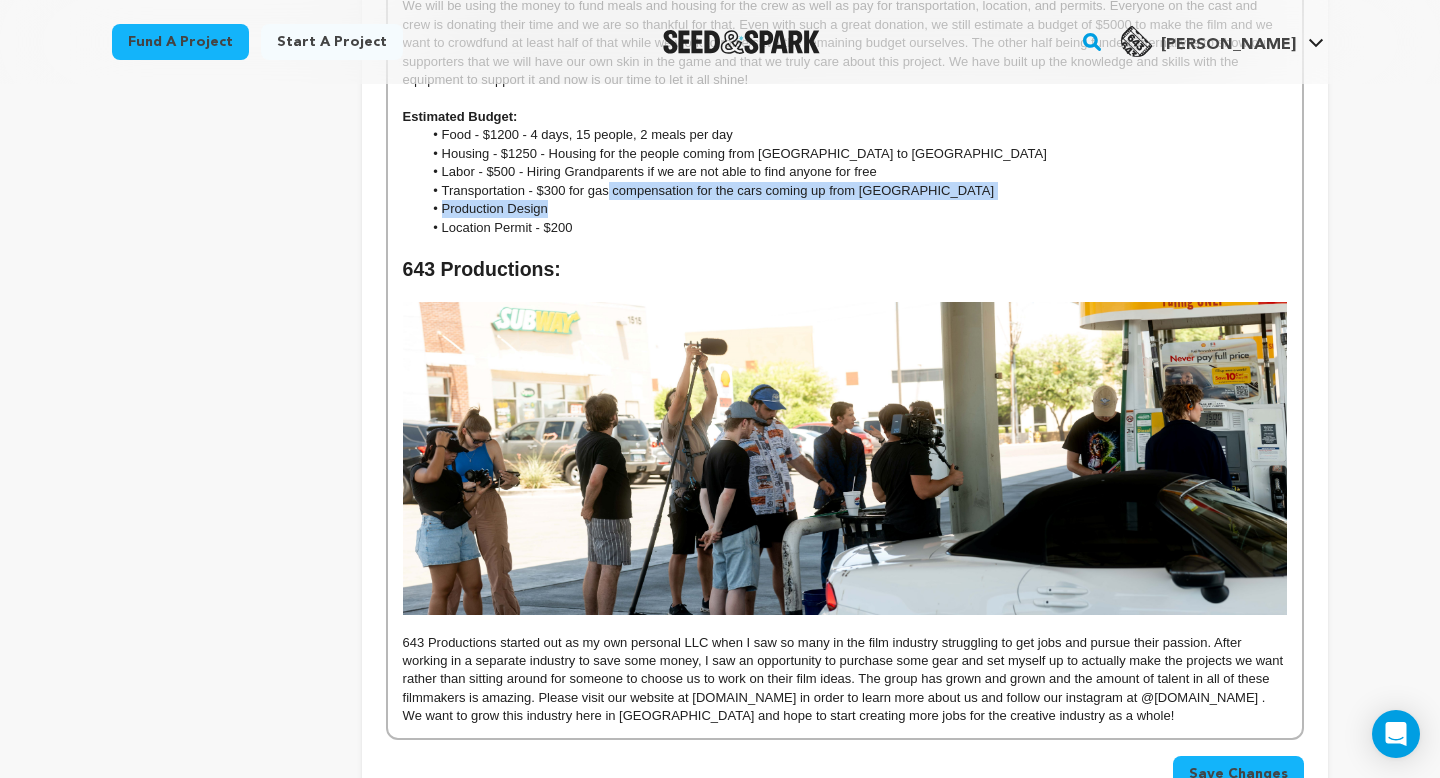 click on "Food - $1200 - 4 days, 15 people, 2 meals per day  Housing - $1250 - Housing for the people coming from Phoenix to Prescott Labor - $500 - Hiring Grandparents if we are not able to find anyone for free Transportation - $300 for gas compensation for the cars coming up from Phoenix Production Design Location Permit - $200" at bounding box center (845, 181) 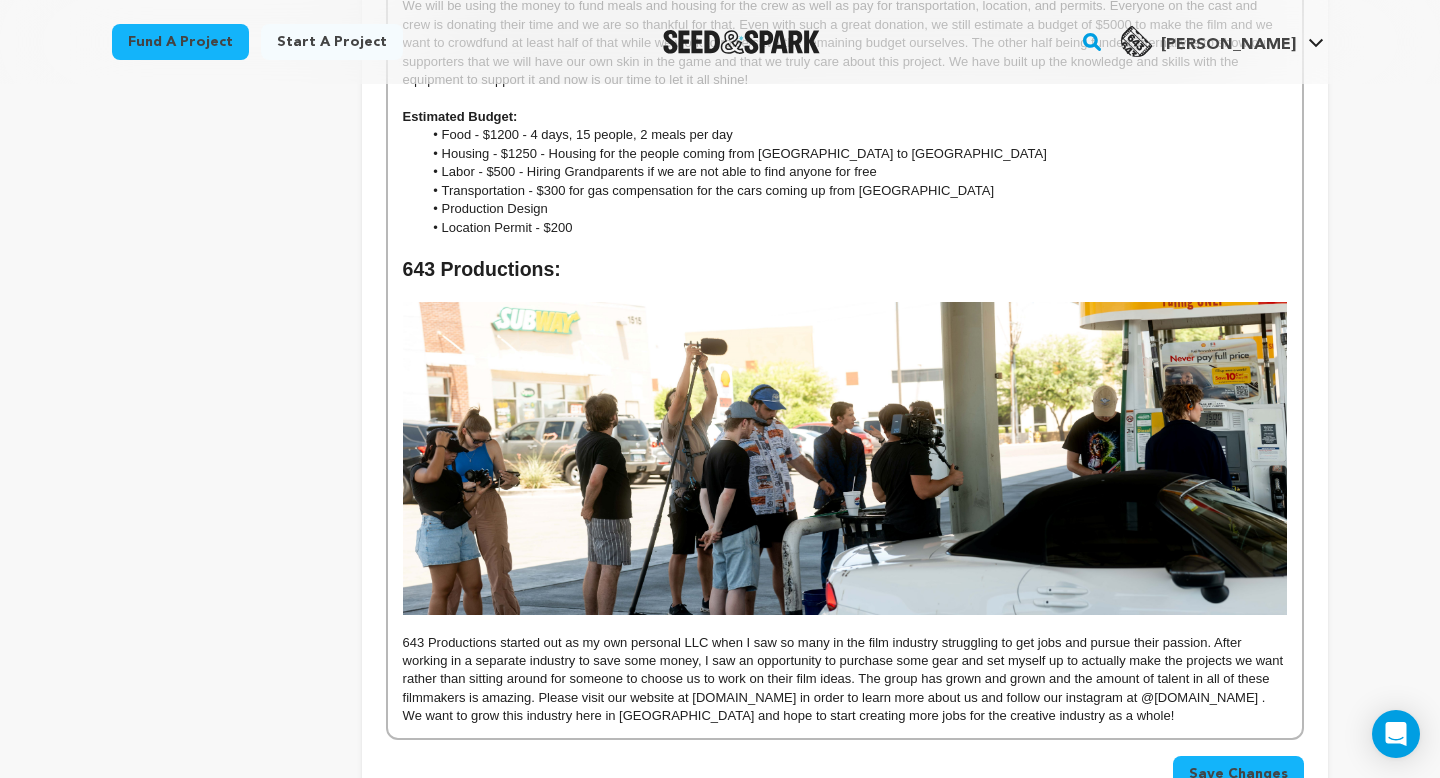 click on "Production Design" at bounding box center (854, 209) 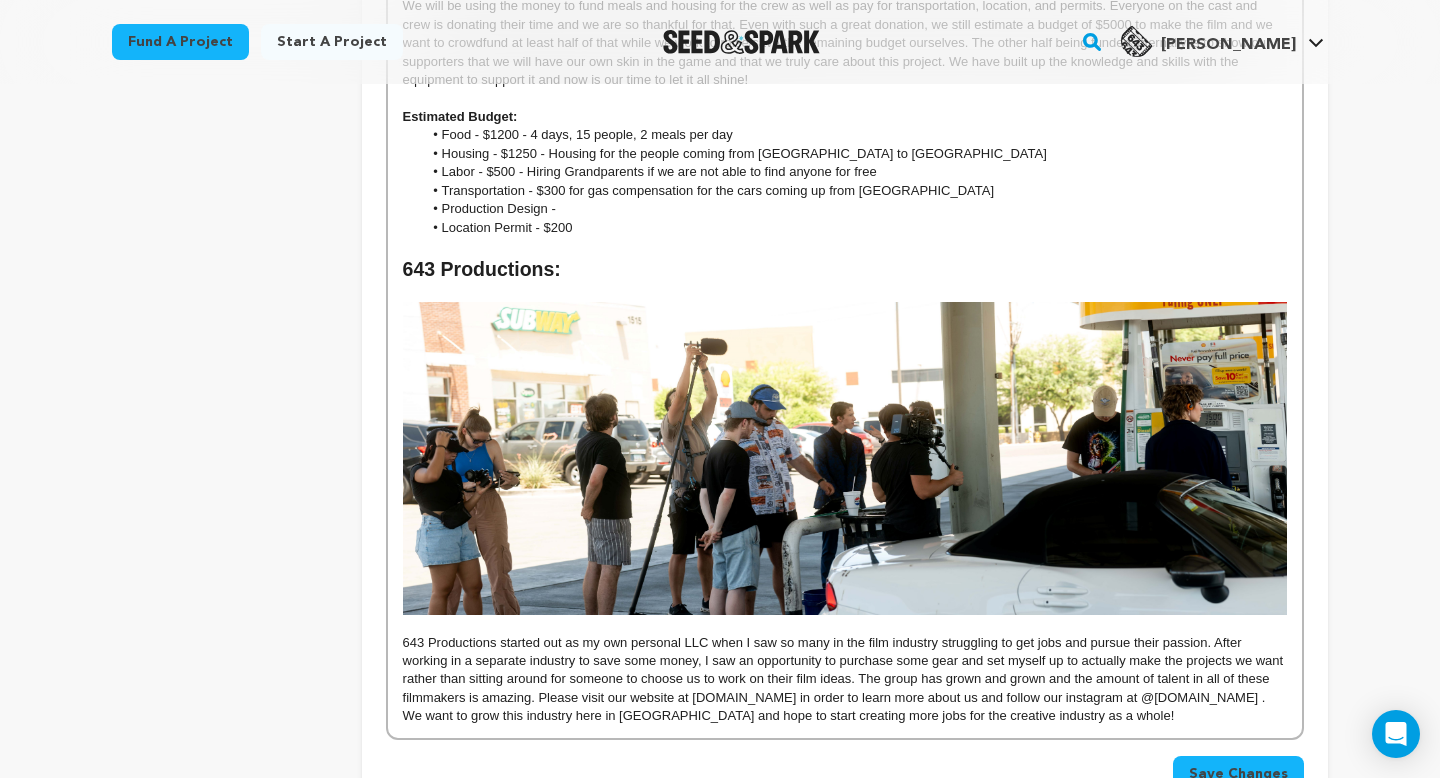 click on "Production Design -" at bounding box center (854, 209) 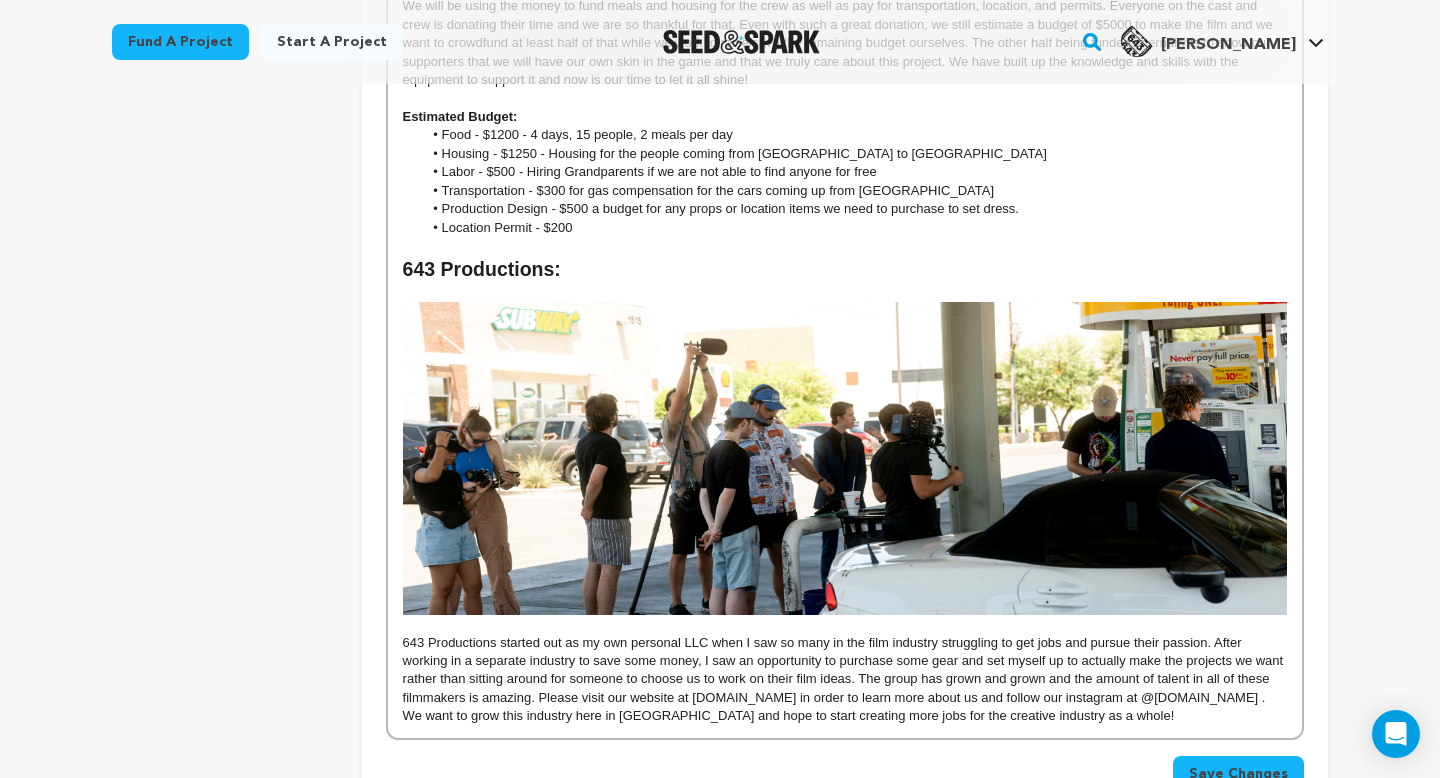 click on "Production Design - $500 a budget for any props or location items we need to purchase to set dress." at bounding box center (854, 209) 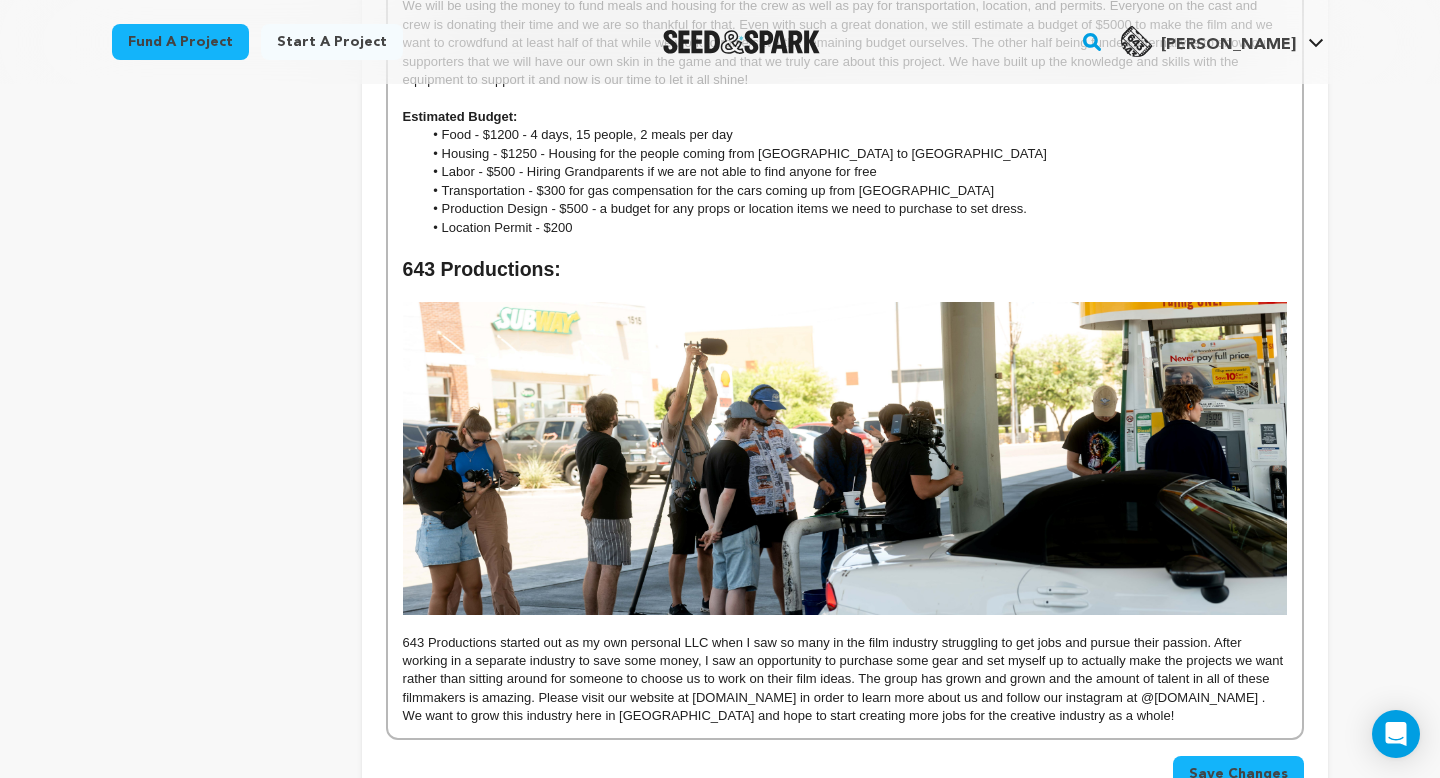 click on "Transportation - $300 for gas compensation for the cars coming up from Phoenix" at bounding box center [854, 191] 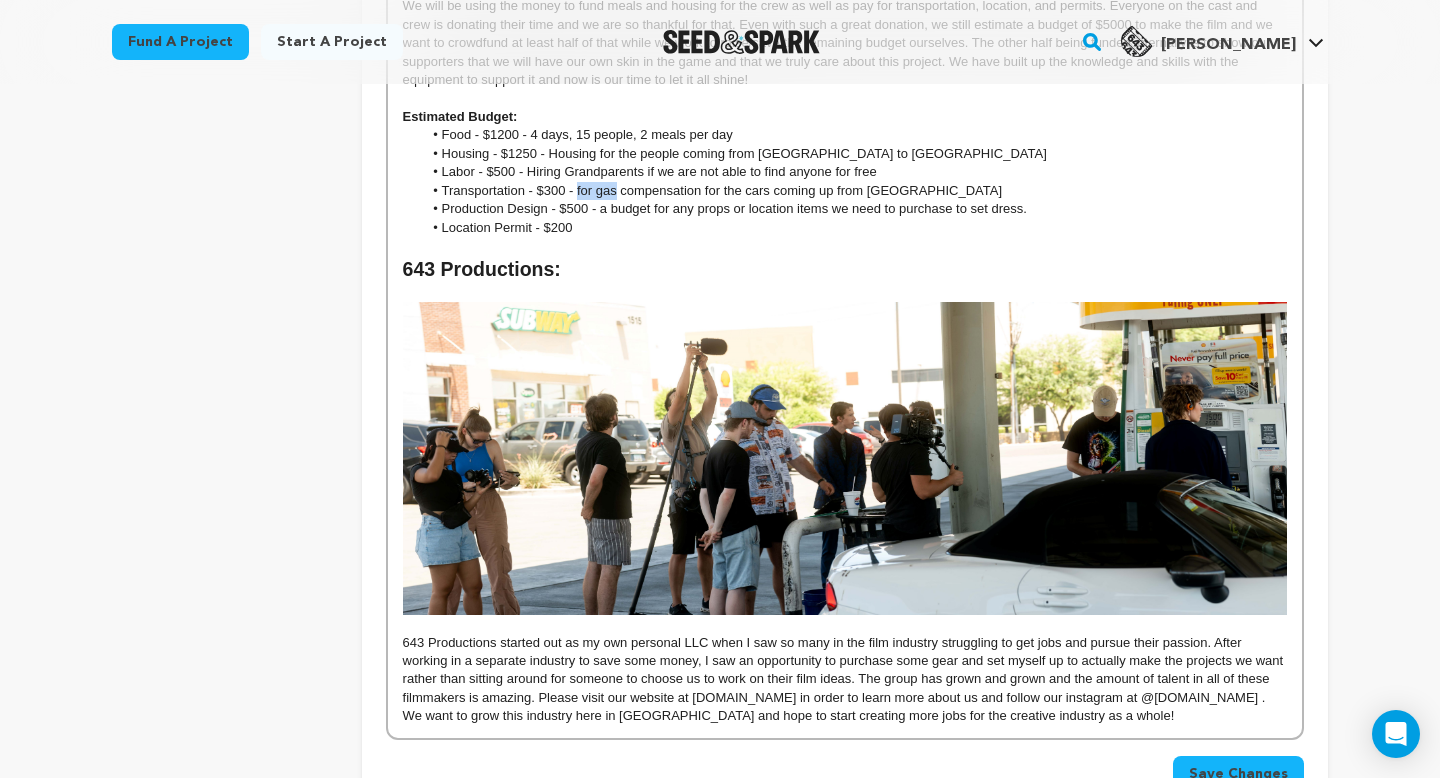 drag, startPoint x: 618, startPoint y: 177, endPoint x: 578, endPoint y: 177, distance: 40 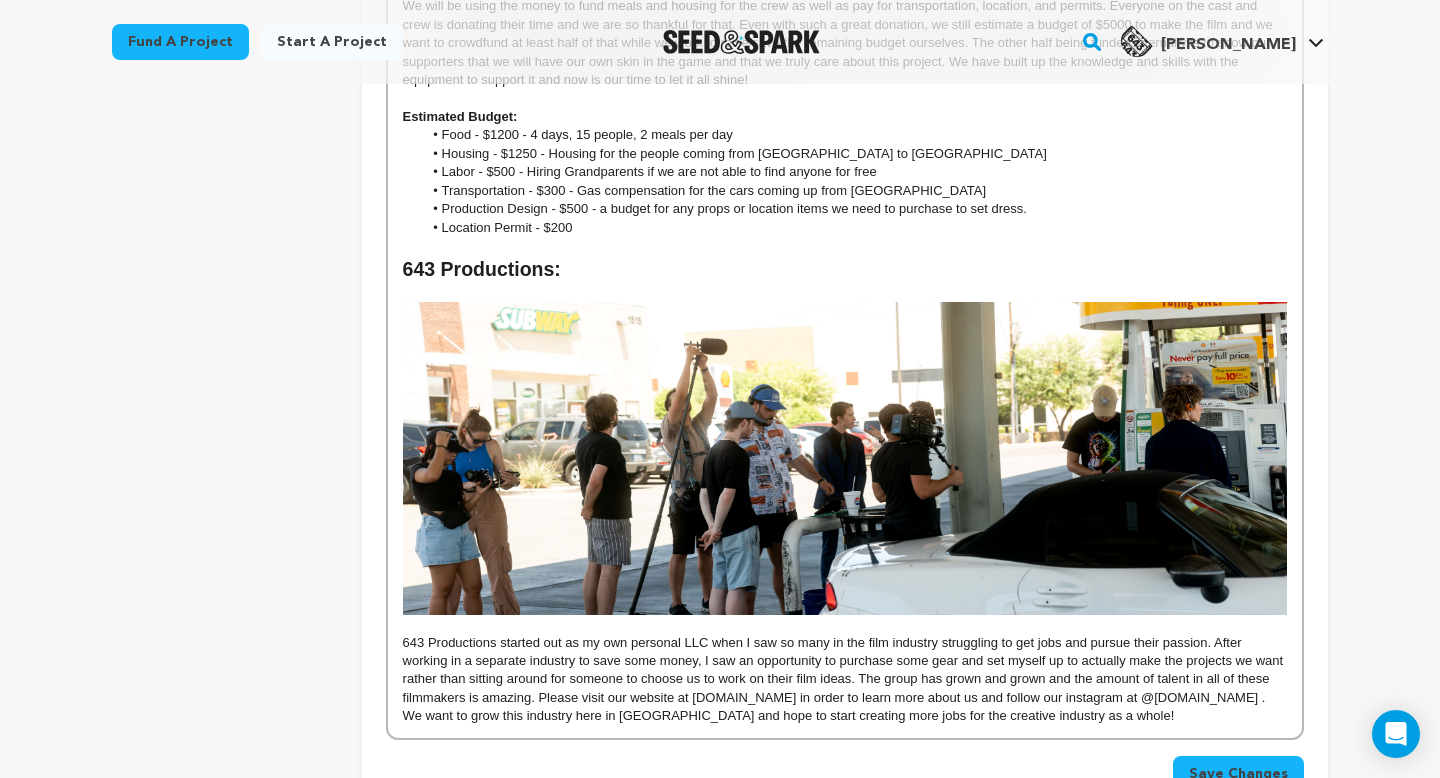click on "Food - $1200 - 4 days, 15 people, 2 meals per day" at bounding box center [854, 135] 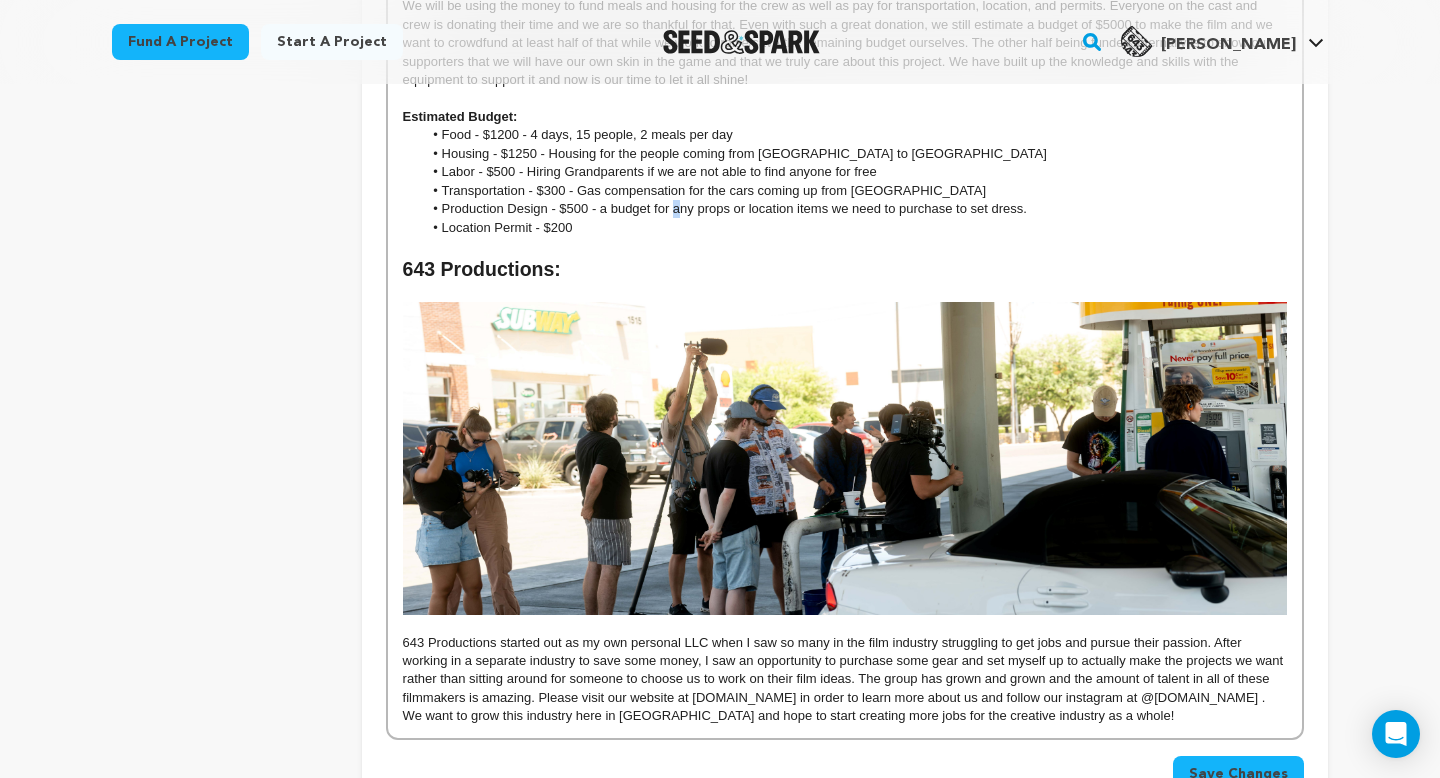 click on "Production Design - $500 - a budget for any props or location items we need to purchase to set dress." at bounding box center [854, 209] 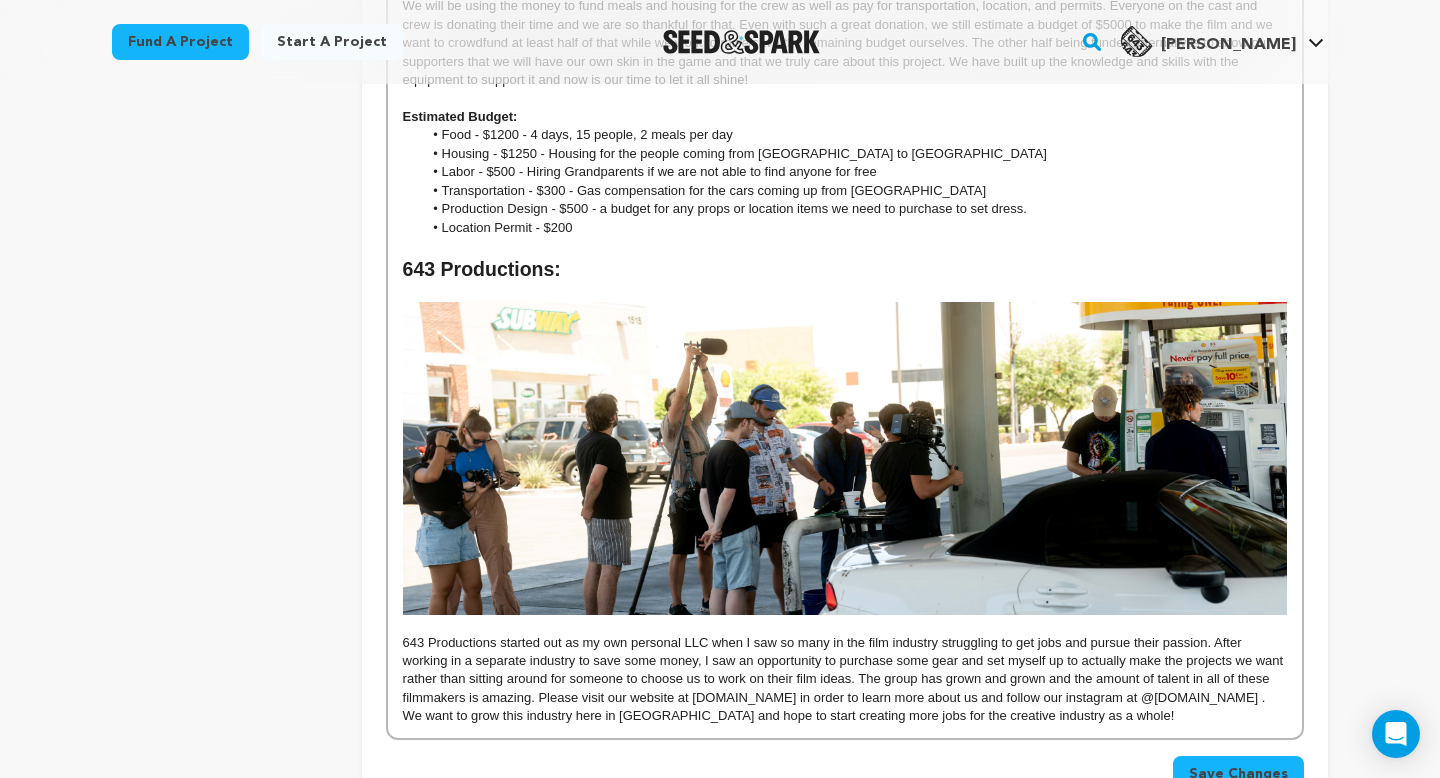 click on "Food - $1200 - 4 days, 15 people, 2 meals per day" at bounding box center [854, 135] 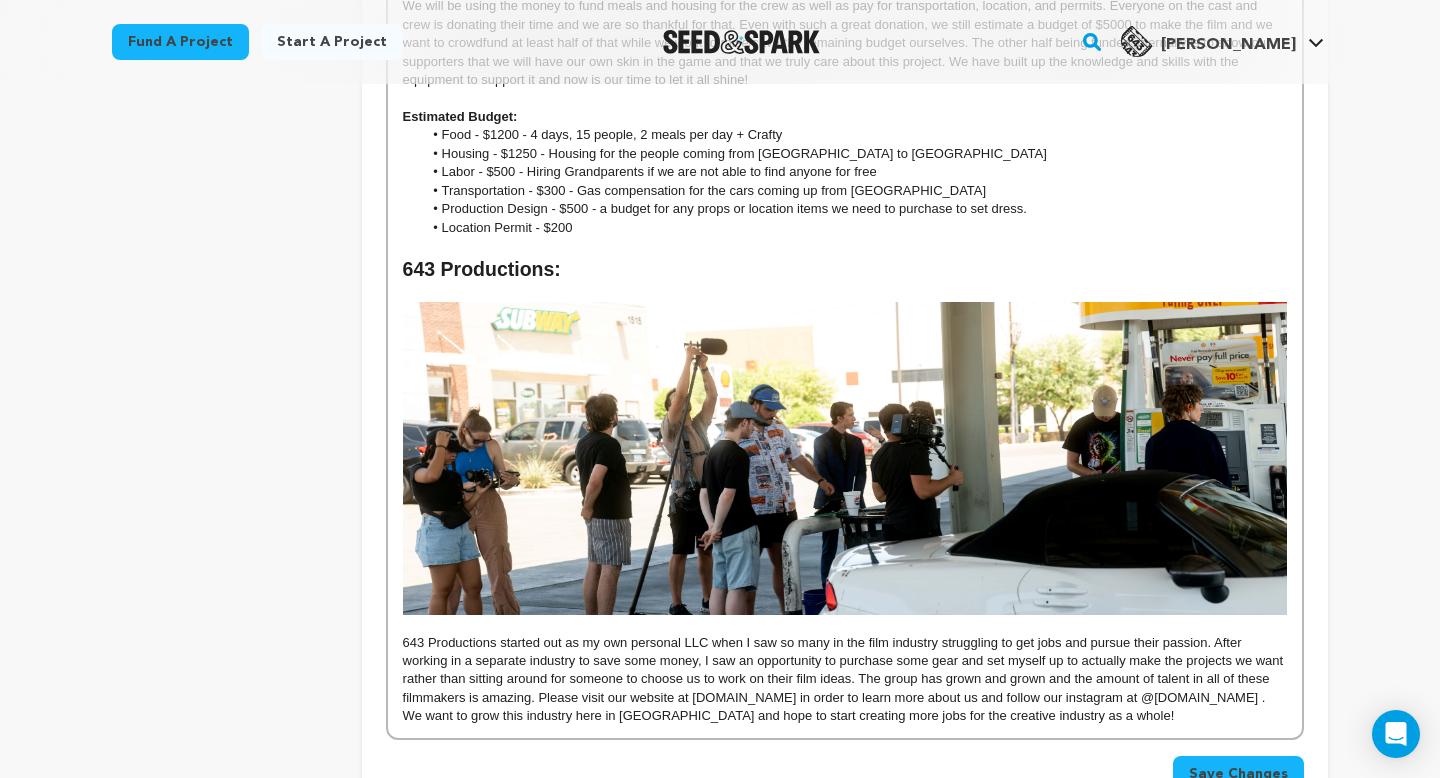 click on "Transportation - $300 - Gas compensation for the cars coming up from Phoenix" at bounding box center [854, 191] 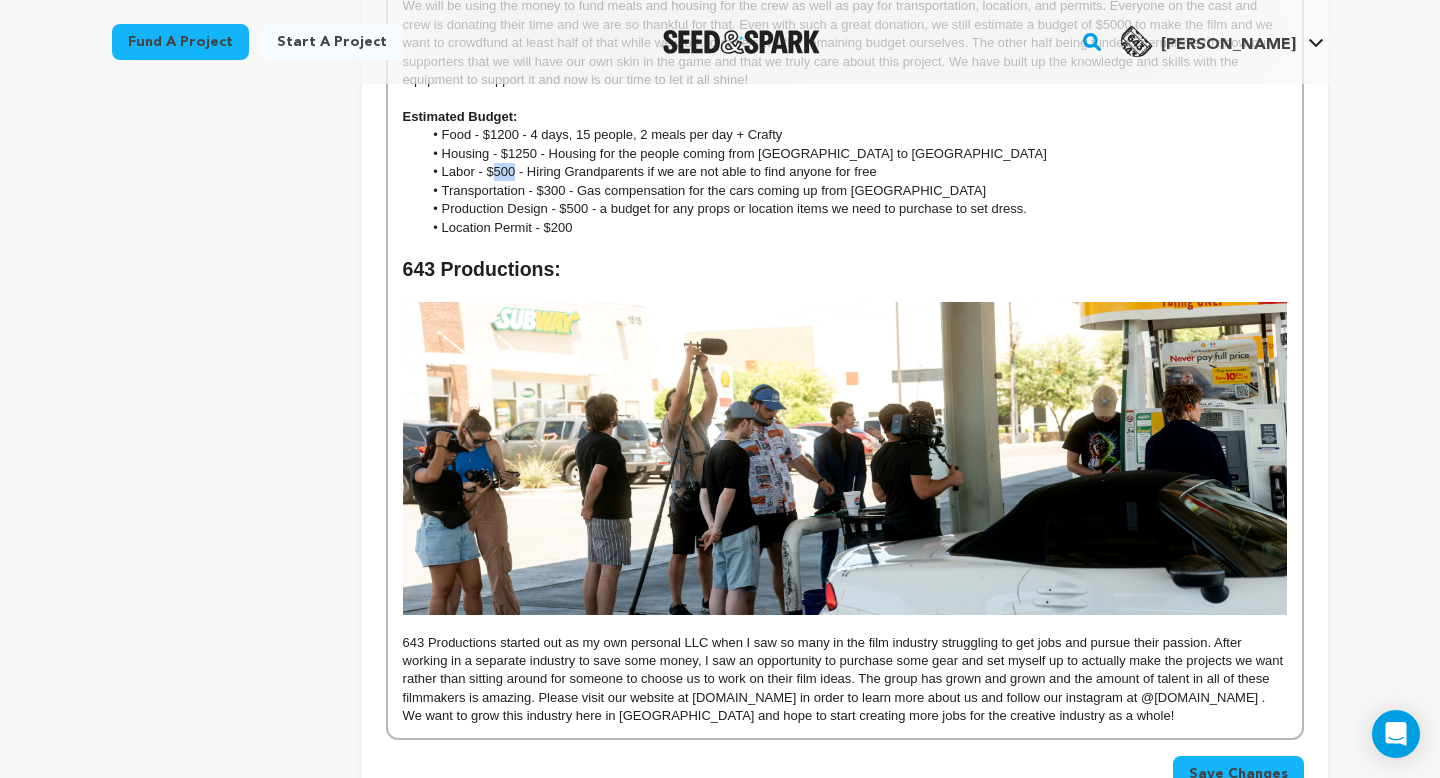 drag, startPoint x: 513, startPoint y: 153, endPoint x: 496, endPoint y: 155, distance: 17.117243 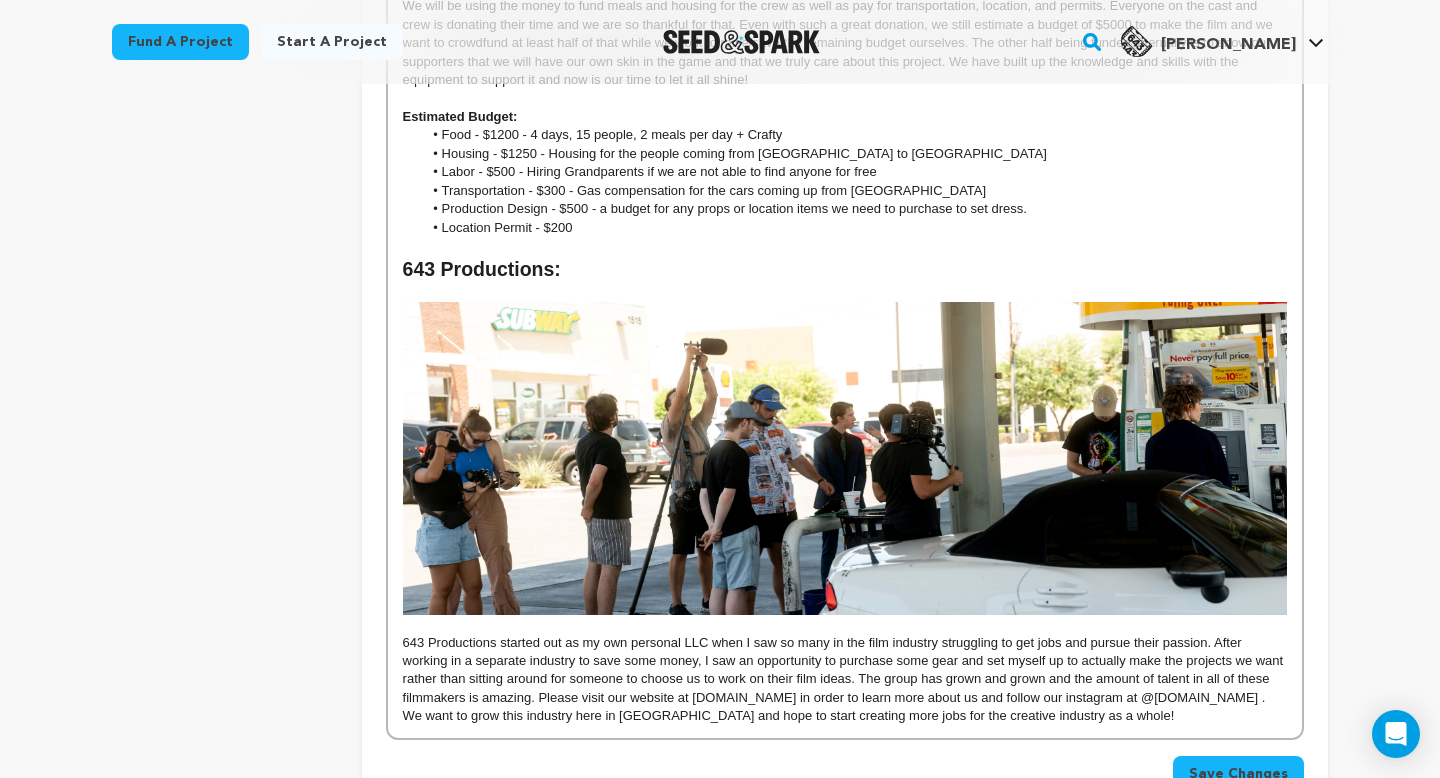 click on "Transportation - $300 - Gas compensation for the cars coming up from Phoenix" at bounding box center (854, 191) 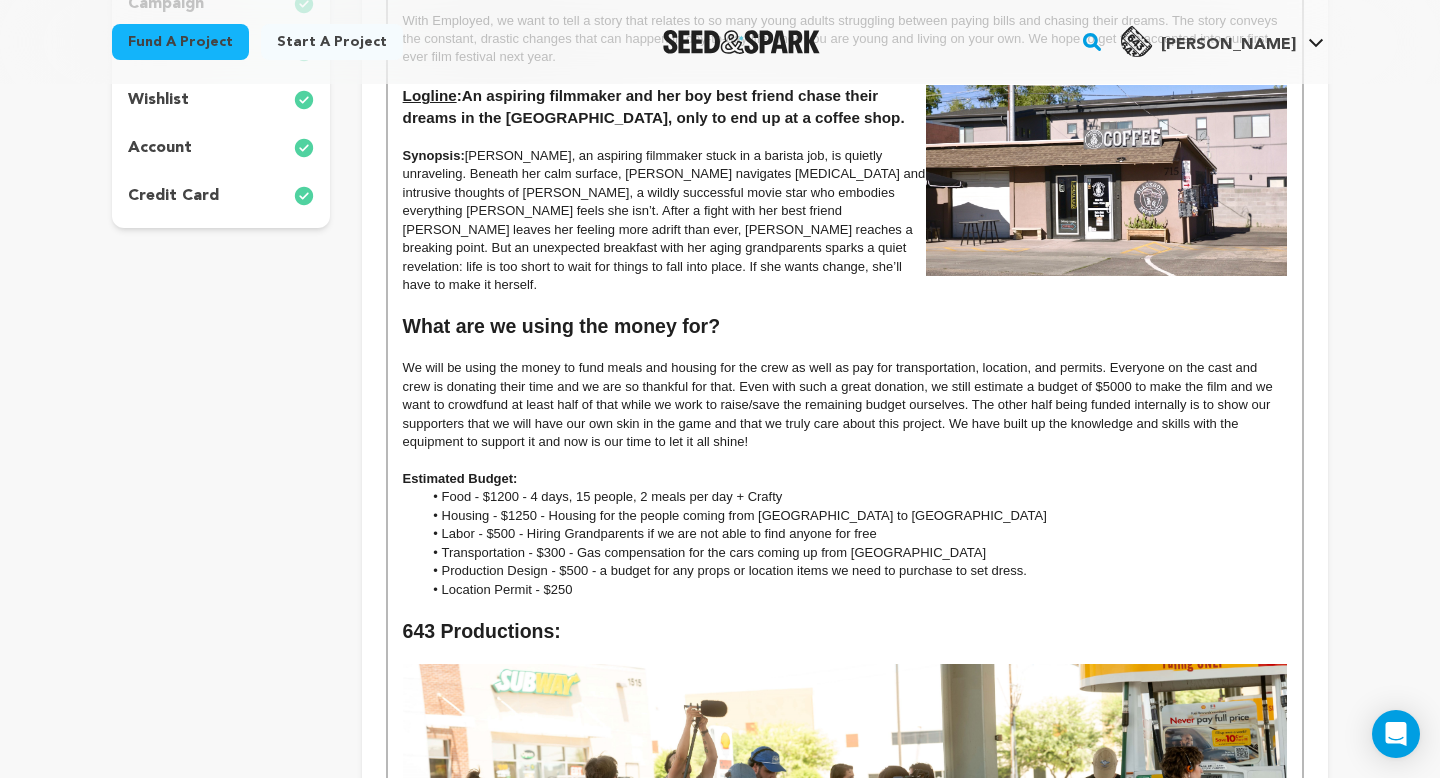 scroll, scrollTop: 649, scrollLeft: 0, axis: vertical 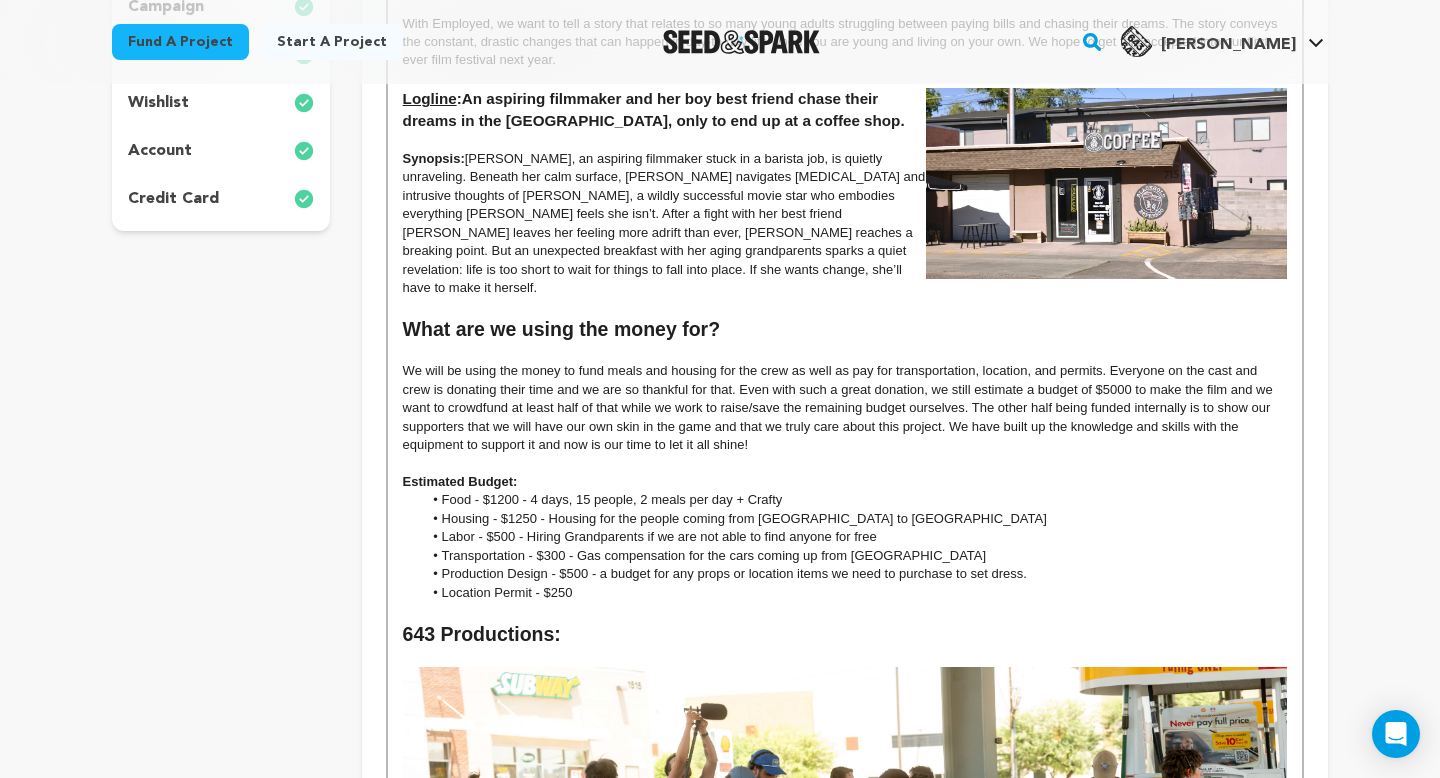 click on "We will be using the money to fund meals and housing for the crew as well as pay for transportation, location, and permits. Everyone on the cast and crew is donating their time and we are so thankful for that. Even with such a great donation, we still estimate a budget of $5000 to make the film and we want to crowdfund at least half of that while we work to raise/save the remaining budget ourselves. The other half being funded internally is to show our supporters that we will have our own skin in the game and that we truly care about this project. We have built up the knowledge and skills with the equipment to support it and now is our time to let it all shine!" at bounding box center [845, 408] 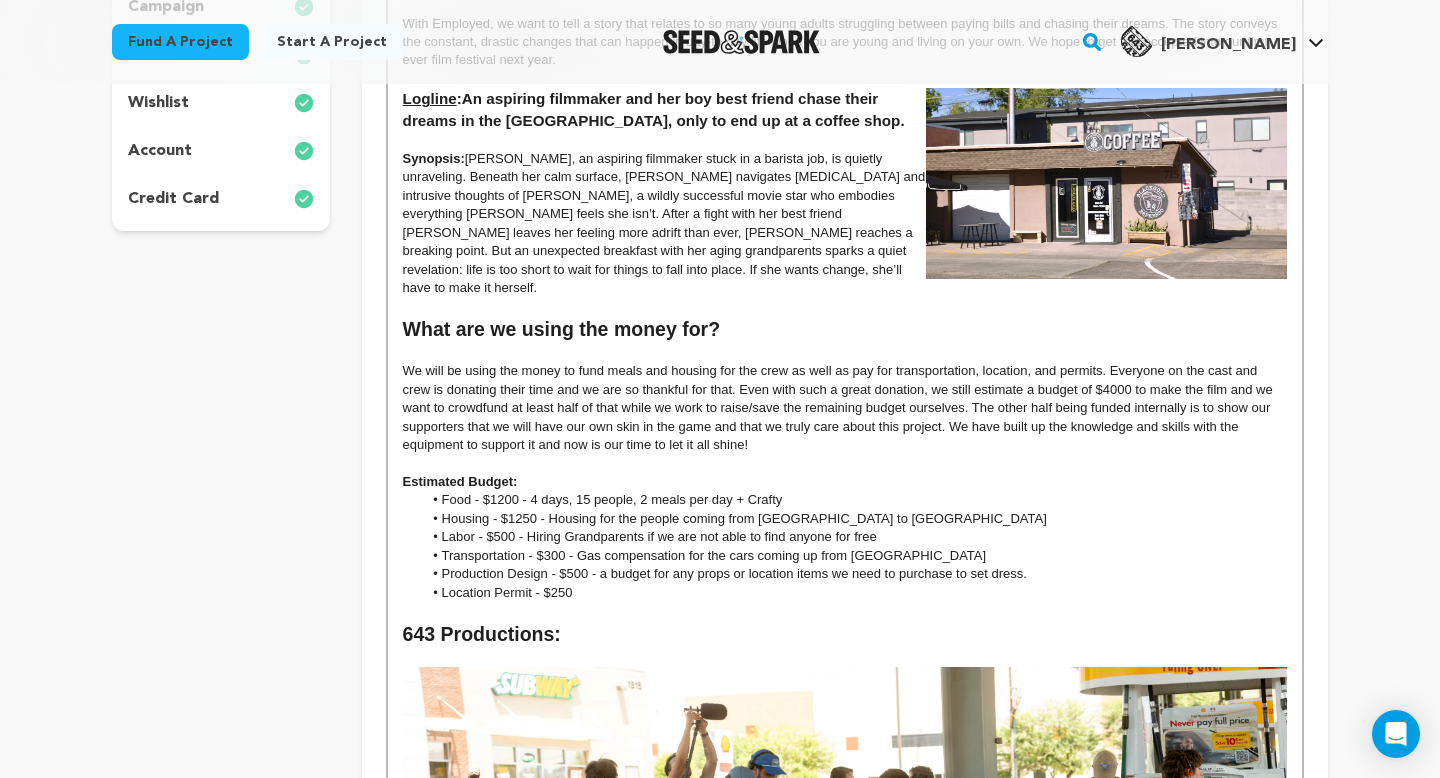click on "We will be using the money to fund meals and housing for the crew as well as pay for transportation, location, and permits. Everyone on the cast and crew is donating their time and we are so thankful for that. Even with such a great donation, we still estimate a budget of $4000 to make the film and we want to crowdfund at least half of that while we work to raise/save the remaining budget ourselves. The other half being funded internally is to show our supporters that we will have our own skin in the game and that we truly care about this project. We have built up the knowledge and skills with the equipment to support it and now is our time to let it all shine!" at bounding box center (845, 408) 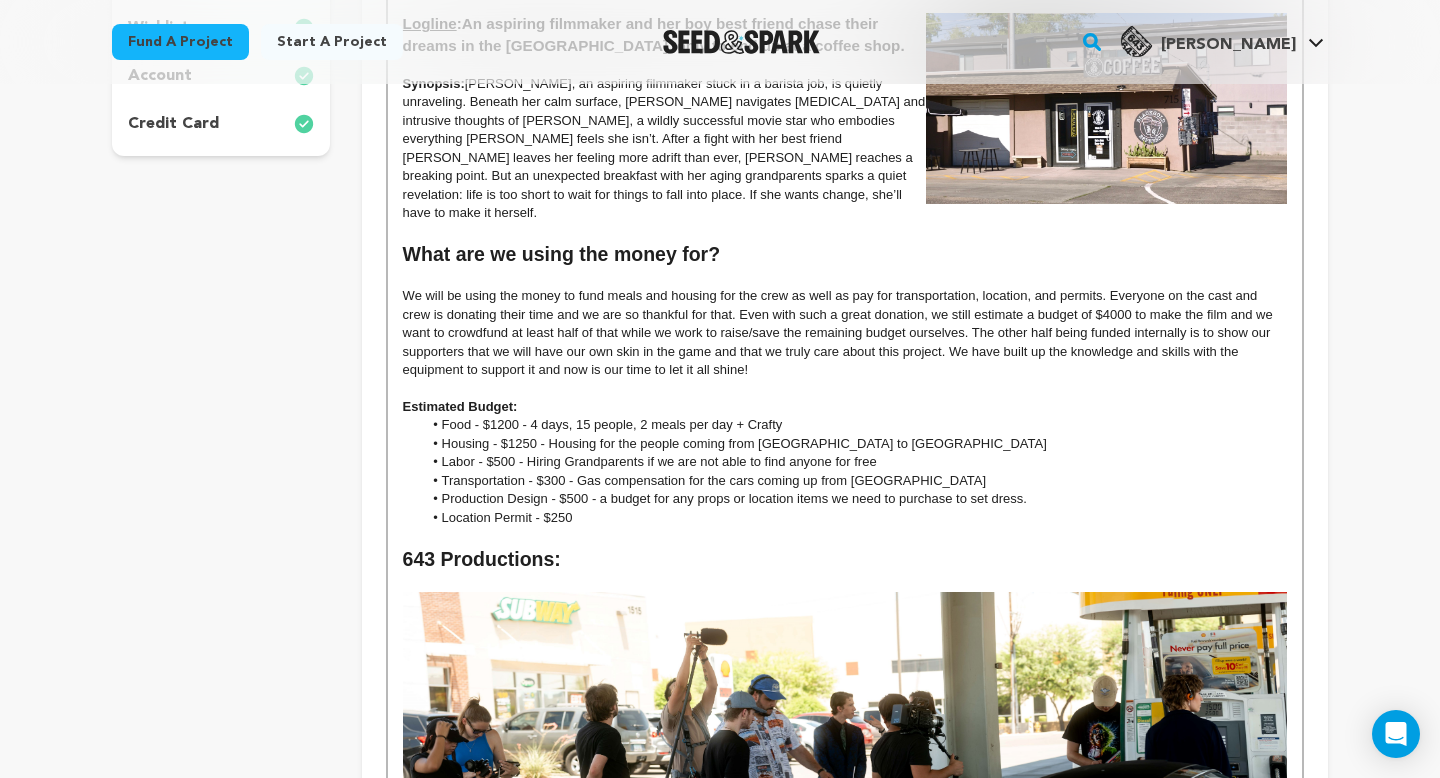scroll, scrollTop: 674, scrollLeft: 0, axis: vertical 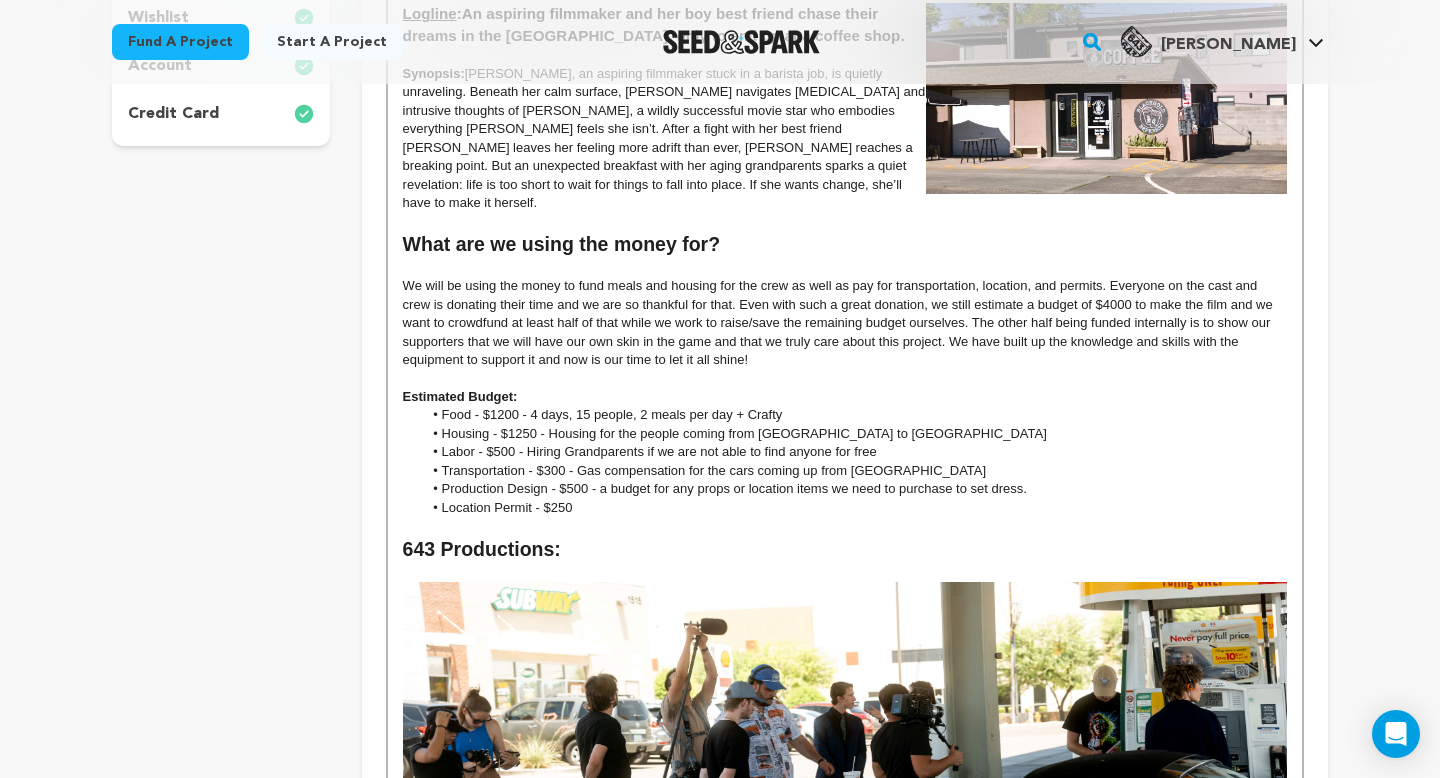 click on "Transportation - $300 - Gas compensation for the cars coming up from Phoenix" at bounding box center (854, 471) 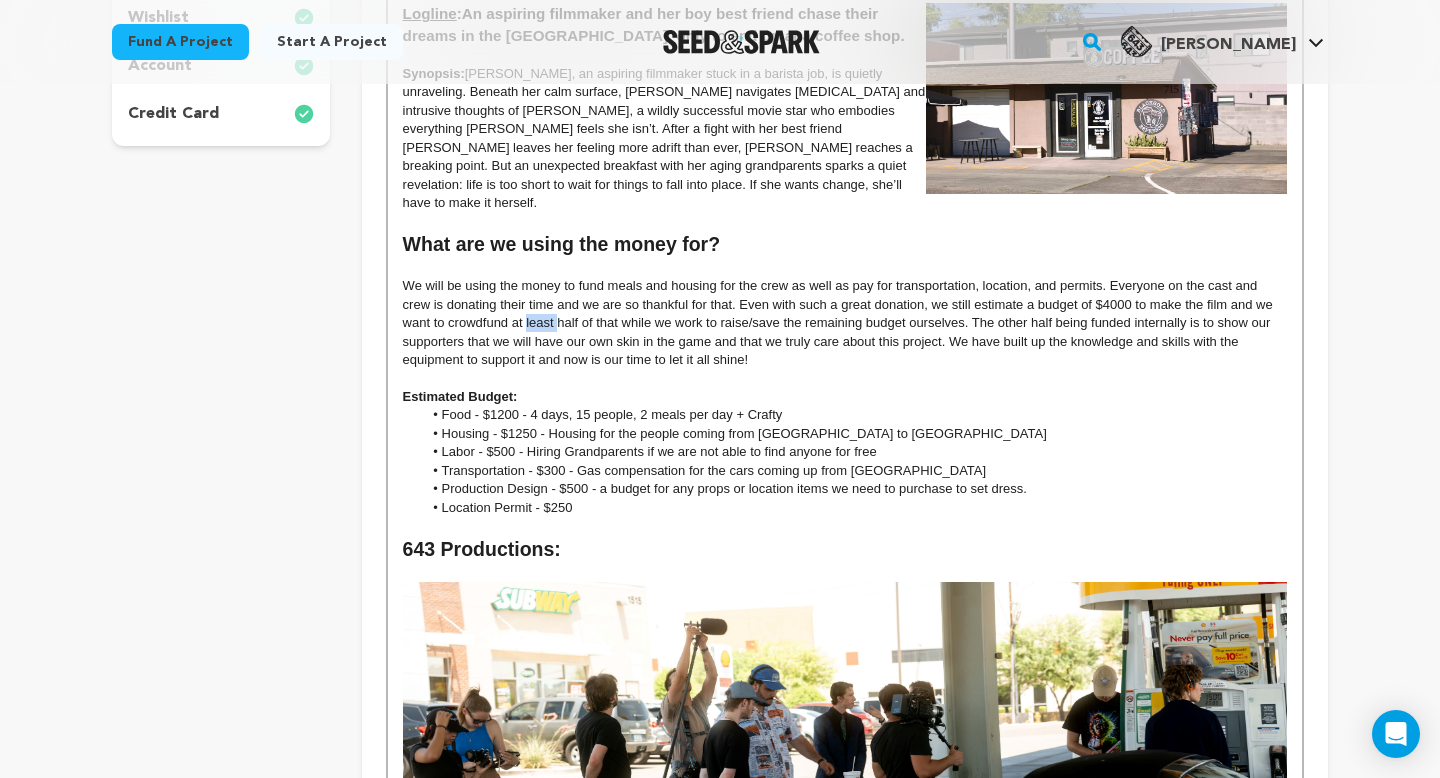 drag, startPoint x: 559, startPoint y: 304, endPoint x: 526, endPoint y: 313, distance: 34.20526 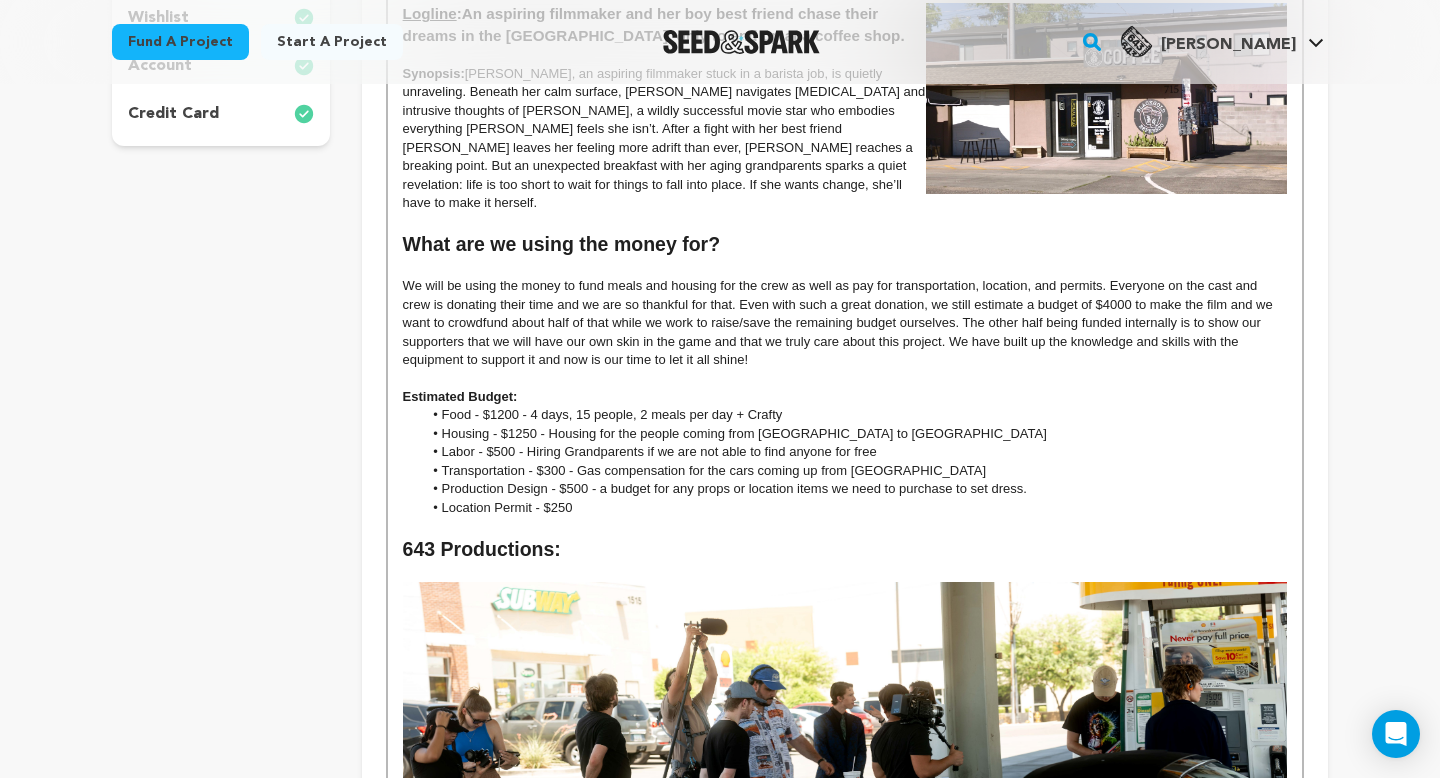 click on "We will be using the money to fund meals and housing for the crew as well as pay for transportation, location, and permits. Everyone on the cast and crew is donating their time and we are so thankful for that. Even with such a great donation, we still estimate a budget of $4000 to make the film and we want to crowdfund about half of that while we work to raise/save the remaining budget ourselves. The other half being funded internally is to show our supporters that we will have our own skin in the game and that we truly care about this project. We have built up the knowledge and skills with the equipment to support it and now is our time to let it all shine!" at bounding box center [845, 323] 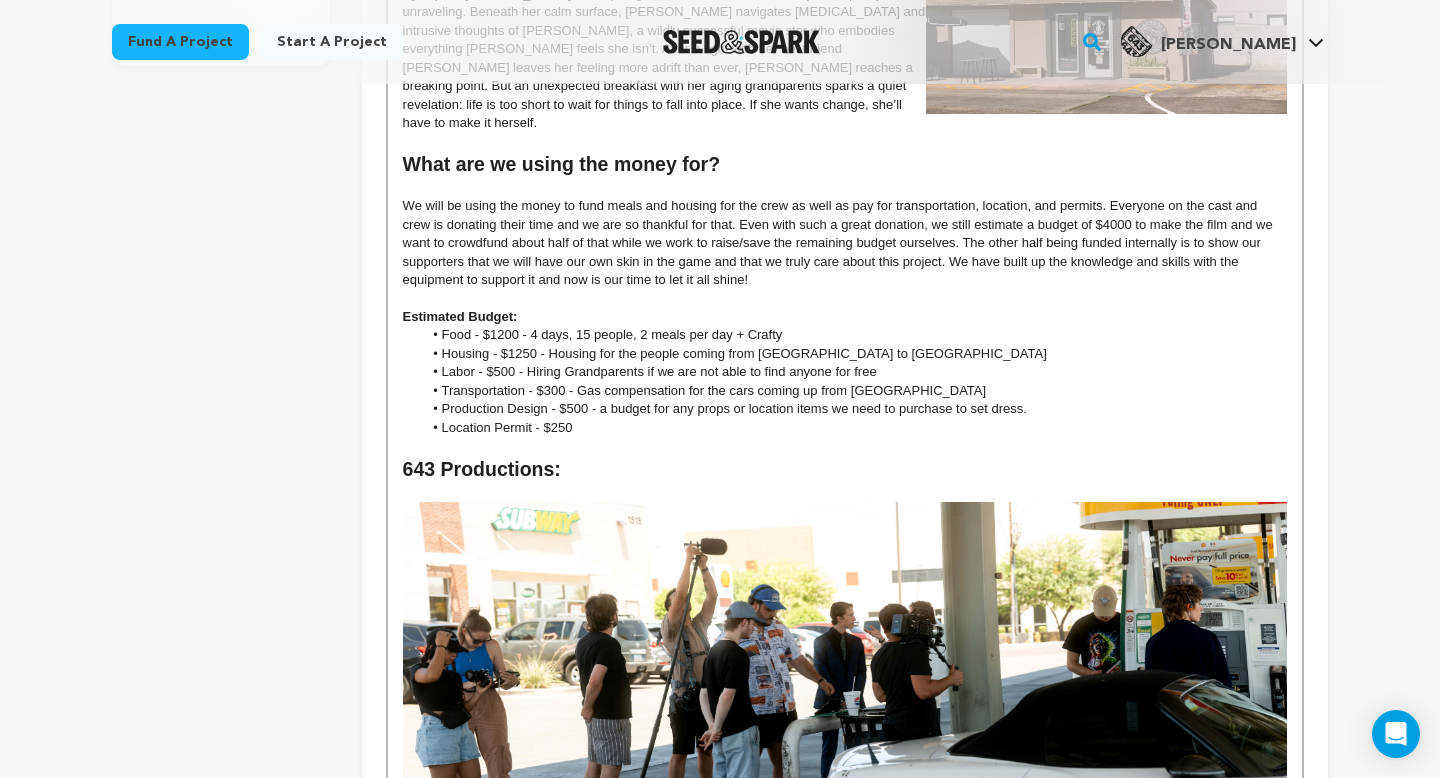 click at bounding box center [845, 446] 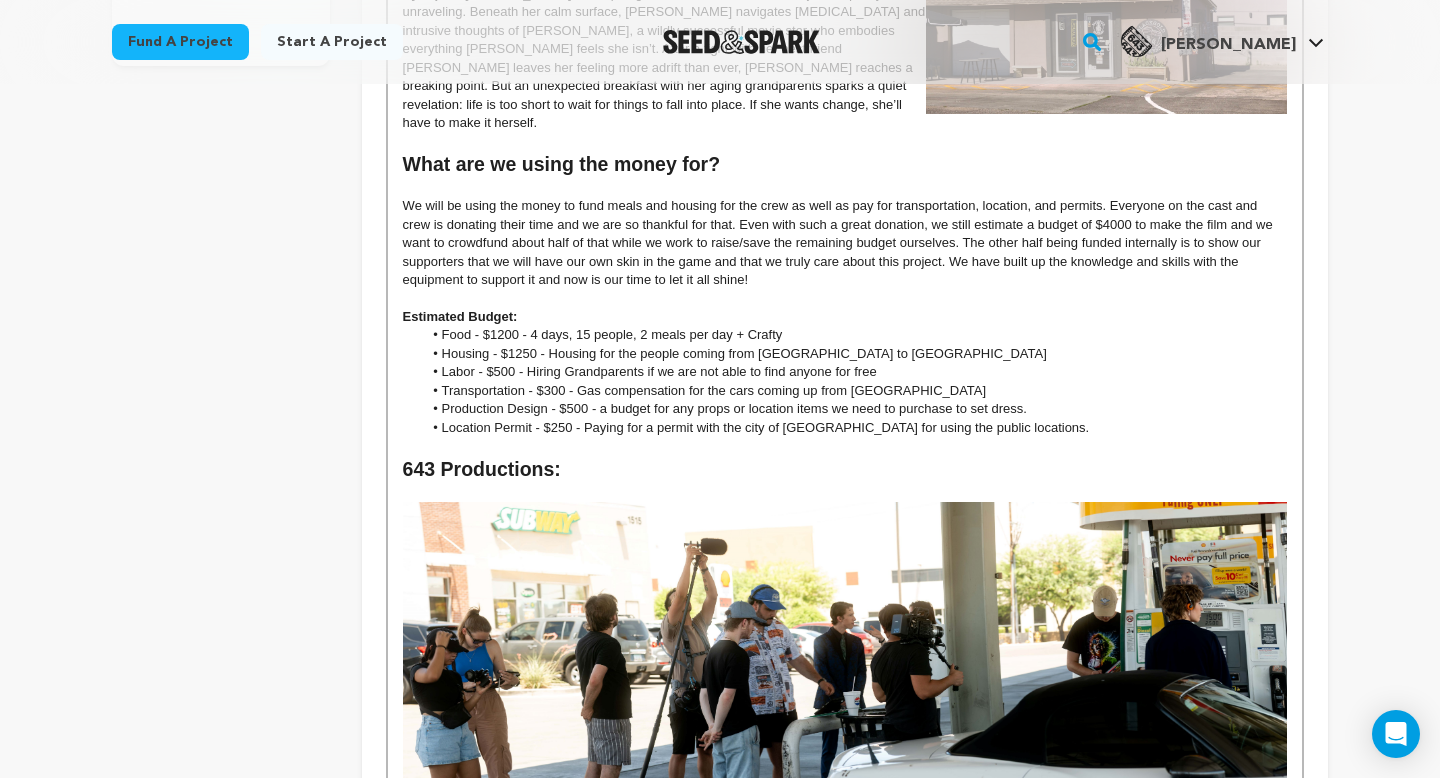 click on "Transportation - $300 - Gas compensation for the cars coming up from Phoenix" at bounding box center (854, 391) 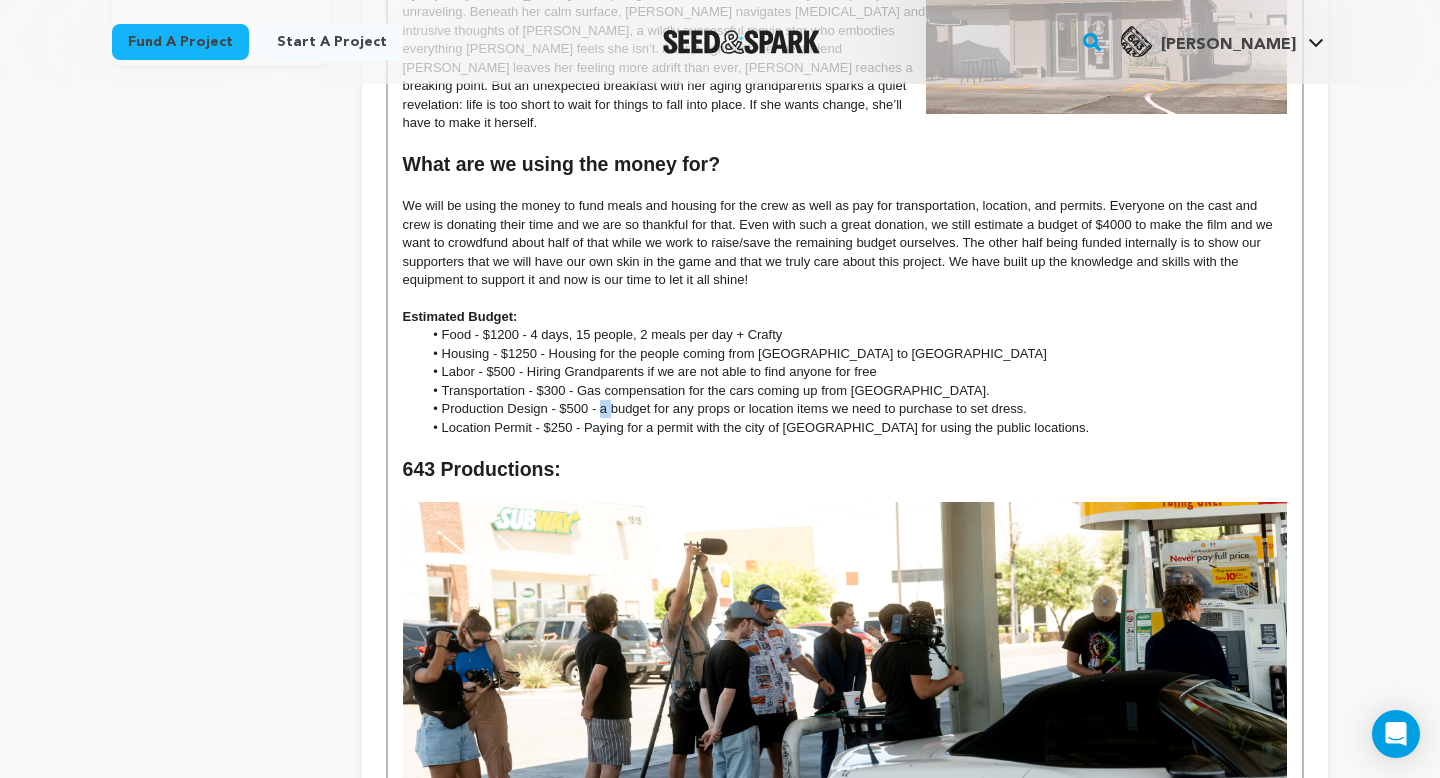 drag, startPoint x: 610, startPoint y: 394, endPoint x: 598, endPoint y: 394, distance: 12 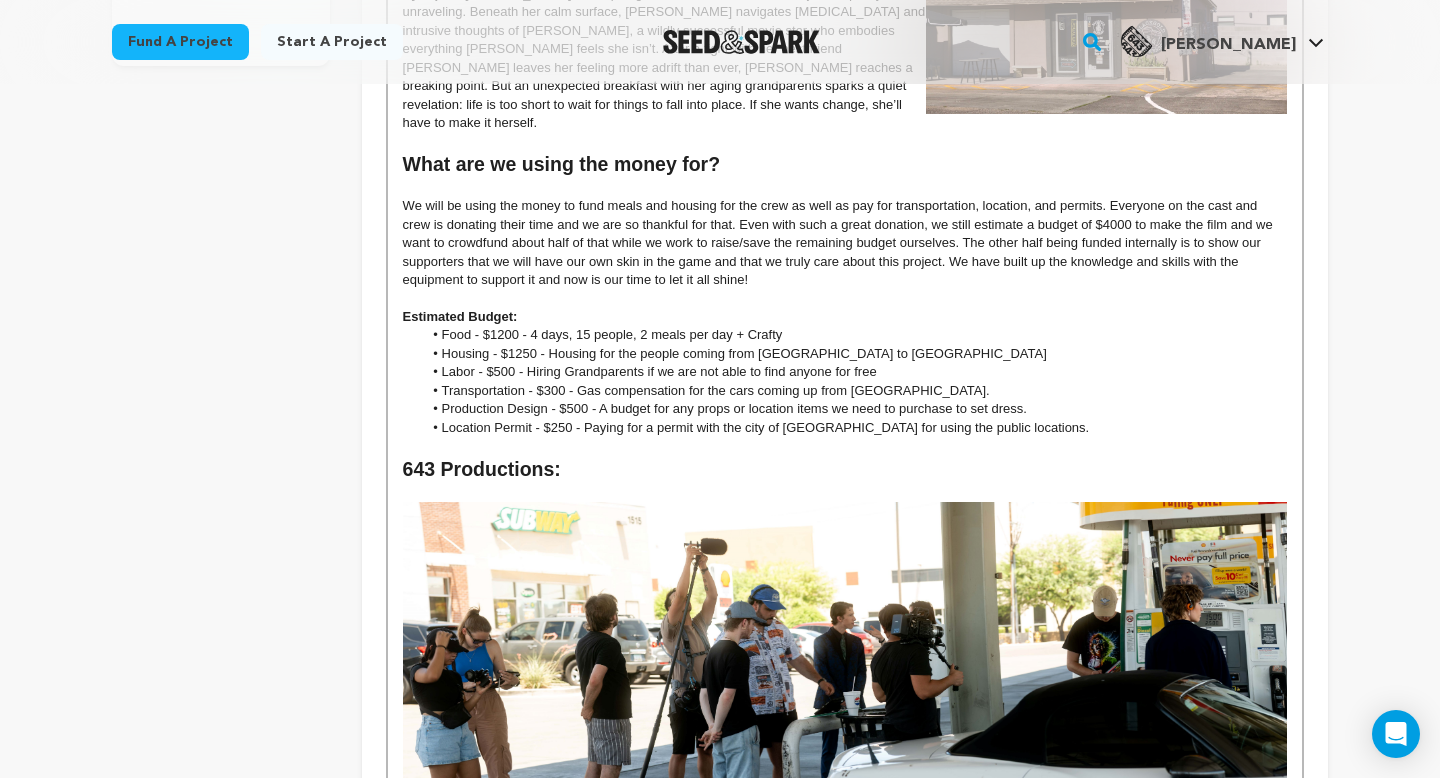 click on "Labor - $500 - Hiring Grandparents if we are not able to find anyone for free" at bounding box center [854, 372] 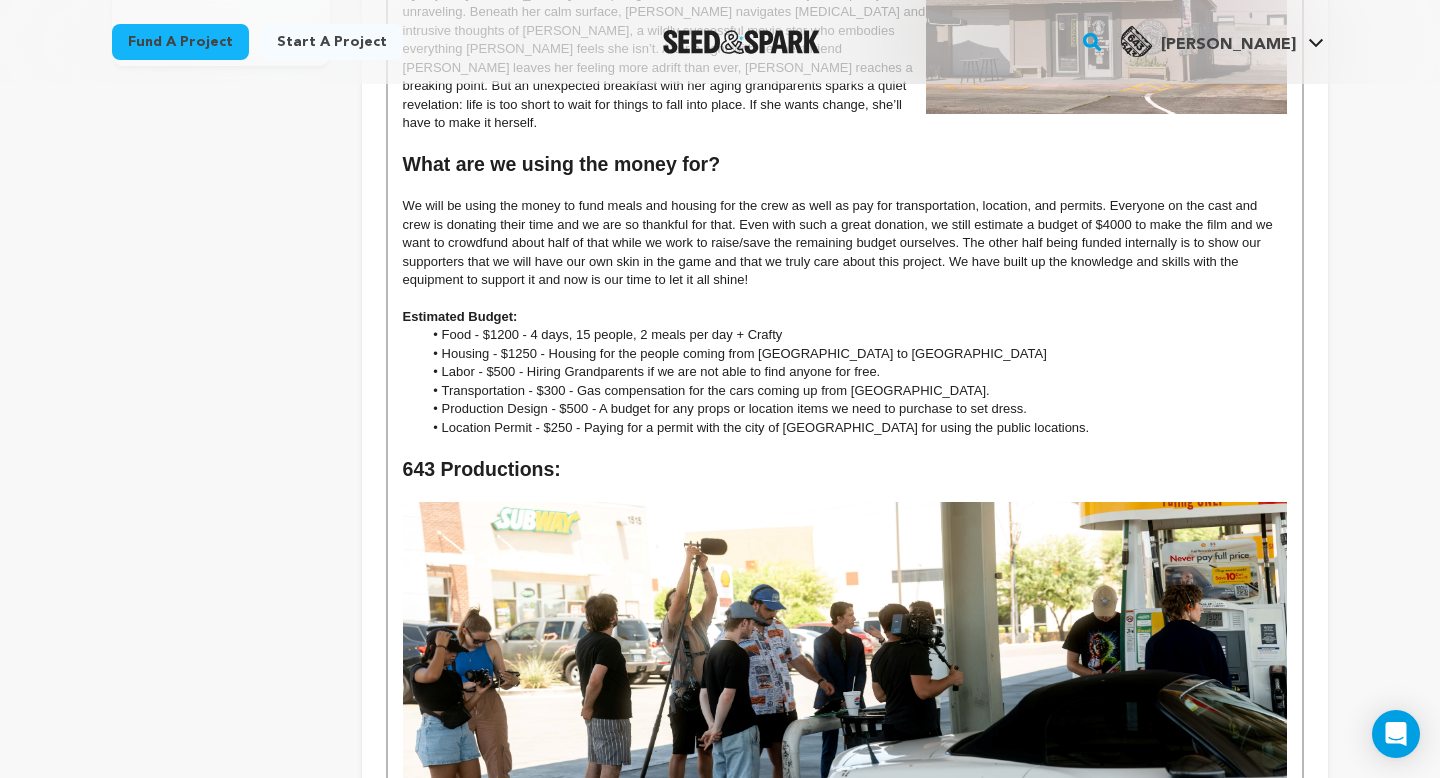 click on "Housing - $1250 - Housing for the people coming from Phoenix to Prescott" at bounding box center [854, 354] 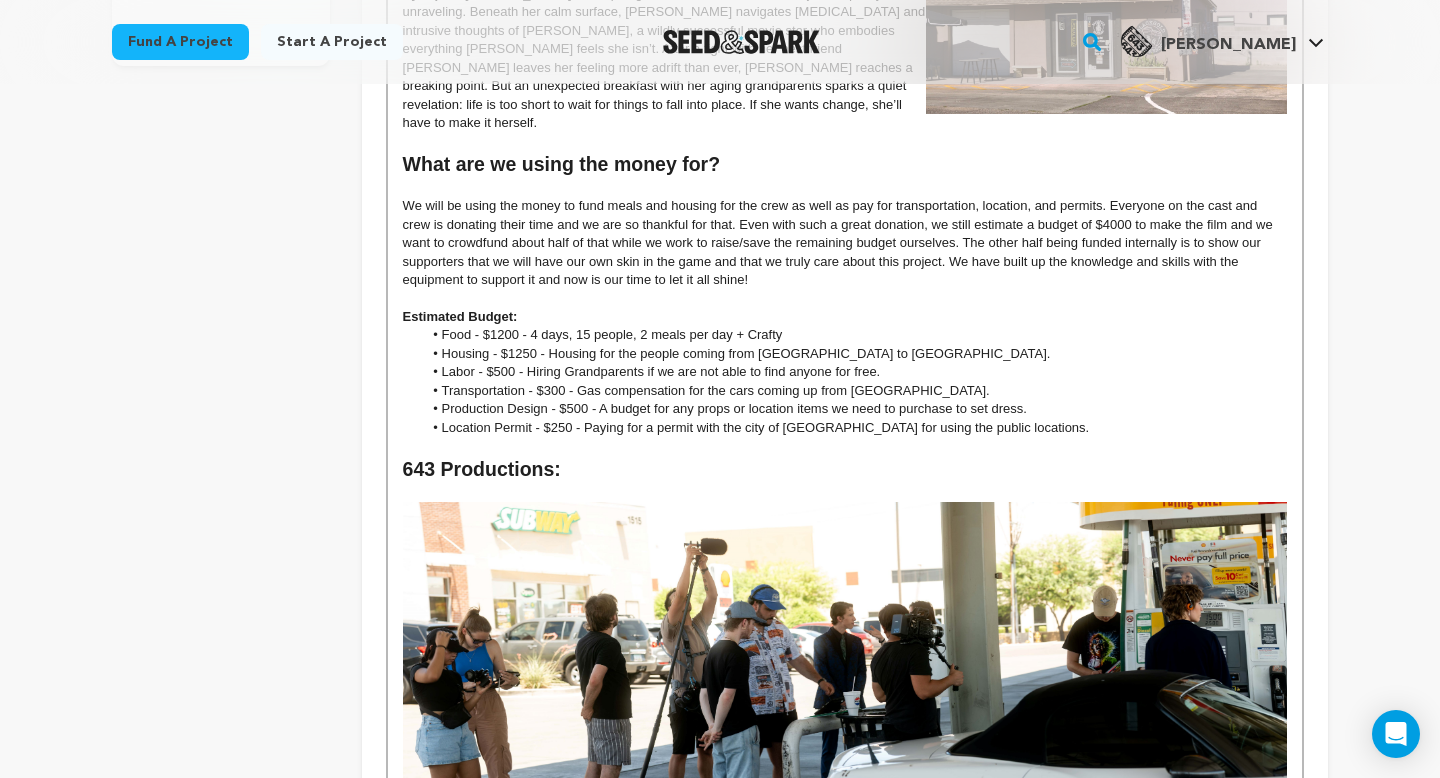 click on "Food - $1200 - 4 days, 15 people, 2 meals per day + Crafty" at bounding box center (854, 335) 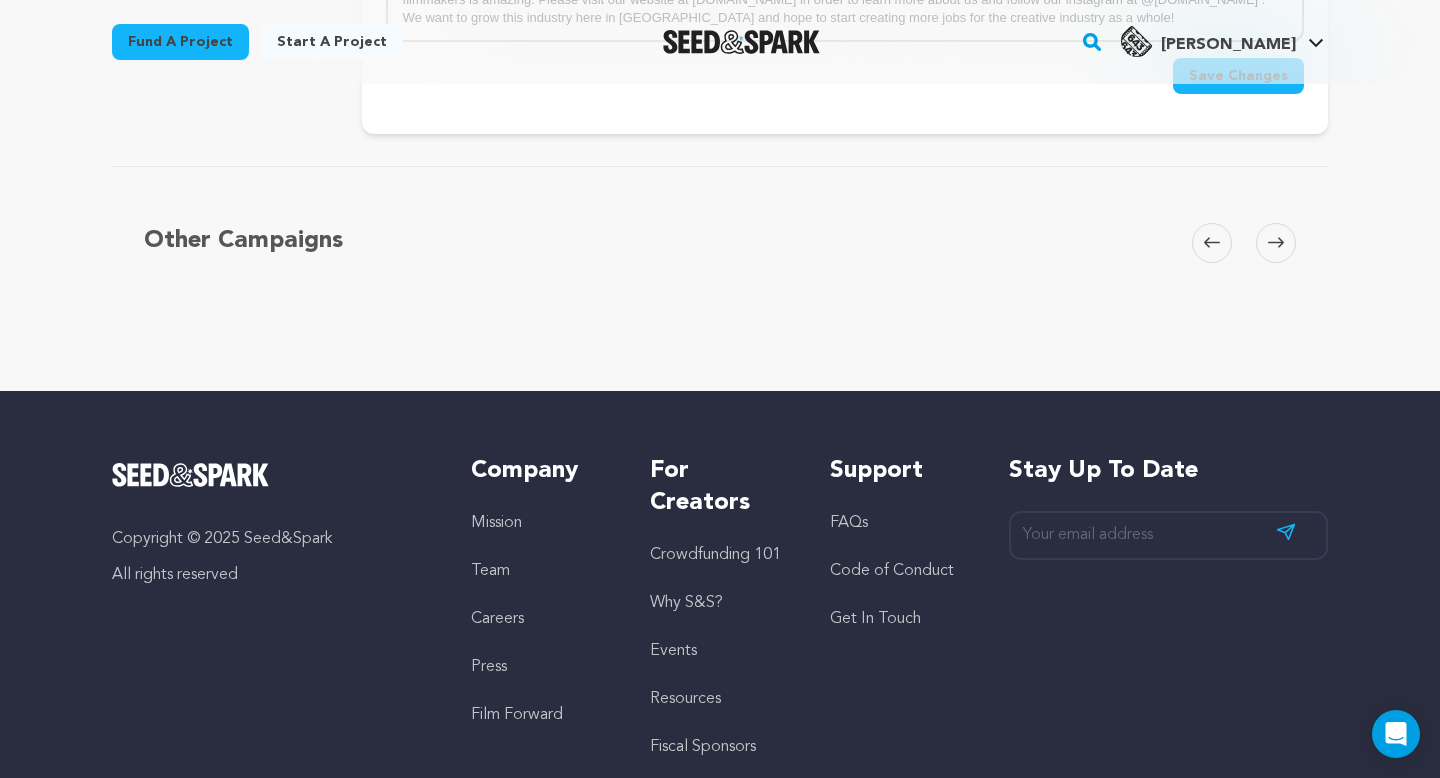 scroll, scrollTop: 1403, scrollLeft: 0, axis: vertical 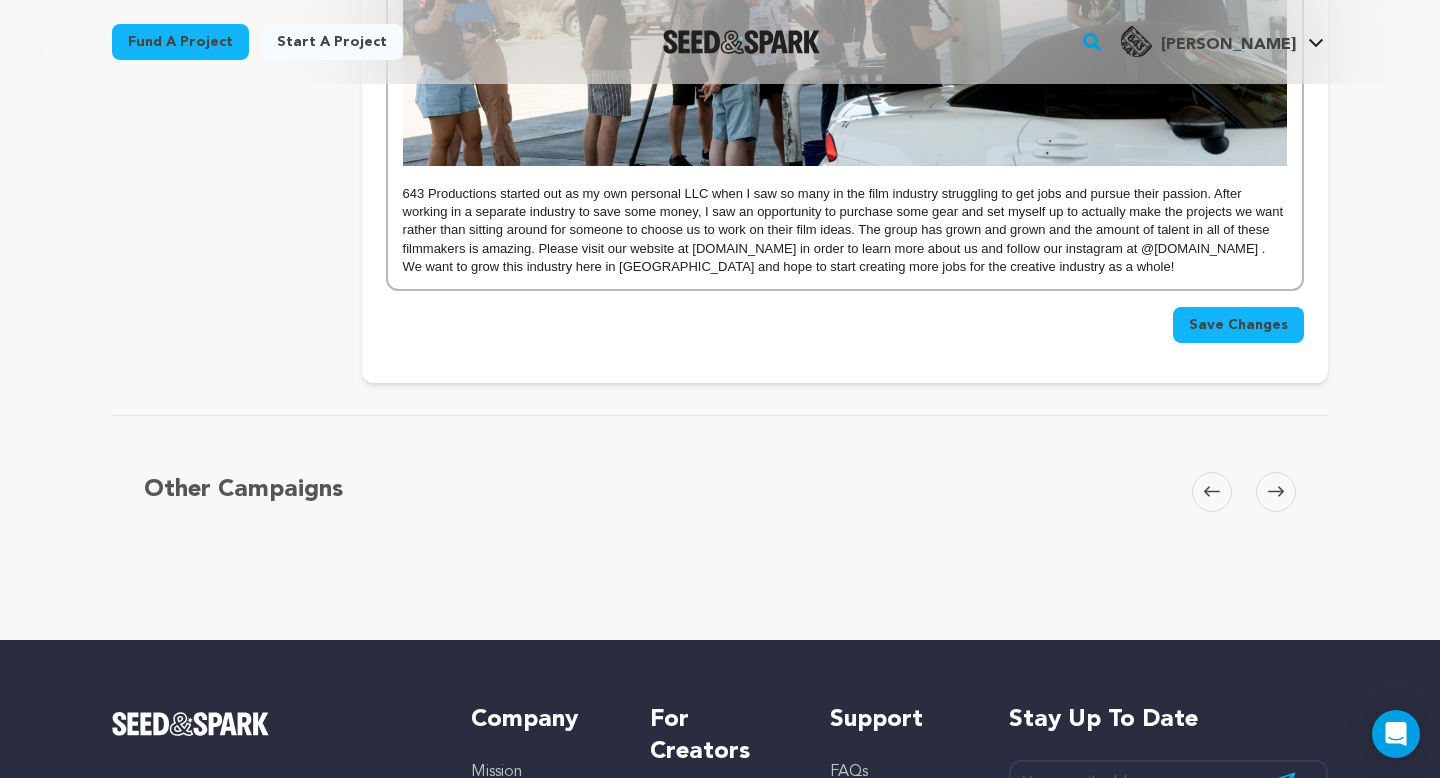 click on "Save Changes" at bounding box center (1238, 325) 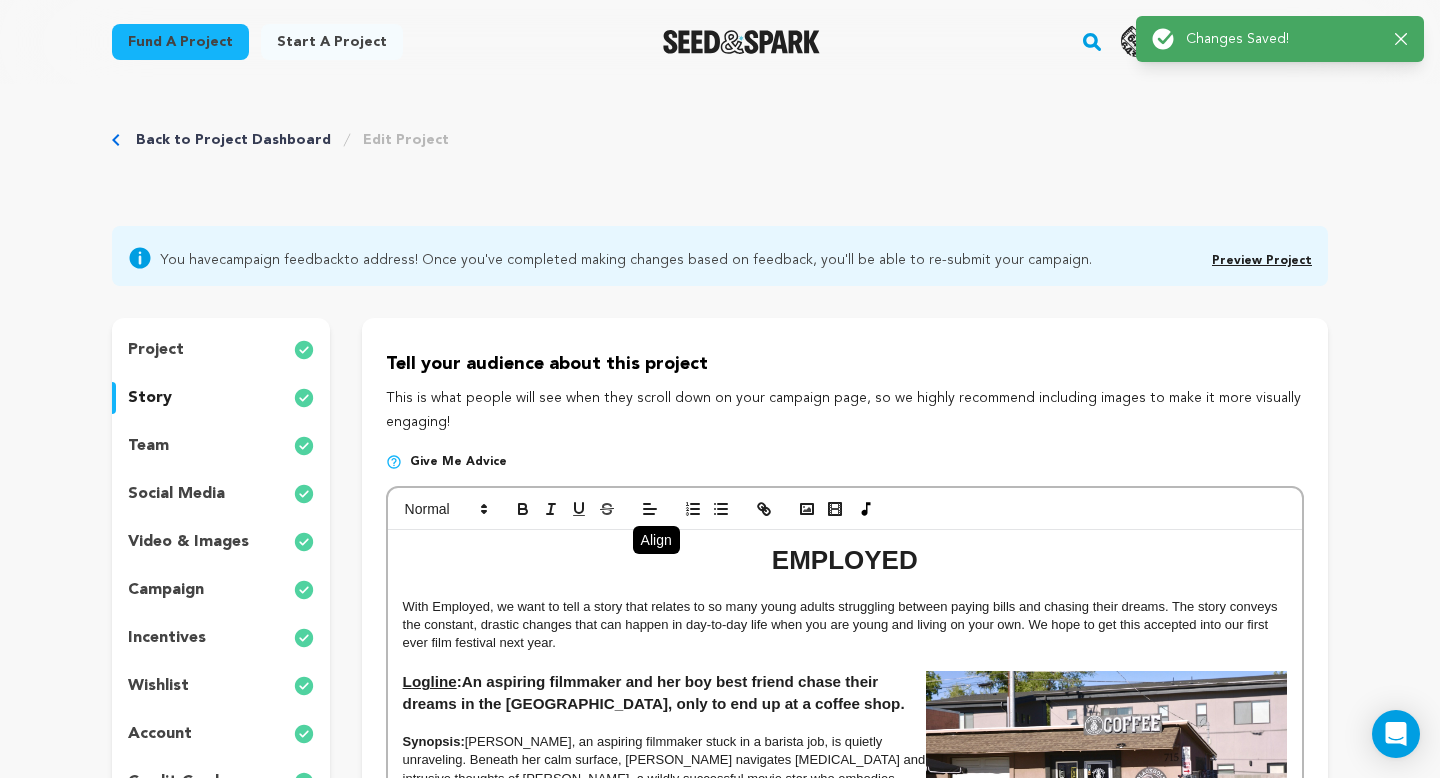 scroll, scrollTop: 0, scrollLeft: 0, axis: both 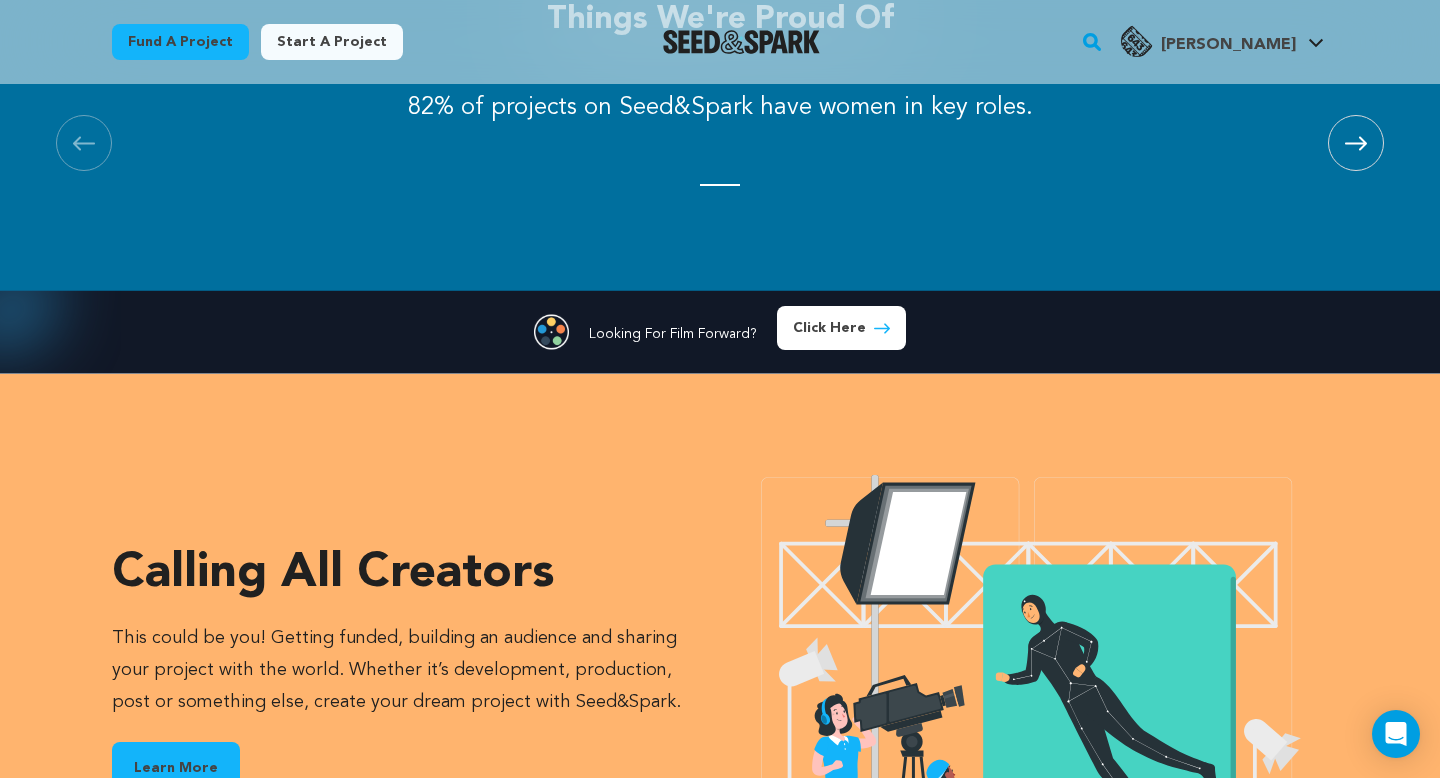 click on "Fund a project" at bounding box center [180, 42] 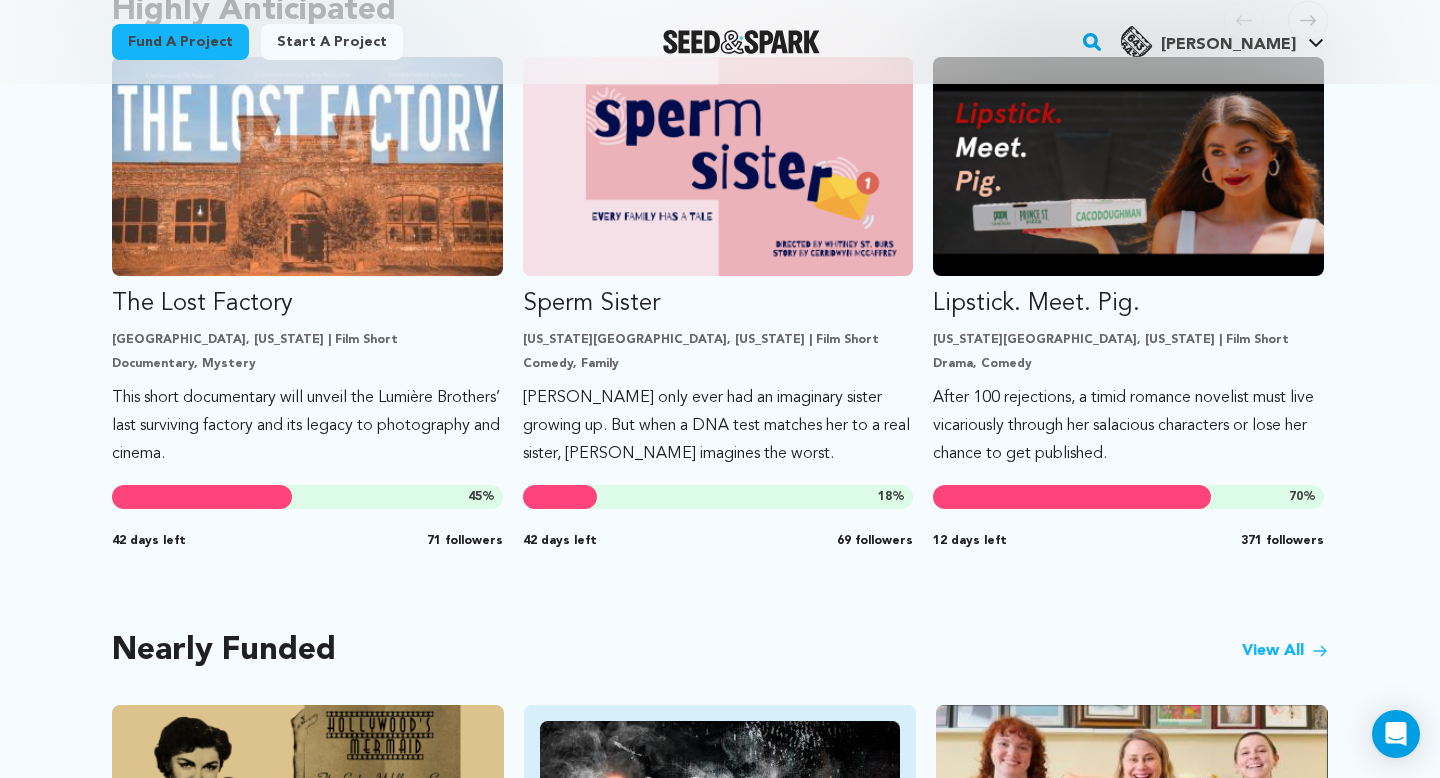 scroll, scrollTop: 1184, scrollLeft: 0, axis: vertical 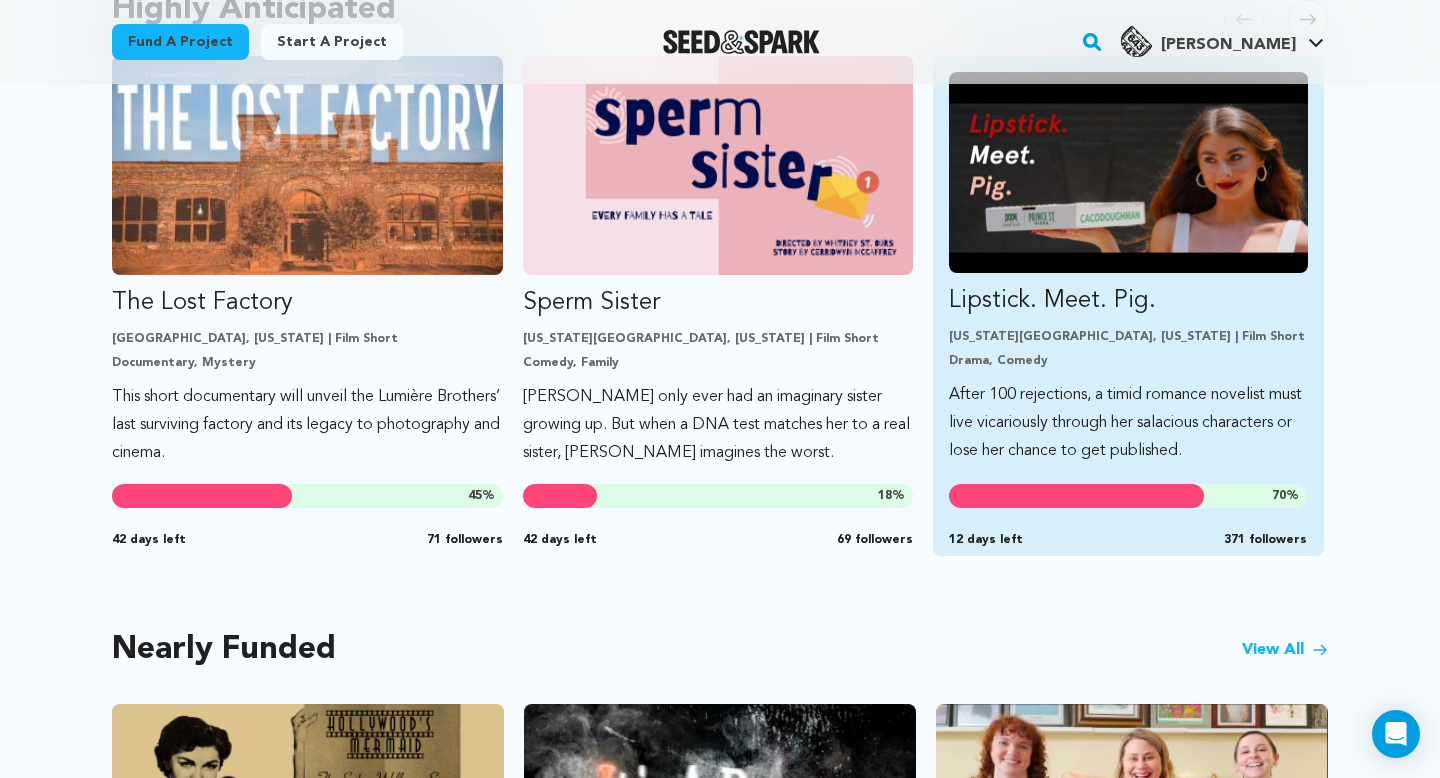 click on "Lipstick. Meet. Pig." at bounding box center [1128, 301] 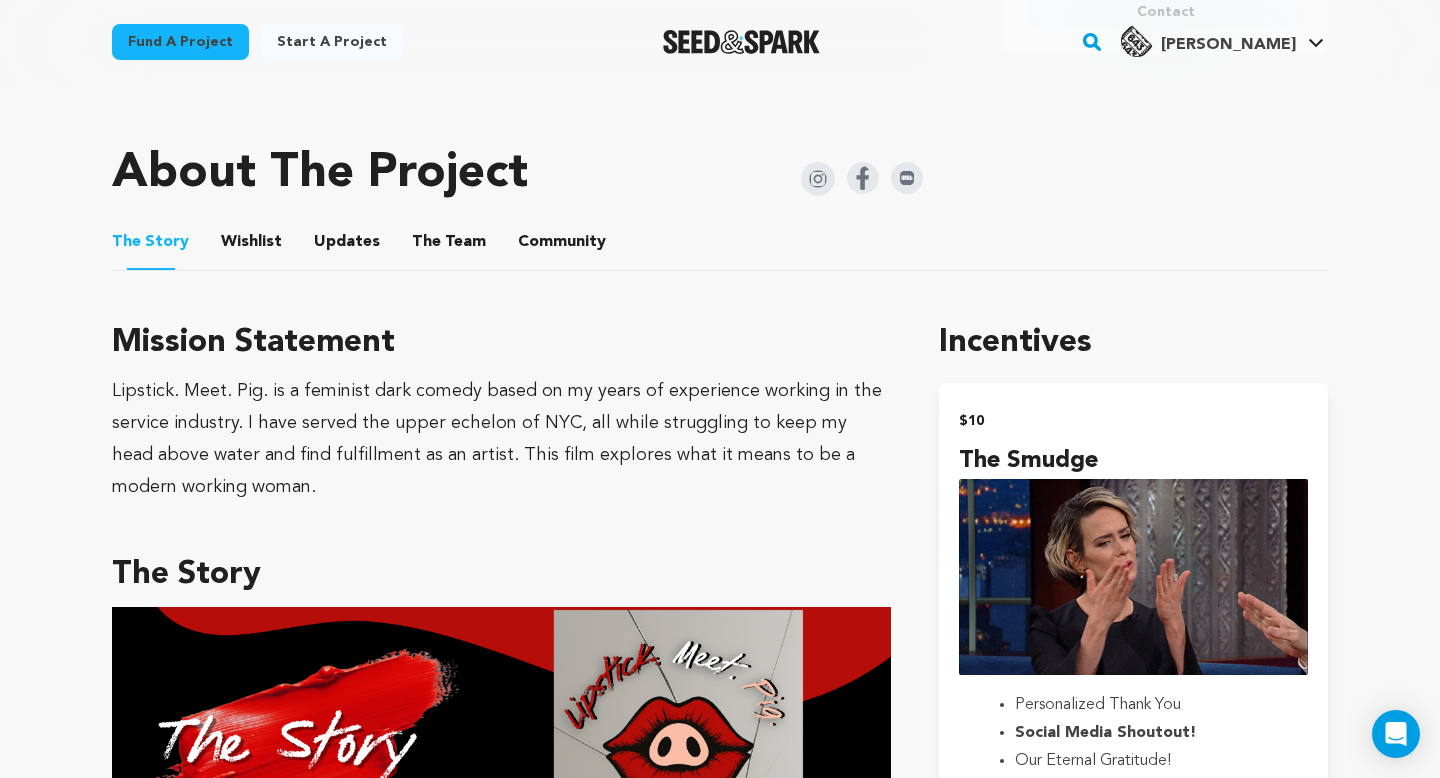 scroll, scrollTop: 968, scrollLeft: 0, axis: vertical 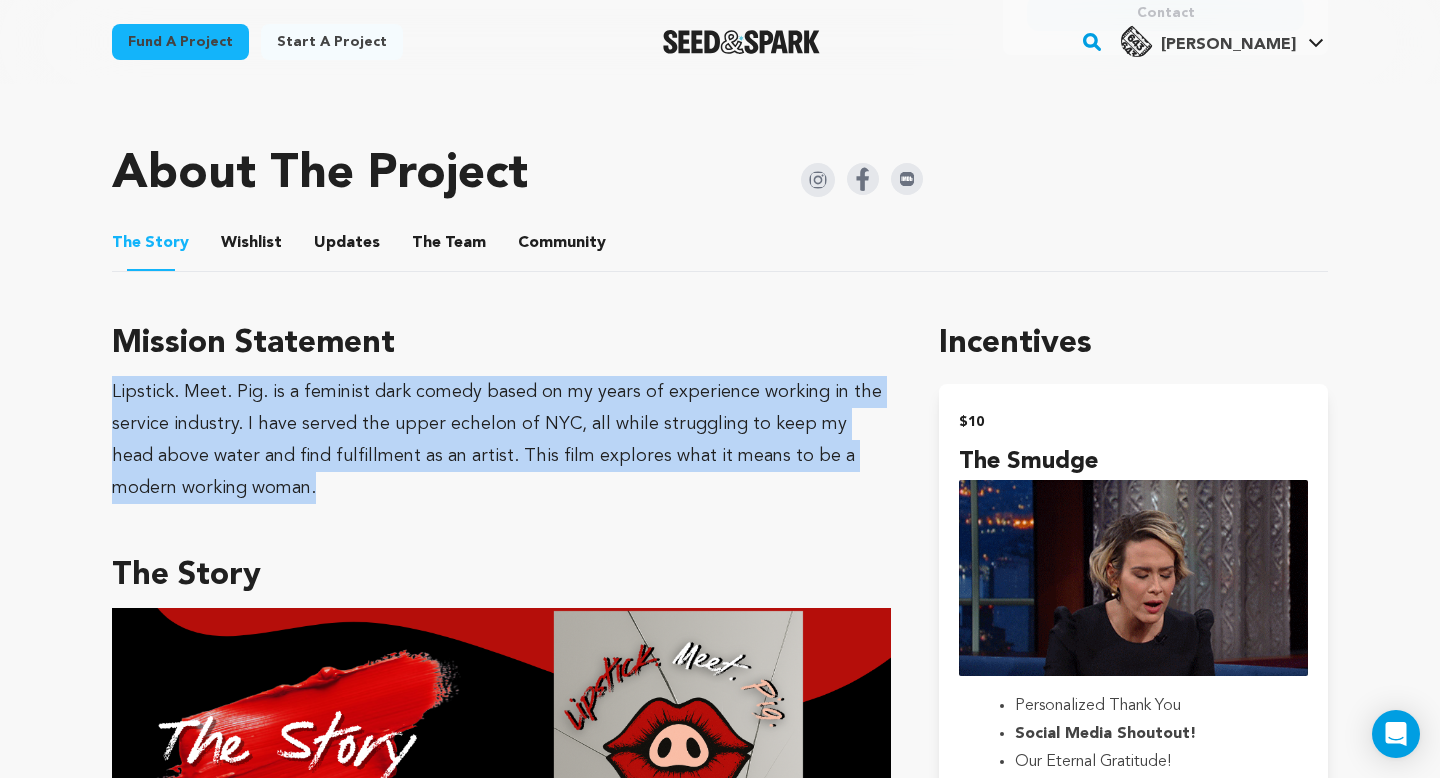 drag, startPoint x: 251, startPoint y: 487, endPoint x: 107, endPoint y: 392, distance: 172.51376 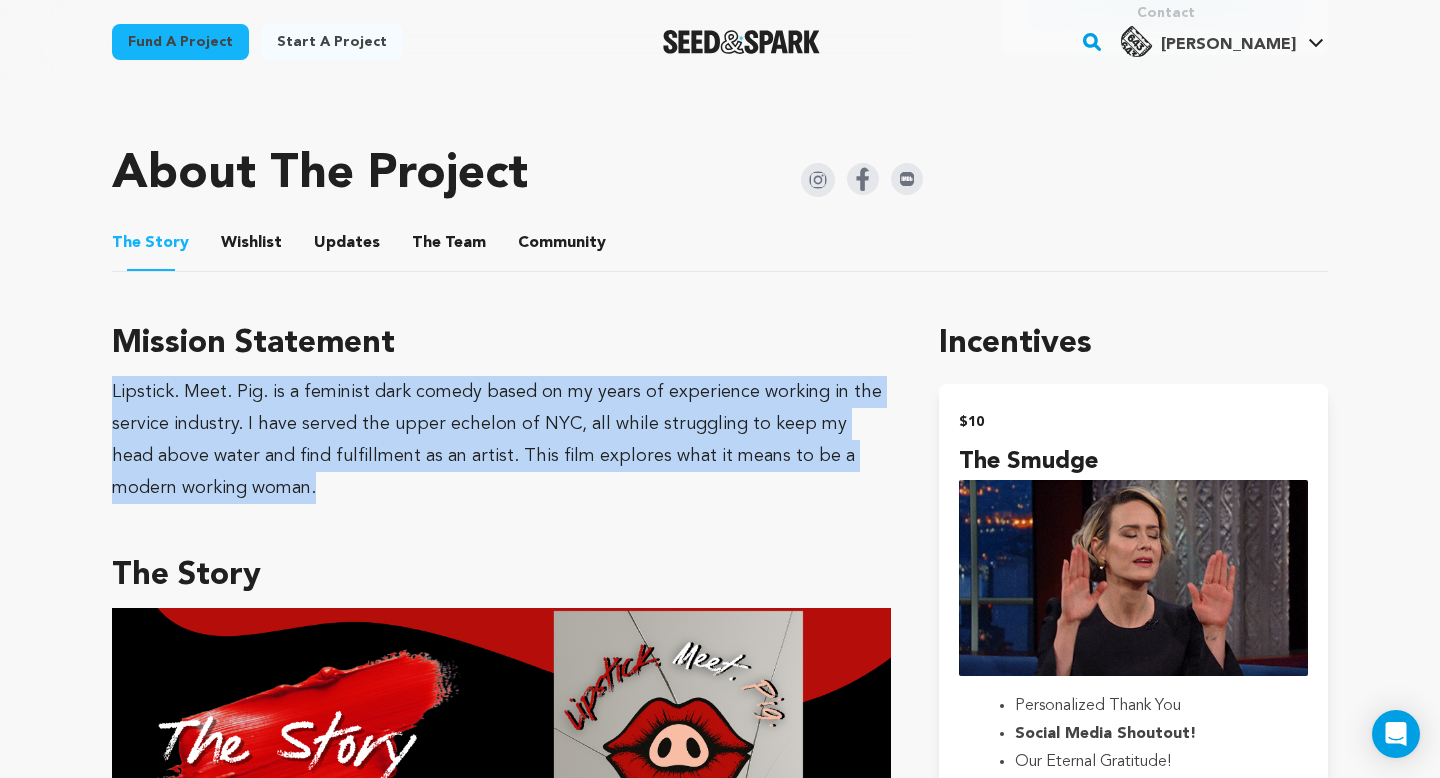 click on "Fund a project
Project details
Lipstick. Meet. Pig.
New York City, New York |                                 Film Short
Drama,
Comedy
12" at bounding box center (720, 4601) 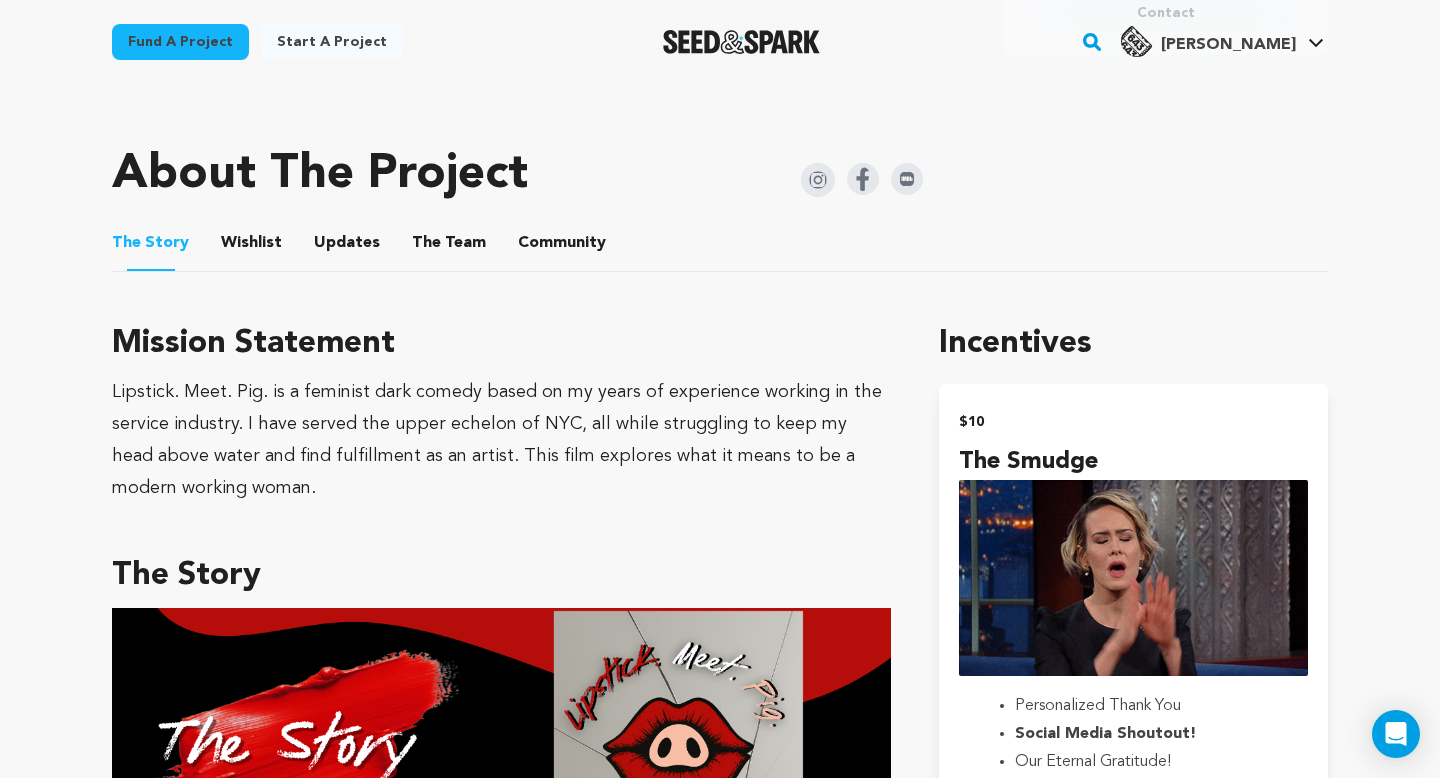 click on "Lipstick. Meet. Pig. is a feminist dark comedy based on my years of experience working in the service industry. I have served the upper echelon of NYC, all while struggling to keep my head above water and find fulfillment as an artist. This film explores what it means to be a modern working woman." at bounding box center [501, 440] 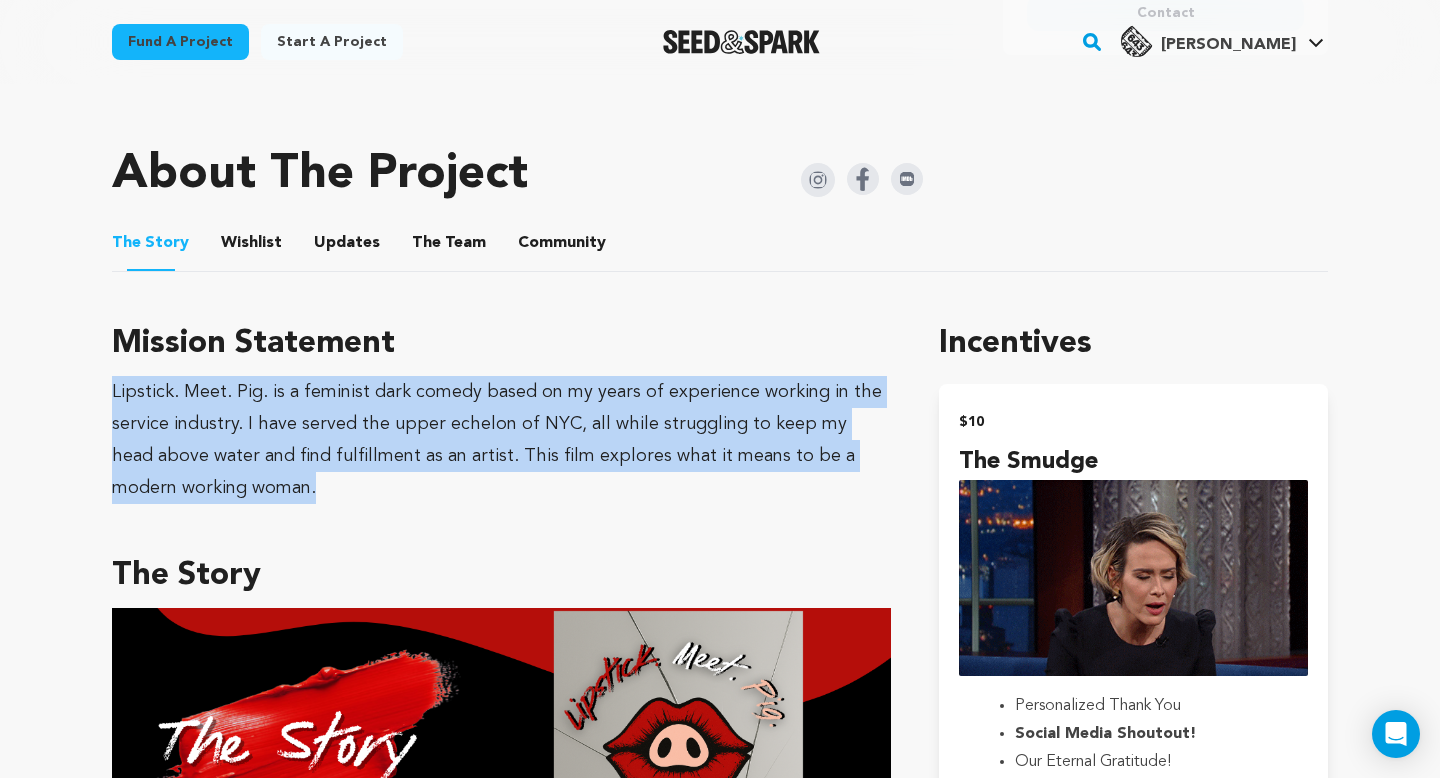 drag, startPoint x: 251, startPoint y: 496, endPoint x: 107, endPoint y: 388, distance: 180 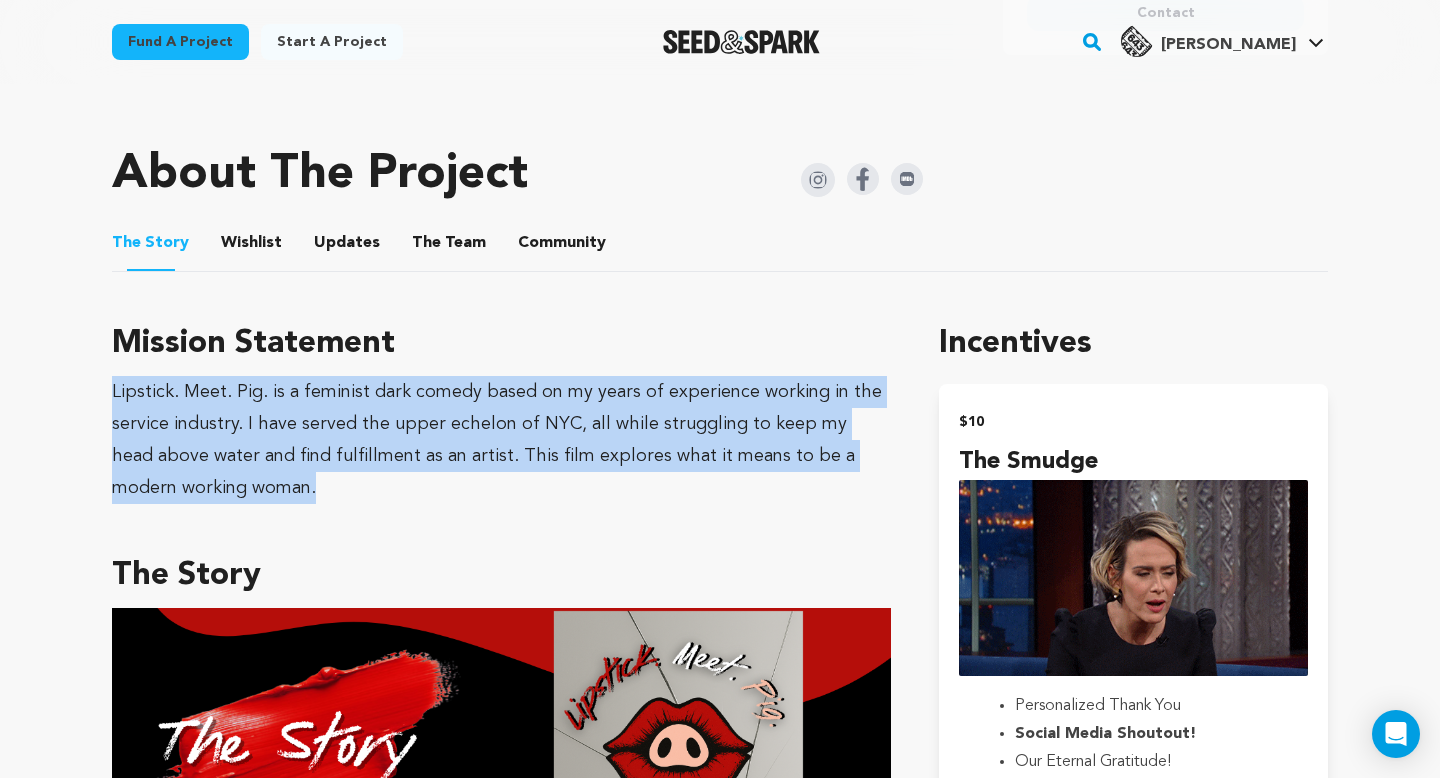 click on "Fund a project
Project details
Lipstick. Meet. Pig.
New York City, New York |                                 Film Short
Drama,
Comedy
12" at bounding box center [720, 4601] 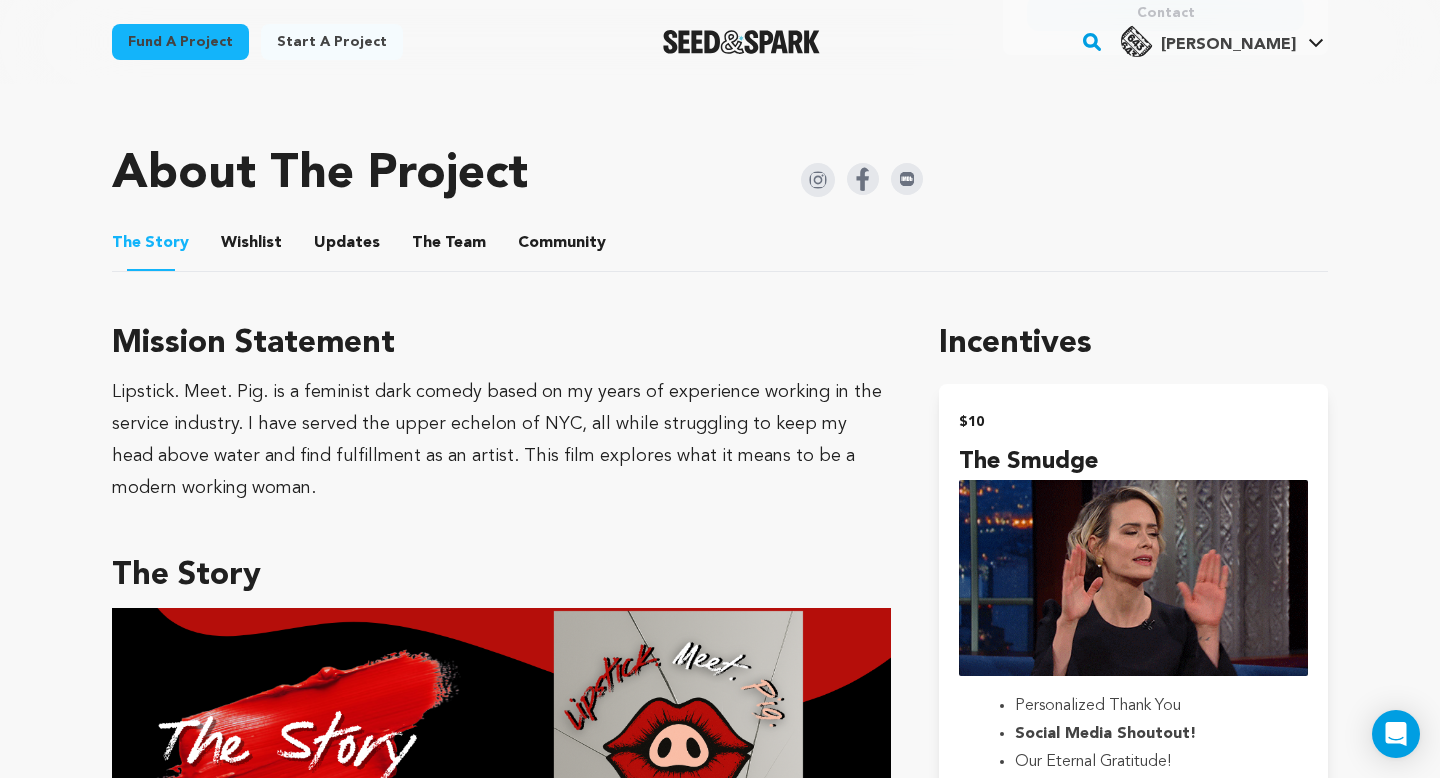 click on "Lipstick. Meet. Pig. is a feminist dark comedy based on my years of experience working in the service industry. I have served the upper echelon of NYC, all while struggling to keep my head above water and find fulfillment as an artist. This film explores what it means to be a modern working woman." at bounding box center [501, 440] 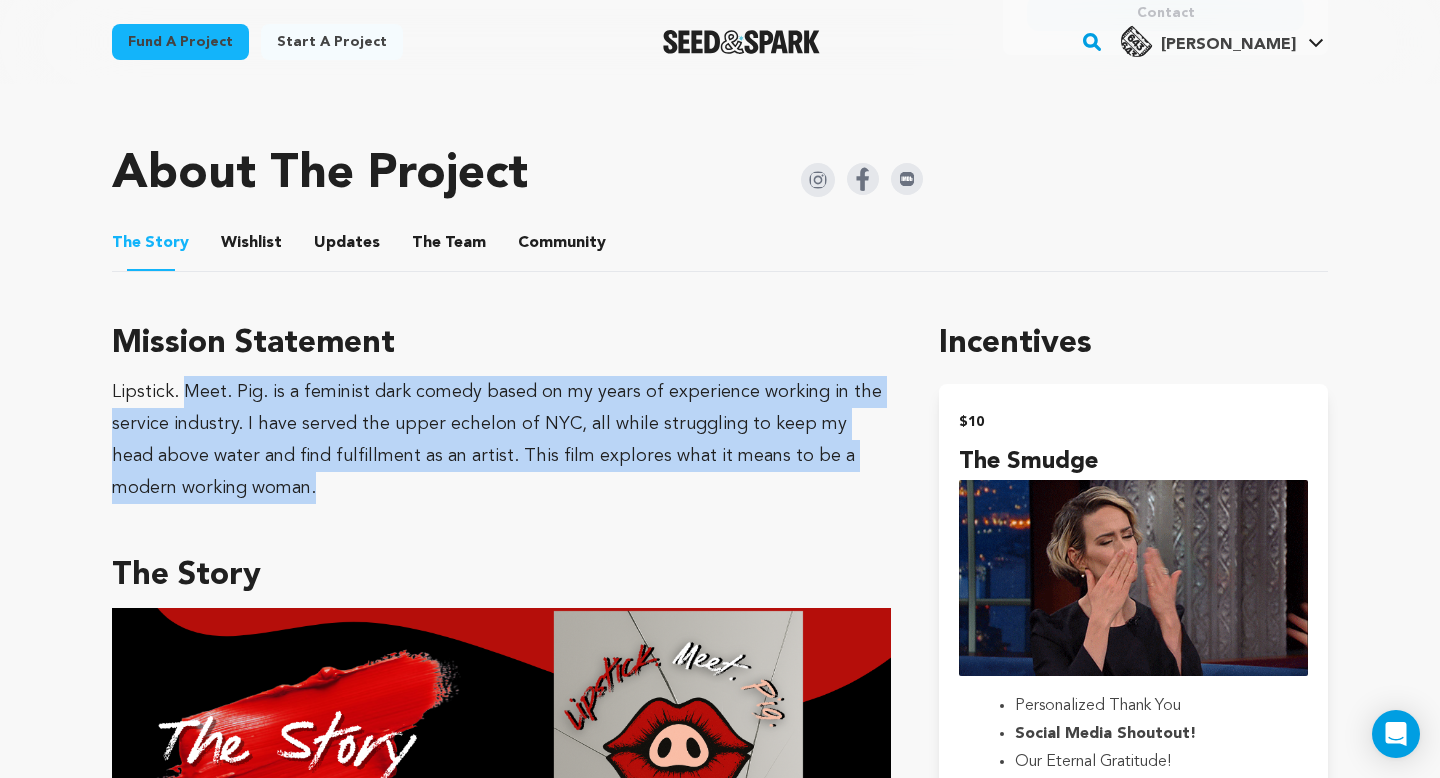 drag, startPoint x: 188, startPoint y: 388, endPoint x: 273, endPoint y: 487, distance: 130.48372 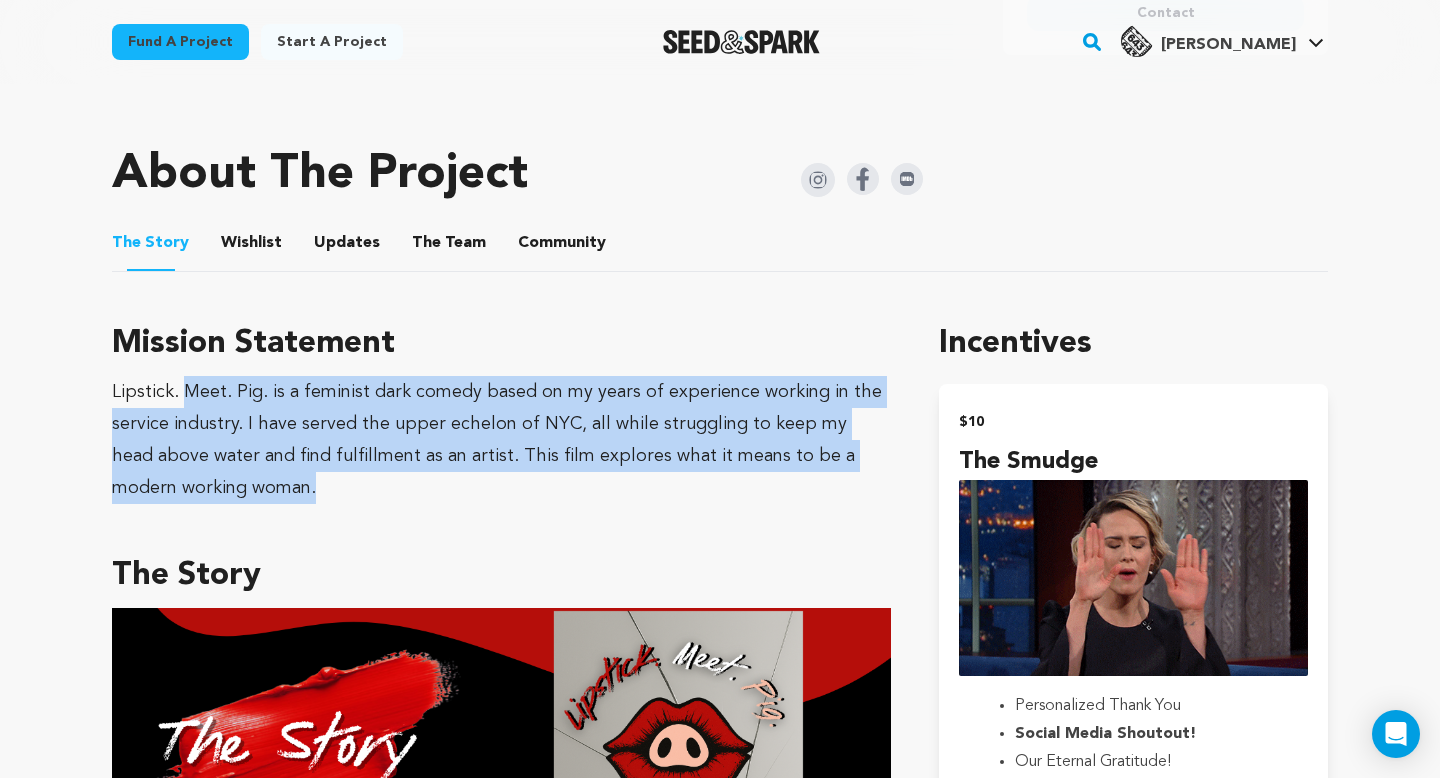 click on "Lipstick. Meet. Pig. is a feminist dark comedy based on my years of experience working in the service industry. I have served the upper echelon of NYC, all while struggling to keep my head above water and find fulfillment as an artist. This film explores what it means to be a modern working woman." at bounding box center (501, 440) 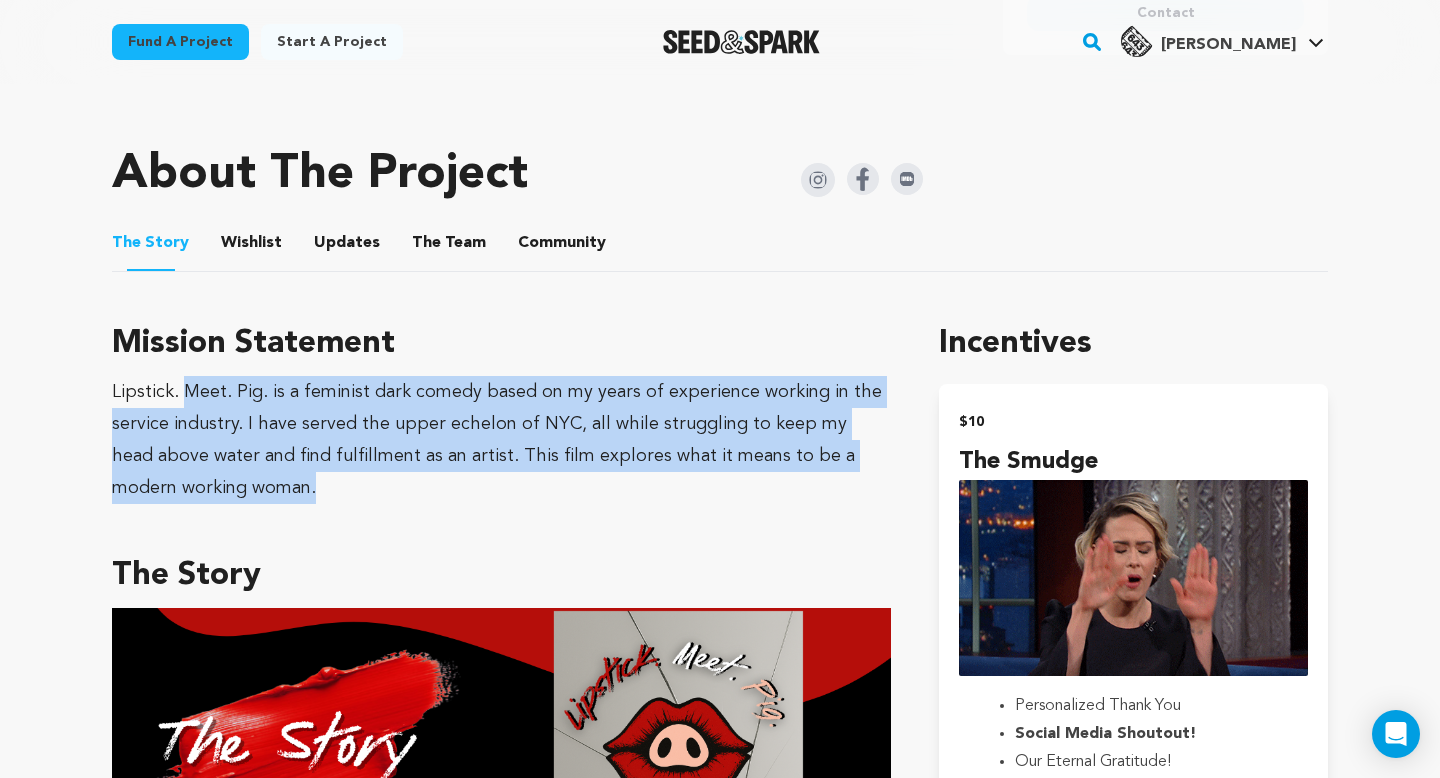 click on "Lipstick. Meet. Pig. is a feminist dark comedy based on my years of experience working in the service industry. I have served the upper echelon of NYC, all while struggling to keep my head above water and find fulfillment as an artist. This film explores what it means to be a modern working woman." at bounding box center (501, 440) 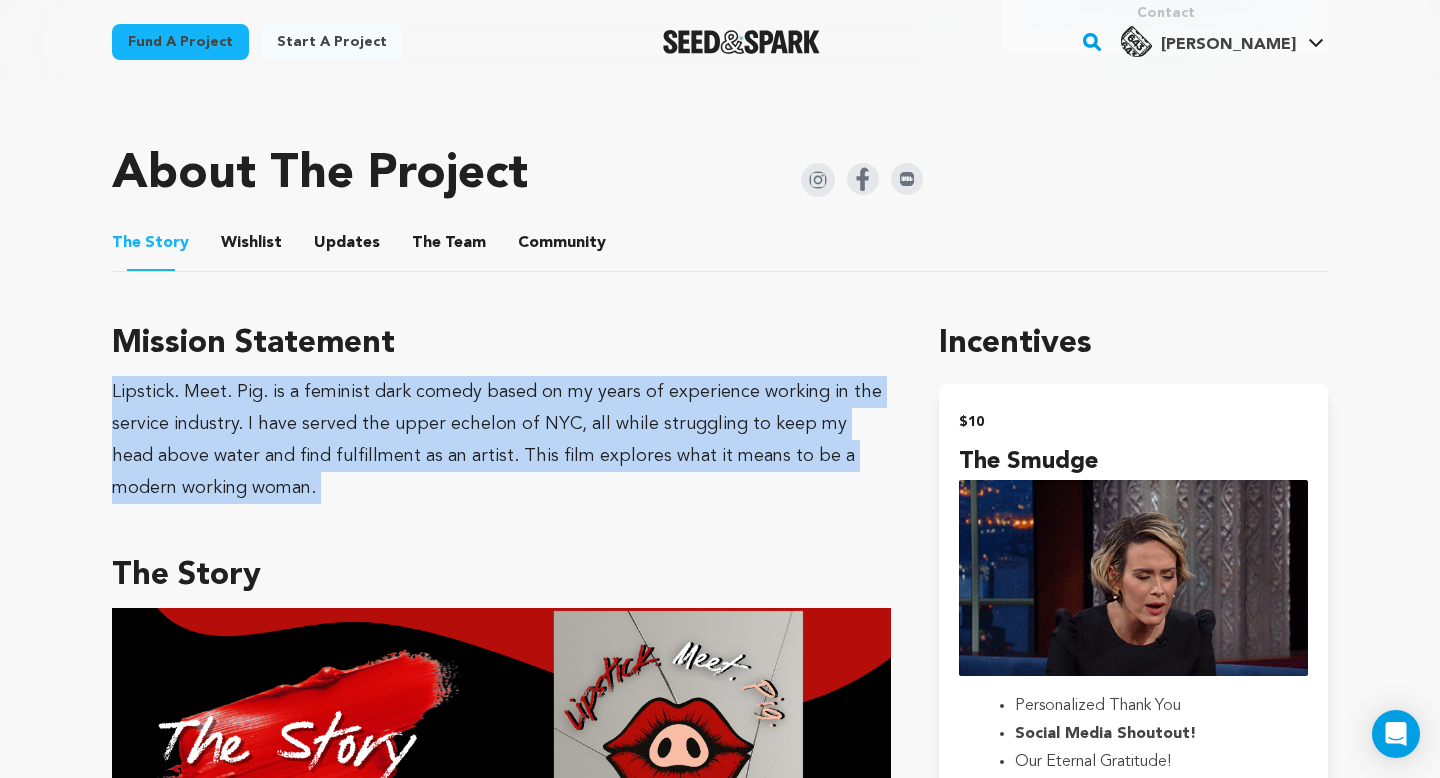 drag, startPoint x: 273, startPoint y: 487, endPoint x: 126, endPoint y: 394, distance: 173.94827 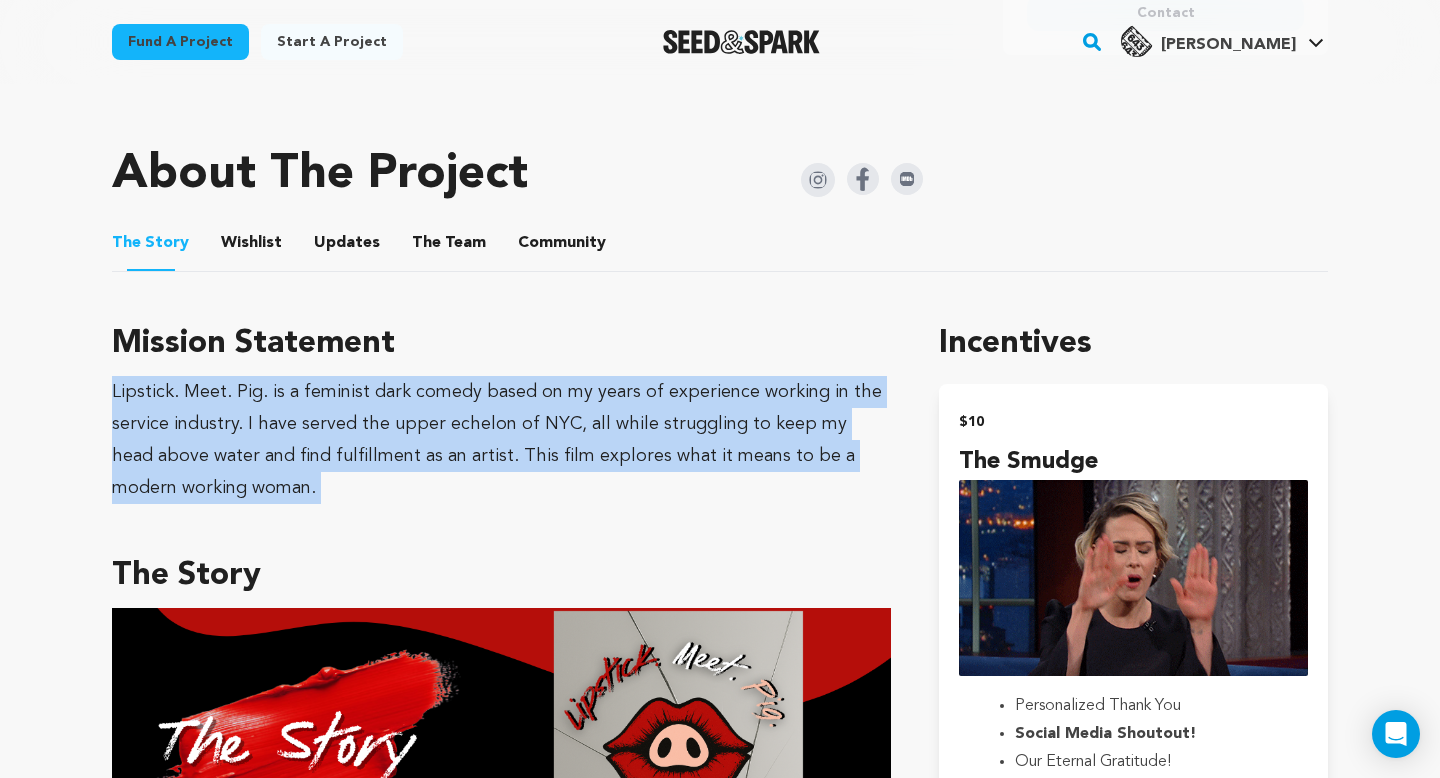 click on "Lipstick. Meet. Pig. is a feminist dark comedy based on my years of experience working in the service industry. I have served the upper echelon of NYC, all while struggling to keep my head above water and find fulfillment as an artist. This film explores what it means to be a modern working woman." at bounding box center [501, 440] 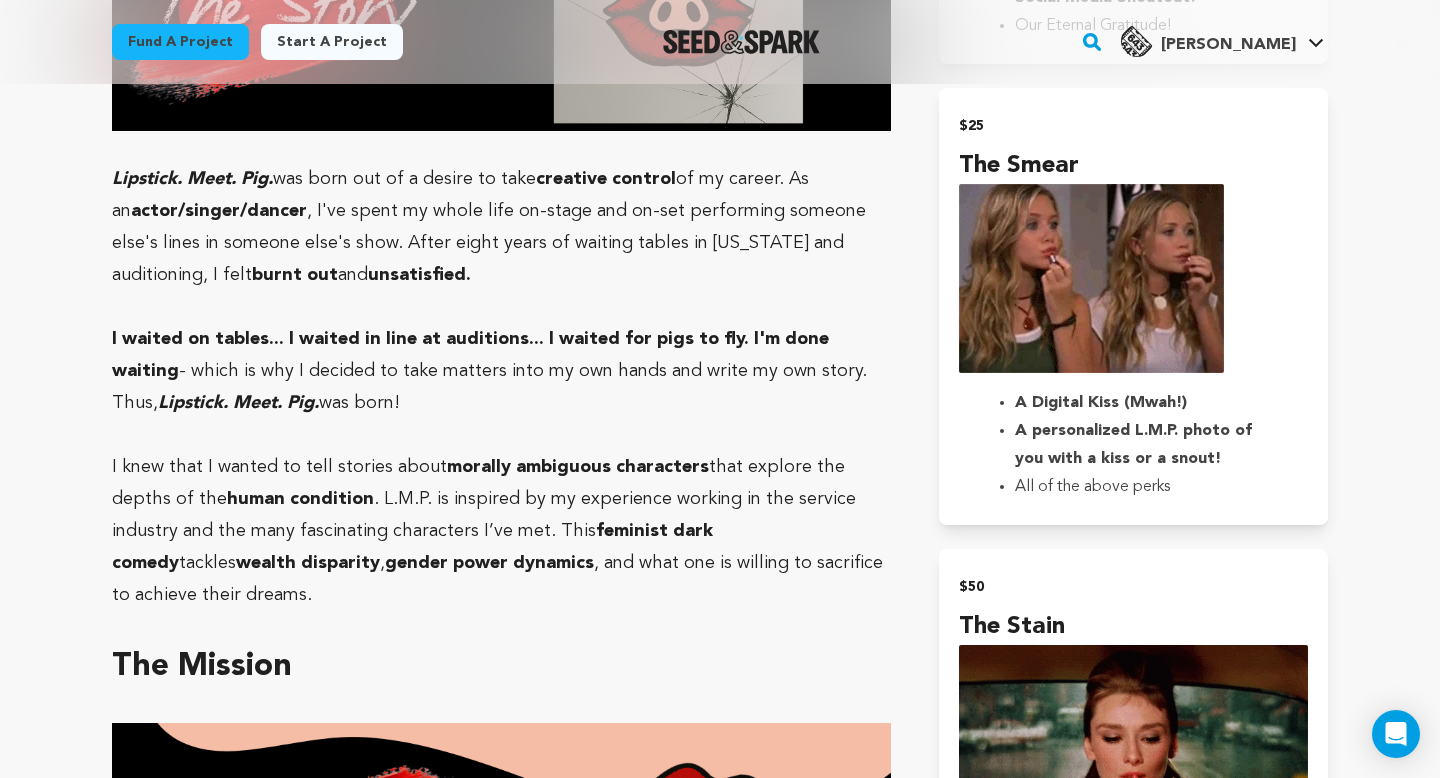scroll, scrollTop: 1705, scrollLeft: 0, axis: vertical 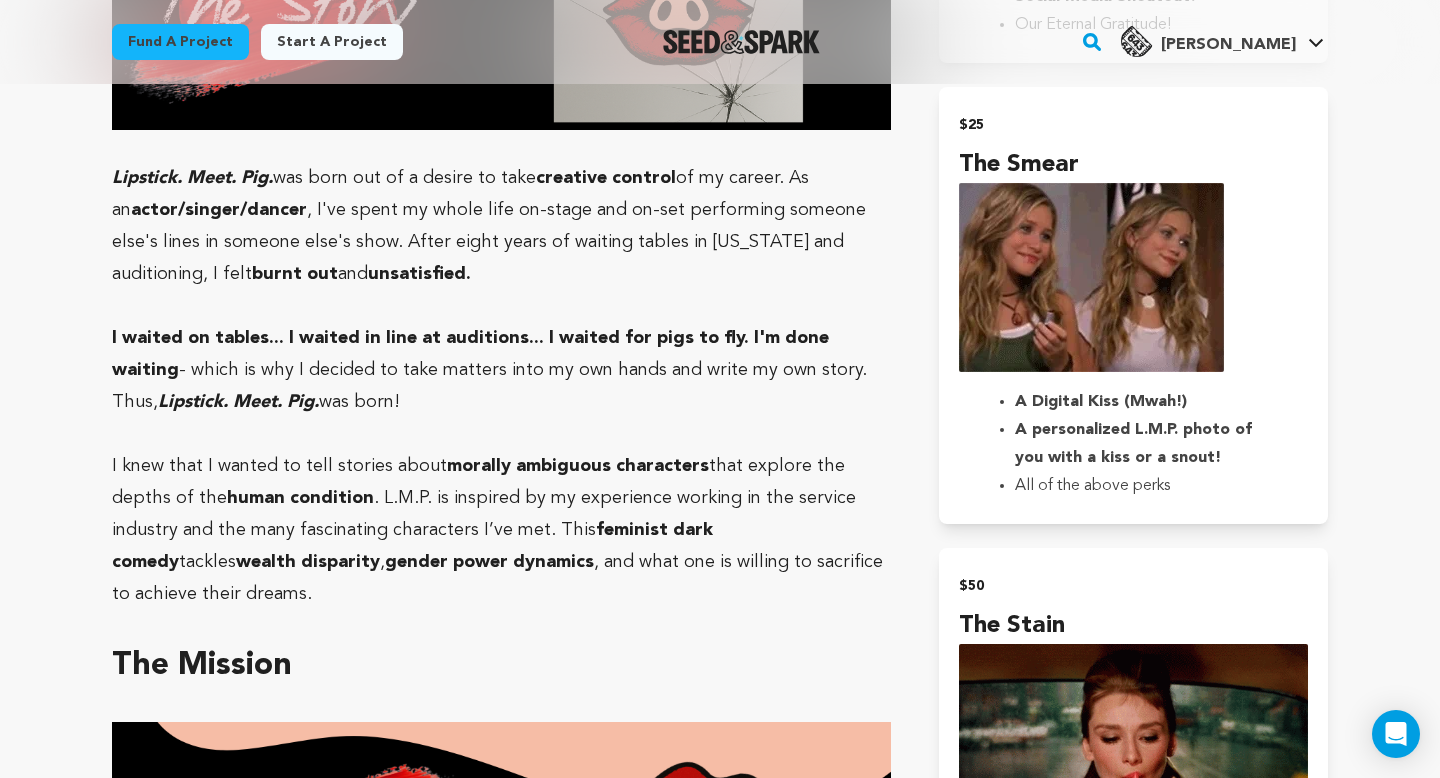 click on "I knew that I wanted to tell stories about  morally ambiguous characters  that explore the depths of the  human condition . L.M.P. is inspired by my experience working in the service industry and the many fascinating characters I’ve met. This  feminist dark comedy  tackles  wealth disparity ,  gender power dynamics , and what one is willing to sacrifice to achieve their dreams." at bounding box center (501, 530) 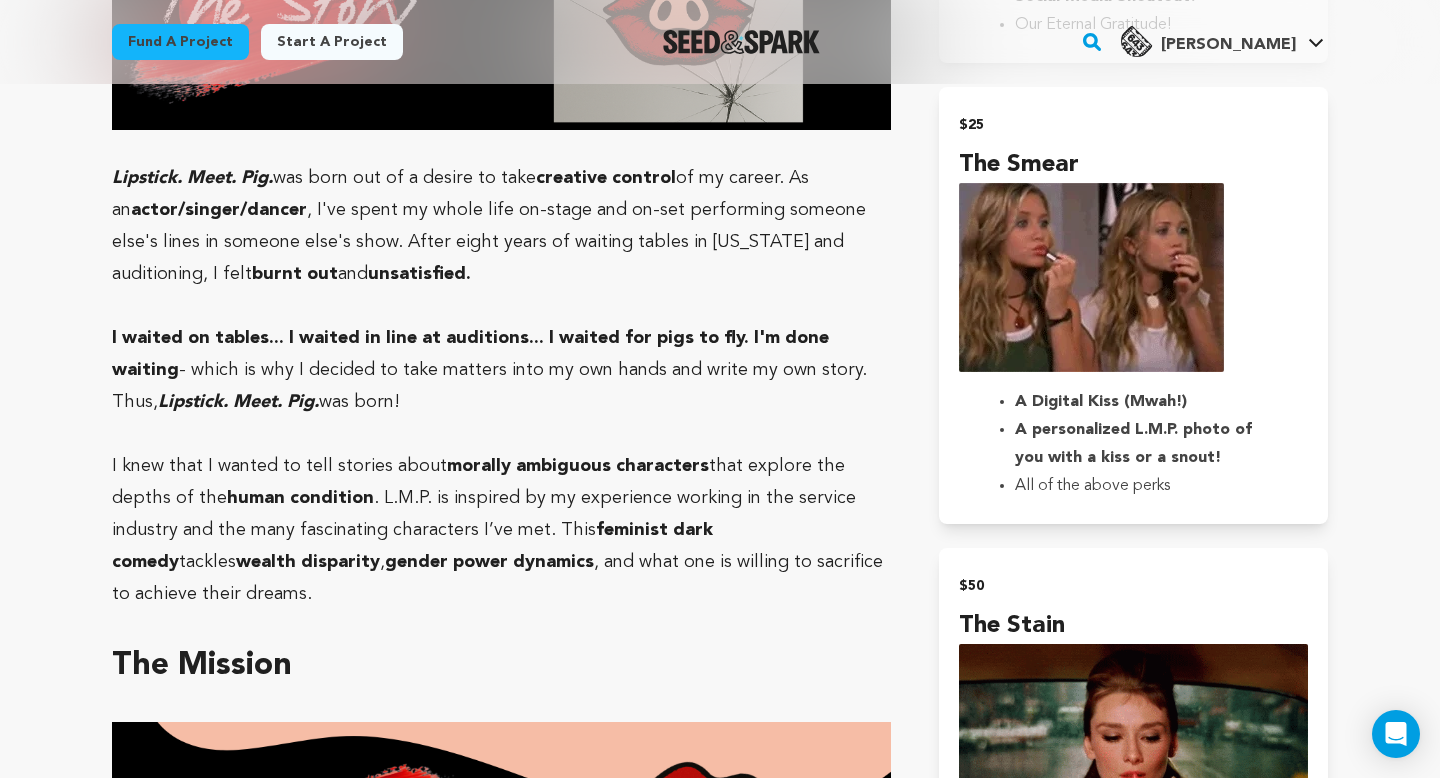 drag, startPoint x: 802, startPoint y: 561, endPoint x: 380, endPoint y: 325, distance: 483.50803 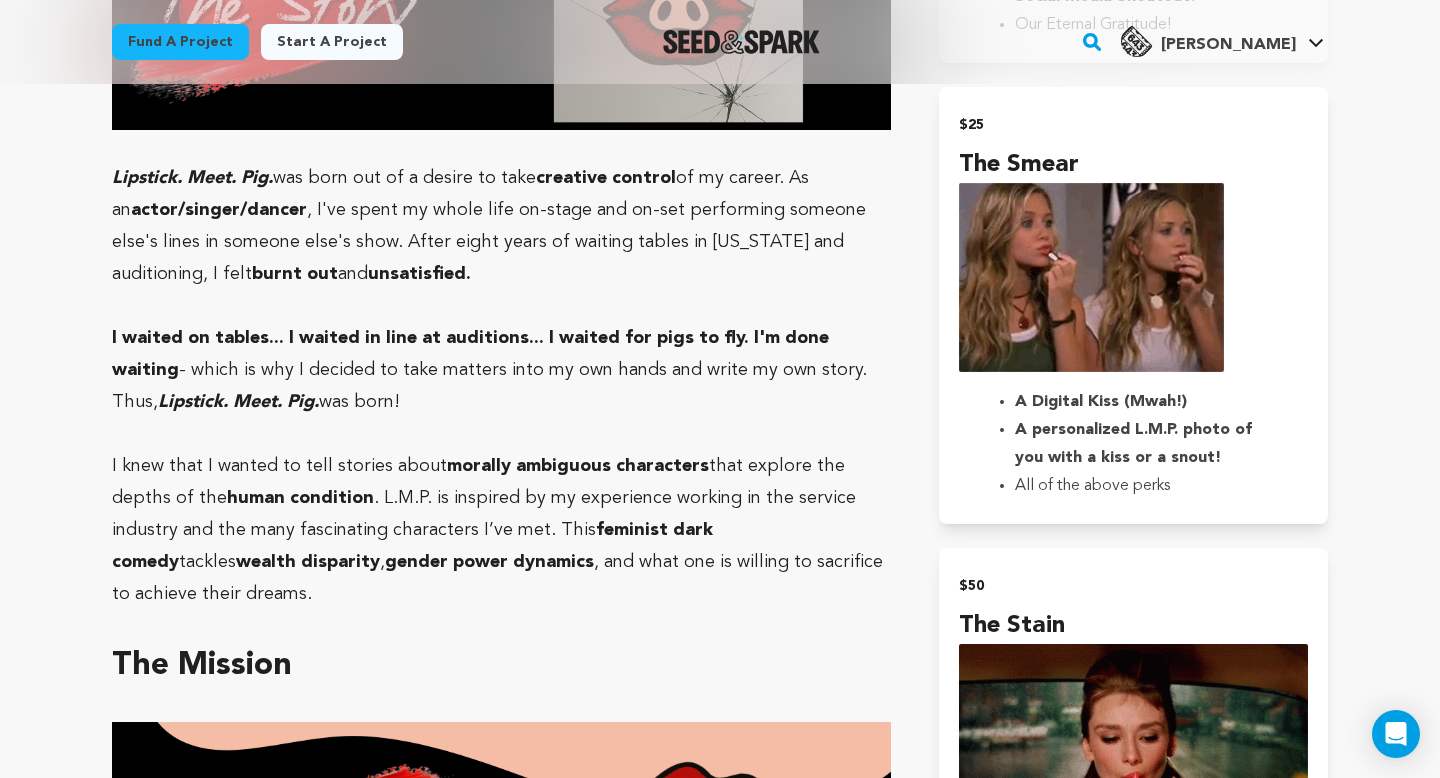 click on "Lipstick. Meet. Pig.  was born out of a desire to take  creative control  of my career. As an  actor/singer/dancer , I've spent my whole life on-stage and on-set performing someone else's lines in someone else's show. After eight years of waiting tables in New York and auditioning, I felt  burnt out  and  unsatisfied.  I waited on tables... I waited in line at auditions... I waited for pigs to fly. I'm done waiting  - which is why I decided to take matters into my own hands and write my own story. Thus,  Lipstick. Meet. Pig.  was born!  I knew that I wanted to tell stories about  morally ambiguous characters  that explore the depths of the  human condition . L.M.P. is inspired by my experience working in the service industry and the many fascinating characters I’ve met. This  feminist dark comedy  tackles  wealth disparity ,  gender power dynamics , and what one is willing to sacrifice to achieve their dreams.  The Mission At its core,  Lipstick. Meet. Pig. boundaries of feminism ." at bounding box center [501, 4586] 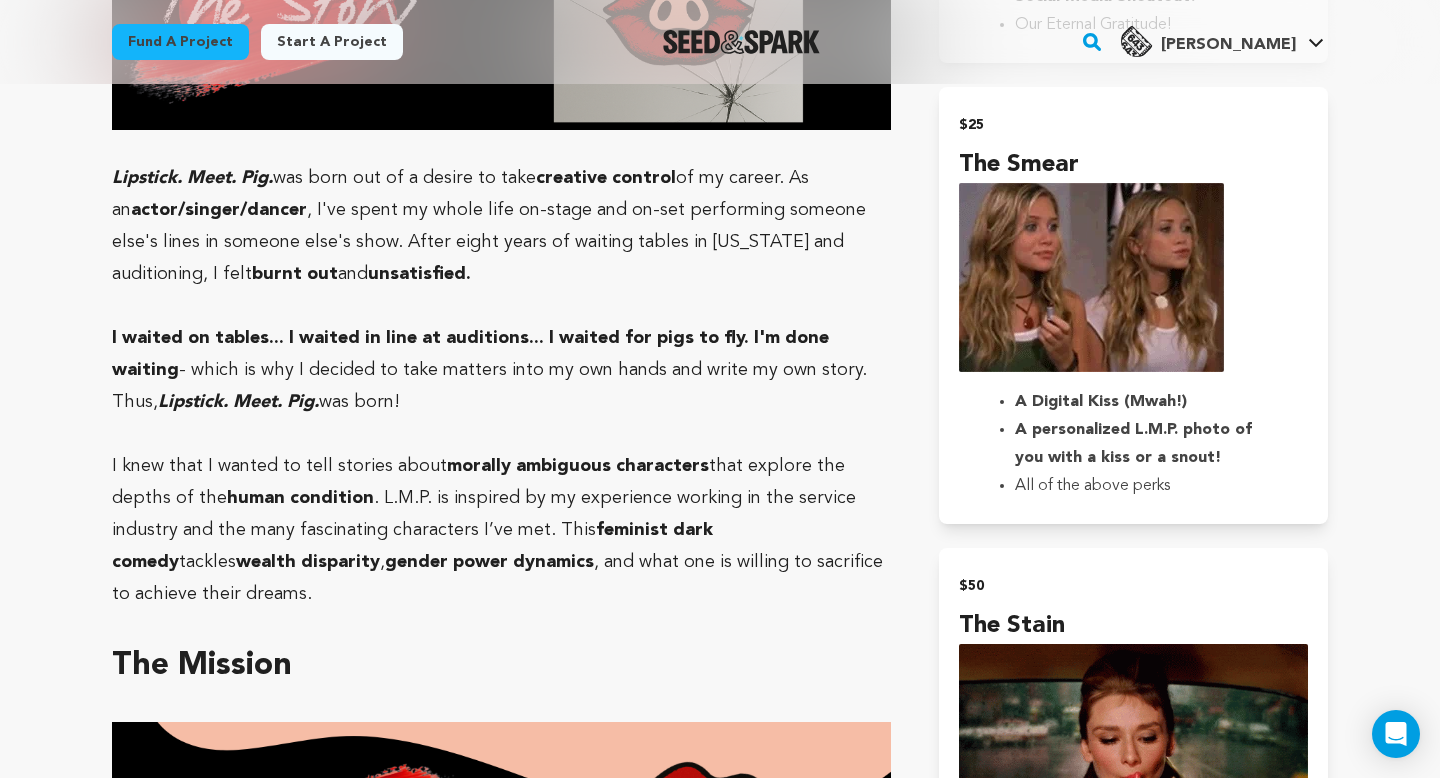 click on "I waited on tables... I waited in line at auditions... I waited for pigs to fly. I'm done waiting  - which is why I decided to take matters into my own hands and write my own story. Thus,  Lipstick. Meet. Pig.  was born!" at bounding box center [501, 370] 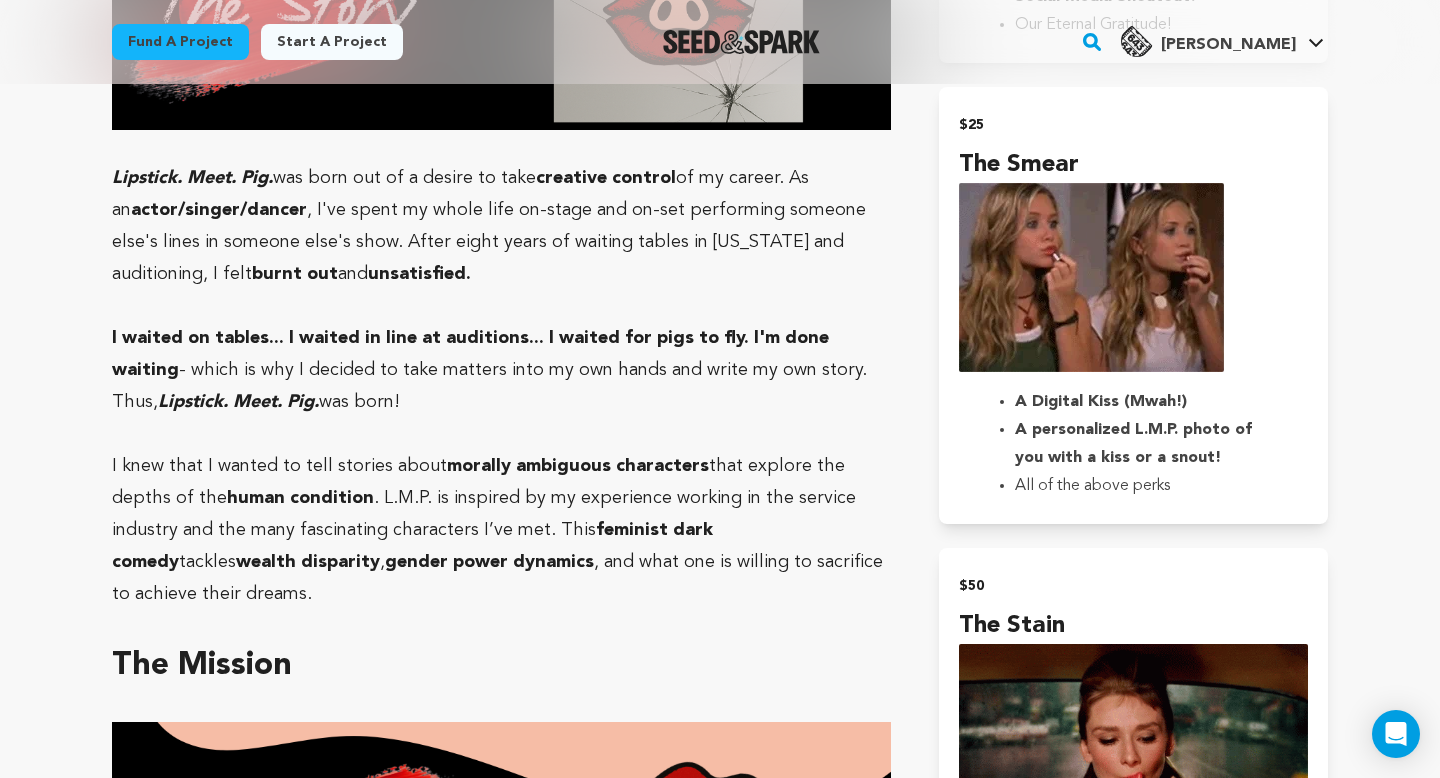 click on "I knew that I wanted to tell stories about  morally ambiguous characters  that explore the depths of the  human condition . L.M.P. is inspired by my experience working in the service industry and the many fascinating characters I’ve met. This  feminist dark comedy  tackles  wealth disparity ,  gender power dynamics , and what one is willing to sacrifice to achieve their dreams." at bounding box center (501, 530) 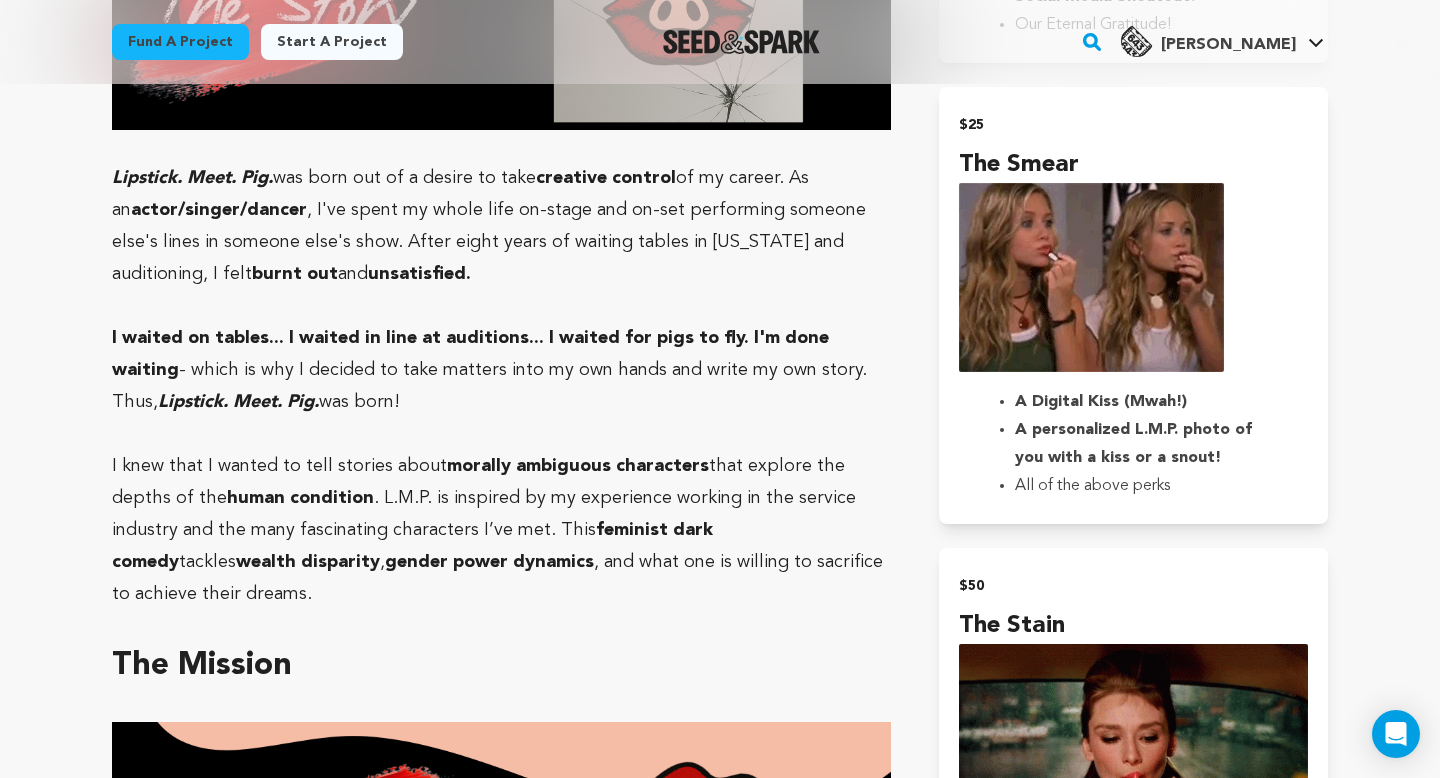drag, startPoint x: 809, startPoint y: 564, endPoint x: 248, endPoint y: 206, distance: 665.49603 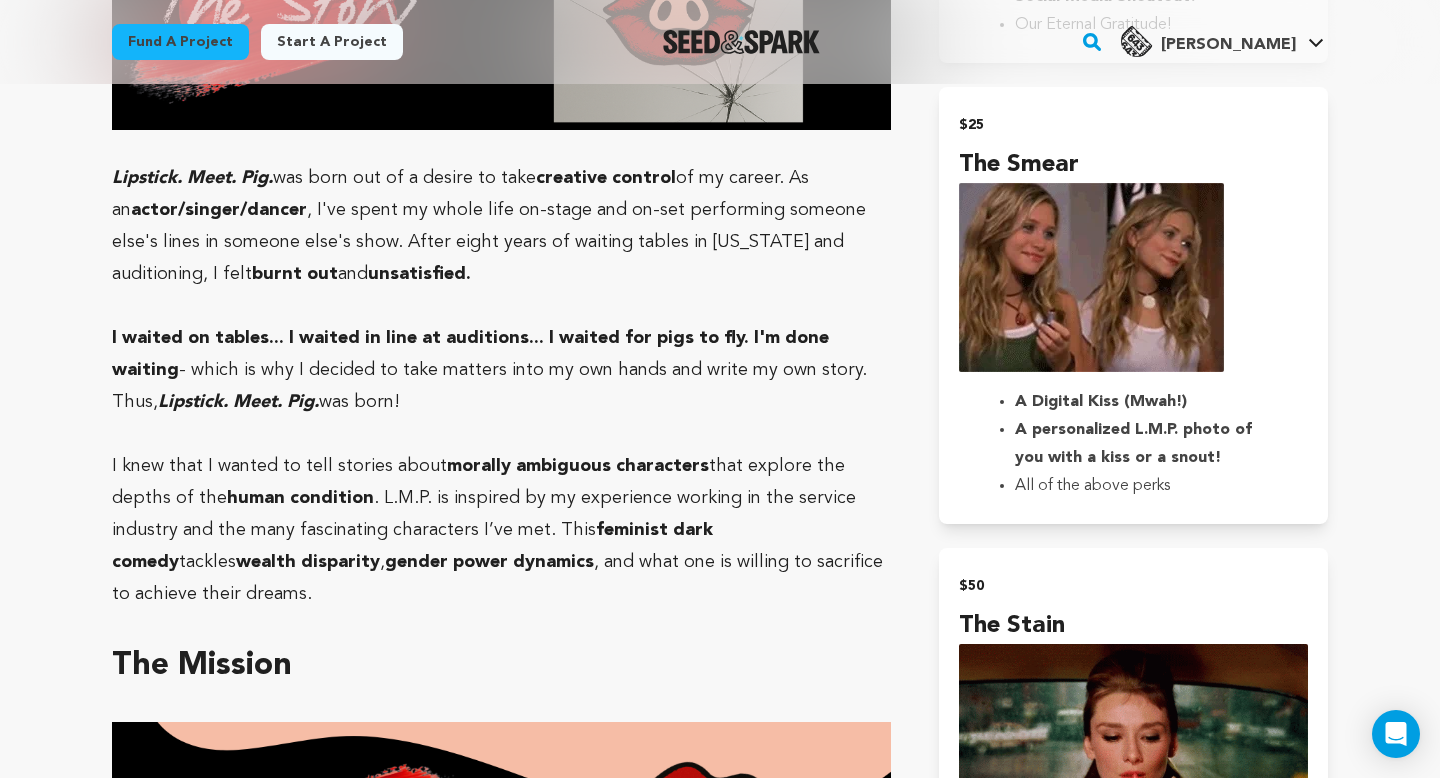 click on "Lipstick. Meet. Pig.  was born out of a desire to take  creative control  of my career. As an  actor/singer/dancer , I've spent my whole life on-stage and on-set performing someone else's lines in someone else's show. After eight years of waiting tables in New York and auditioning, I felt  burnt out  and  unsatisfied.  I waited on tables... I waited in line at auditions... I waited for pigs to fly. I'm done waiting  - which is why I decided to take matters into my own hands and write my own story. Thus,  Lipstick. Meet. Pig.  was born!  I knew that I wanted to tell stories about  morally ambiguous characters  that explore the depths of the  human condition . L.M.P. is inspired by my experience working in the service industry and the many fascinating characters I’ve met. This  feminist dark comedy  tackles  wealth disparity ,  gender power dynamics , and what one is willing to sacrifice to achieve their dreams.  The Mission At its core,  Lipstick. Meet. Pig. boundaries of feminism ." at bounding box center (501, 4586) 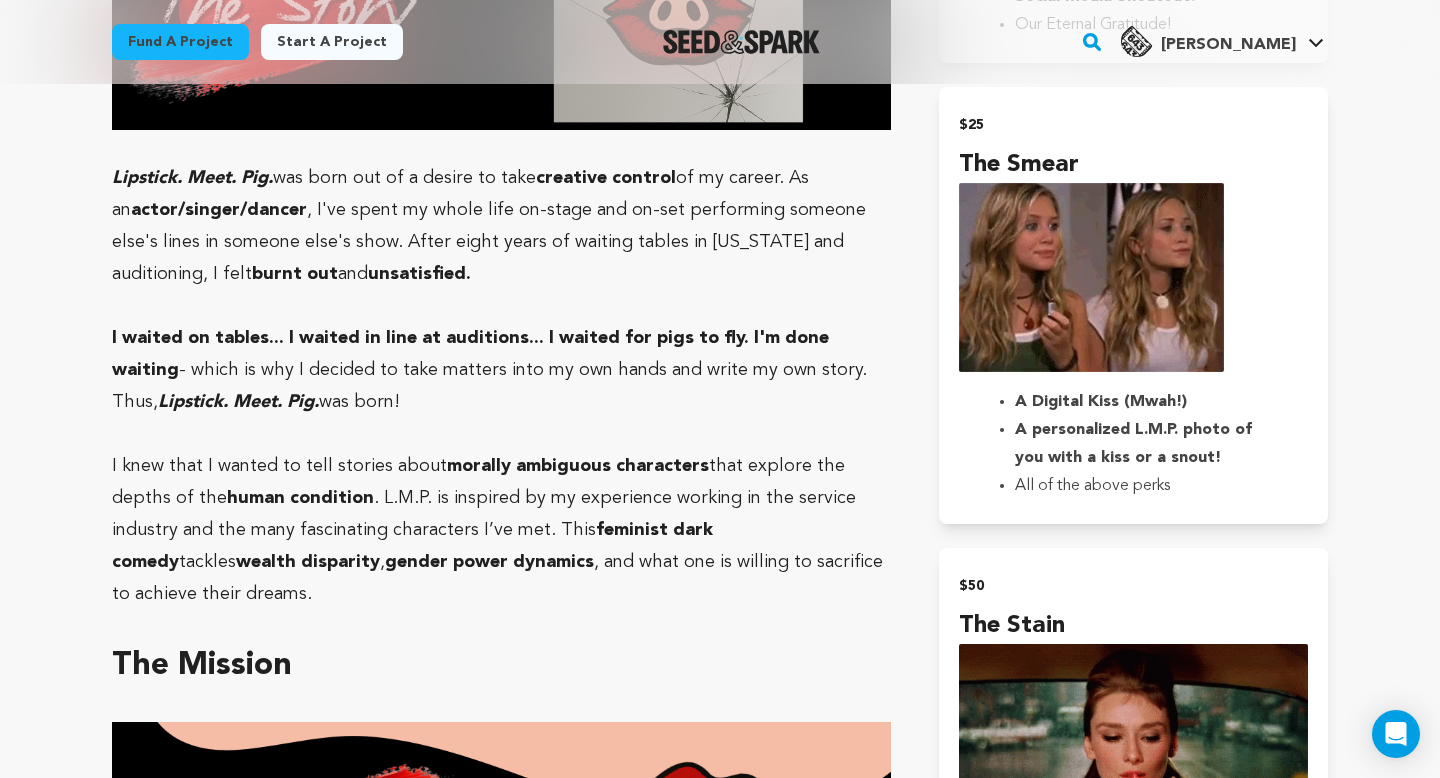 drag, startPoint x: 115, startPoint y: 176, endPoint x: 844, endPoint y: 573, distance: 830.09033 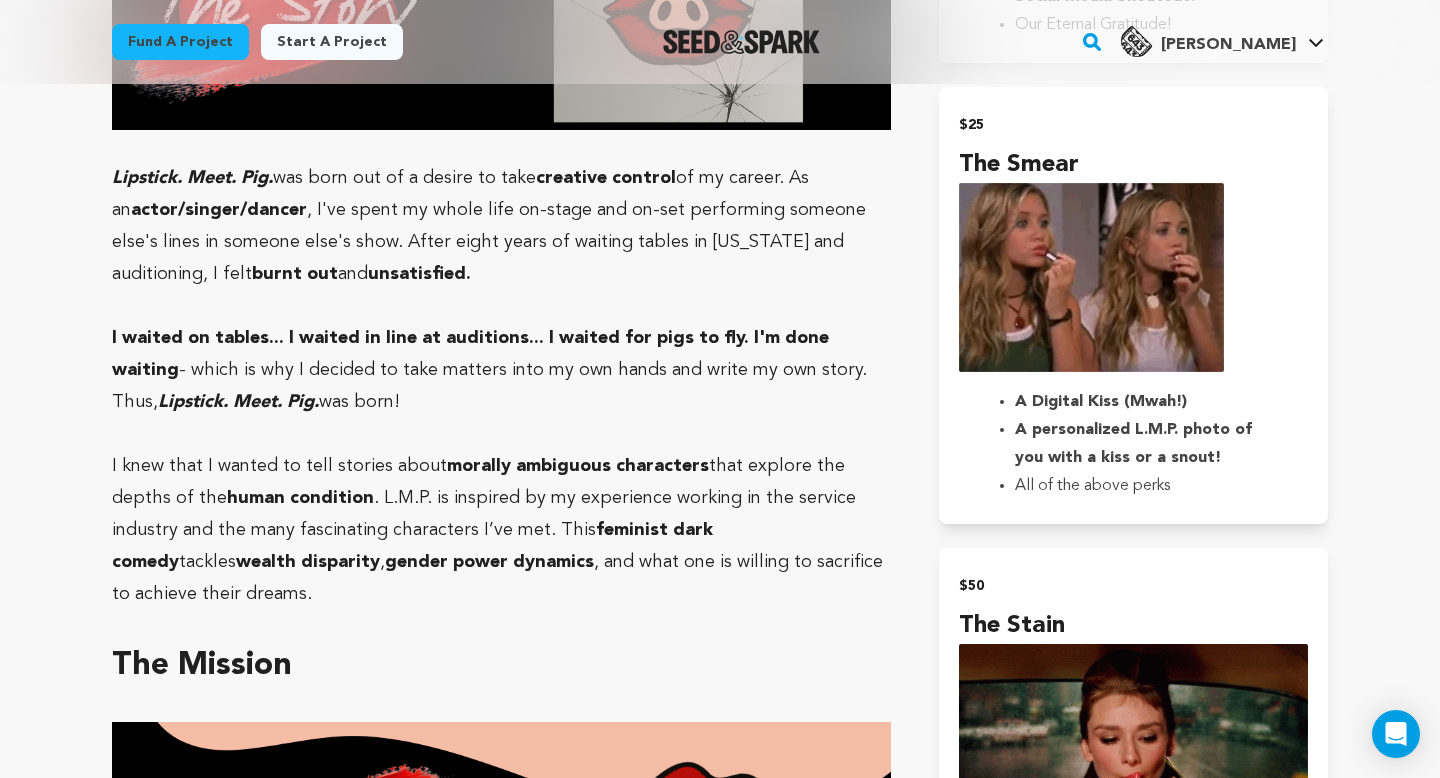 click on "Lipstick. Meet. Pig.  was born out of a desire to take  creative control  of my career. As an  actor/singer/dancer , I've spent my whole life on-stage and on-set performing someone else's lines in someone else's show. After eight years of waiting tables in New York and auditioning, I felt  burnt out  and  unsatisfied.  I waited on tables... I waited in line at auditions... I waited for pigs to fly. I'm done waiting  - which is why I decided to take matters into my own hands and write my own story. Thus,  Lipstick. Meet. Pig.  was born!  I knew that I wanted to tell stories about  morally ambiguous characters  that explore the depths of the  human condition . L.M.P. is inspired by my experience working in the service industry and the many fascinating characters I’ve met. This  feminist dark comedy  tackles  wealth disparity ,  gender power dynamics , and what one is willing to sacrifice to achieve their dreams.  The Mission At its core,  Lipstick. Meet. Pig. boundaries of feminism ." at bounding box center [501, 4586] 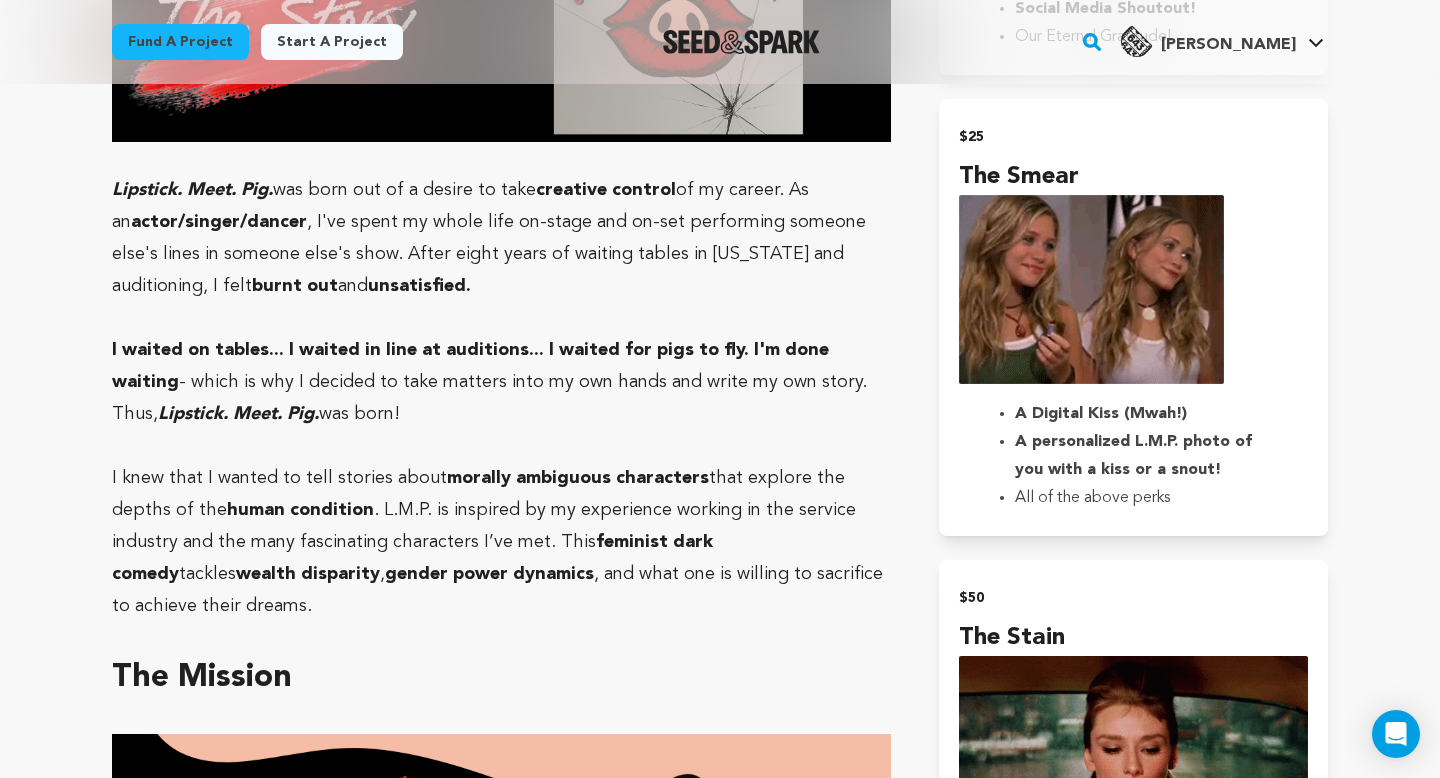 scroll, scrollTop: 1691, scrollLeft: 0, axis: vertical 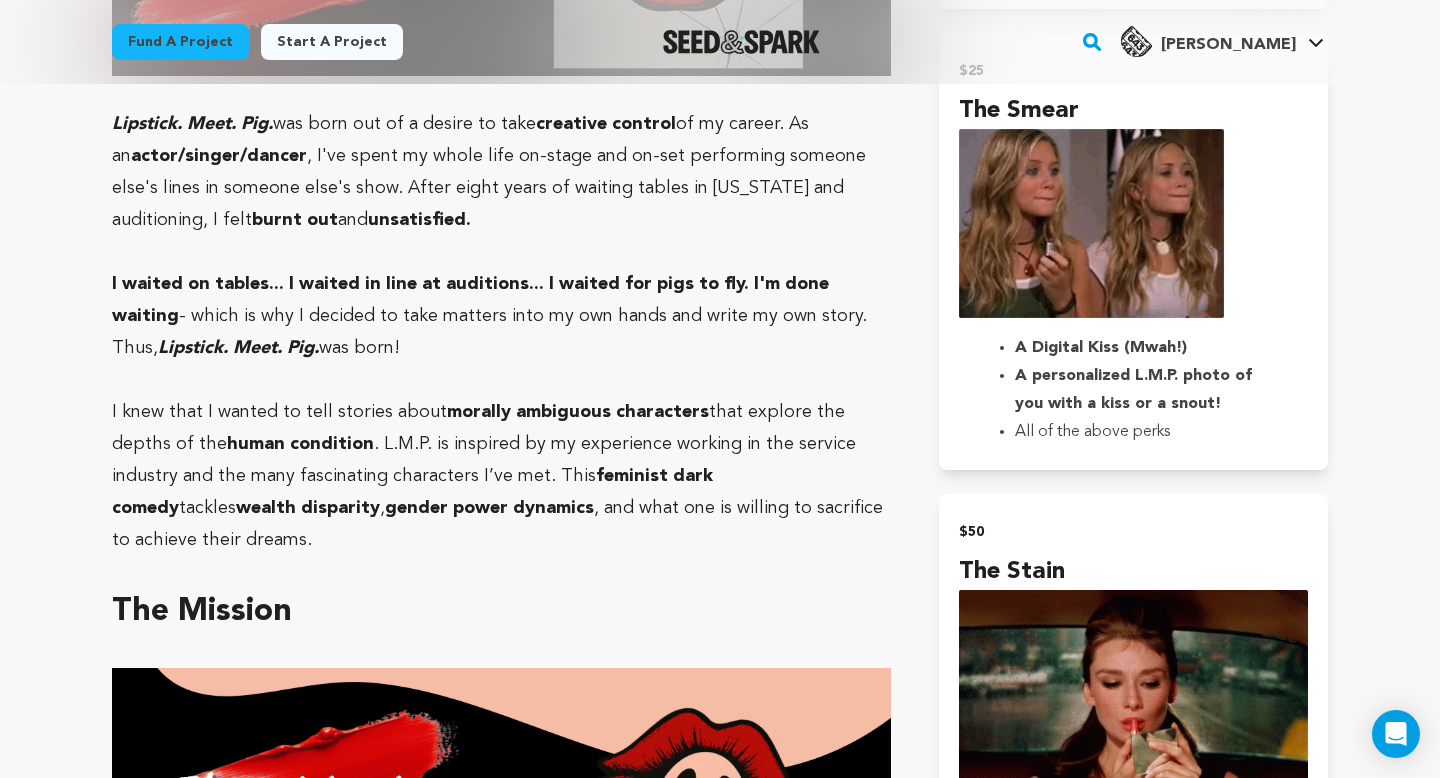 click at bounding box center (501, 252) 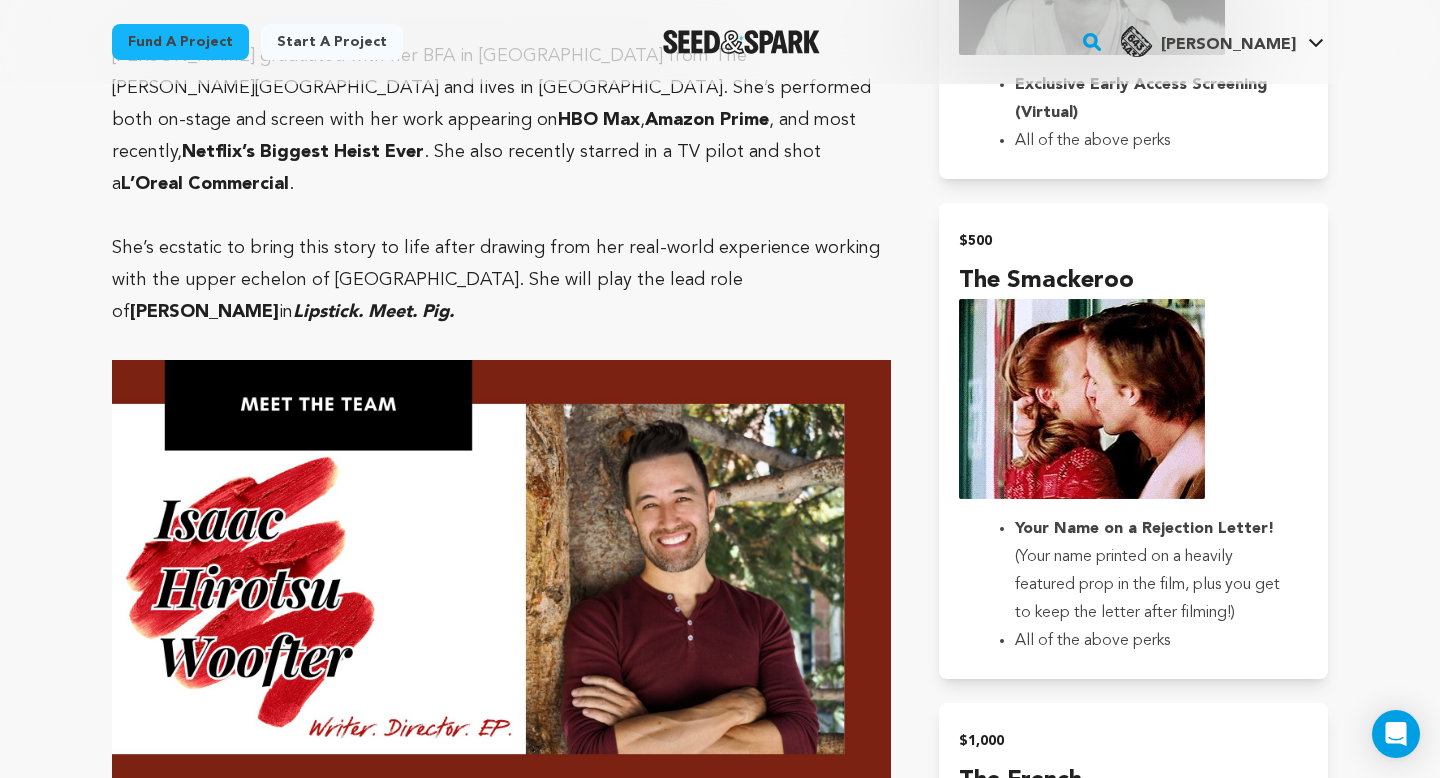 scroll, scrollTop: 4684, scrollLeft: 0, axis: vertical 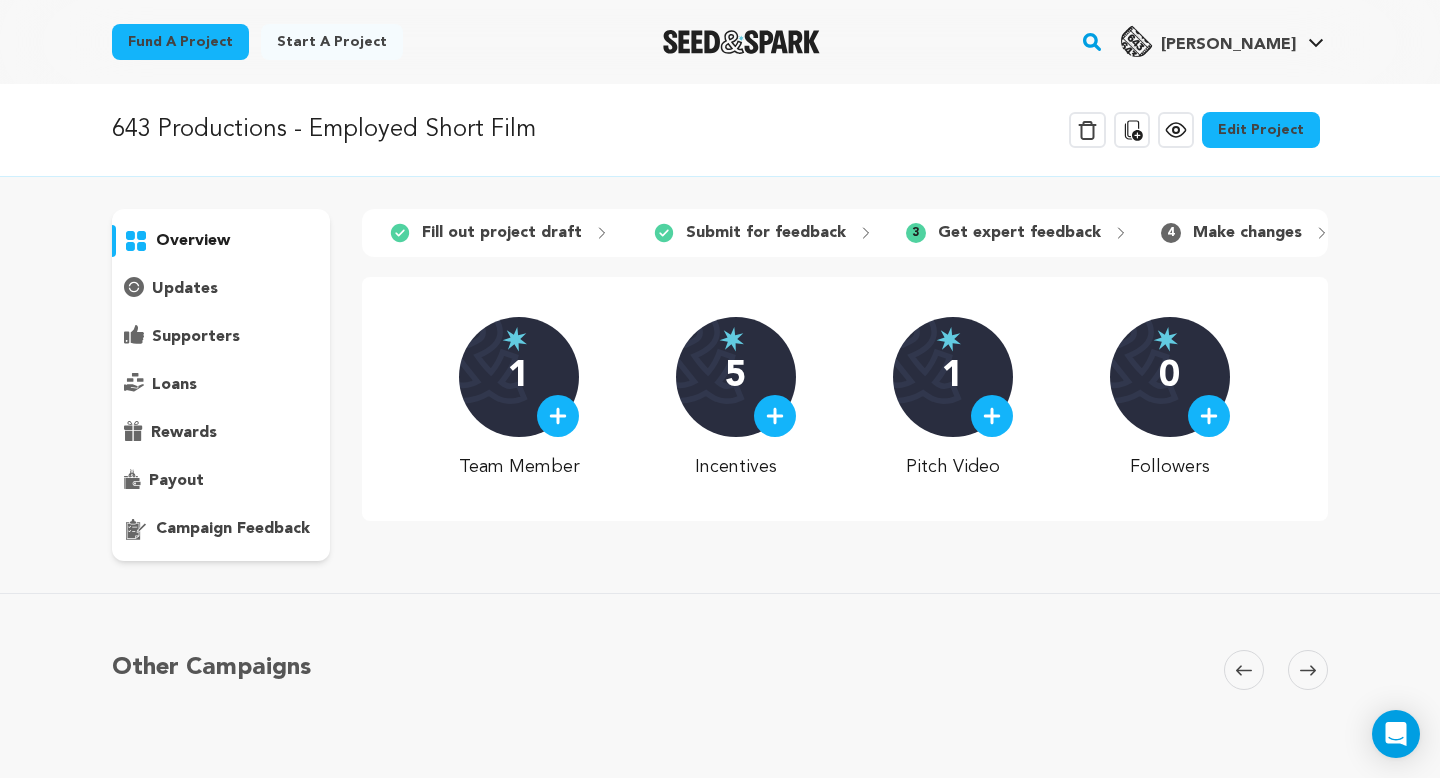 click on "643 Productions - Employed Short Film" at bounding box center [324, 130] 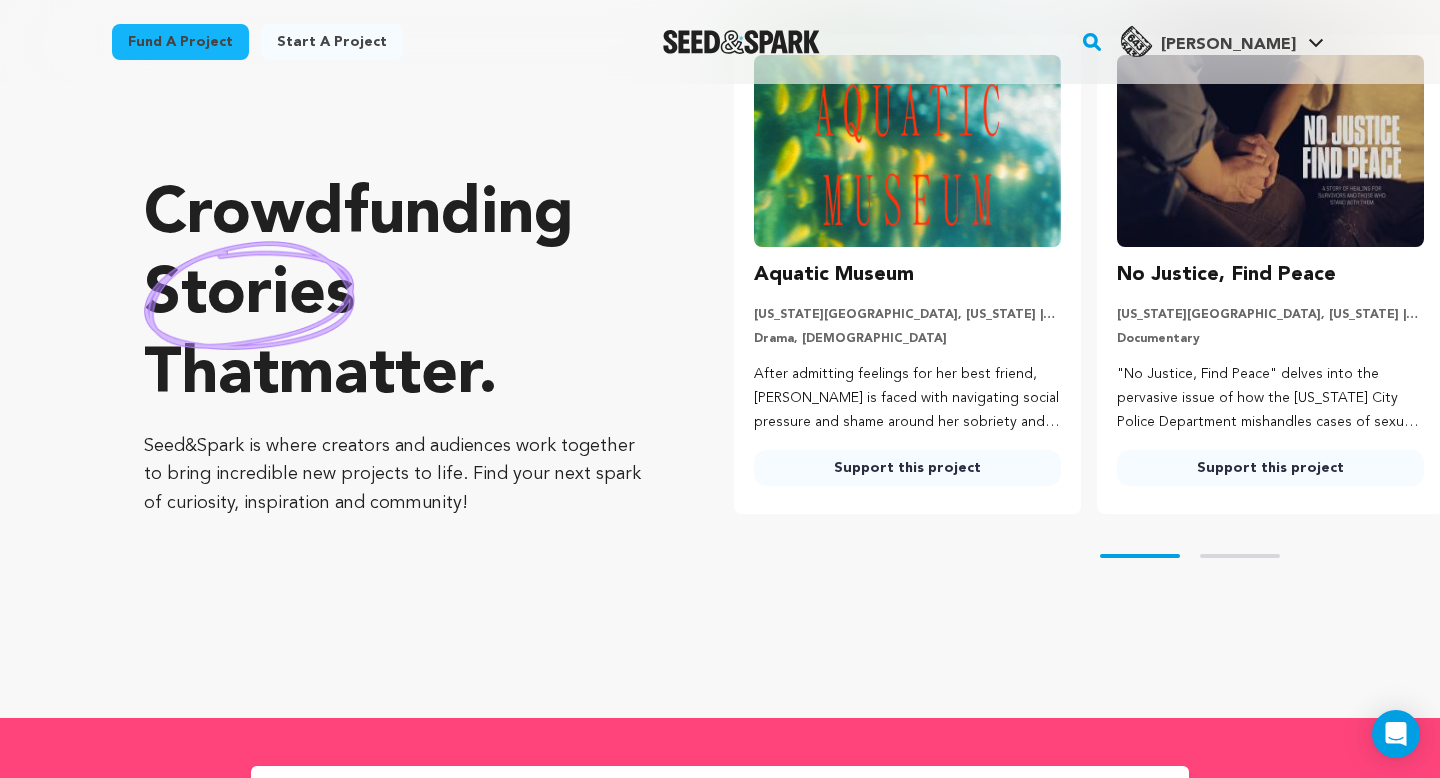 scroll, scrollTop: 113, scrollLeft: 0, axis: vertical 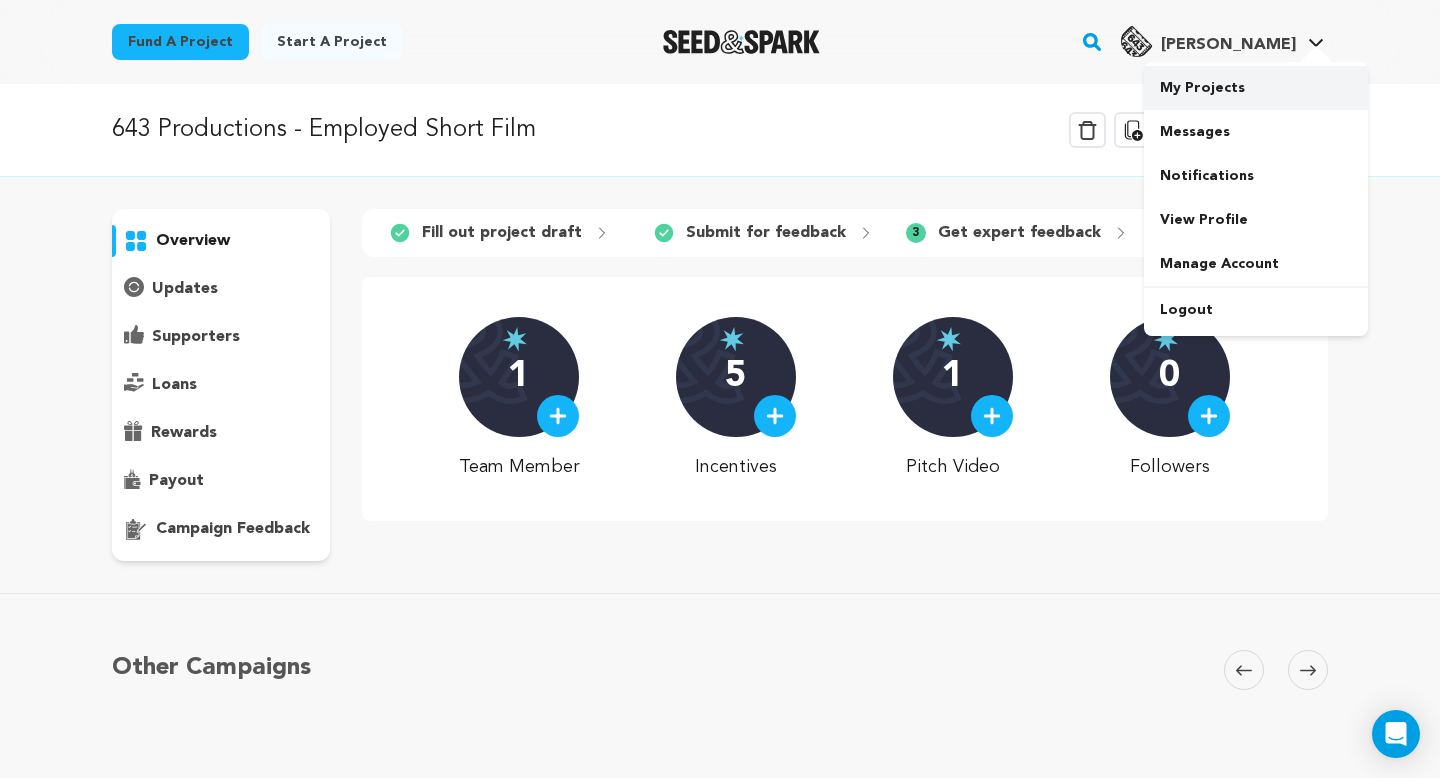 click on "My Projects" at bounding box center (1256, 88) 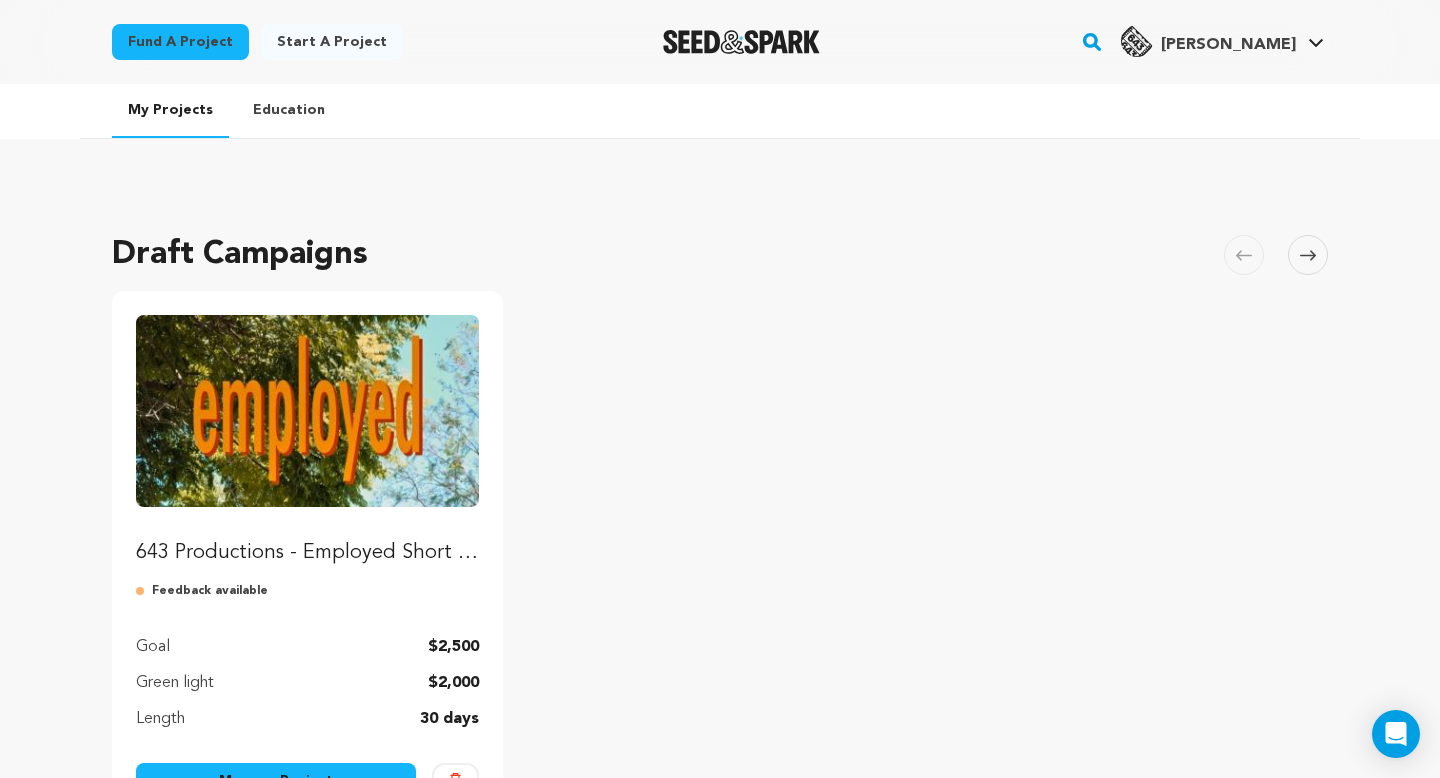 scroll, scrollTop: 0, scrollLeft: 0, axis: both 